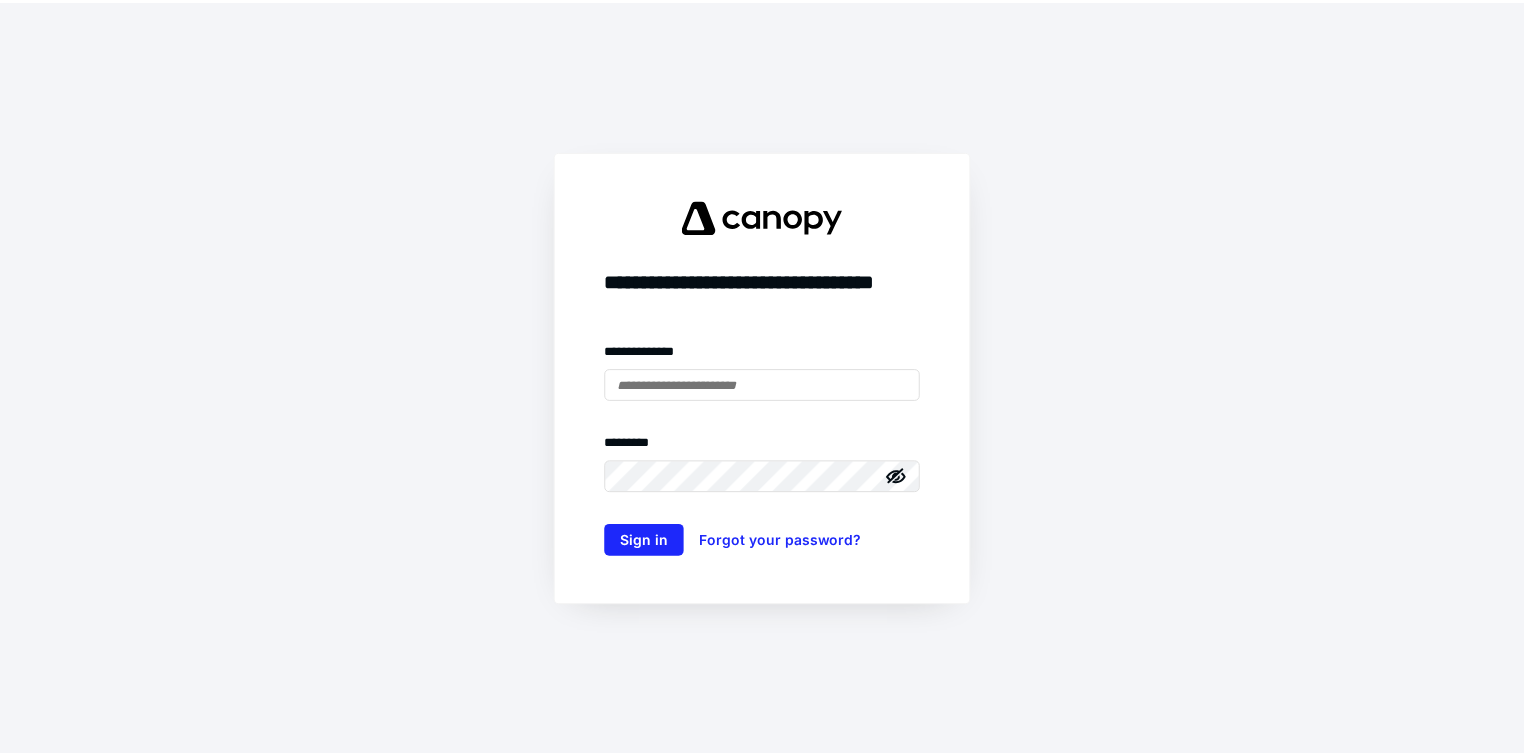 scroll, scrollTop: 0, scrollLeft: 0, axis: both 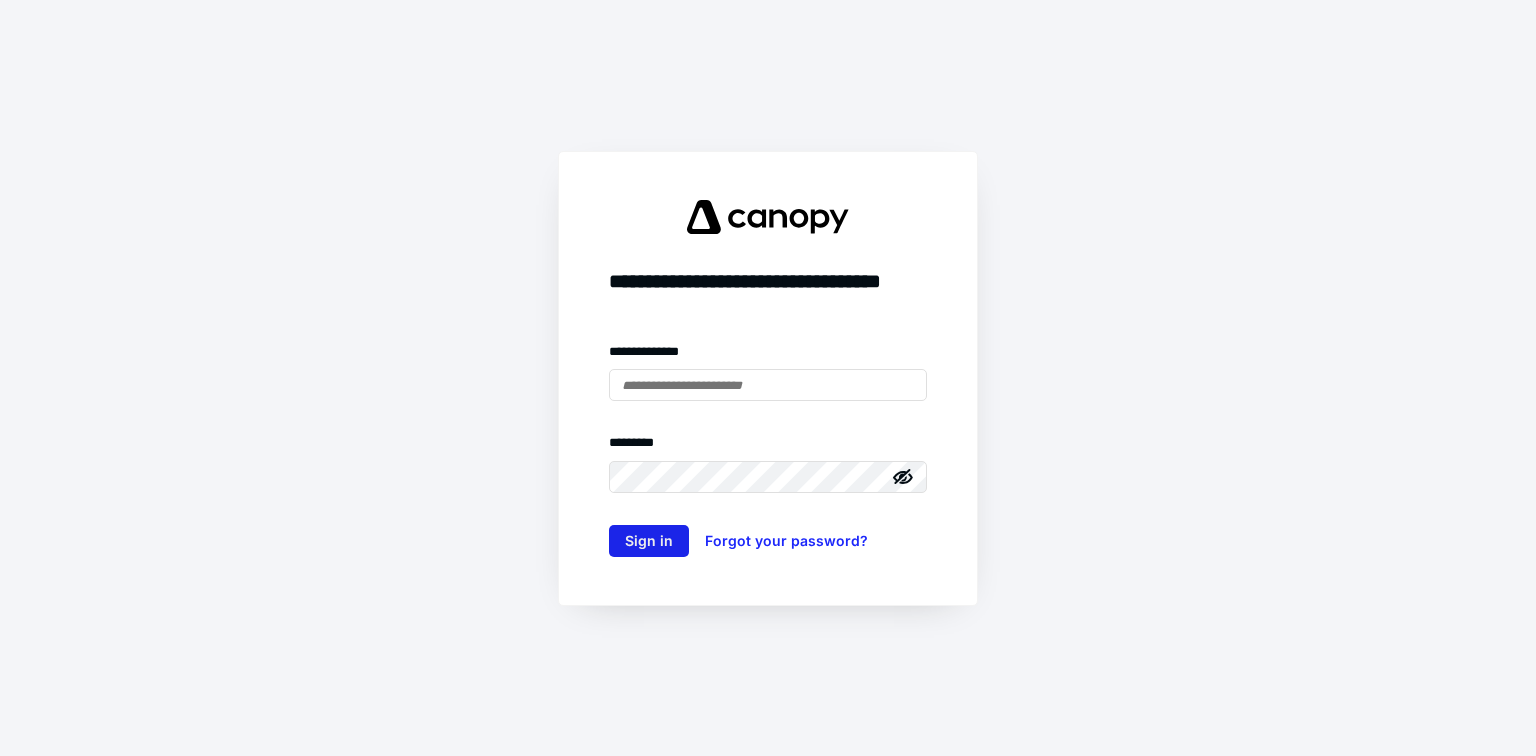 type on "**********" 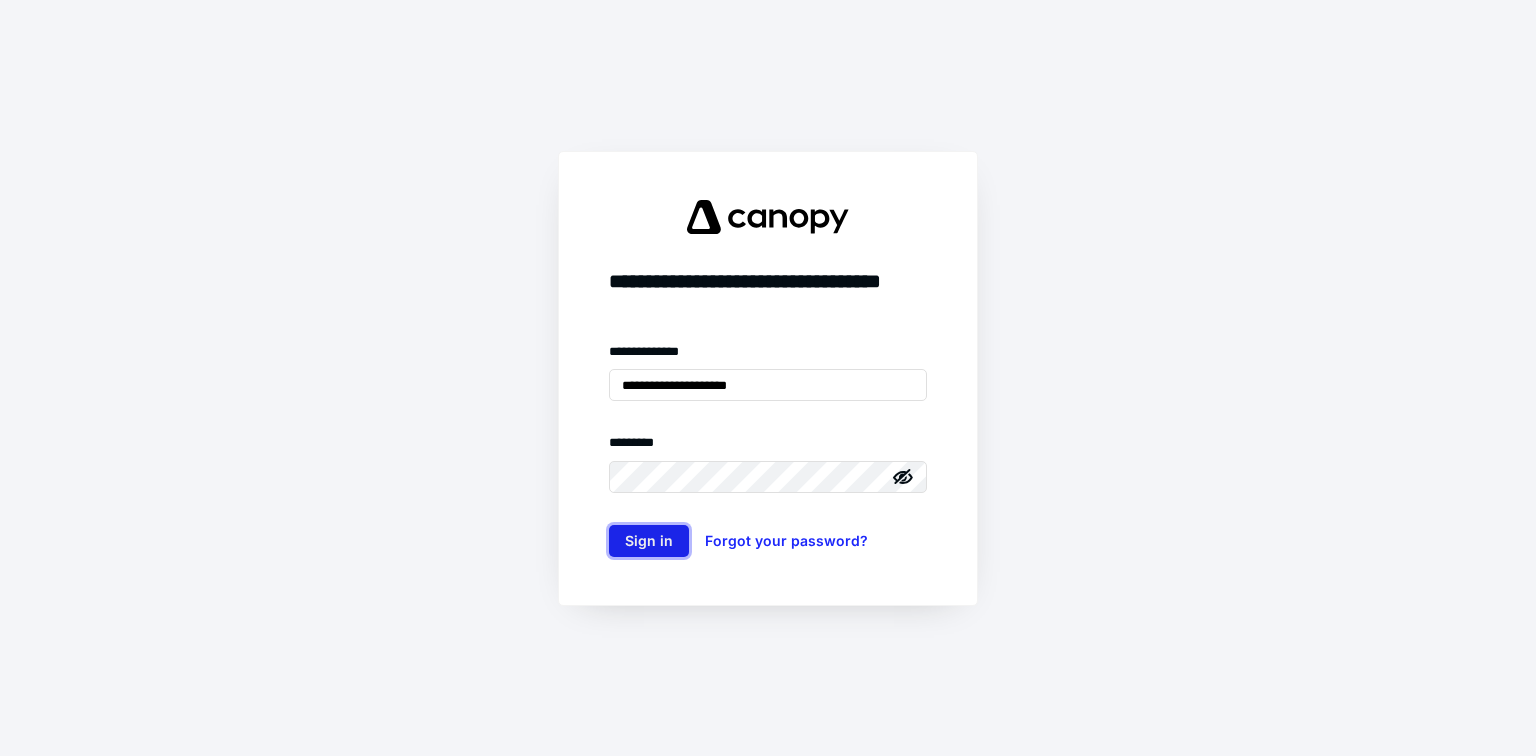click on "Sign in" at bounding box center (649, 541) 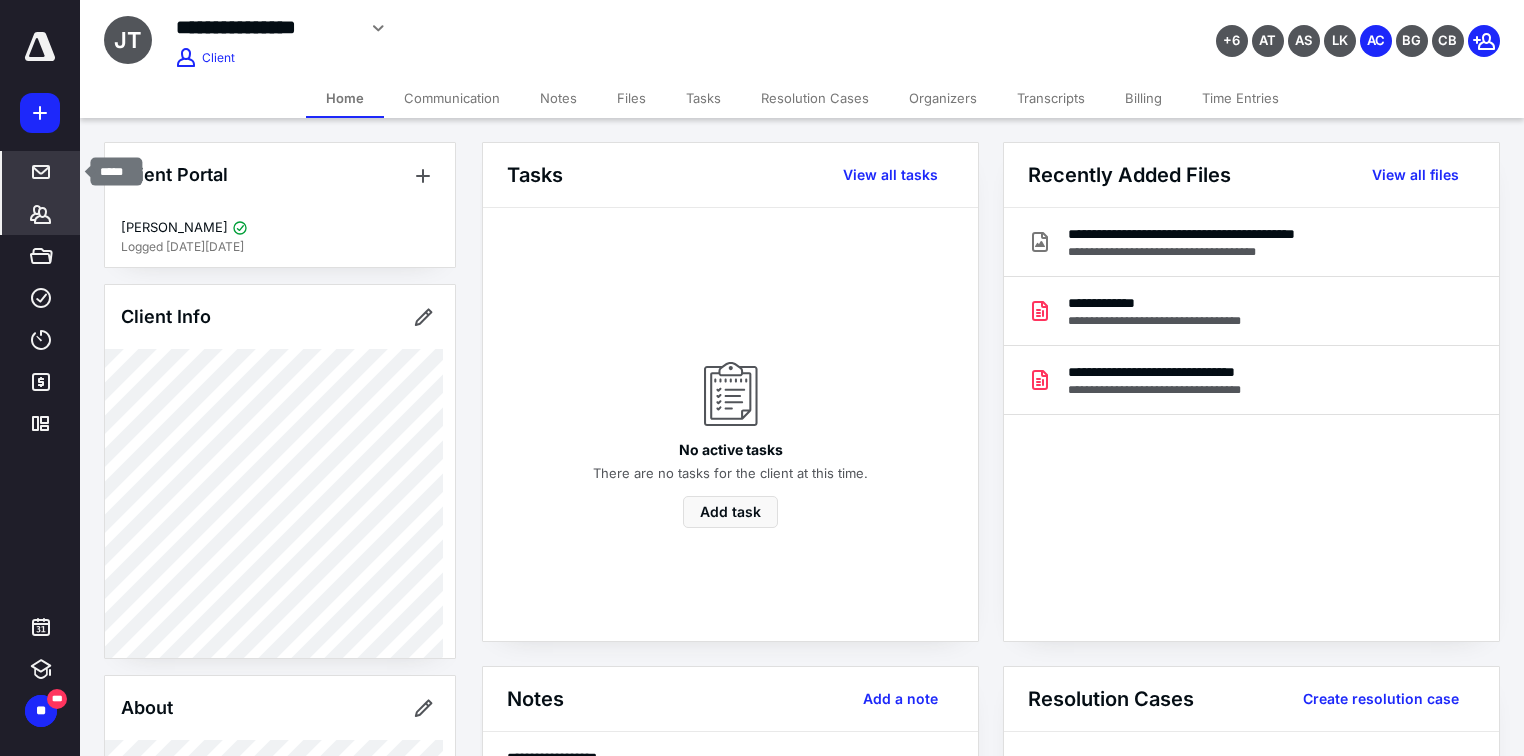 scroll, scrollTop: 0, scrollLeft: 0, axis: both 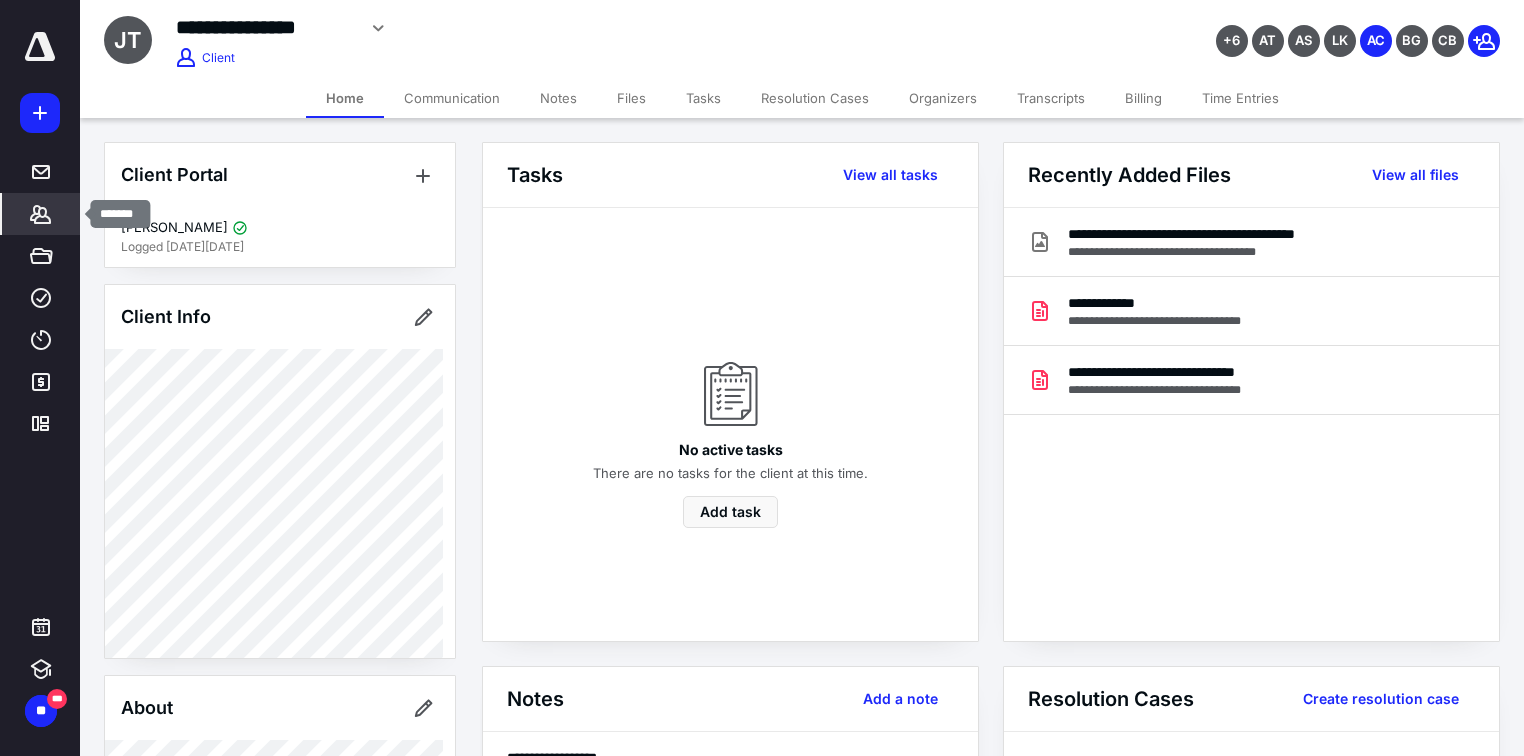 click 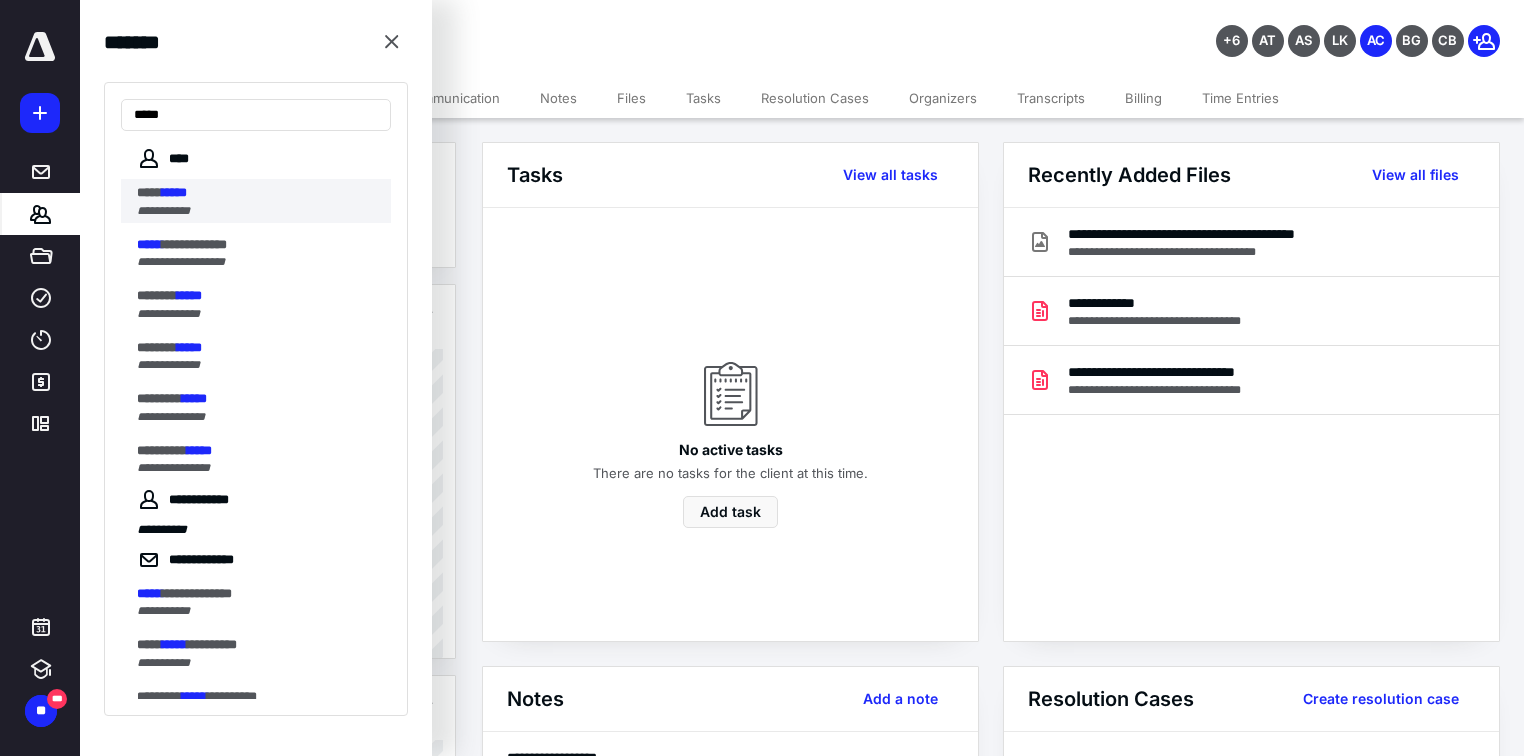 type on "*****" 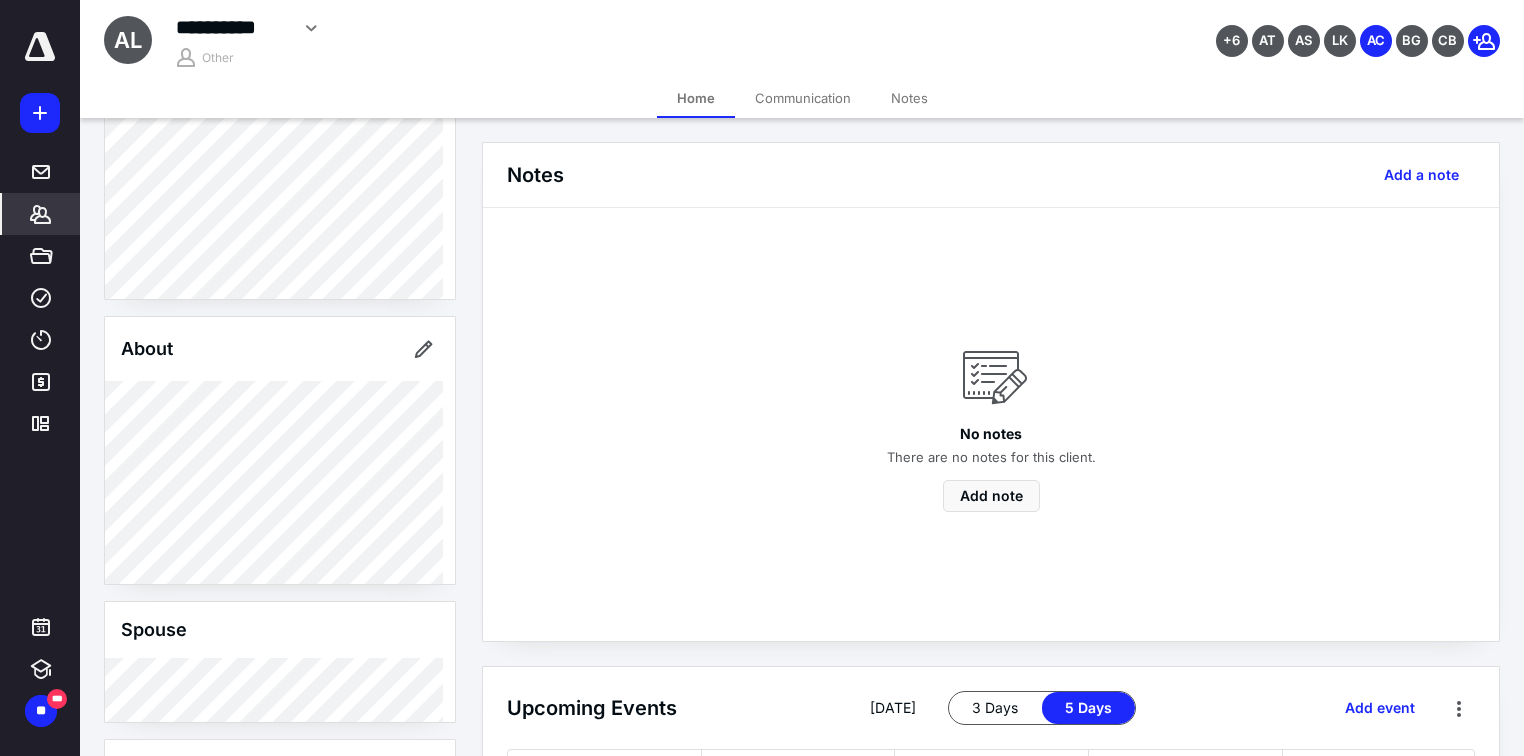 scroll, scrollTop: 354, scrollLeft: 0, axis: vertical 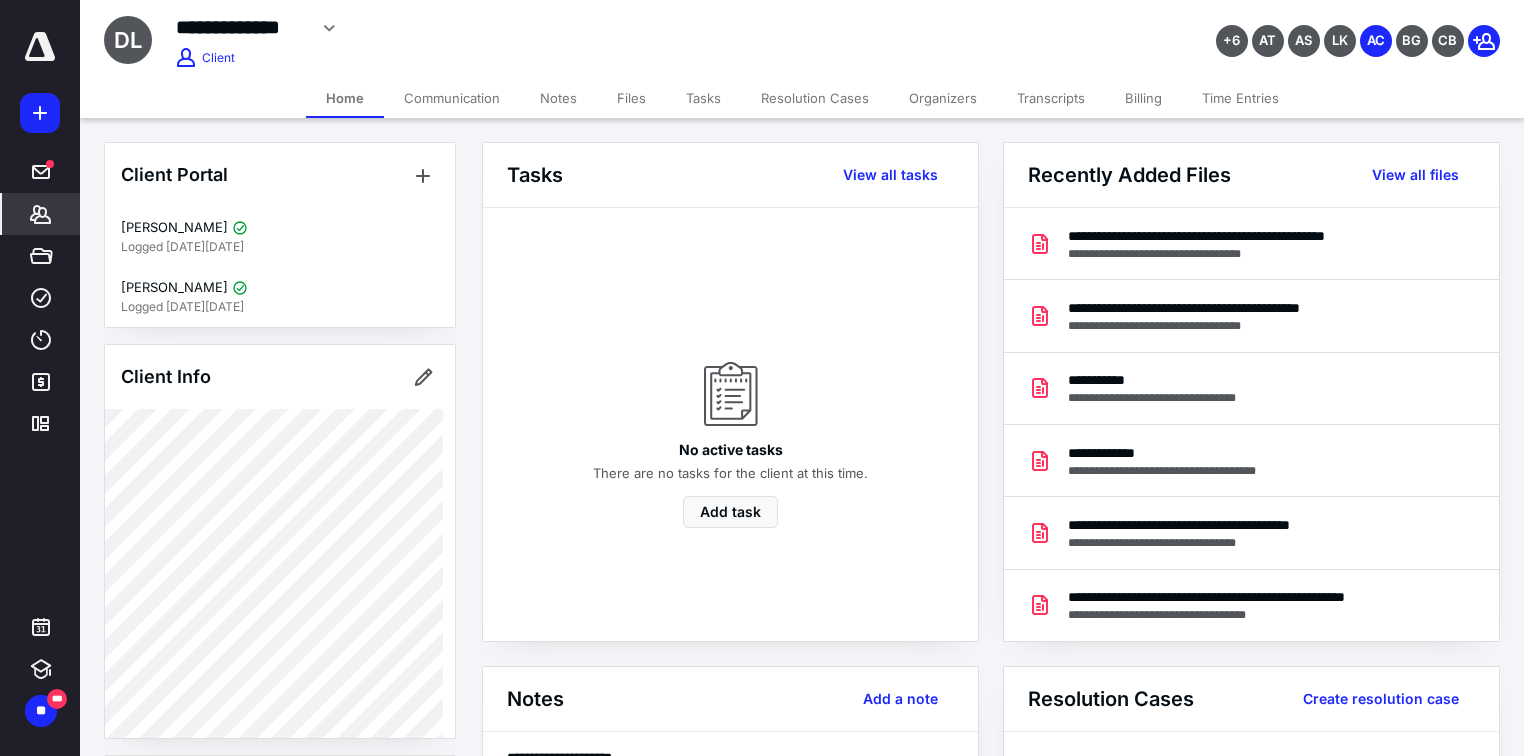 click on "*******" at bounding box center (41, 214) 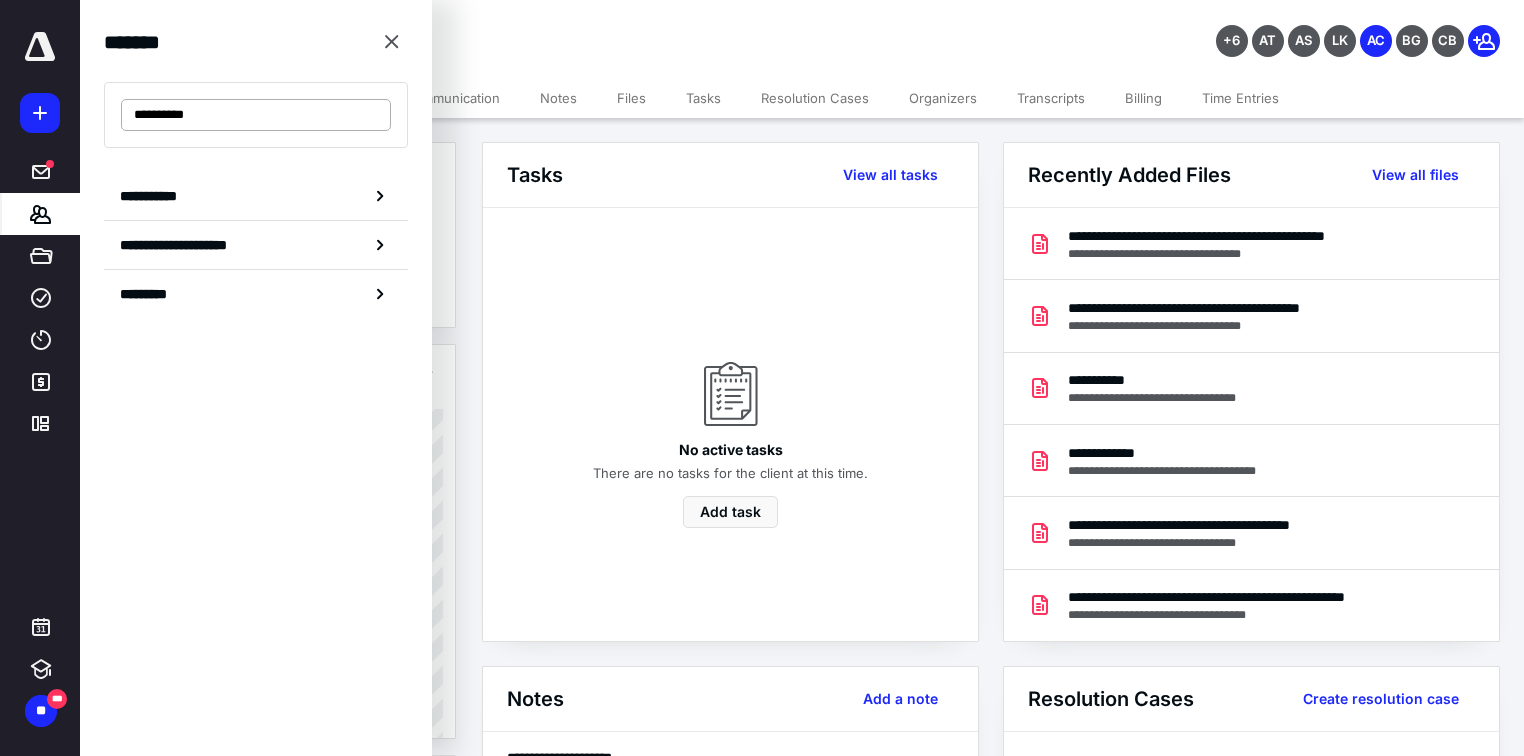 drag, startPoint x: 217, startPoint y: 120, endPoint x: 122, endPoint y: 119, distance: 95.005264 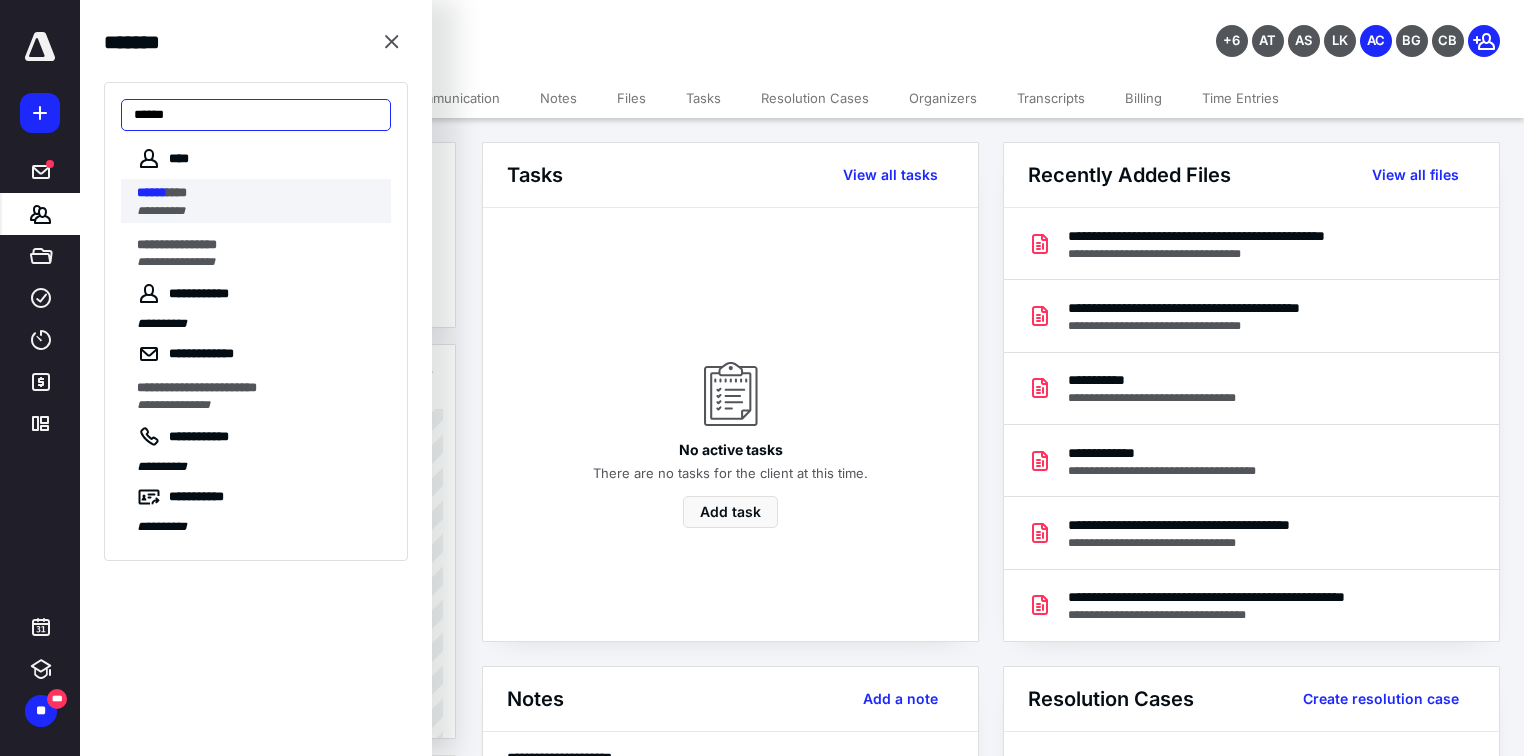 type on "******" 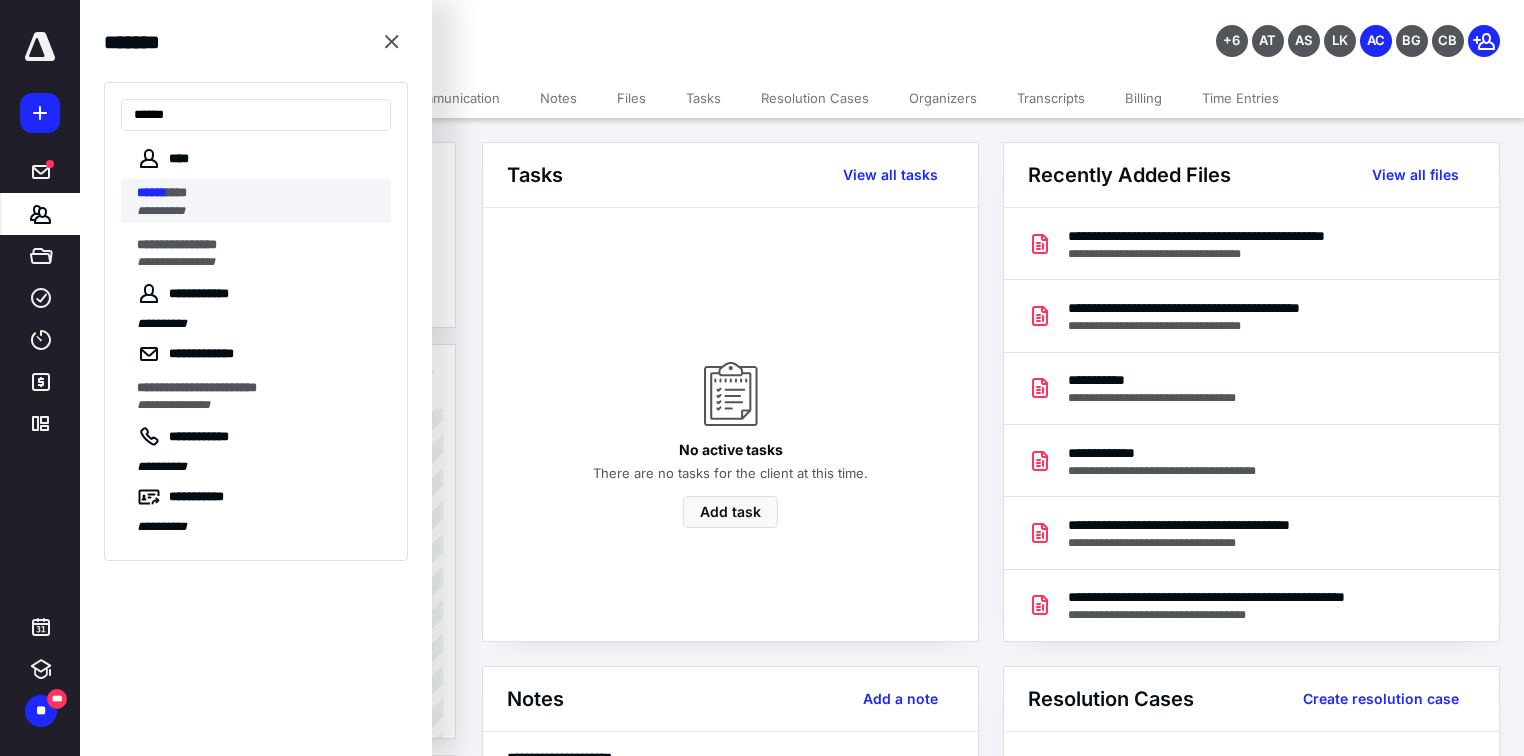 click on "****** ***" at bounding box center [258, 193] 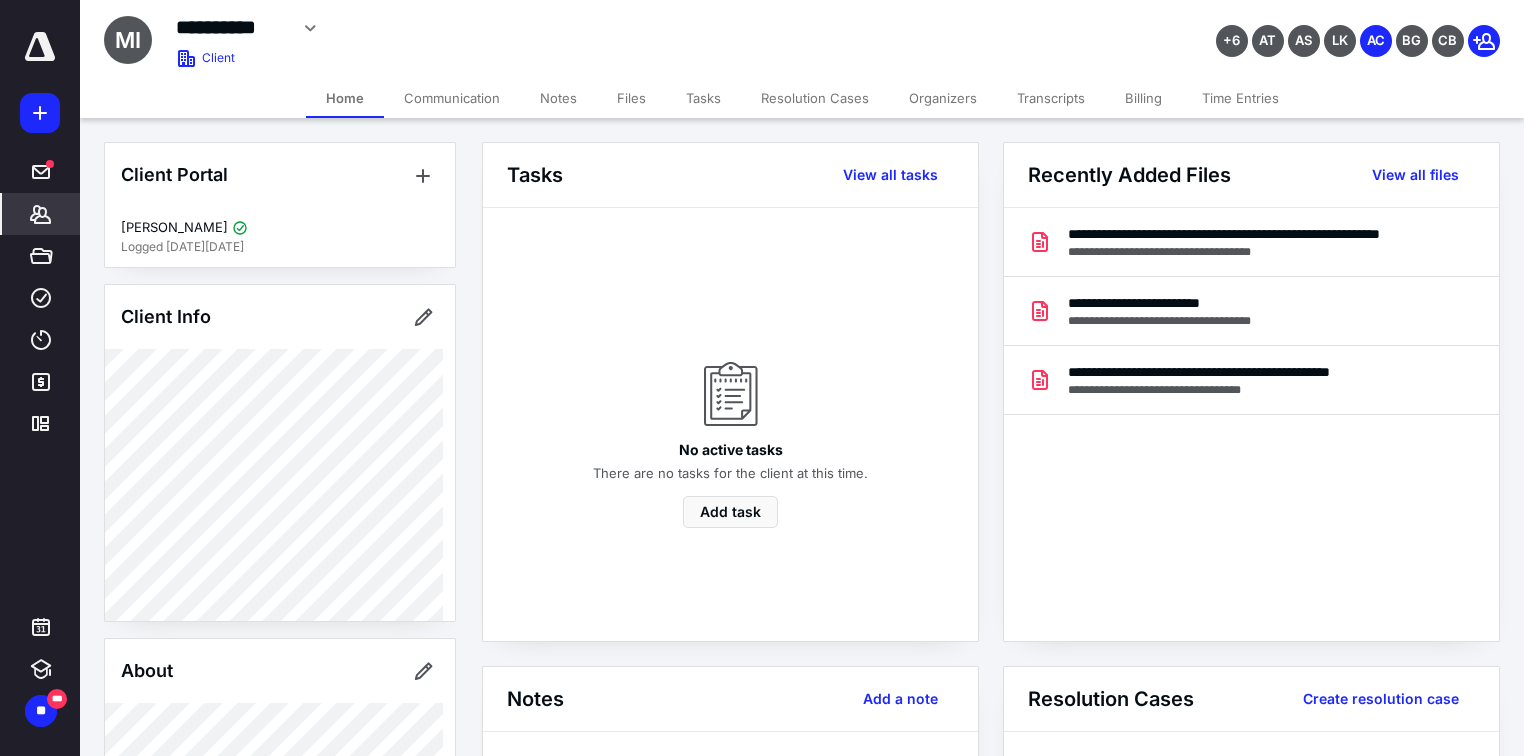 click on "Files" at bounding box center [631, 98] 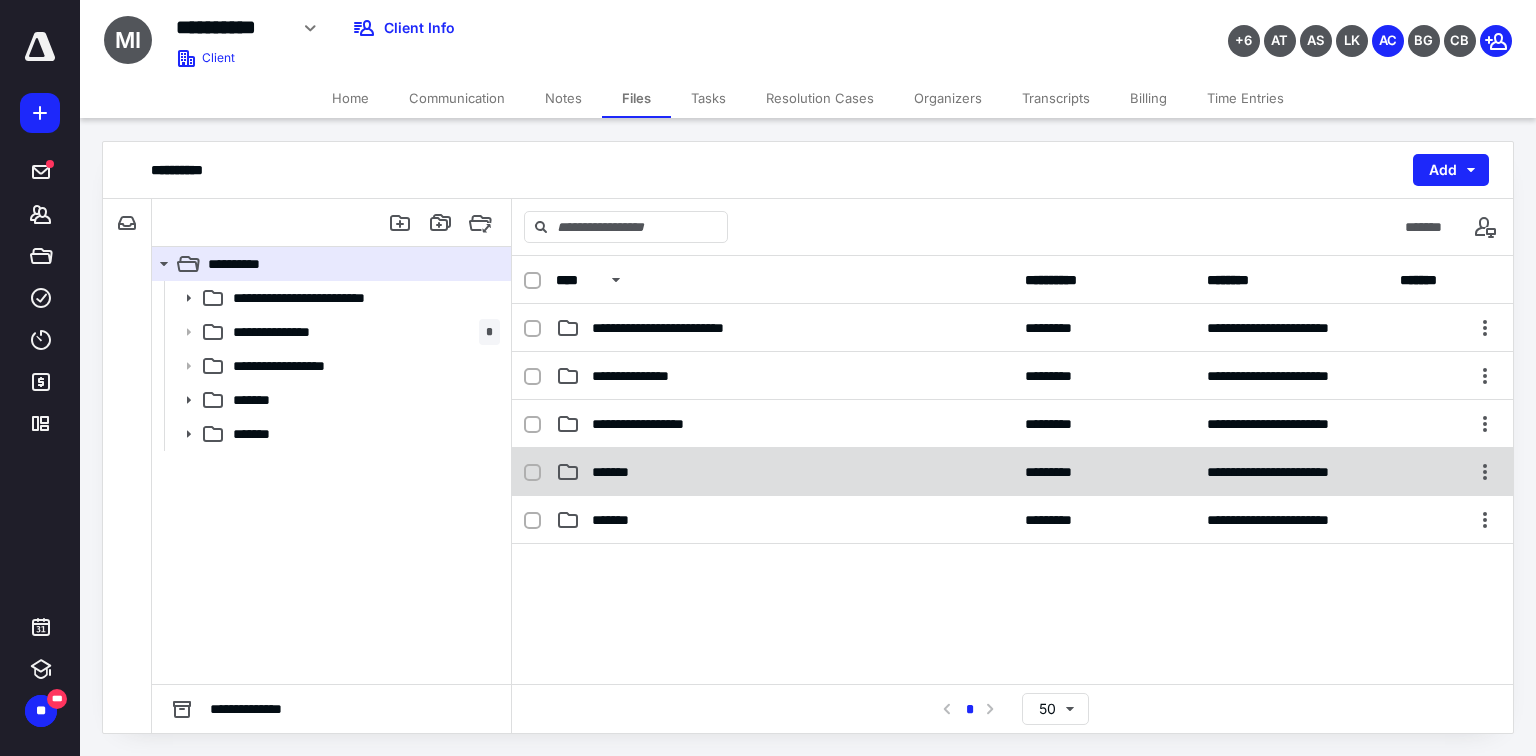 click on "*******" at bounding box center (784, 472) 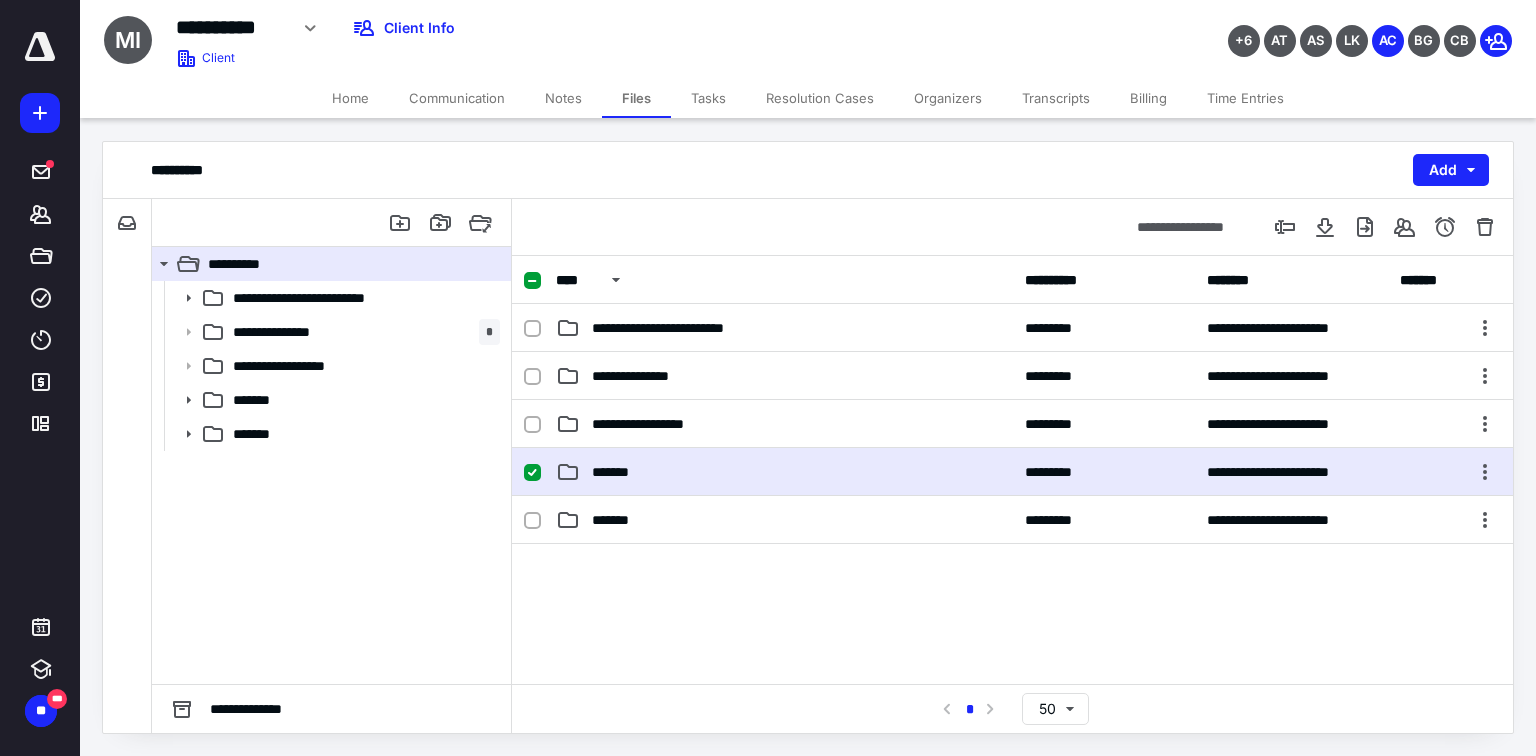 click on "*******" at bounding box center [784, 472] 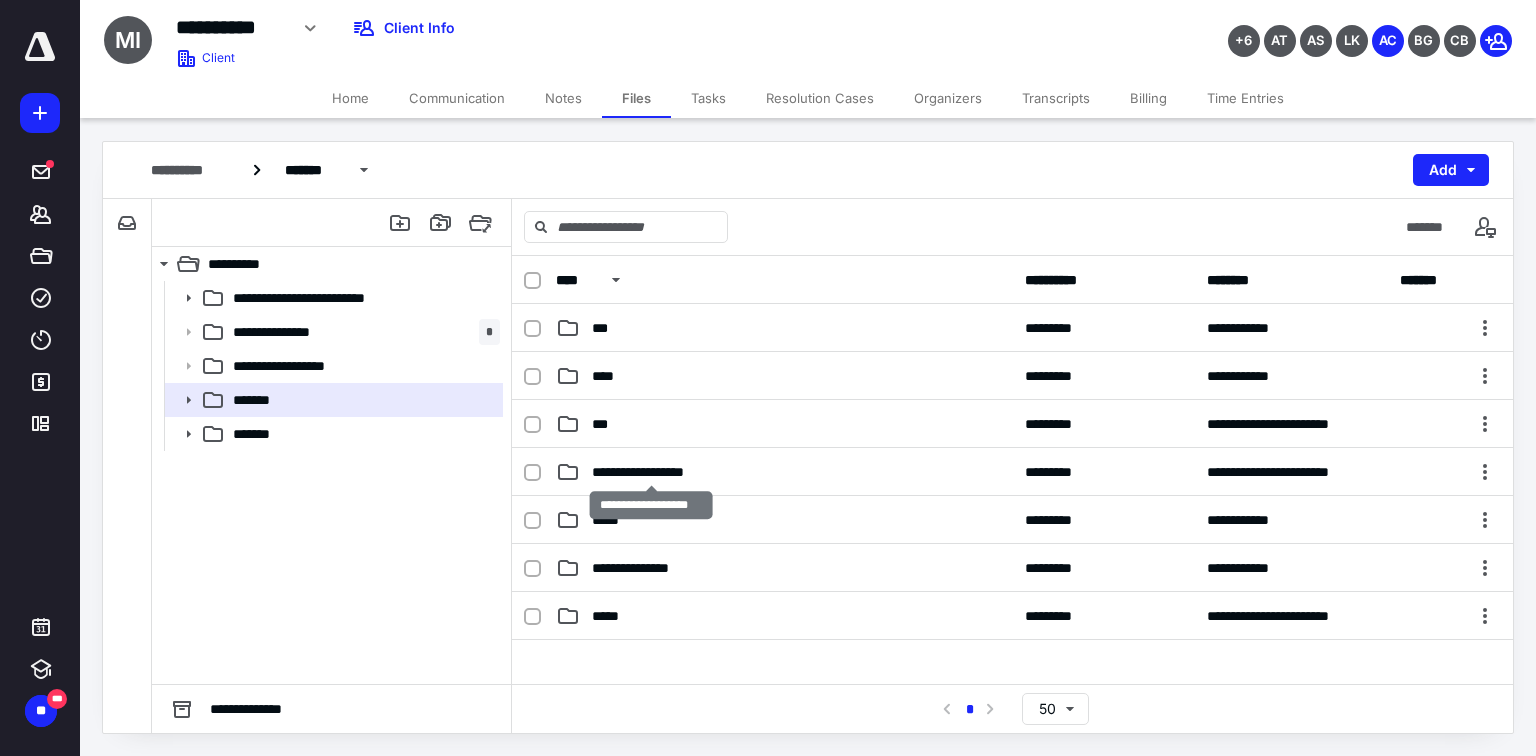 click on "**********" at bounding box center (652, 472) 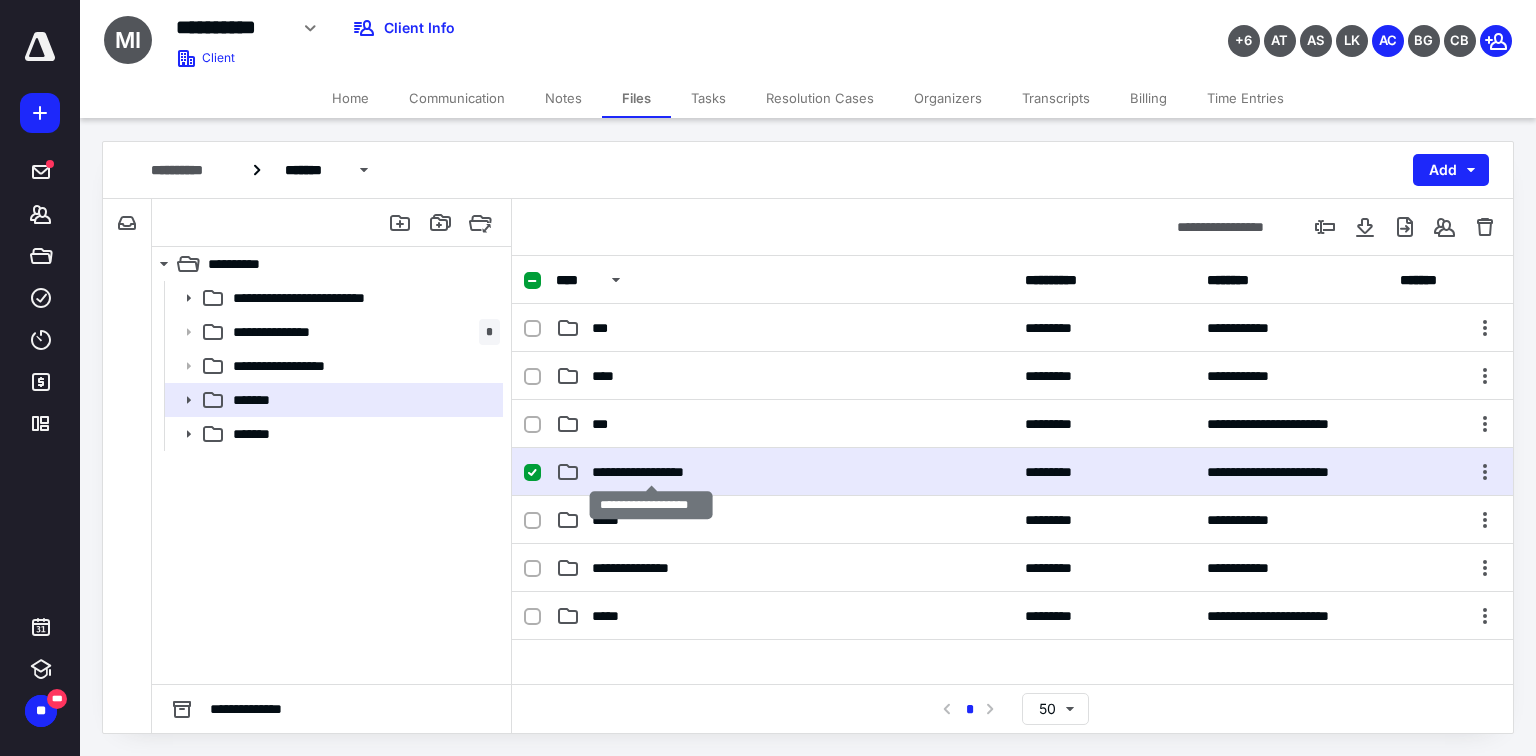 click on "**********" at bounding box center (652, 472) 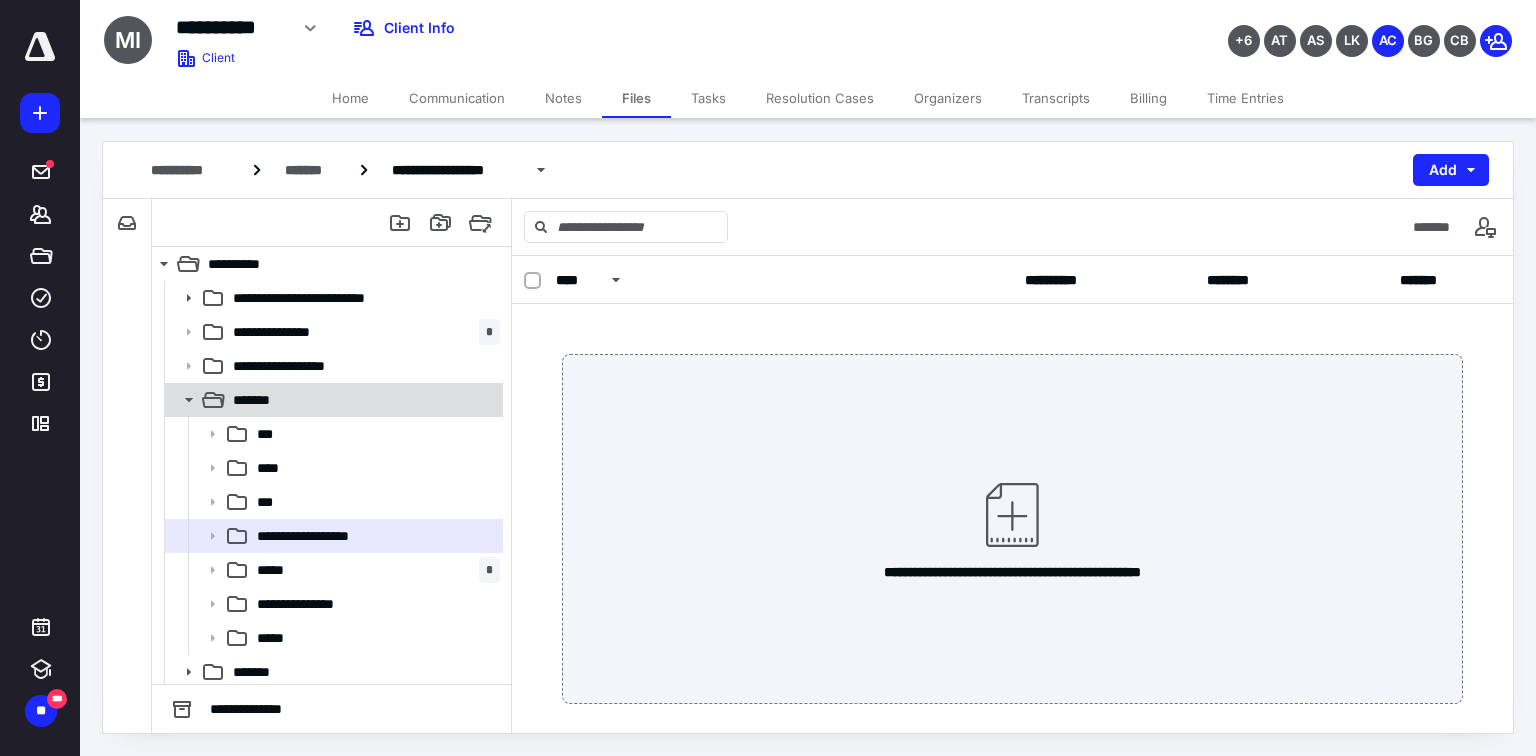 click on "*******" at bounding box center [362, 400] 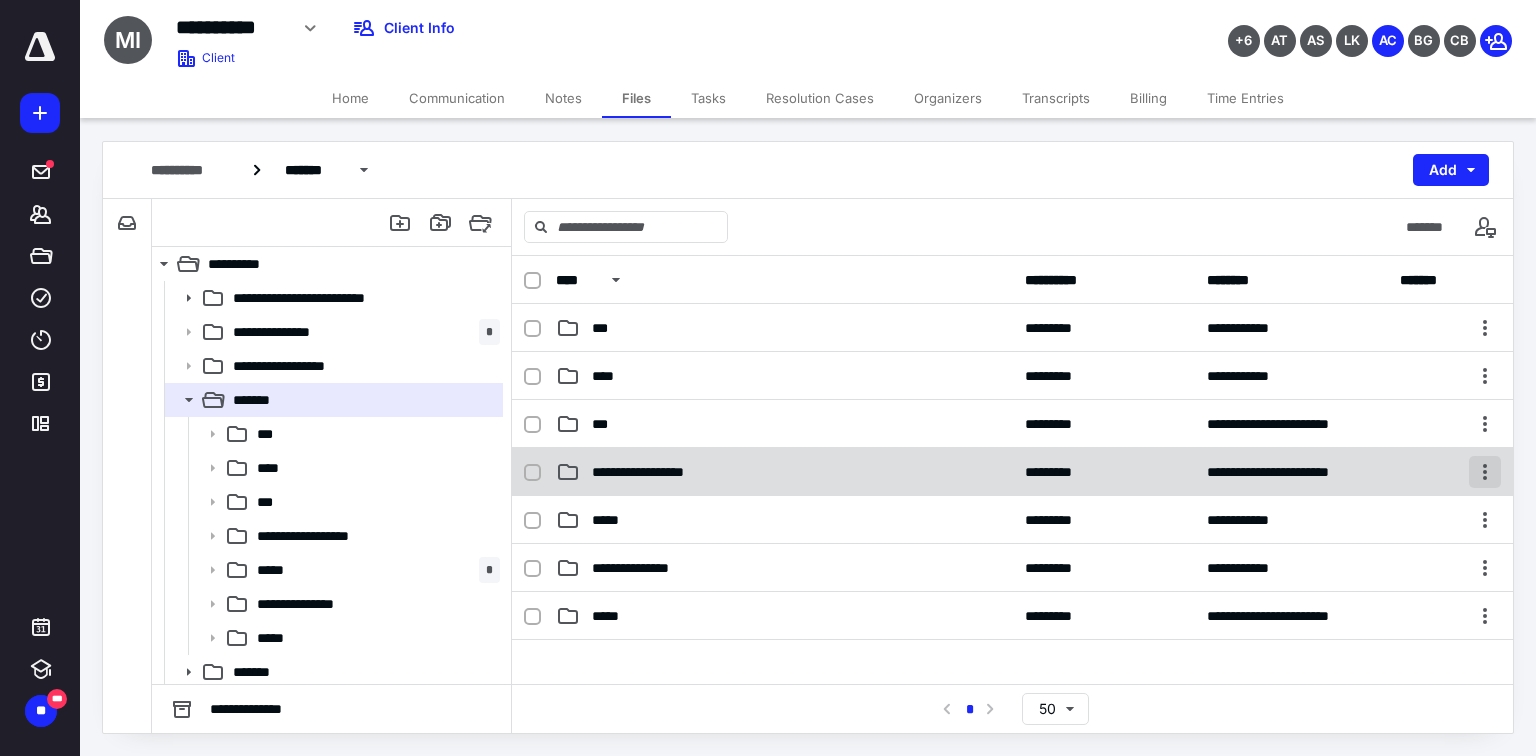 click at bounding box center [1485, 472] 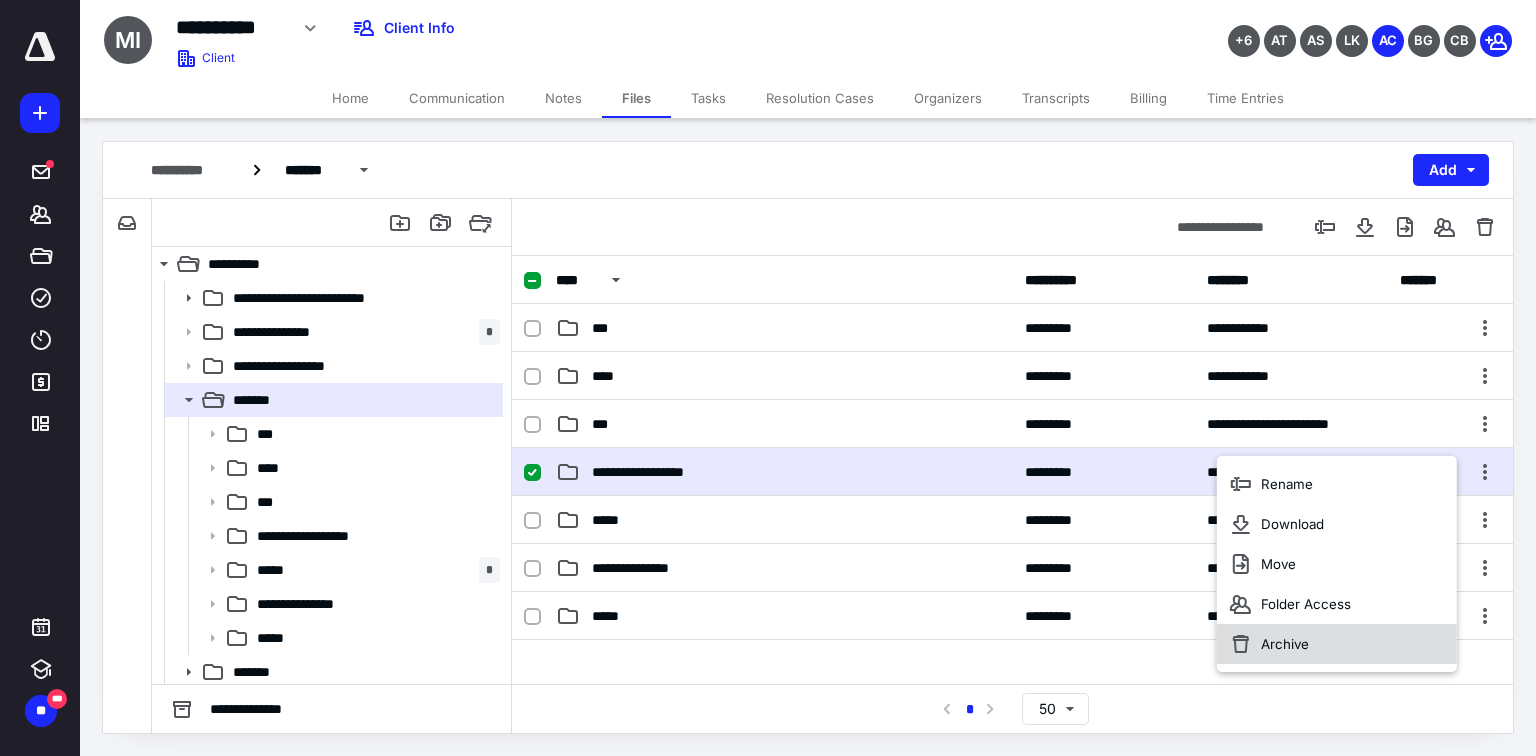 click on "Archive" at bounding box center (1337, 644) 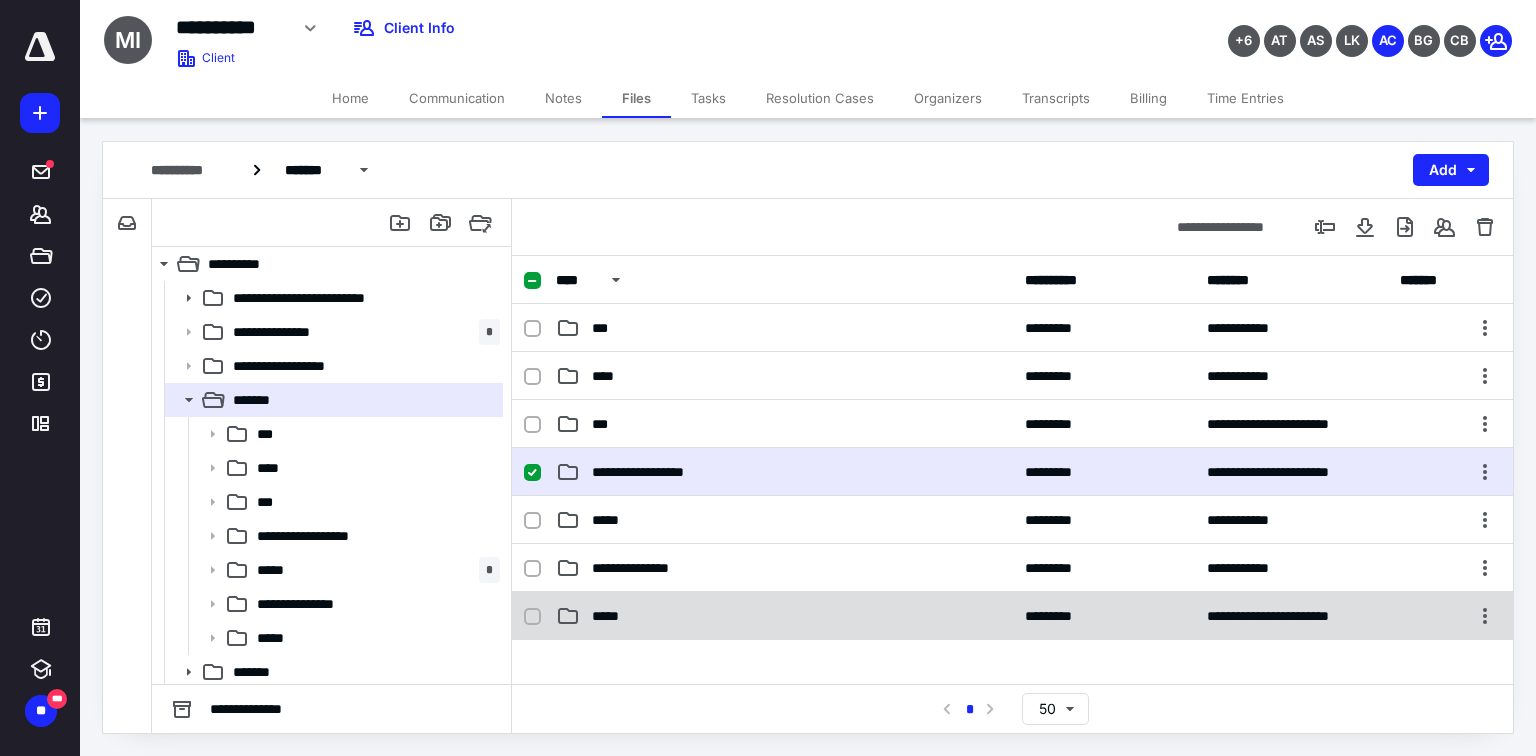 checkbox on "false" 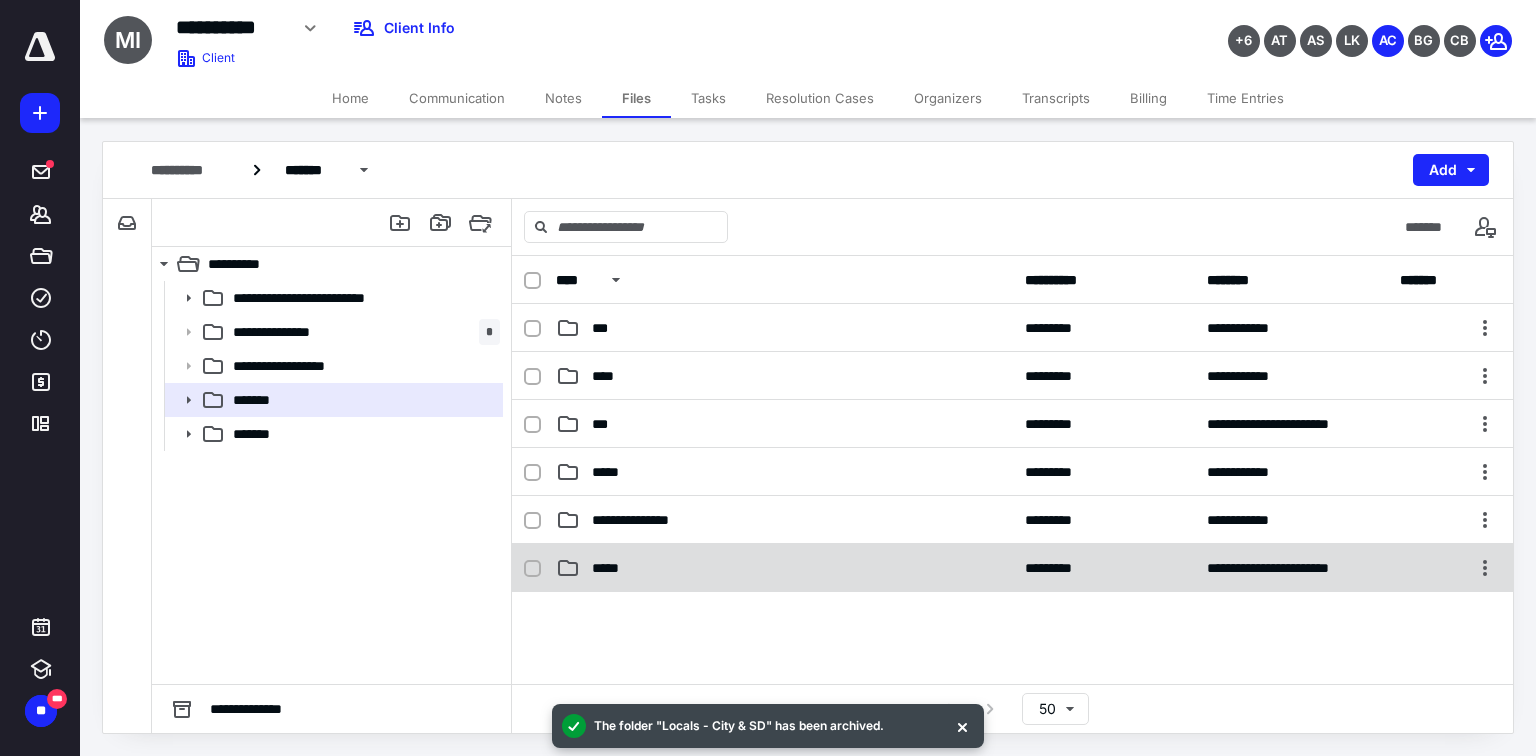 click on "**********" at bounding box center [1012, 568] 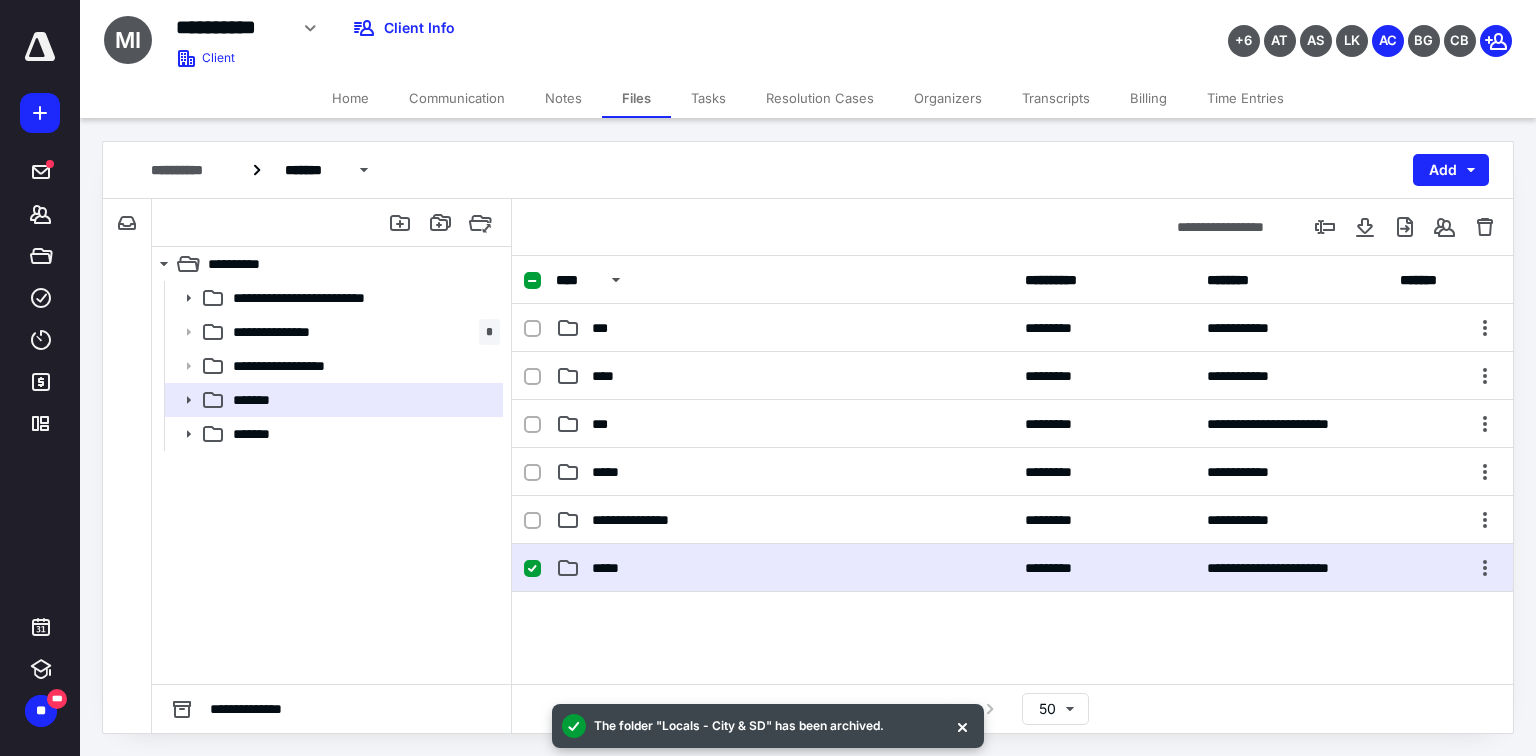click on "**********" at bounding box center (1012, 568) 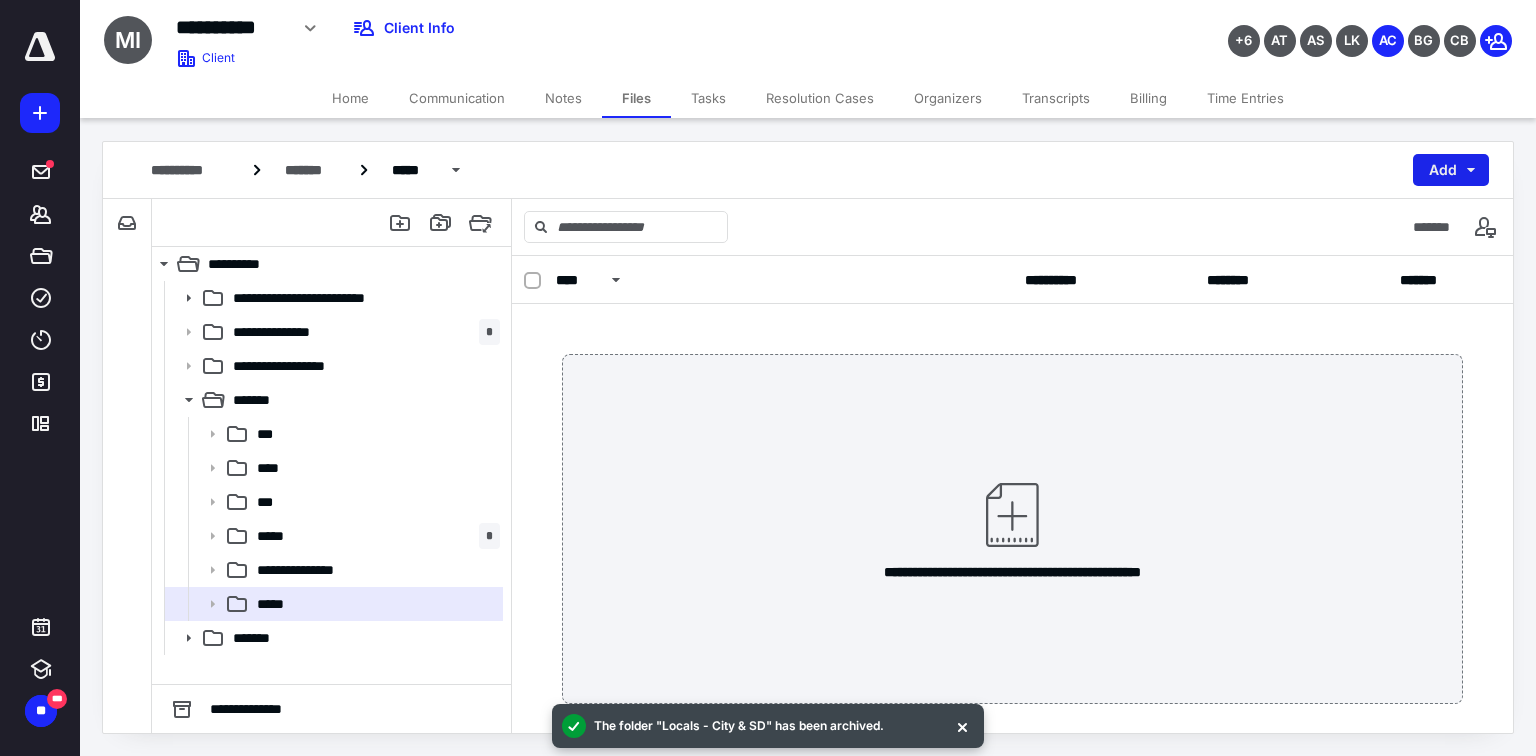 click on "Add" at bounding box center (1451, 170) 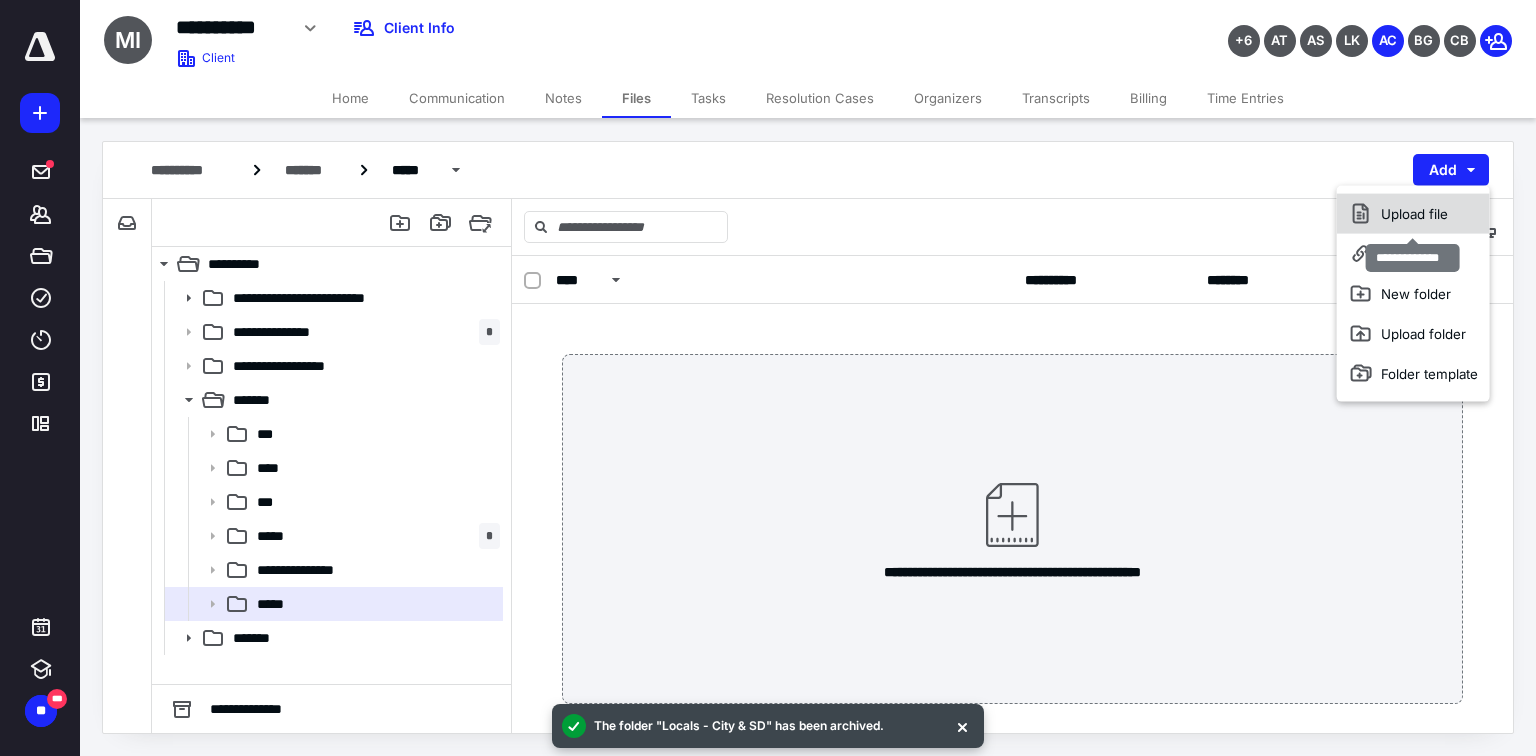 click on "Upload file" at bounding box center (1413, 214) 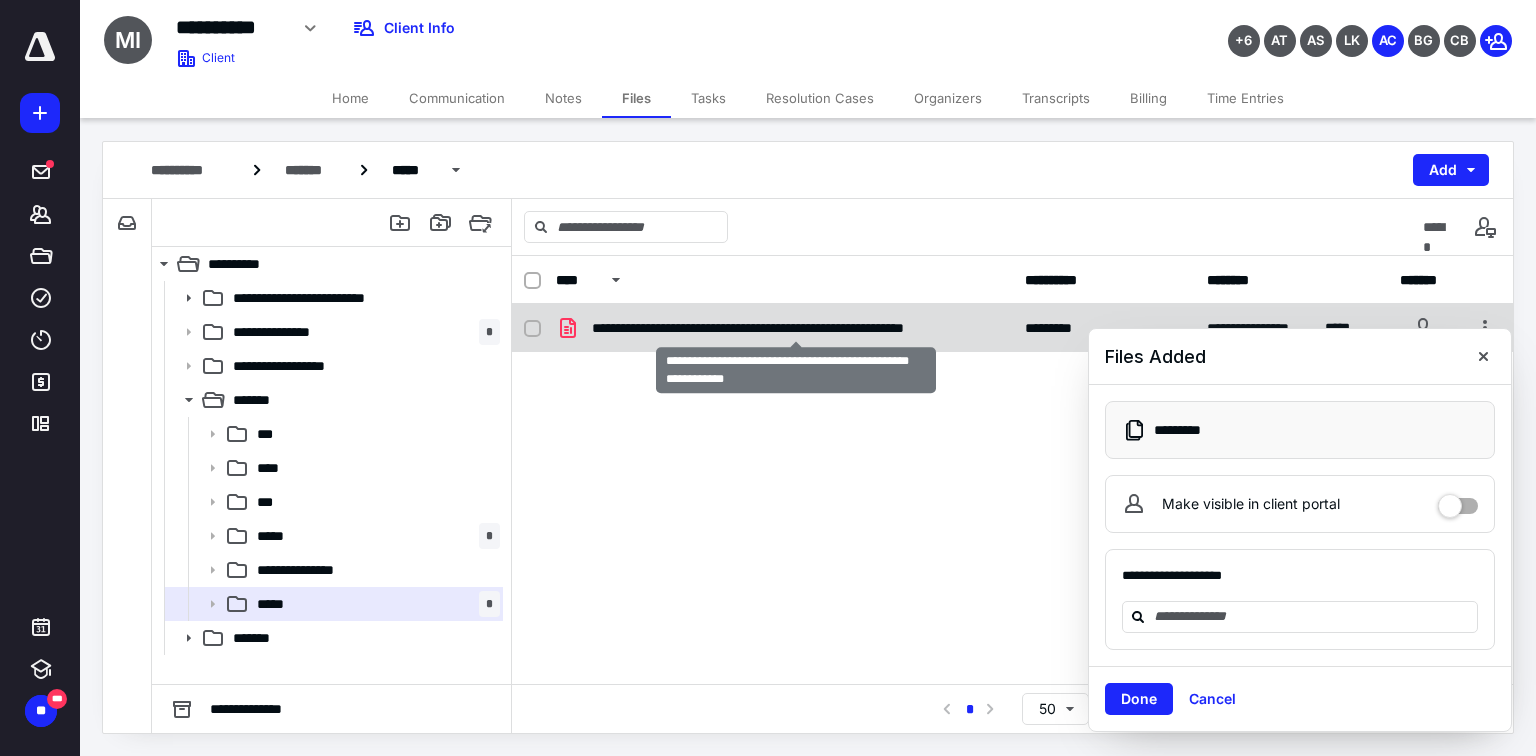 checkbox on "true" 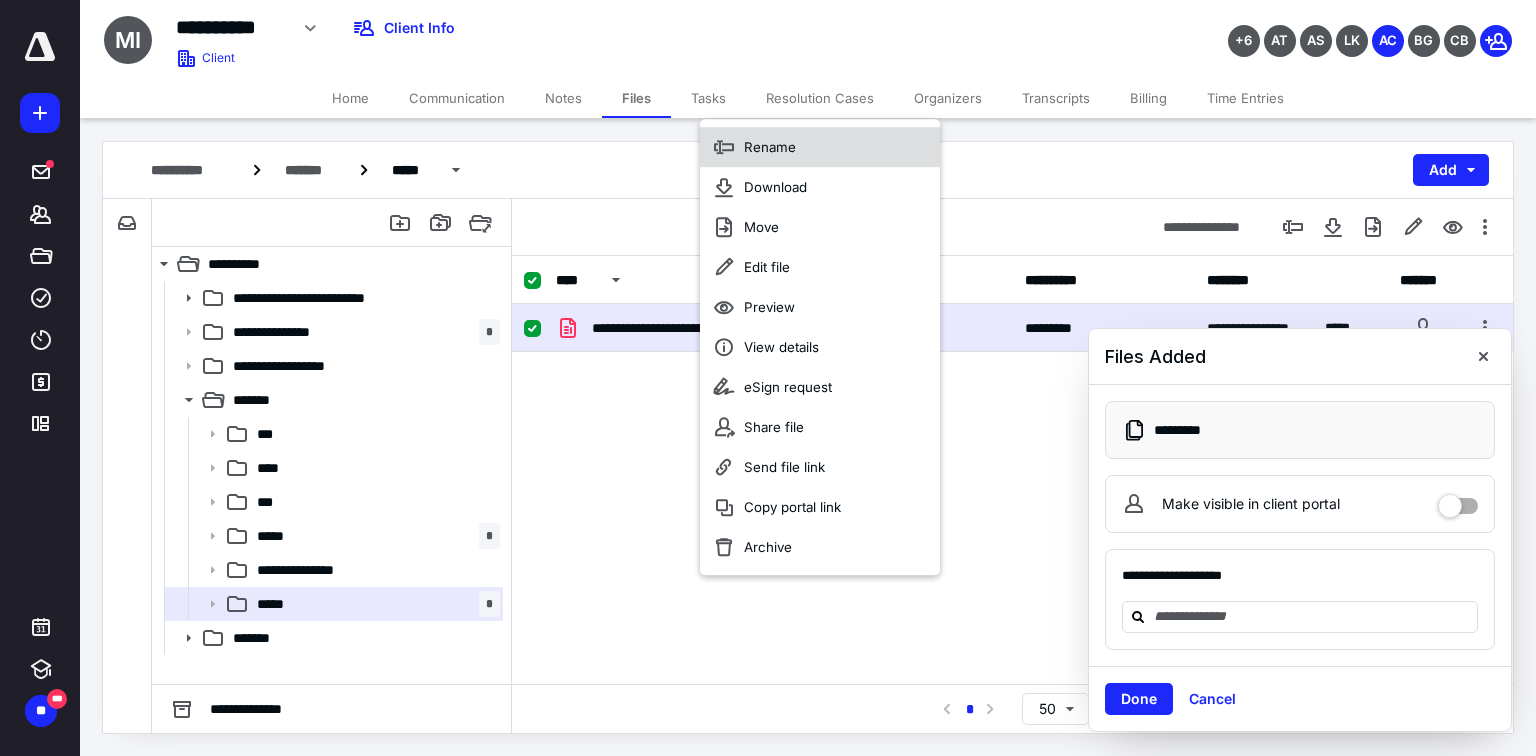 click on "Rename" at bounding box center (770, 147) 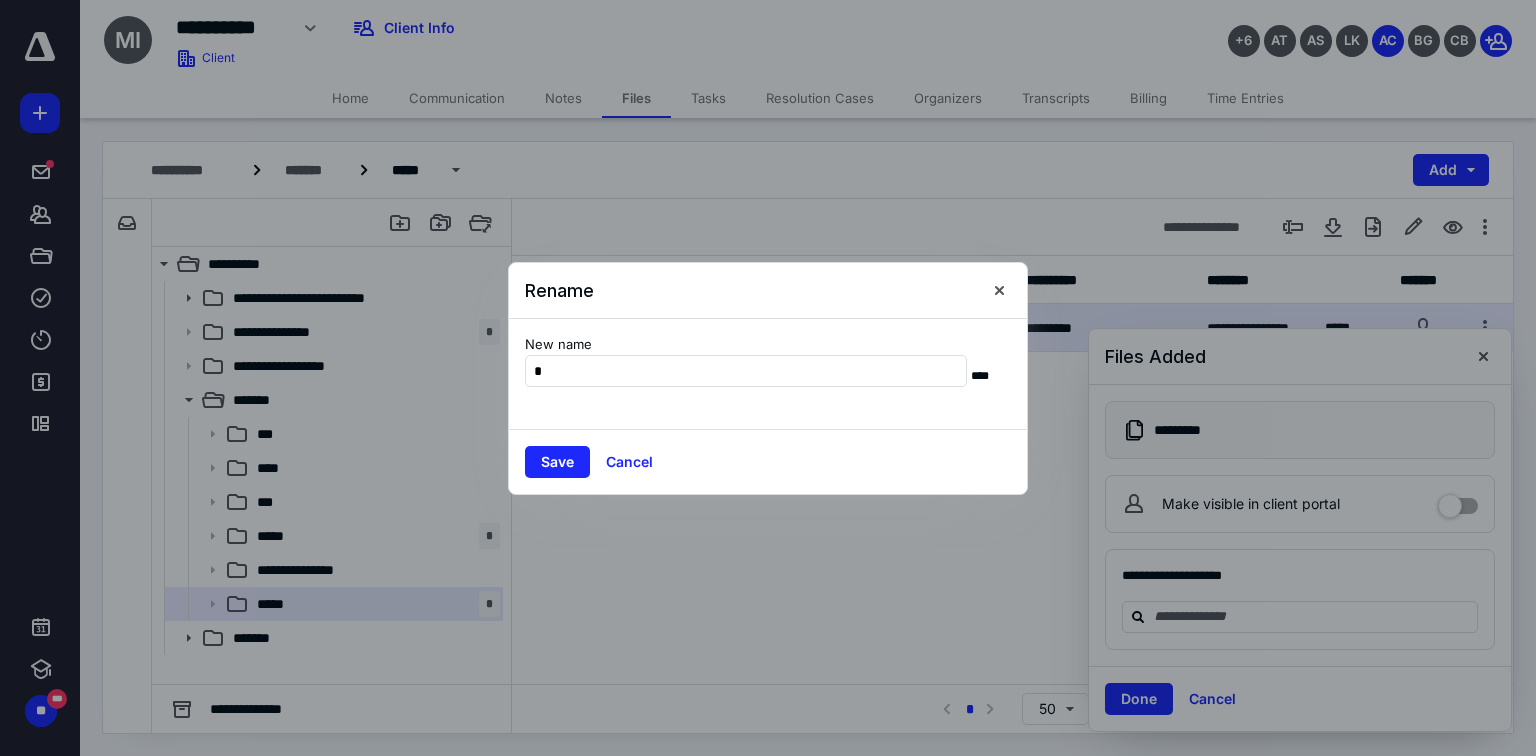 scroll, scrollTop: 0, scrollLeft: 0, axis: both 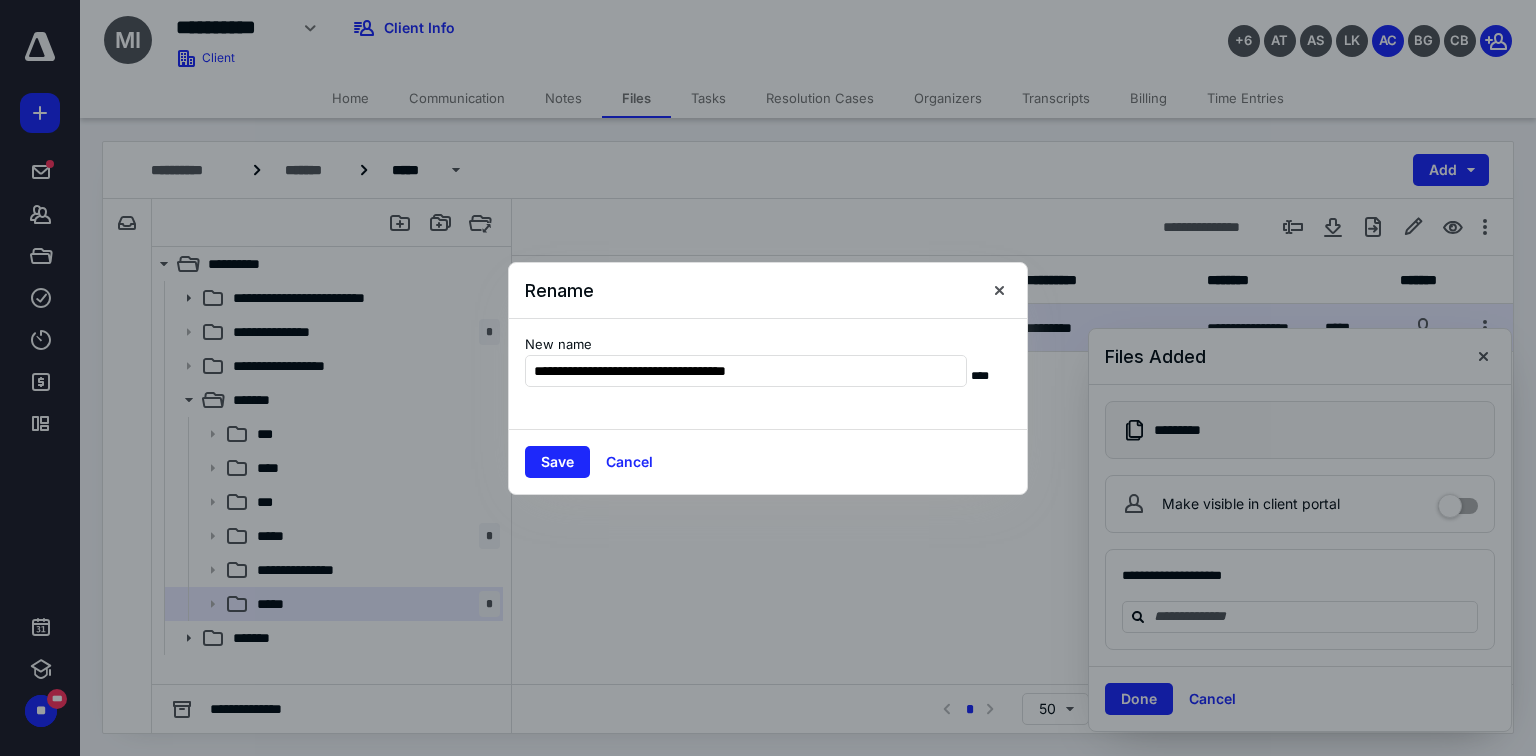 drag, startPoint x: 836, startPoint y: 357, endPoint x: 455, endPoint y: 397, distance: 383.094 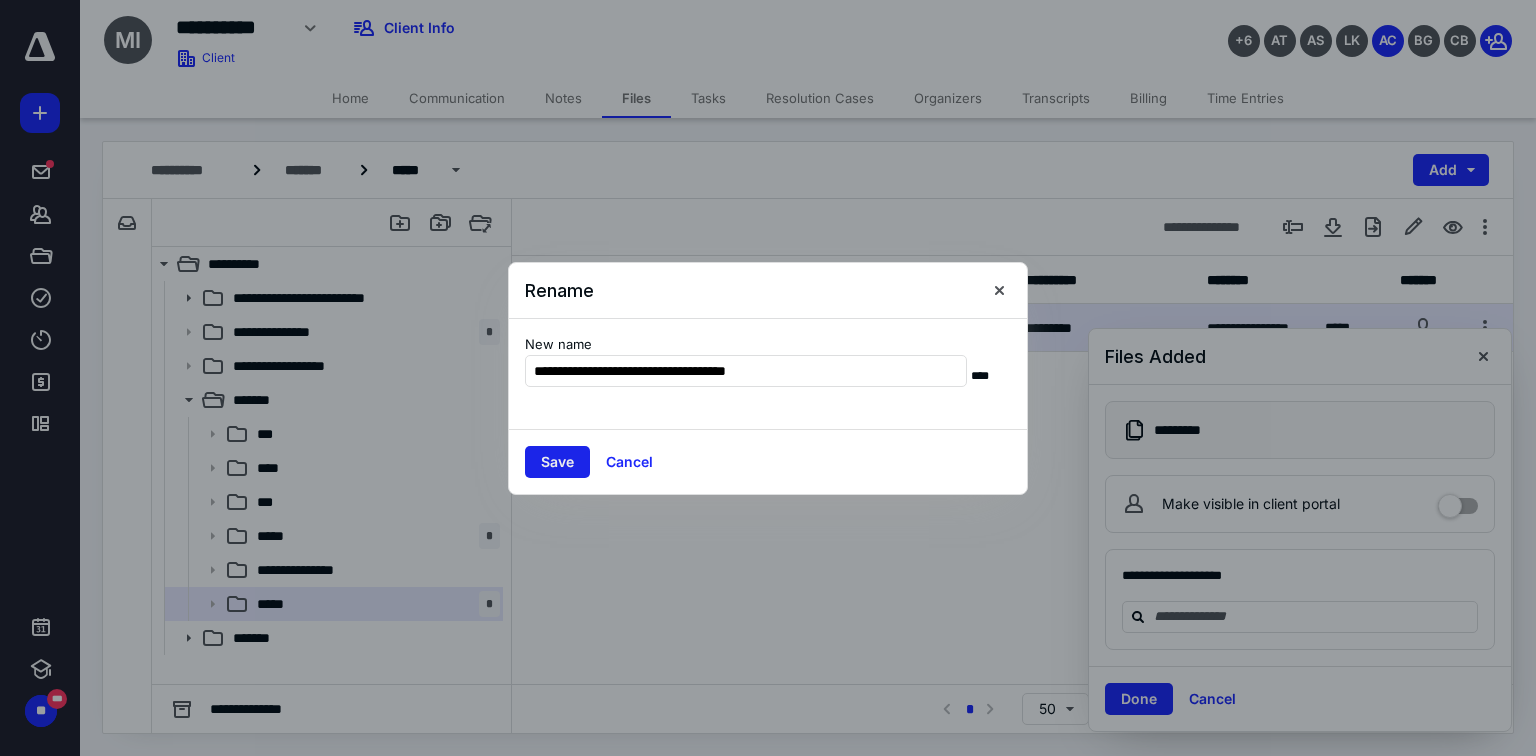 type on "**********" 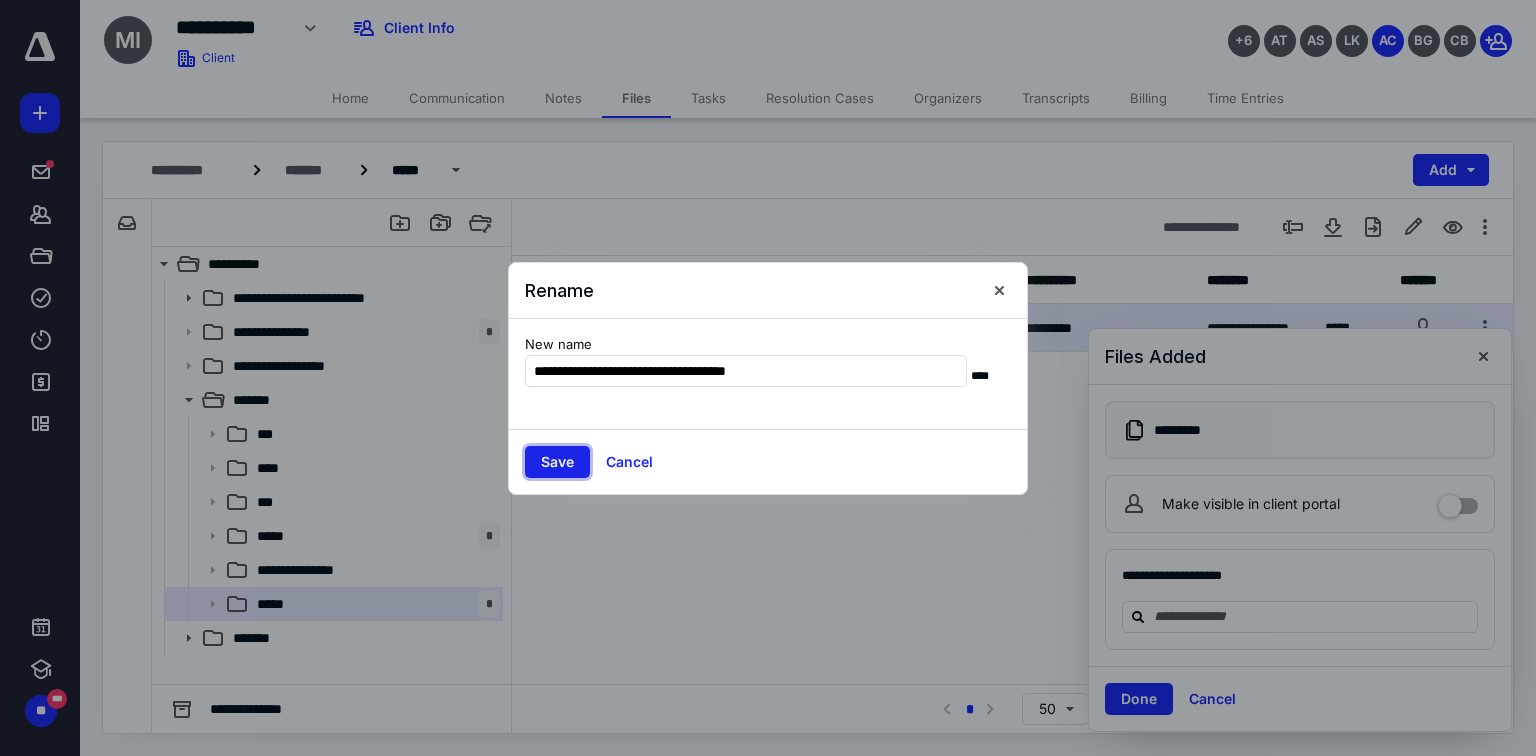click on "Save" at bounding box center (557, 462) 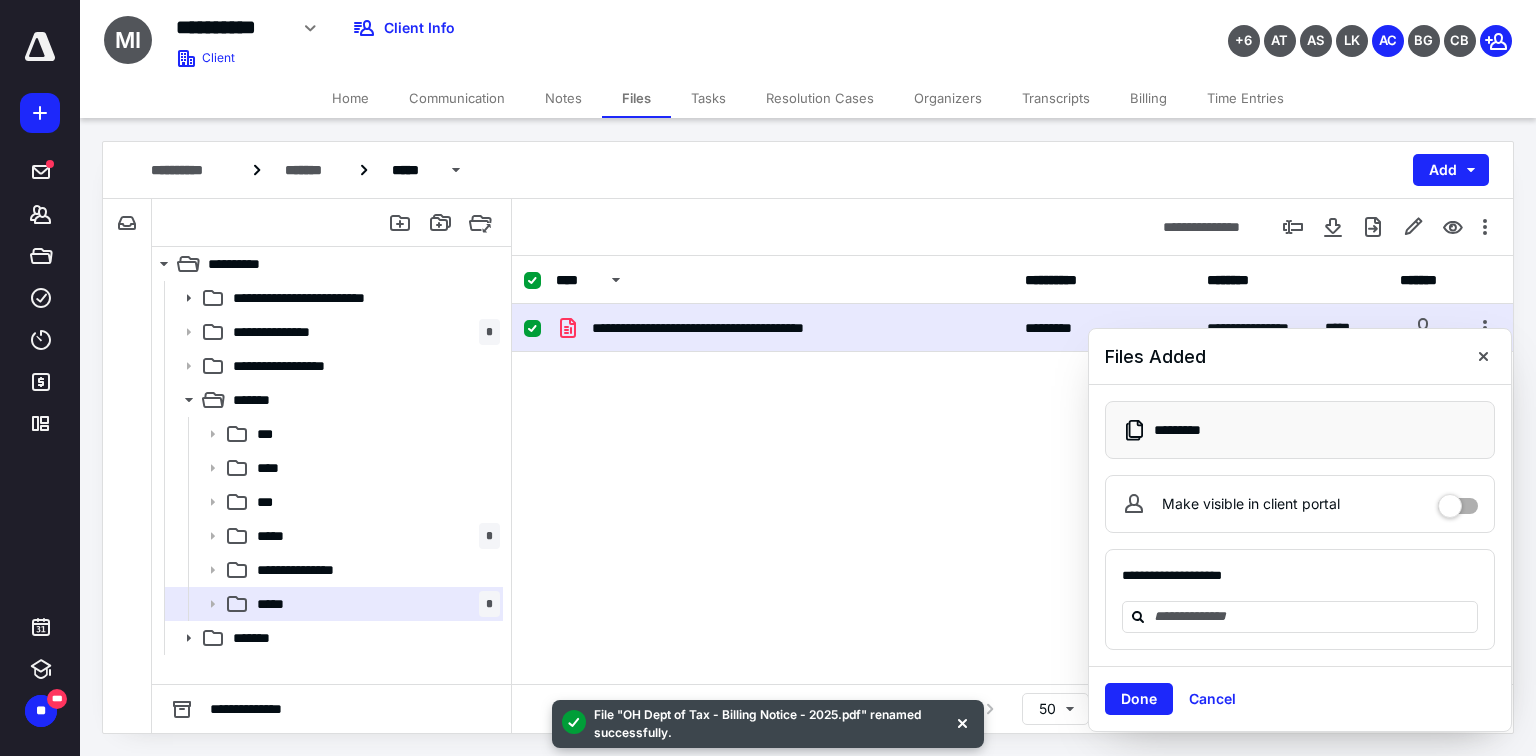 click on "Tasks" at bounding box center [708, 98] 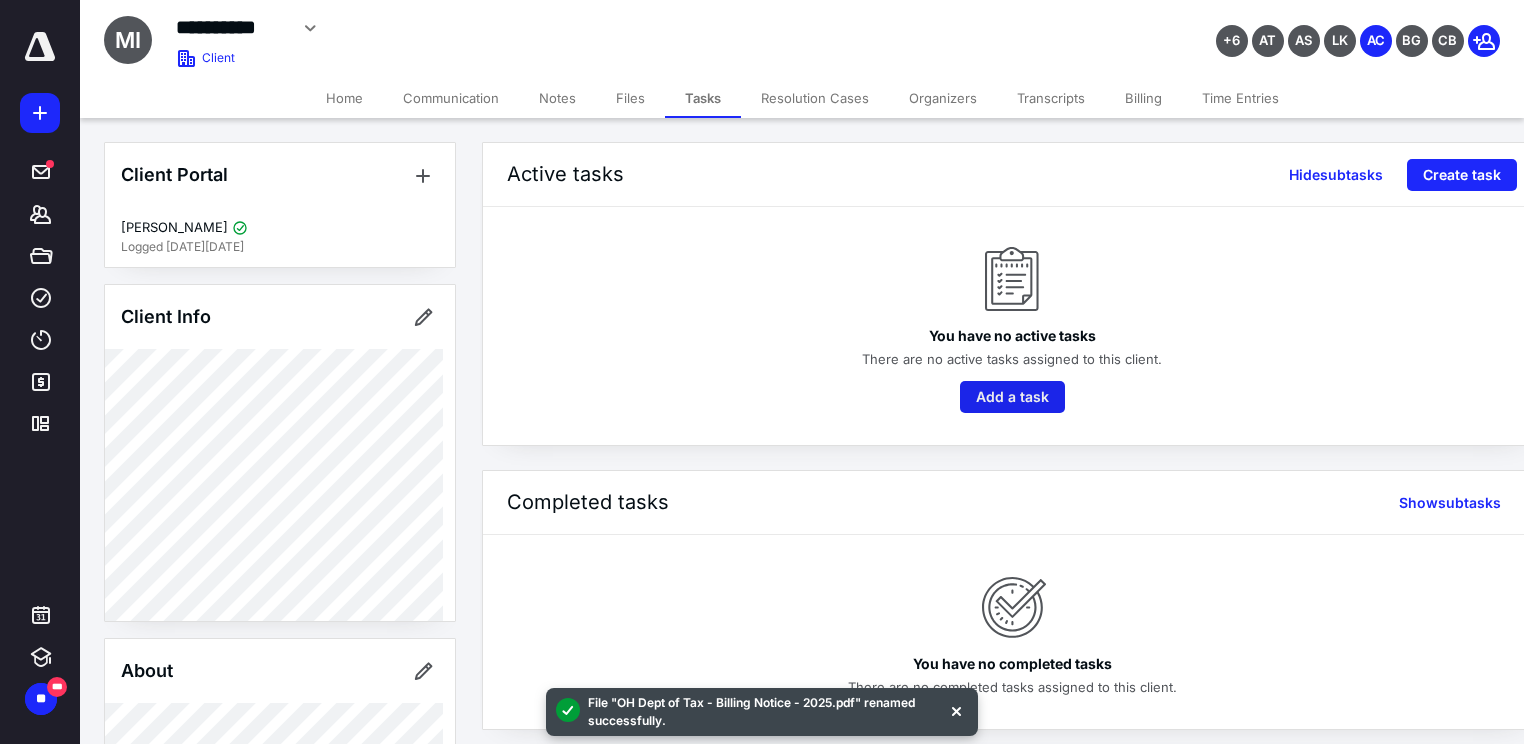 click on "Add a task" at bounding box center [1012, 397] 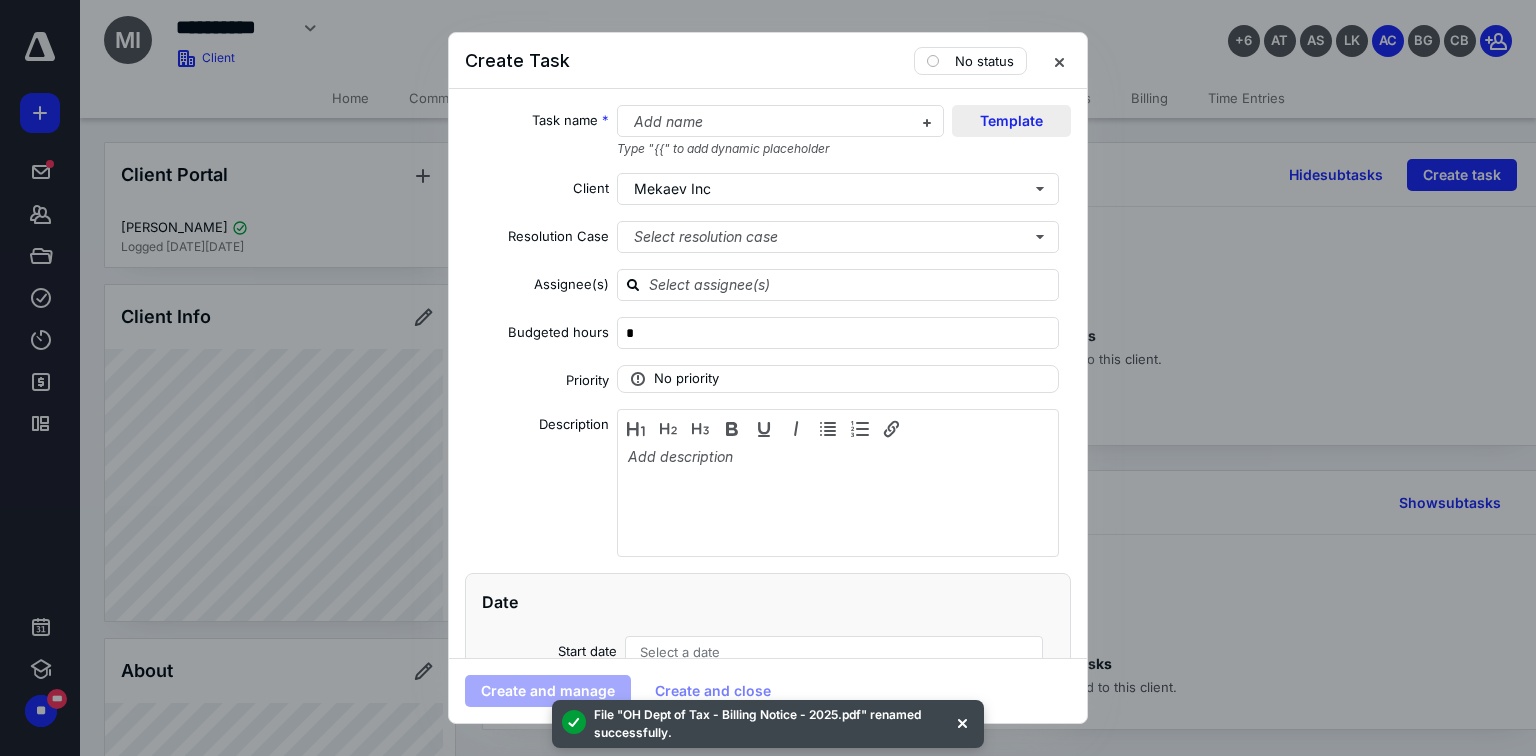click on "Template" at bounding box center (1011, 121) 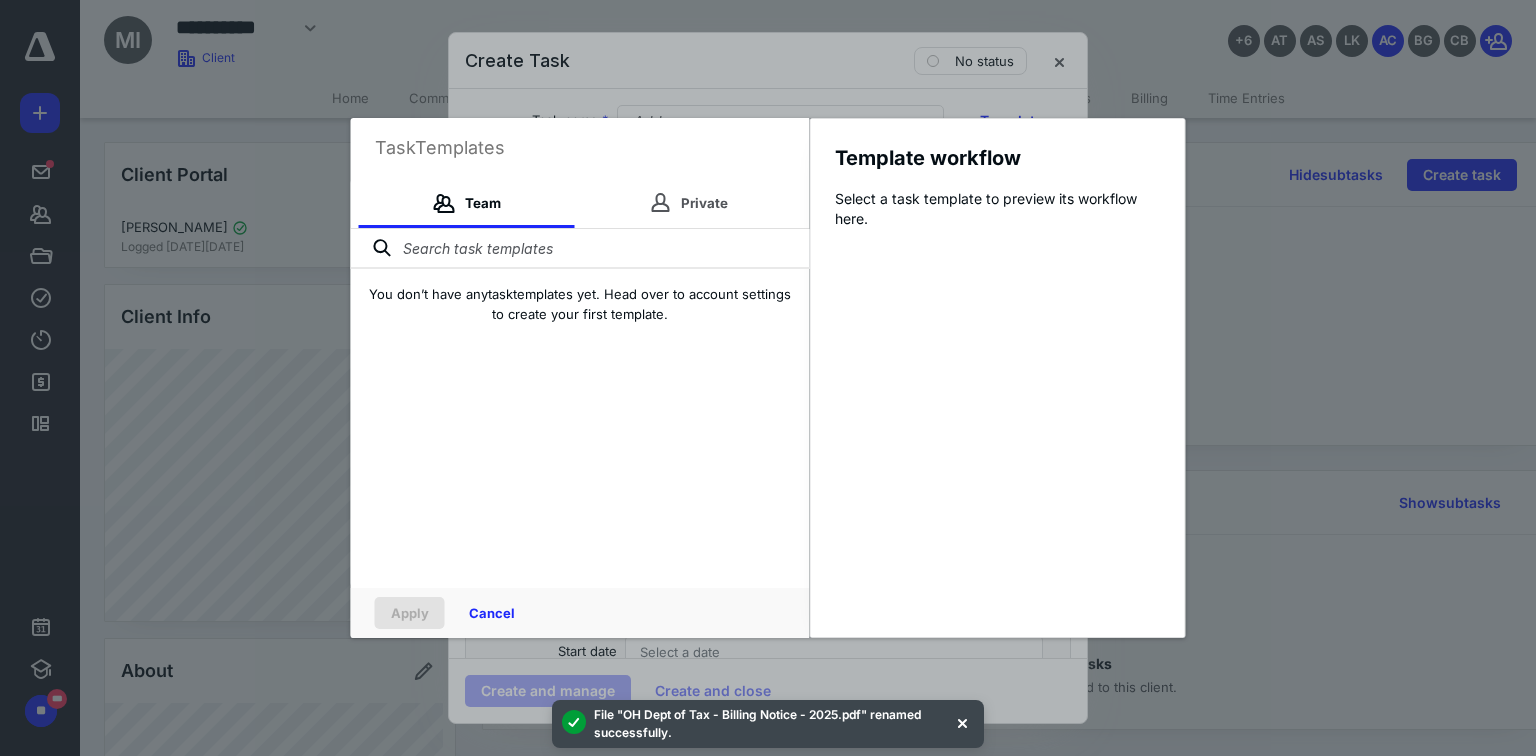 click at bounding box center (580, 249) 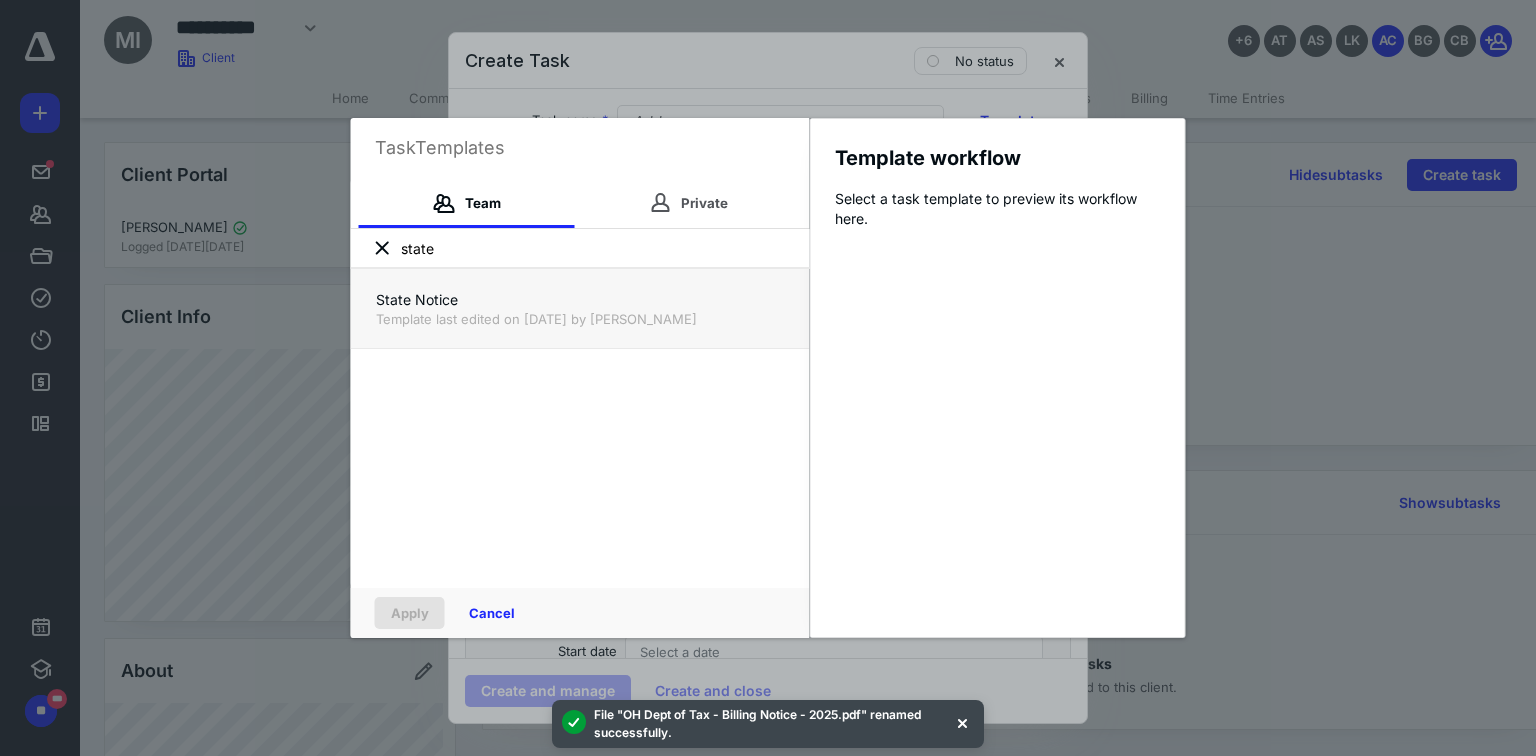 type on "state" 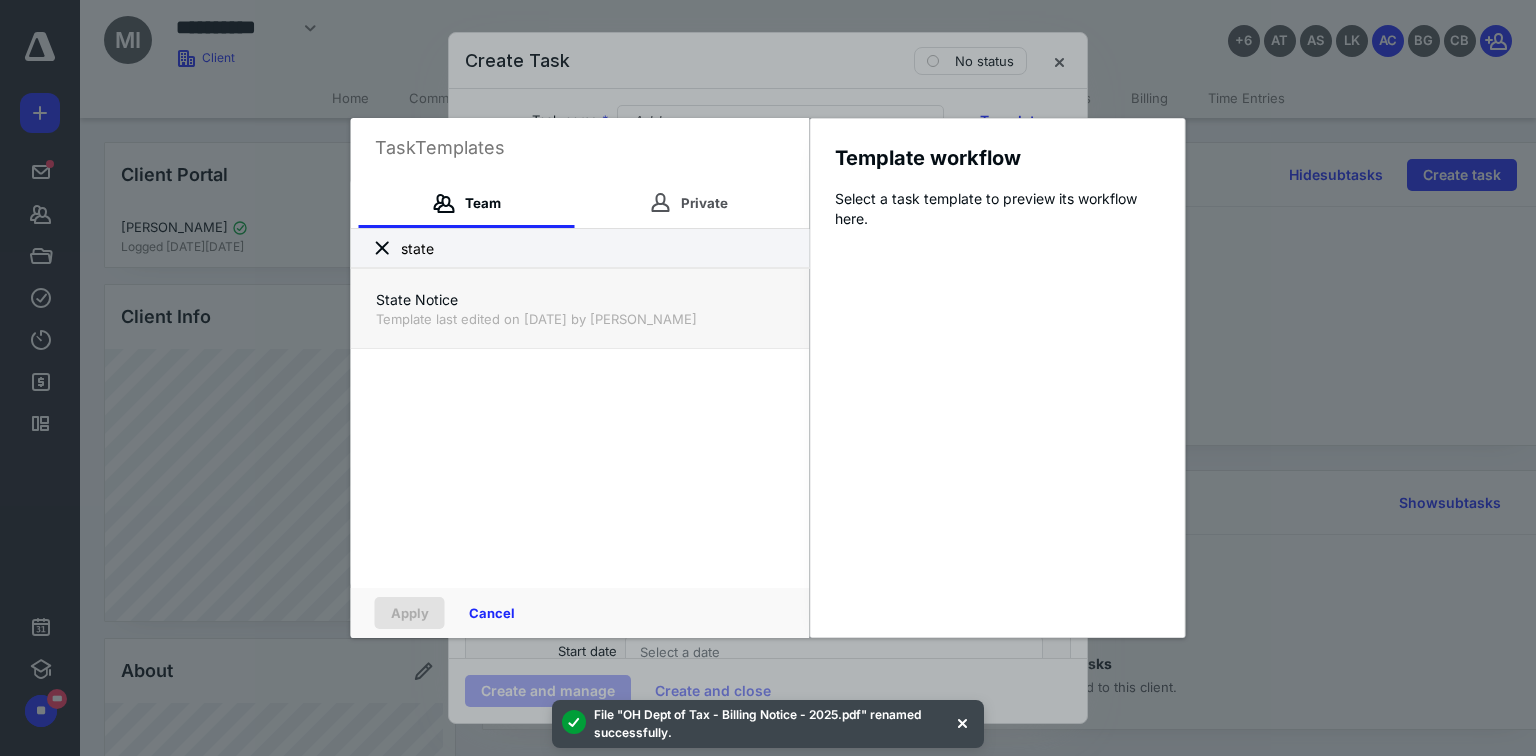 click on "State Notice" at bounding box center [580, 300] 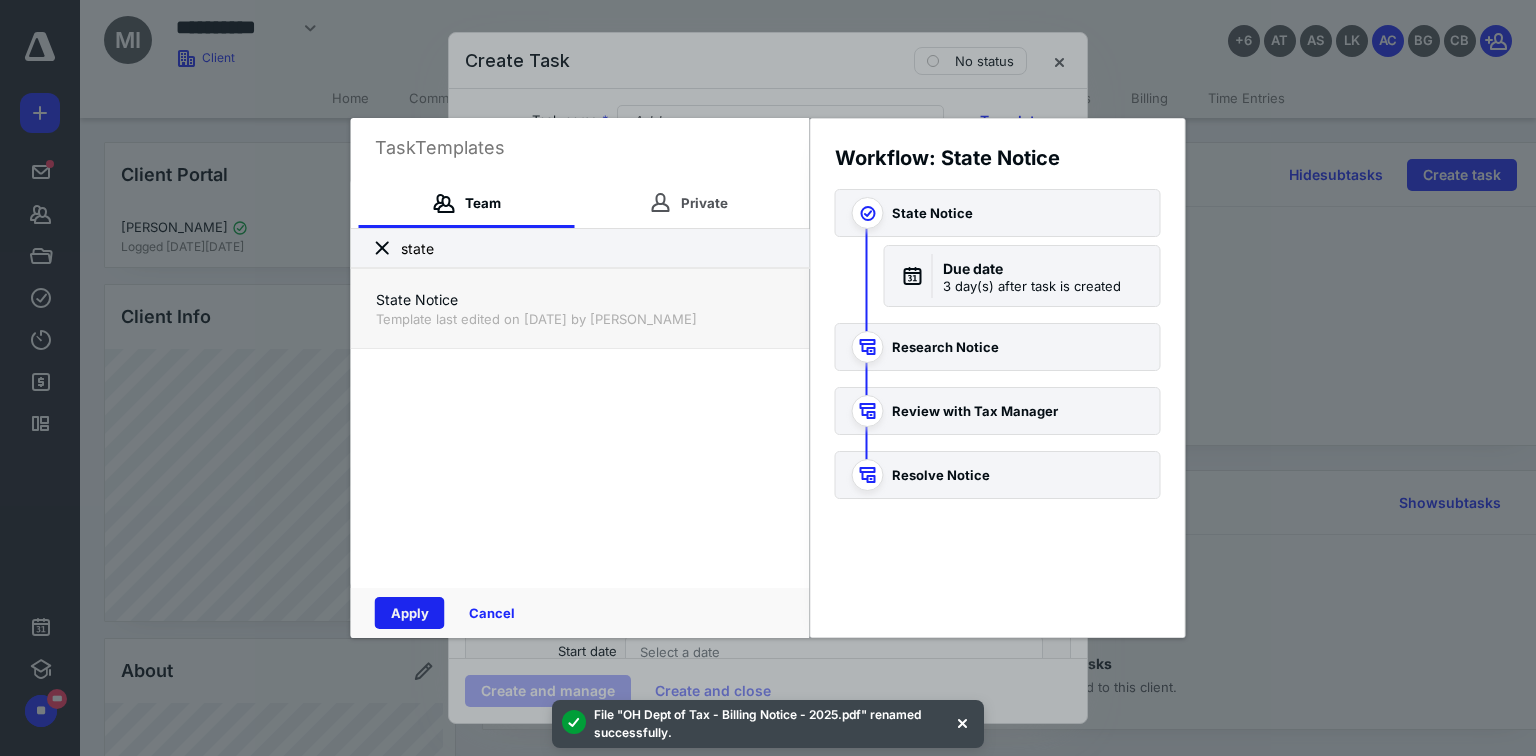 click on "Apply" at bounding box center [410, 613] 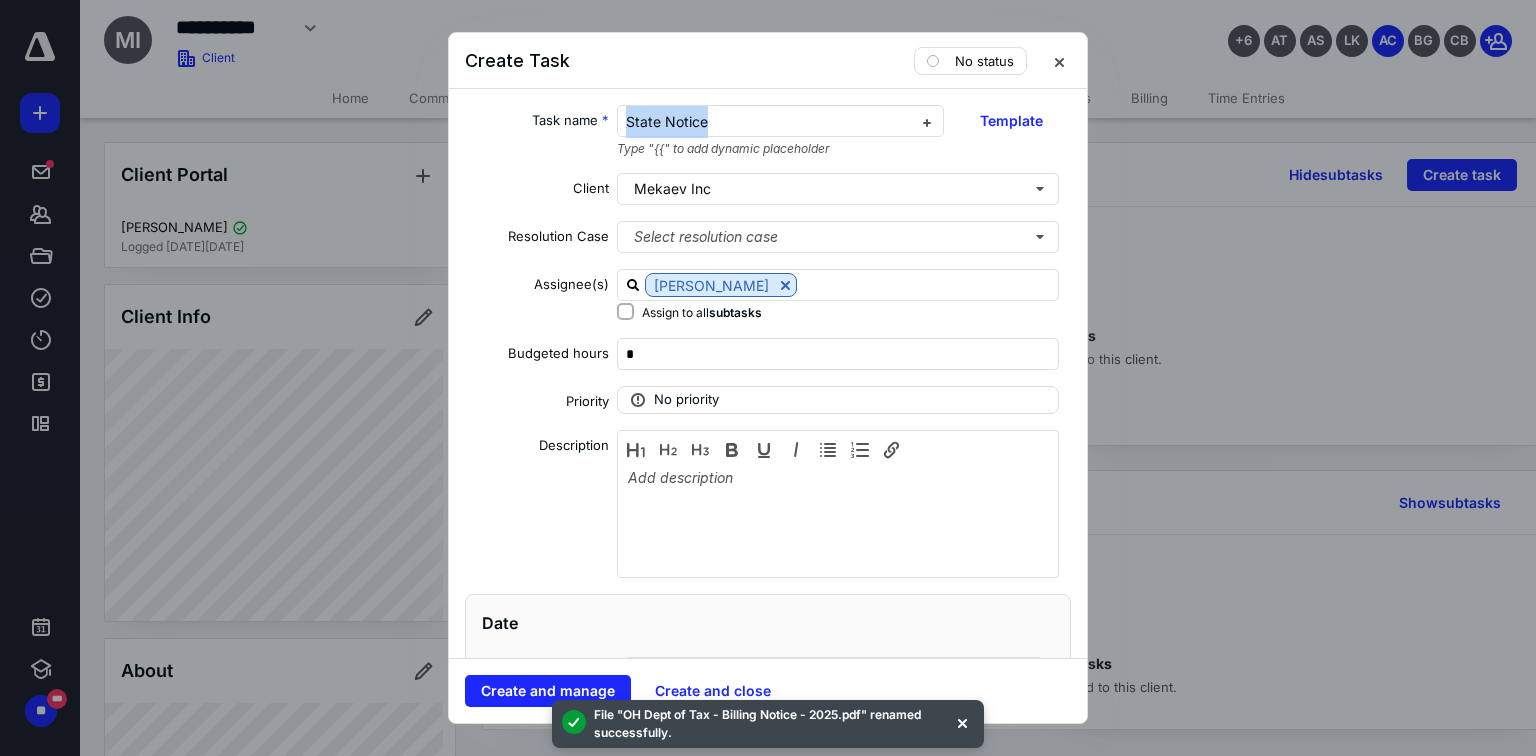 drag, startPoint x: 720, startPoint y: 125, endPoint x: 540, endPoint y: 112, distance: 180.46883 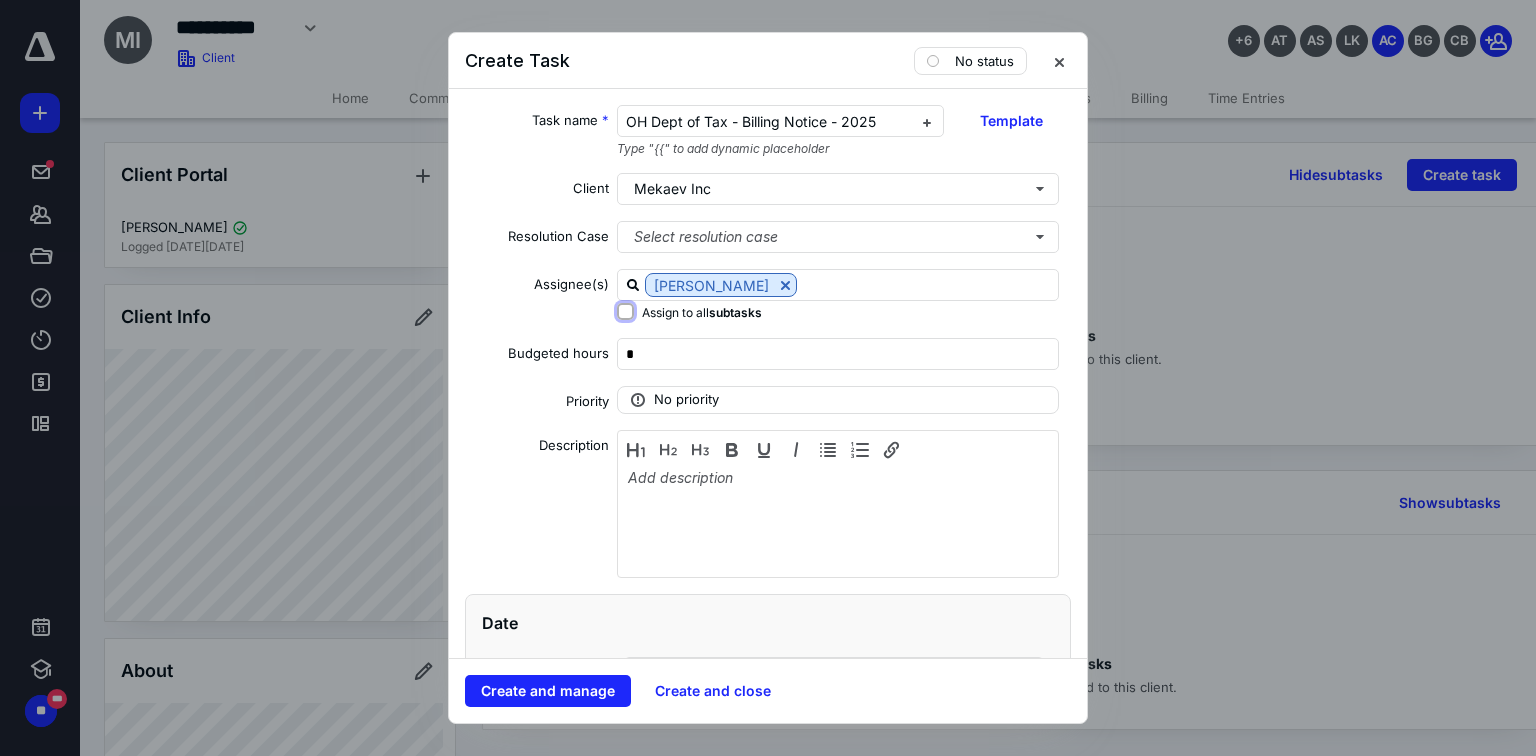 click on "Assign to all  subtasks" at bounding box center [625, 311] 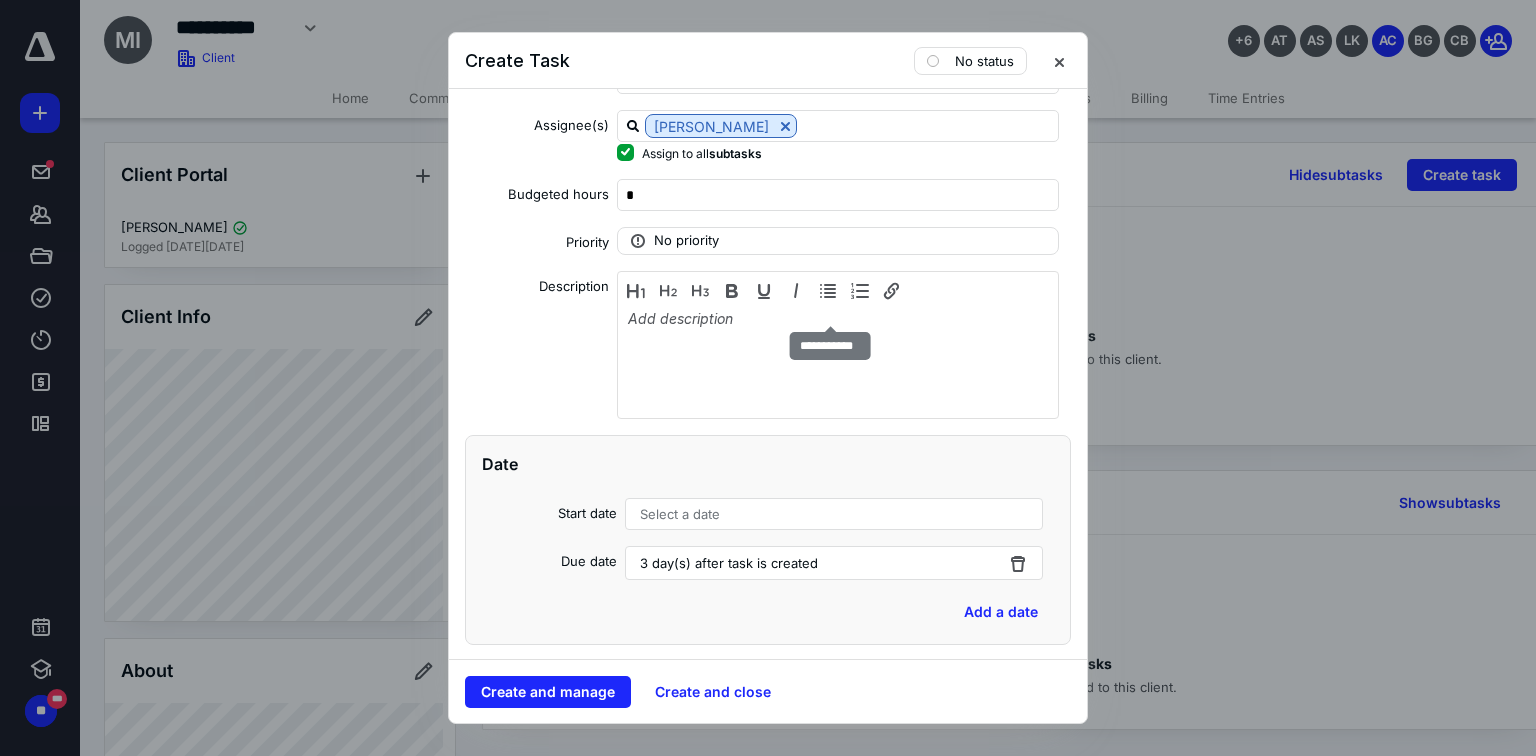 scroll, scrollTop: 160, scrollLeft: 0, axis: vertical 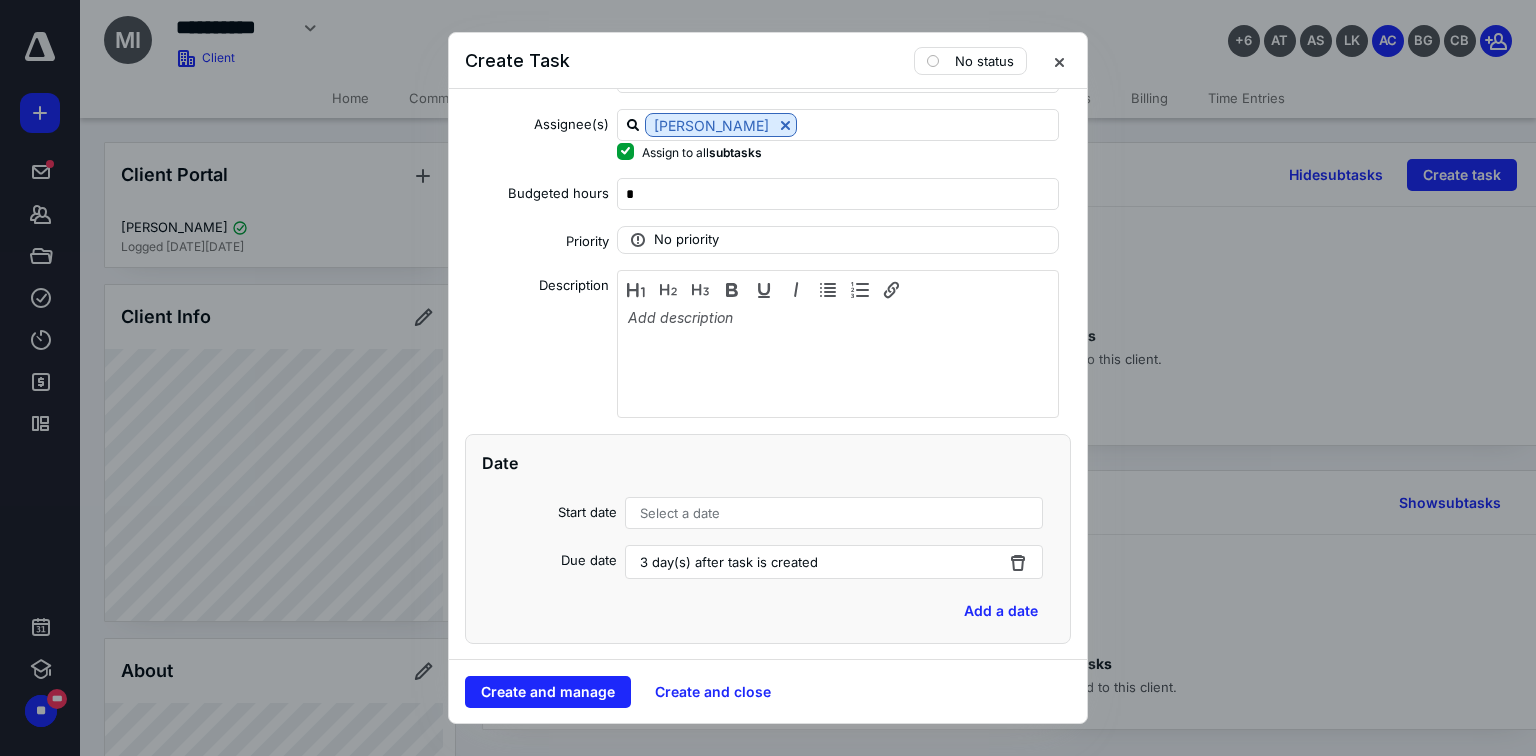 click on "Select a date" at bounding box center (680, 513) 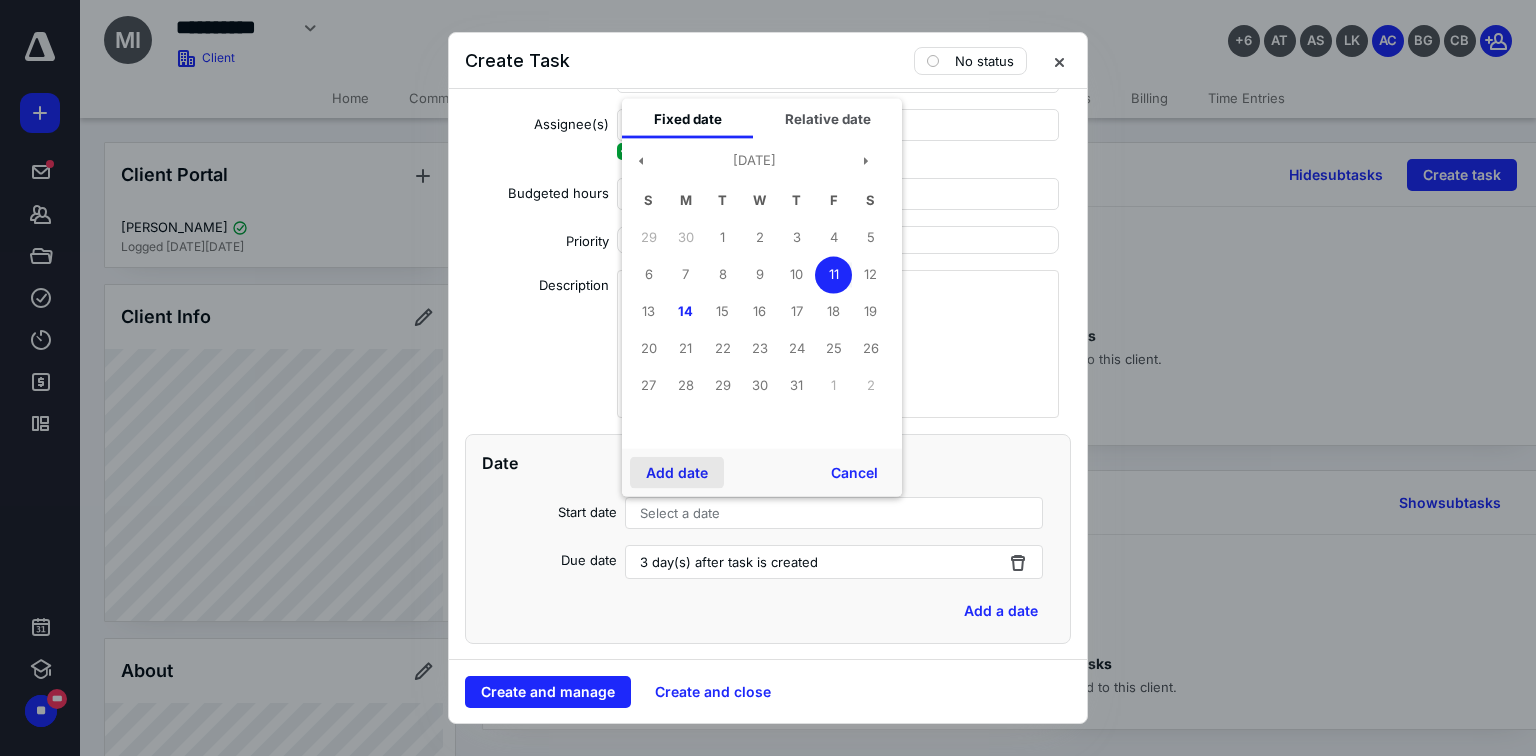 click on "Add date" at bounding box center (677, 473) 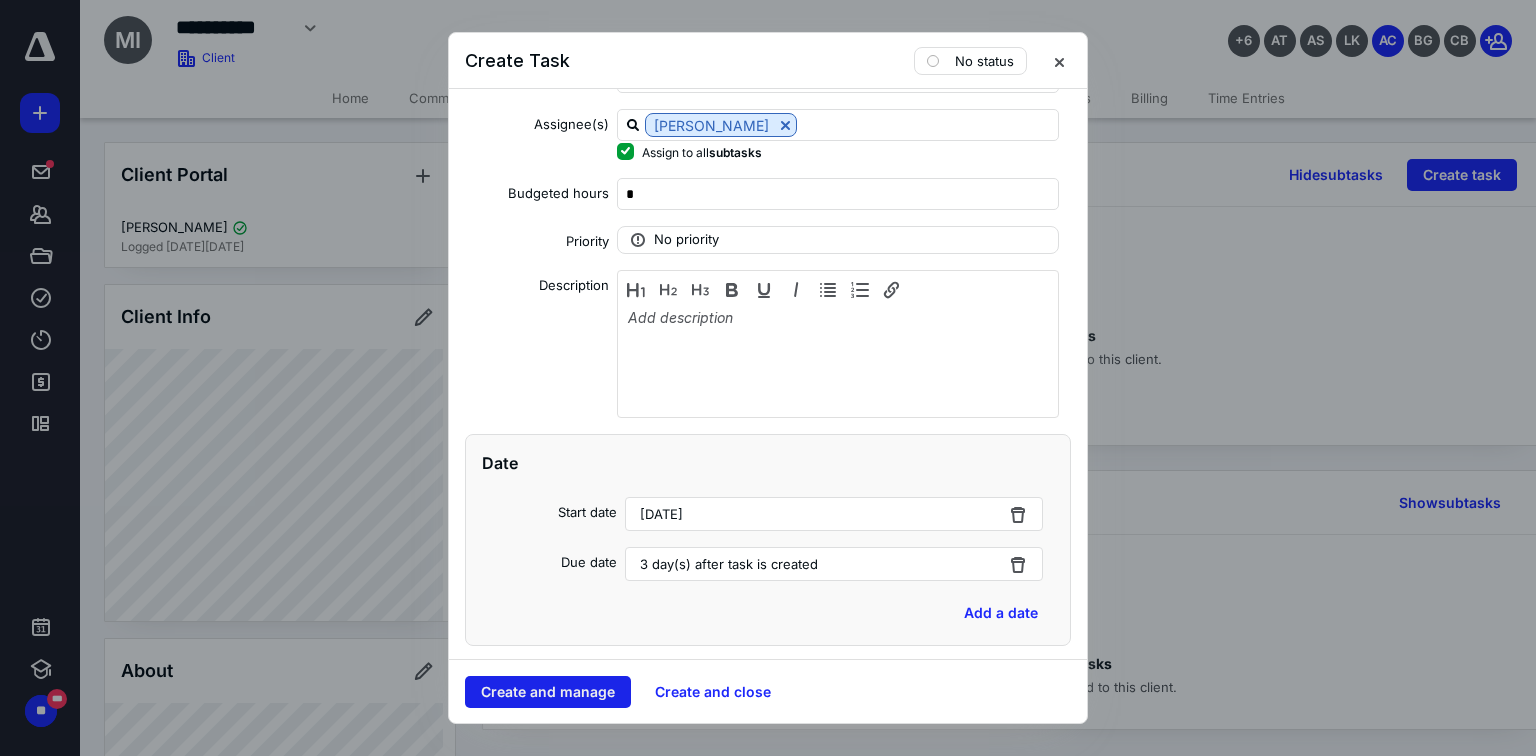 click on "Create and manage" at bounding box center [548, 692] 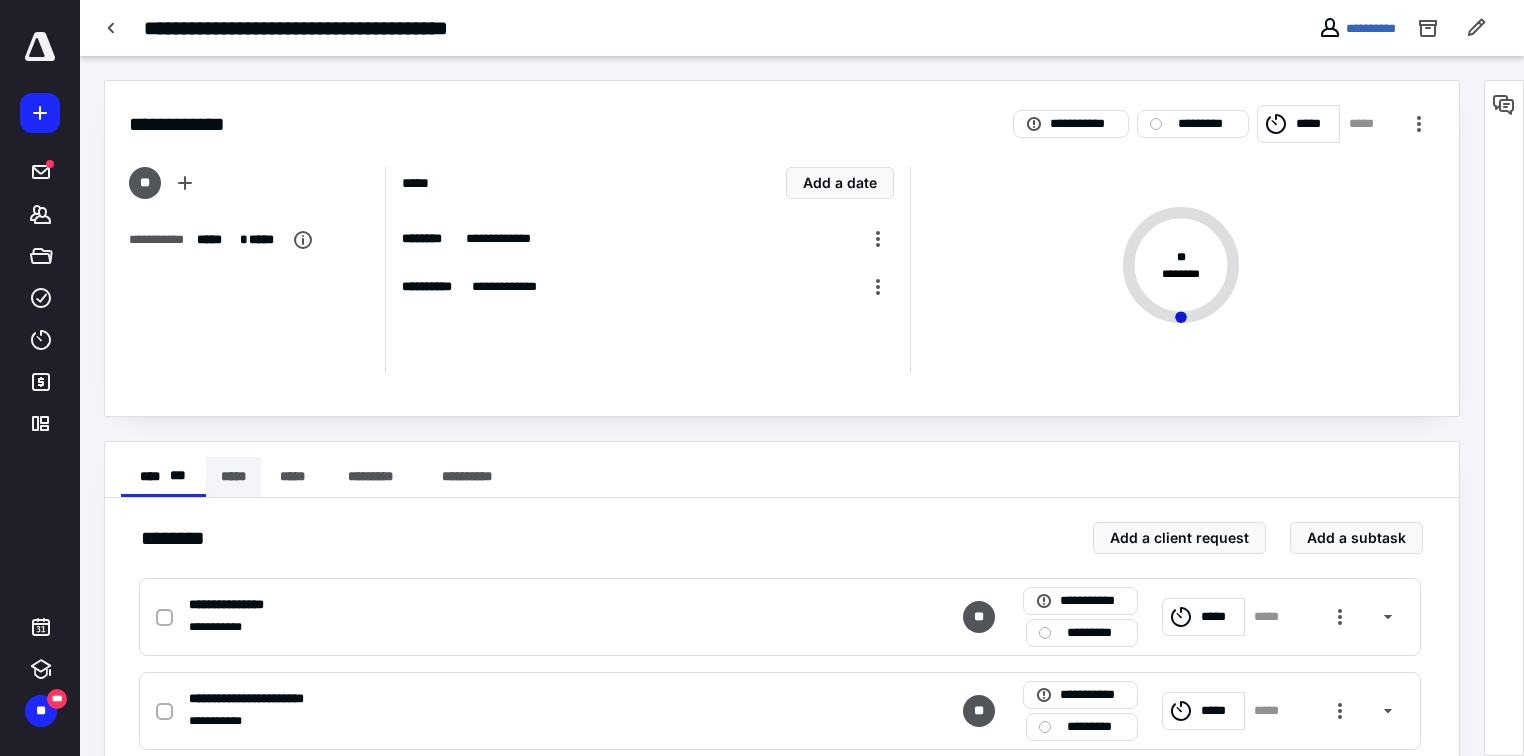 click on "*****" at bounding box center (233, 477) 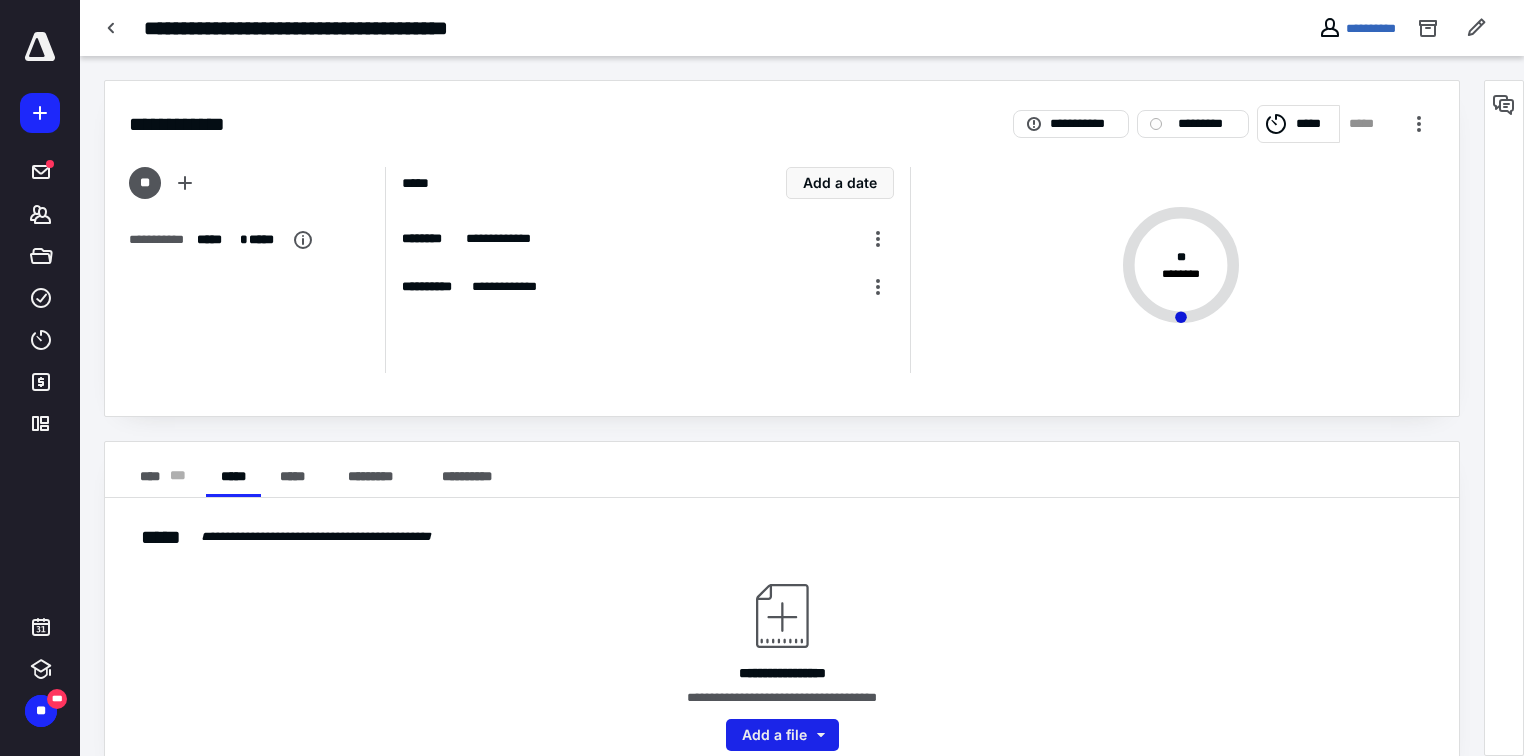 click on "Add a file" at bounding box center (782, 735) 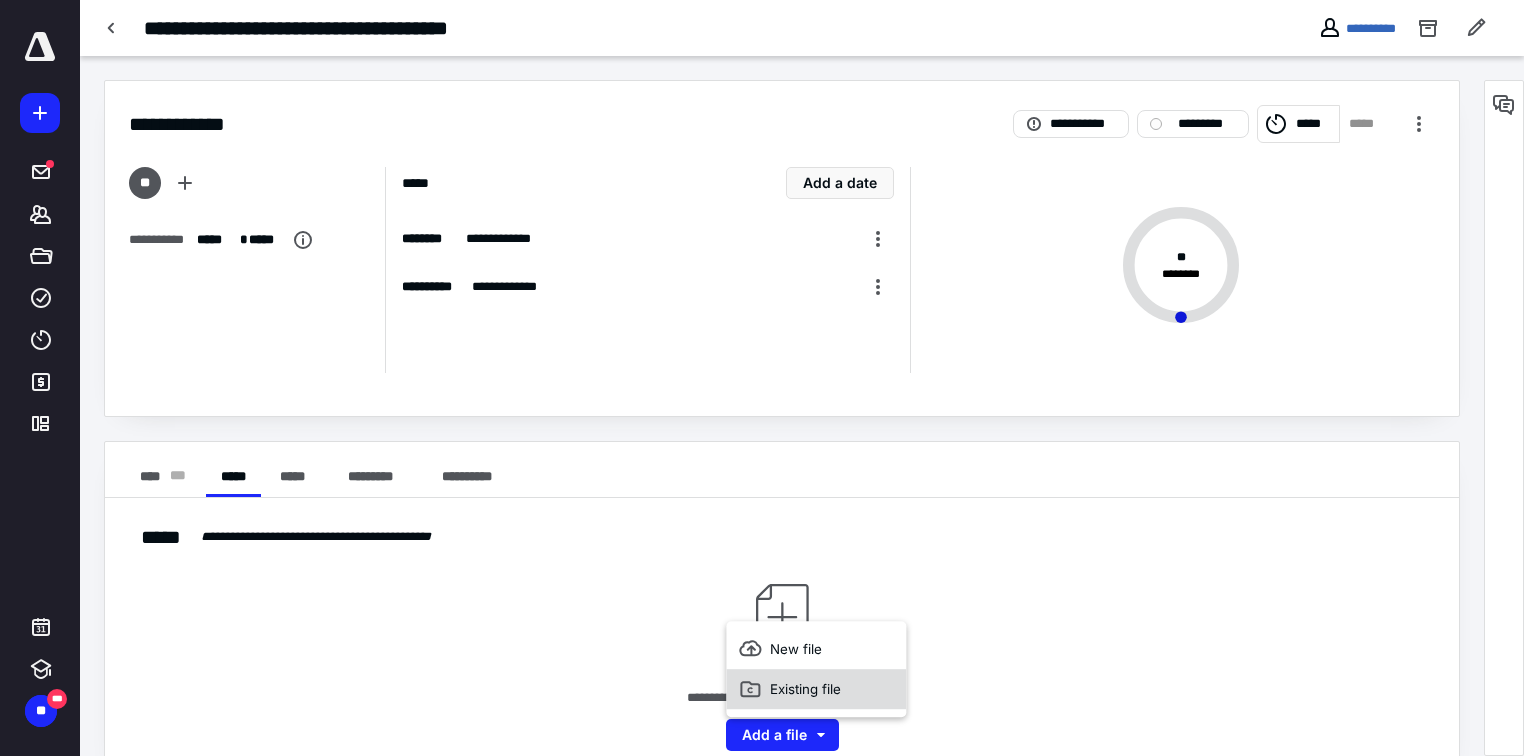 click on "Existing file" at bounding box center [816, 689] 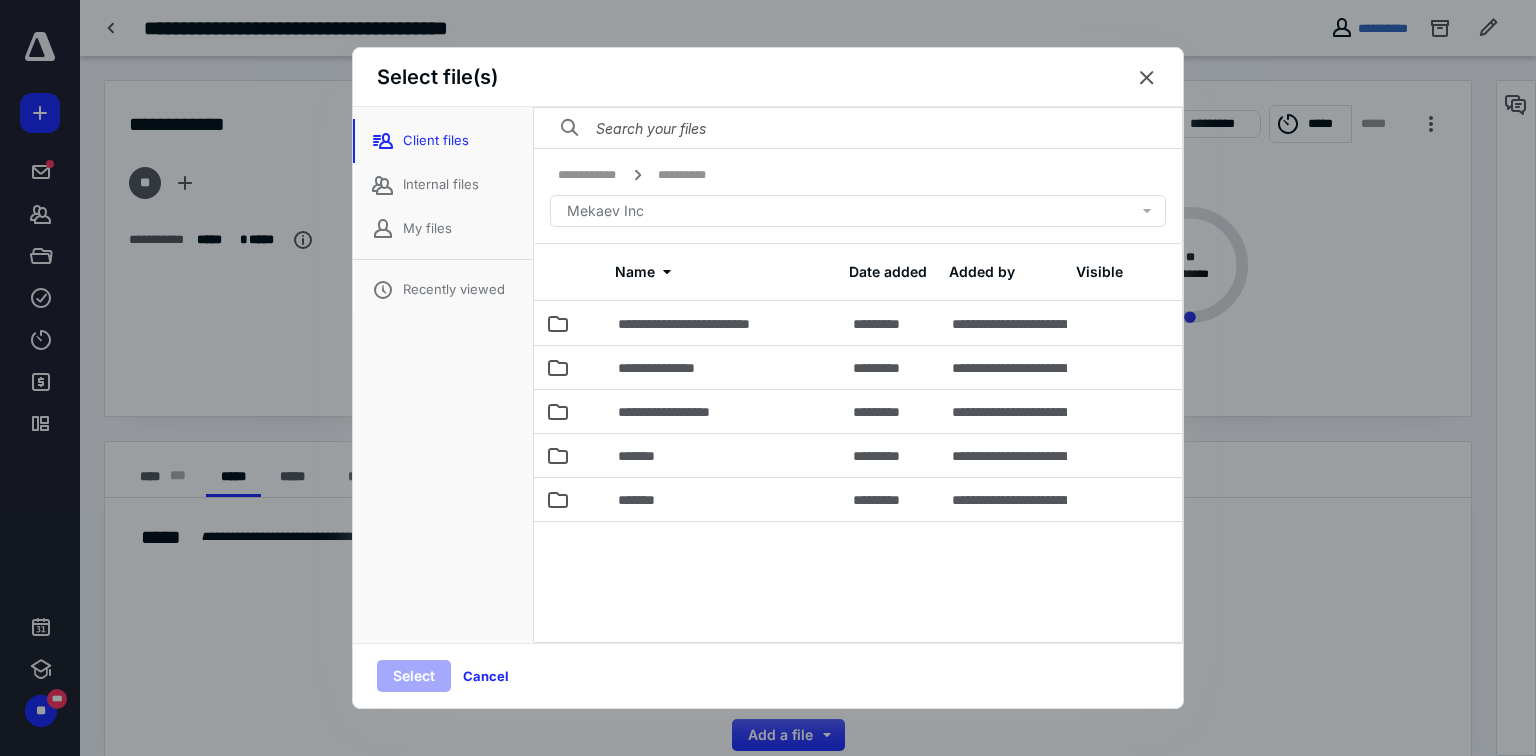 click at bounding box center (858, 128) 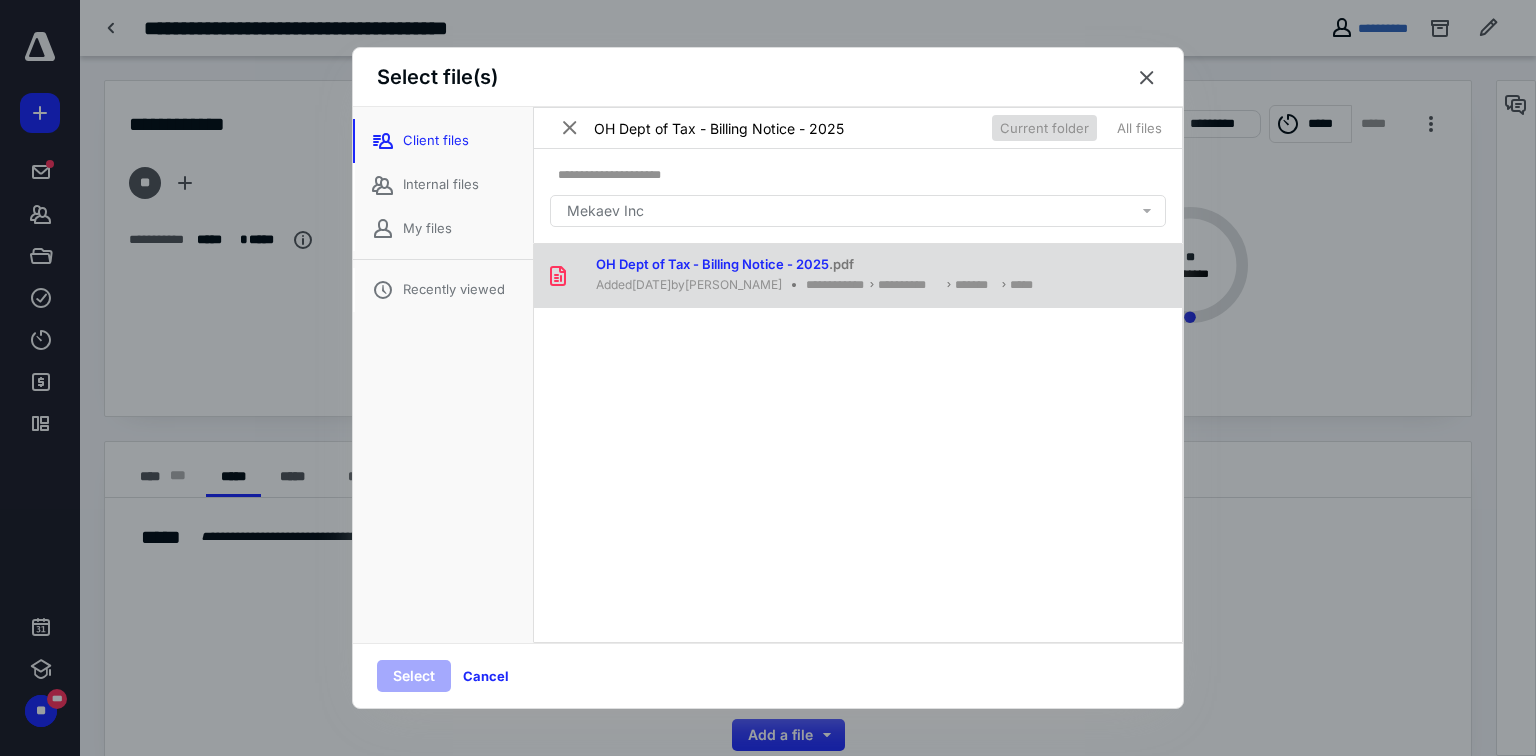 type on "OH Dept of Tax - Billing Notice - 2025" 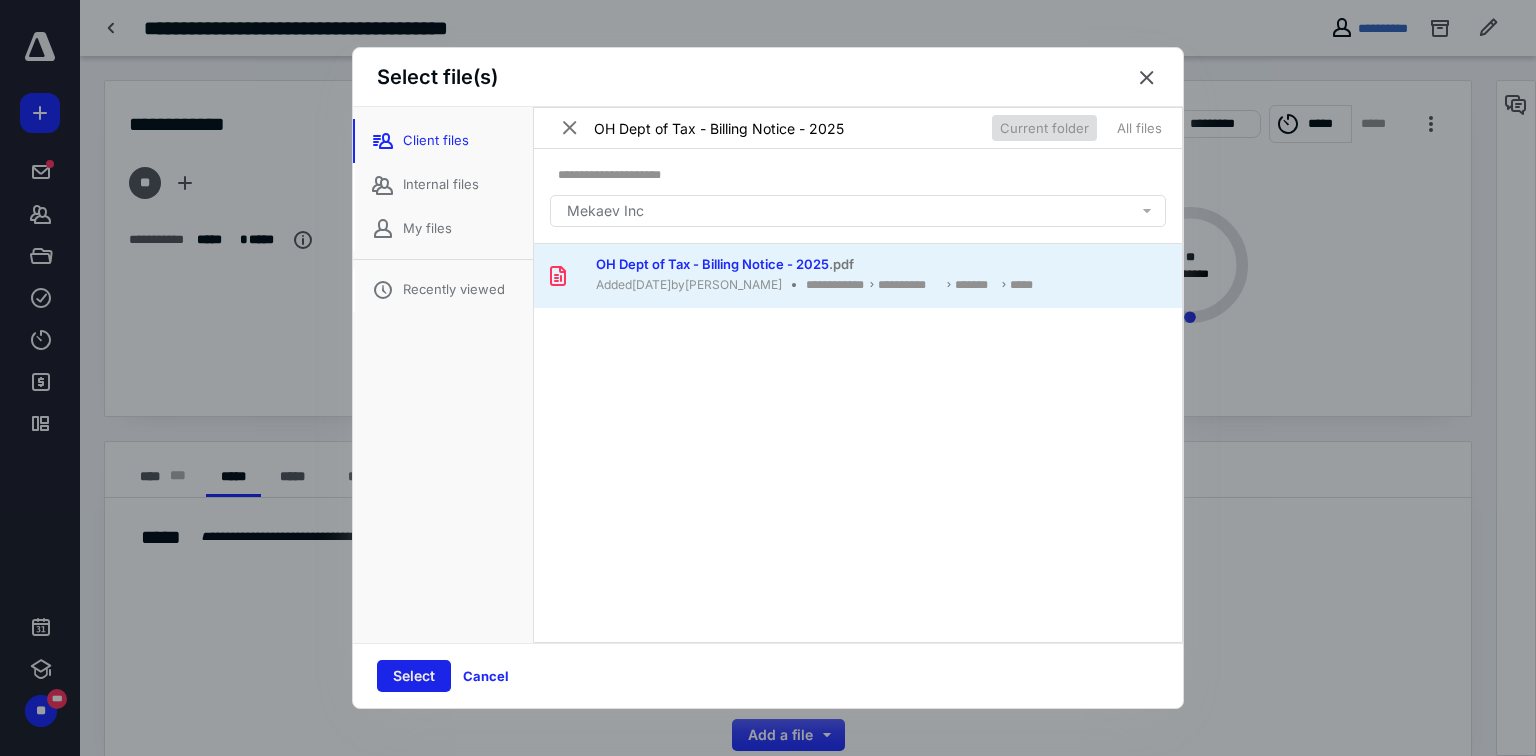 click on "Select" at bounding box center (414, 676) 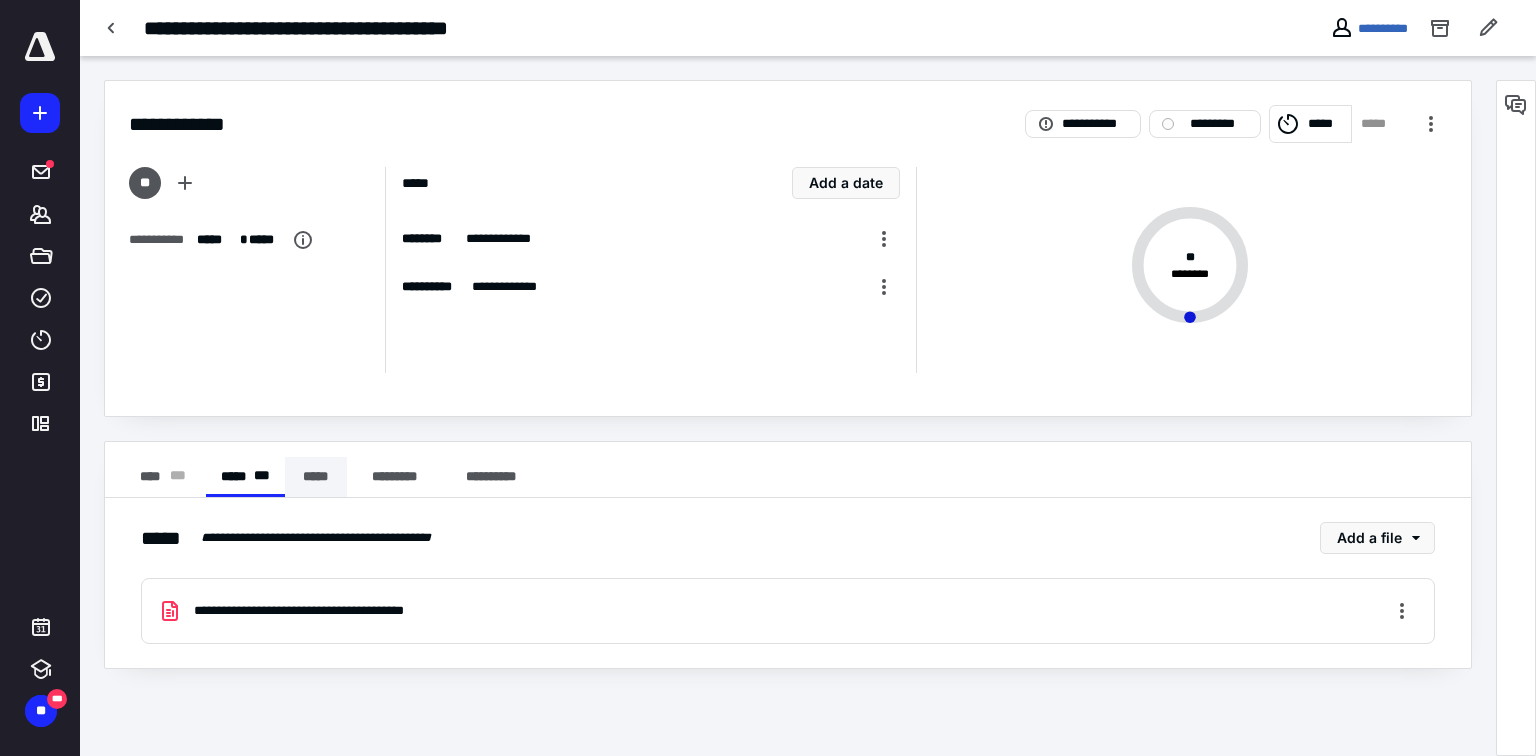 click on "*****" at bounding box center [316, 477] 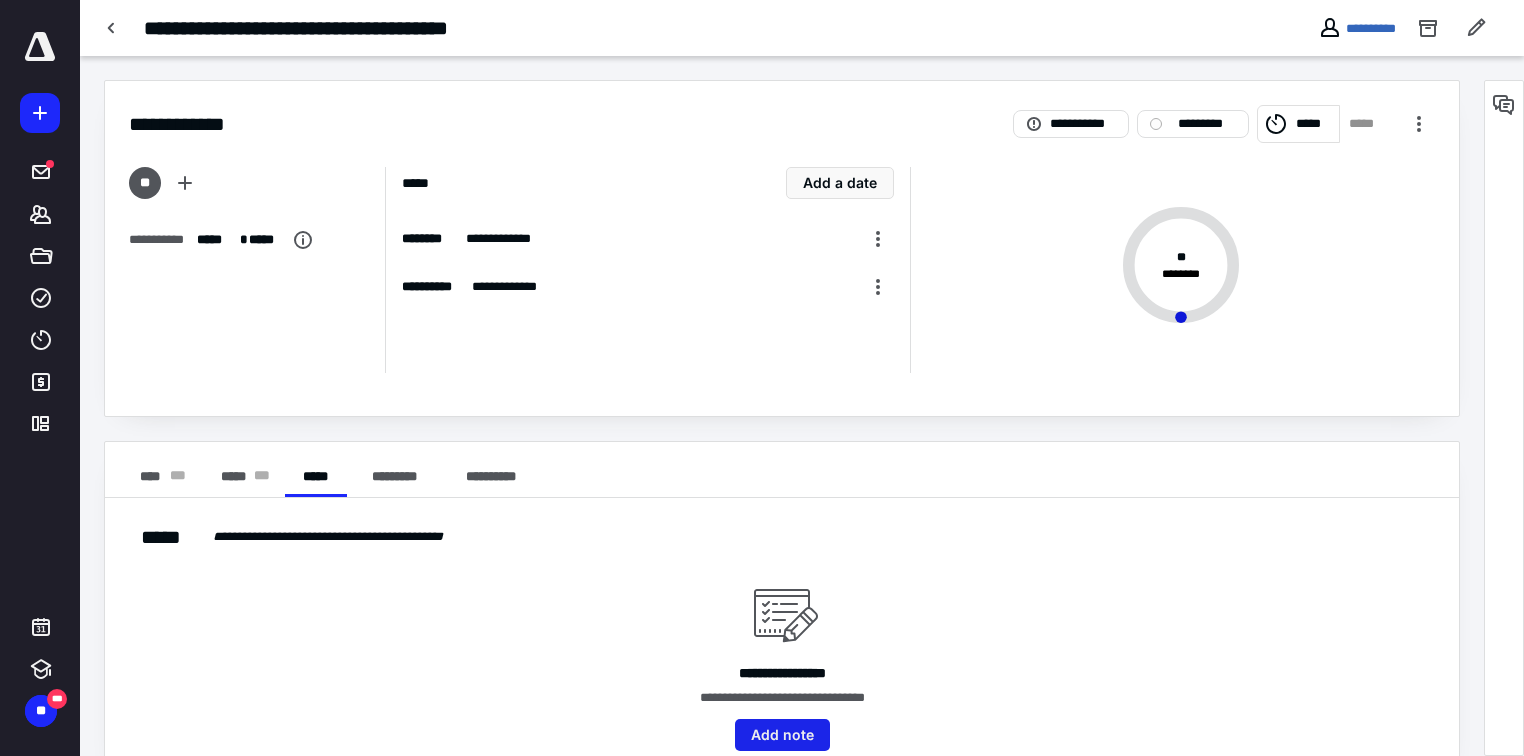 click on "Add note" at bounding box center [782, 735] 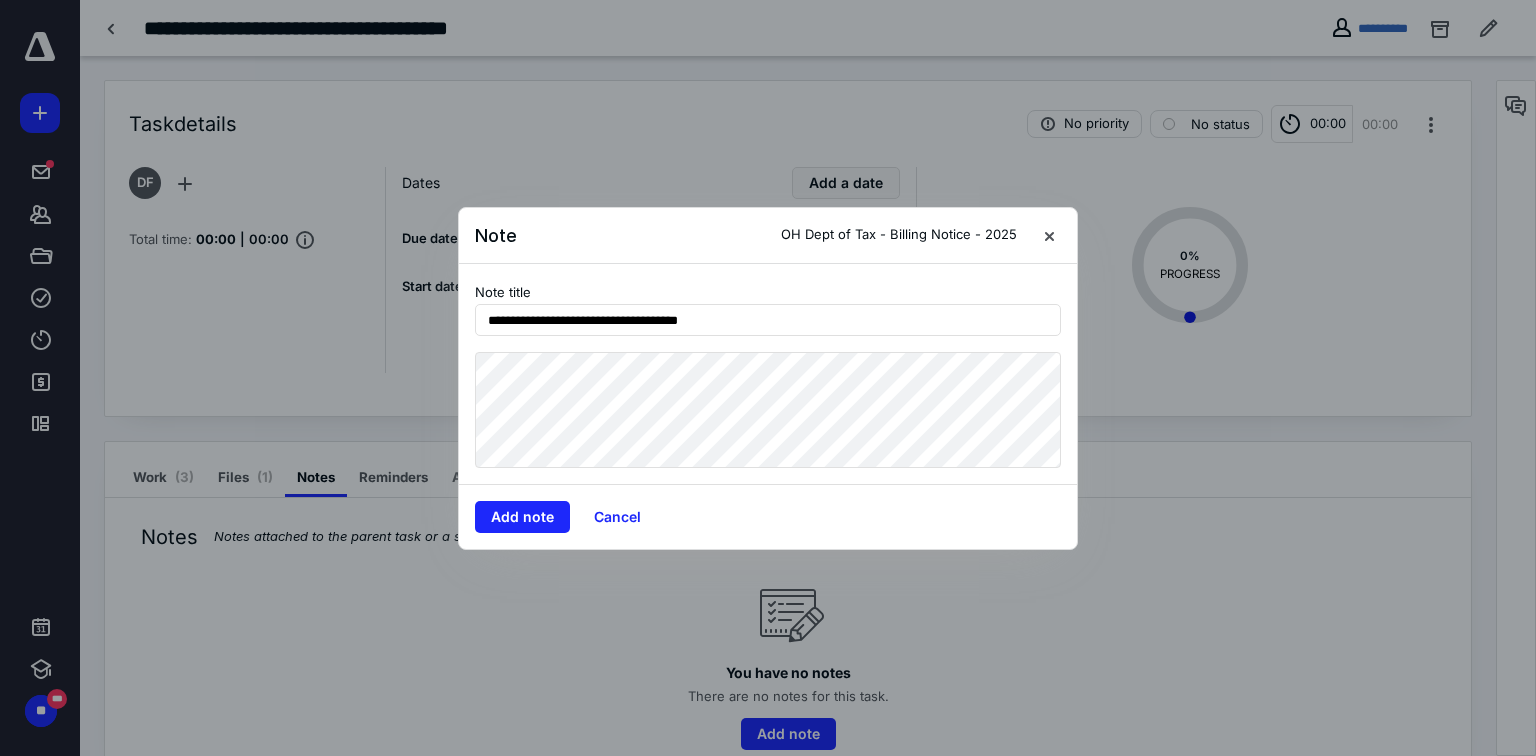 type on "**********" 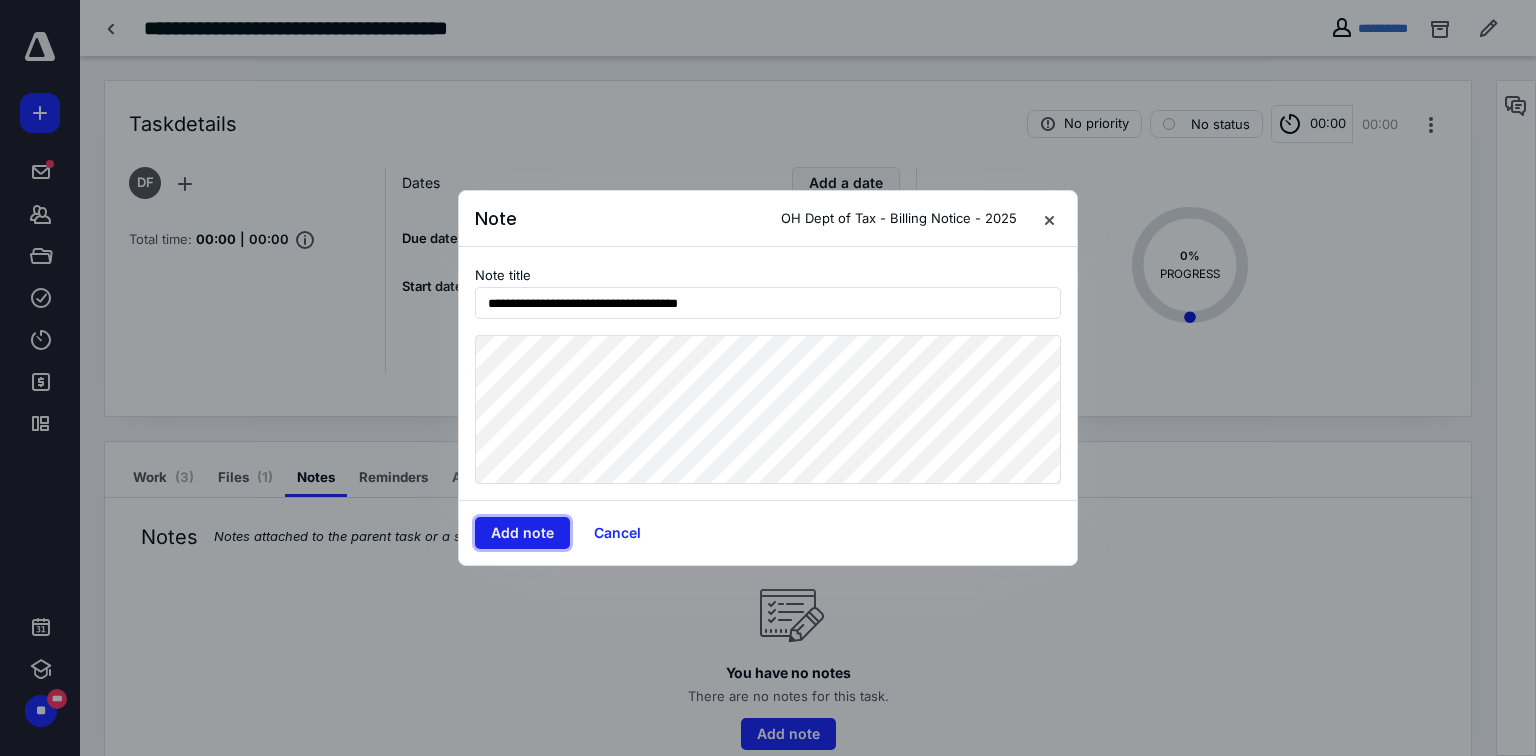 click on "Add note" at bounding box center (522, 533) 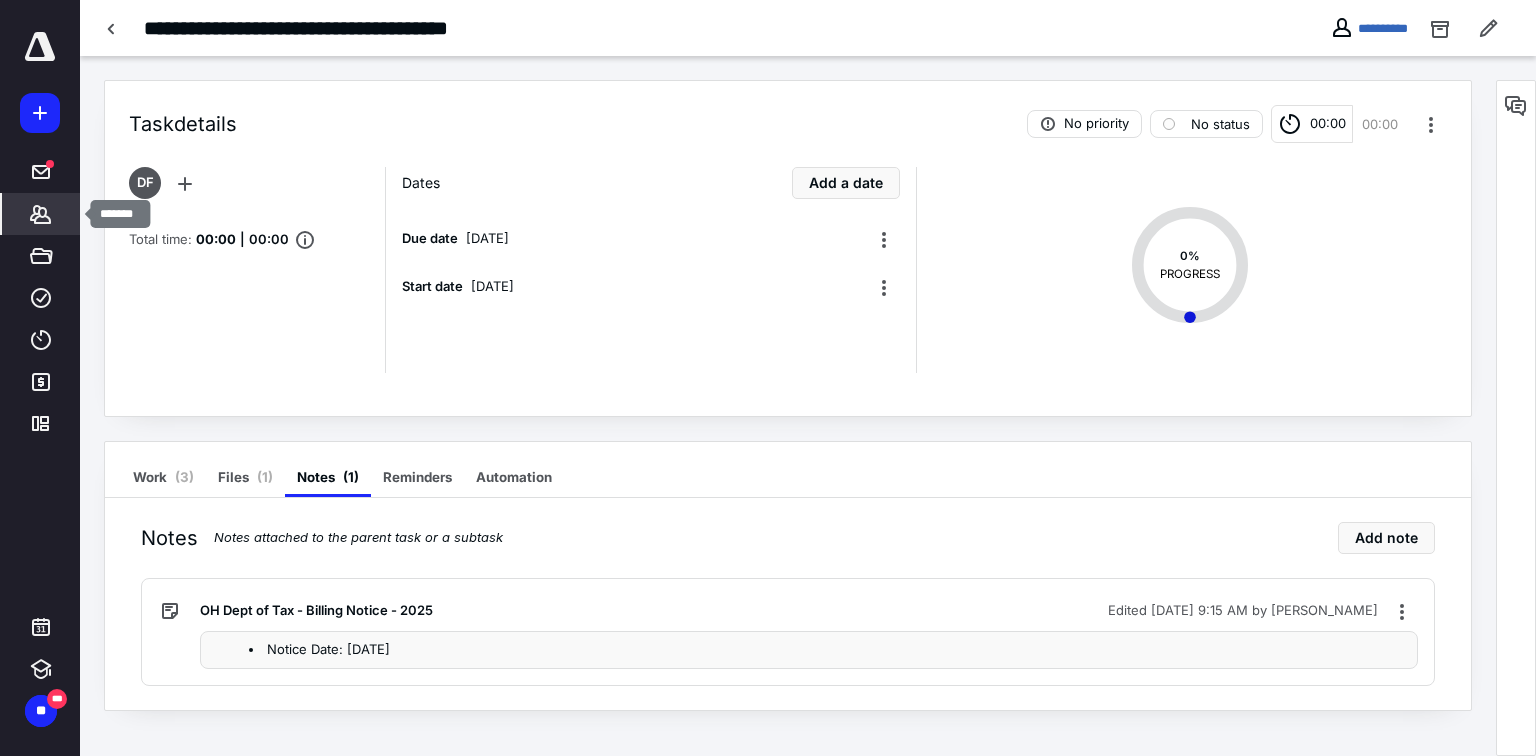 click on "*******" at bounding box center (41, 214) 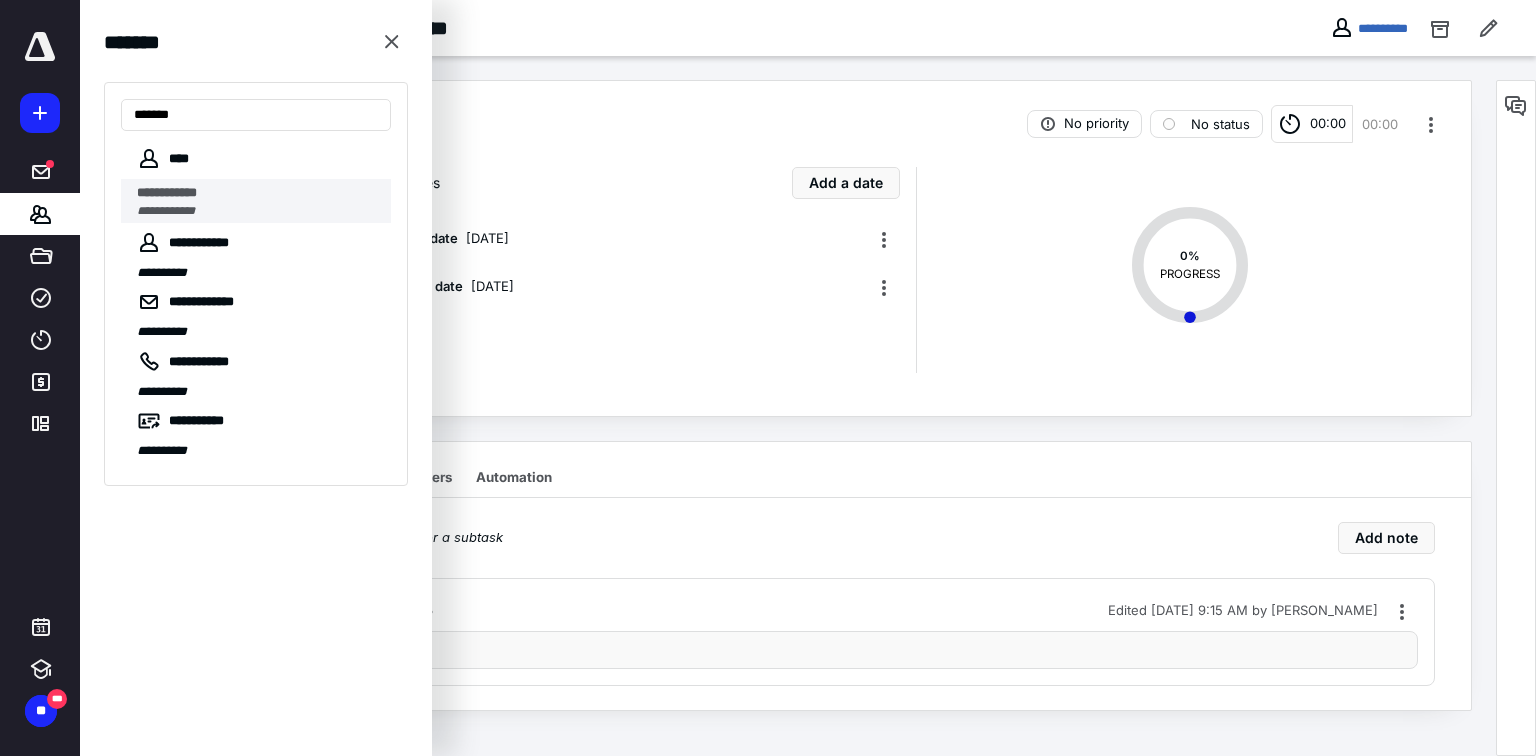 type on "*******" 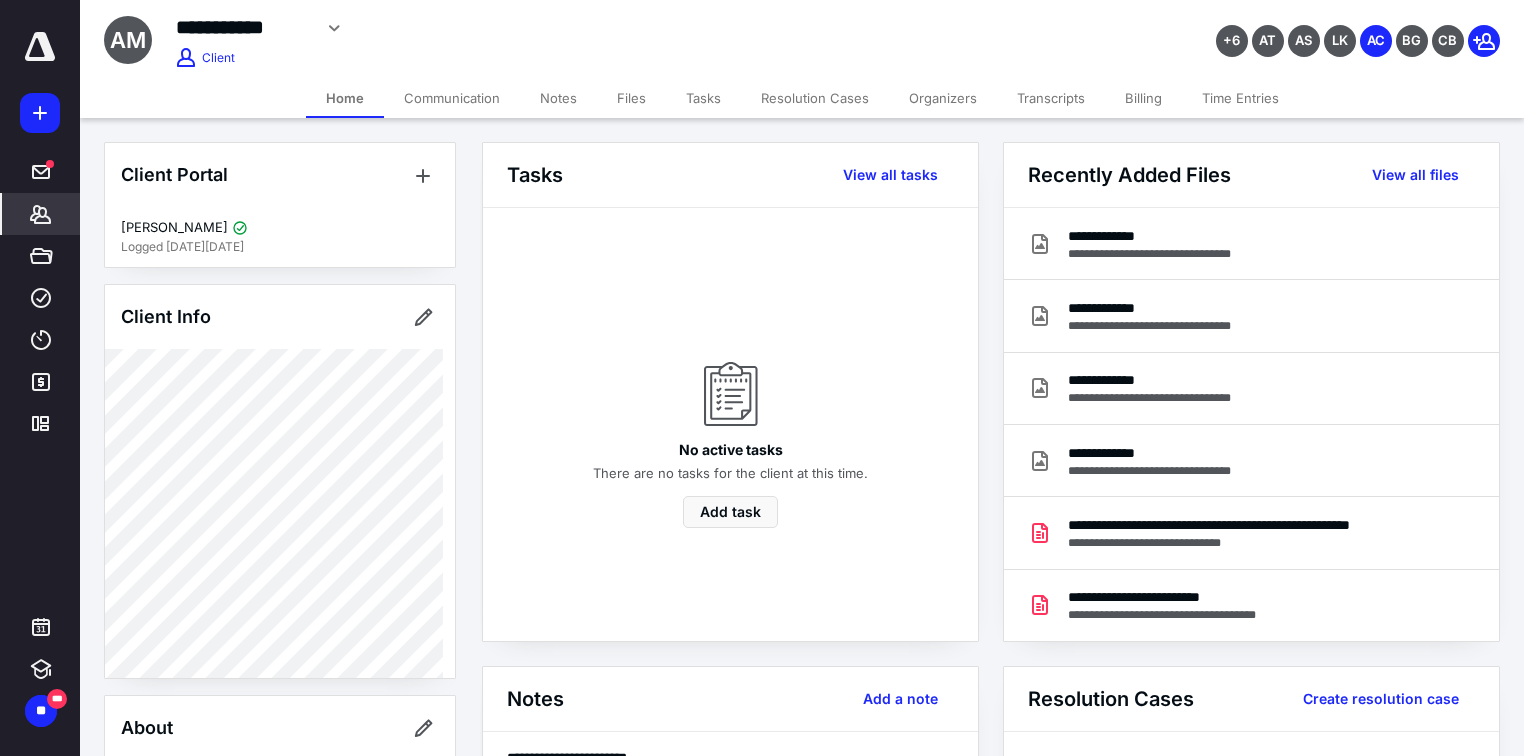 click on "Files" at bounding box center [631, 98] 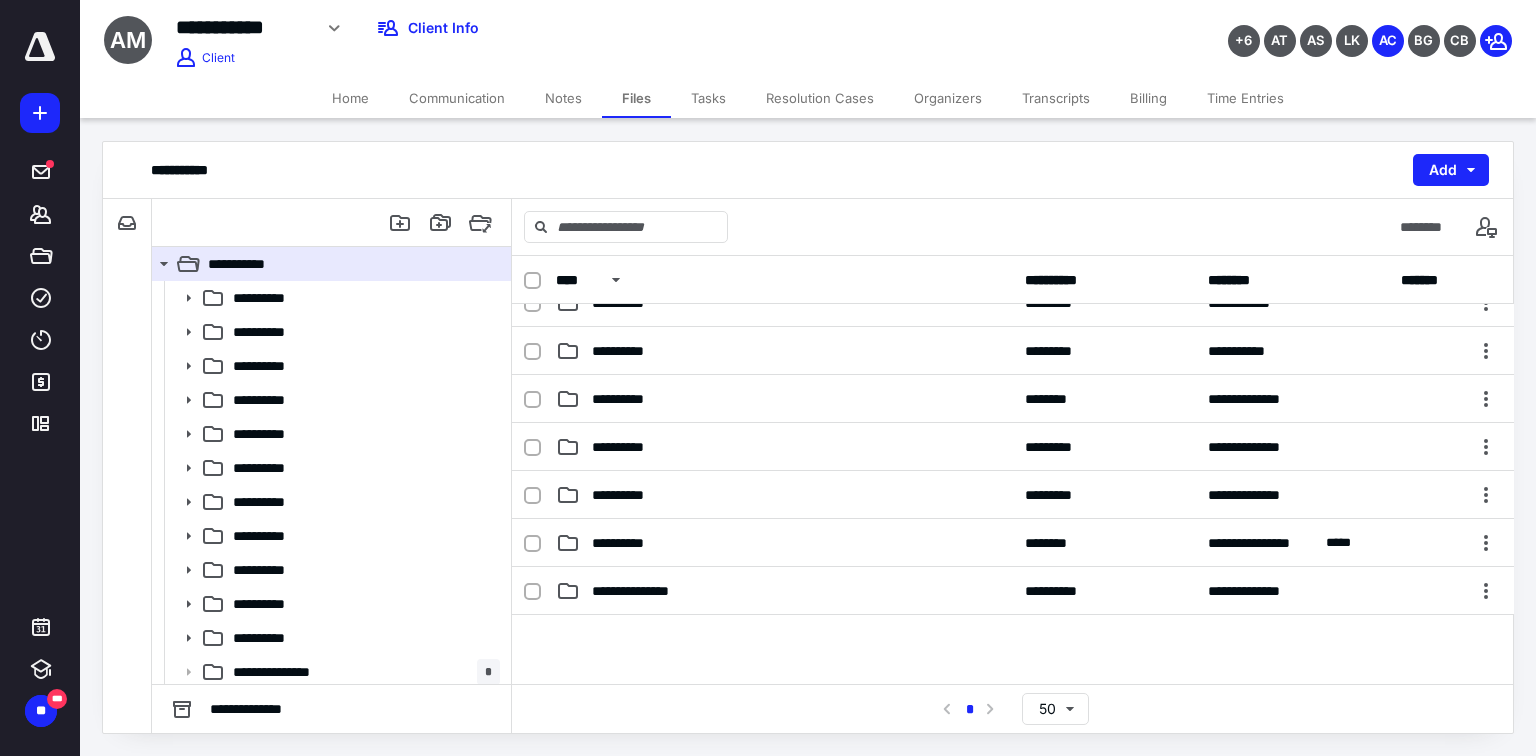 scroll, scrollTop: 400, scrollLeft: 0, axis: vertical 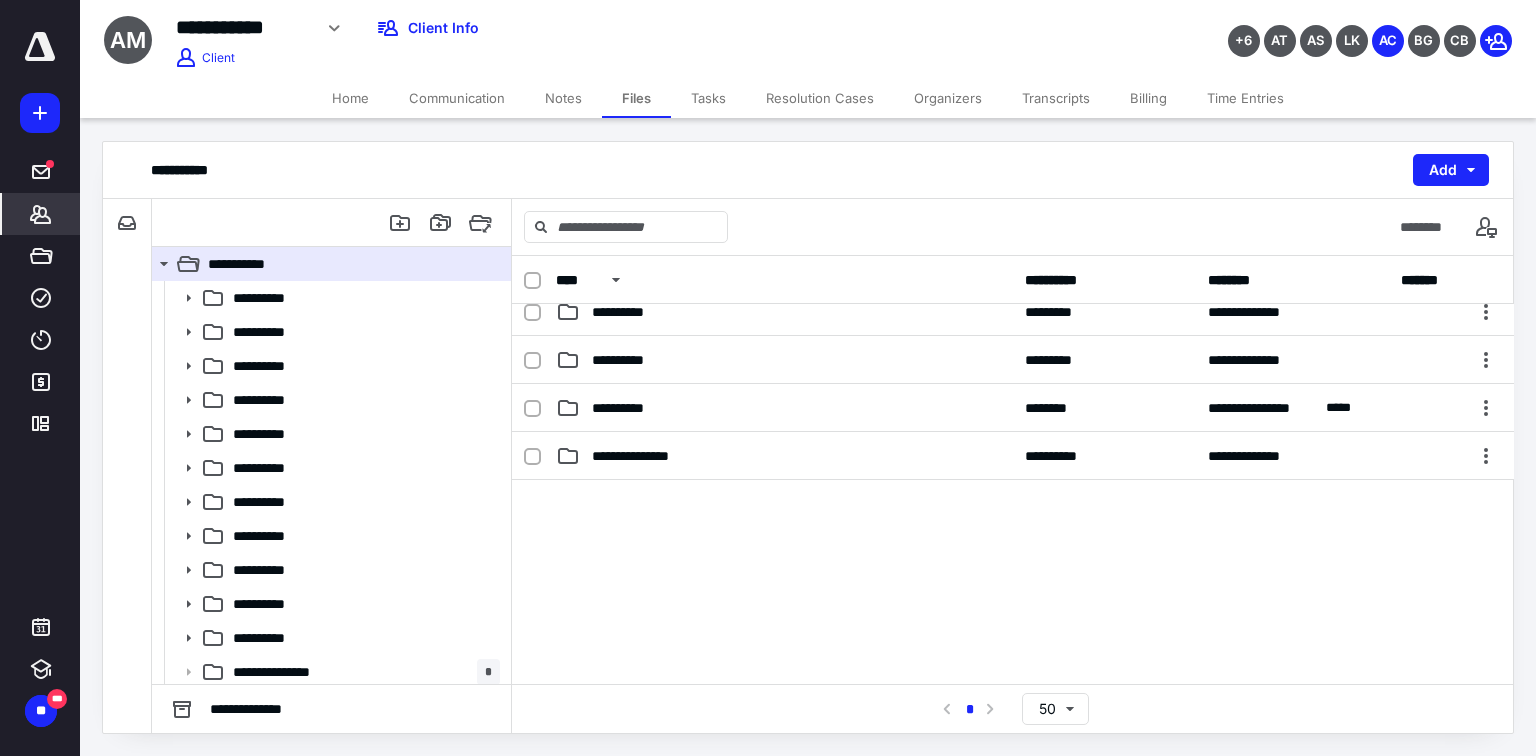click 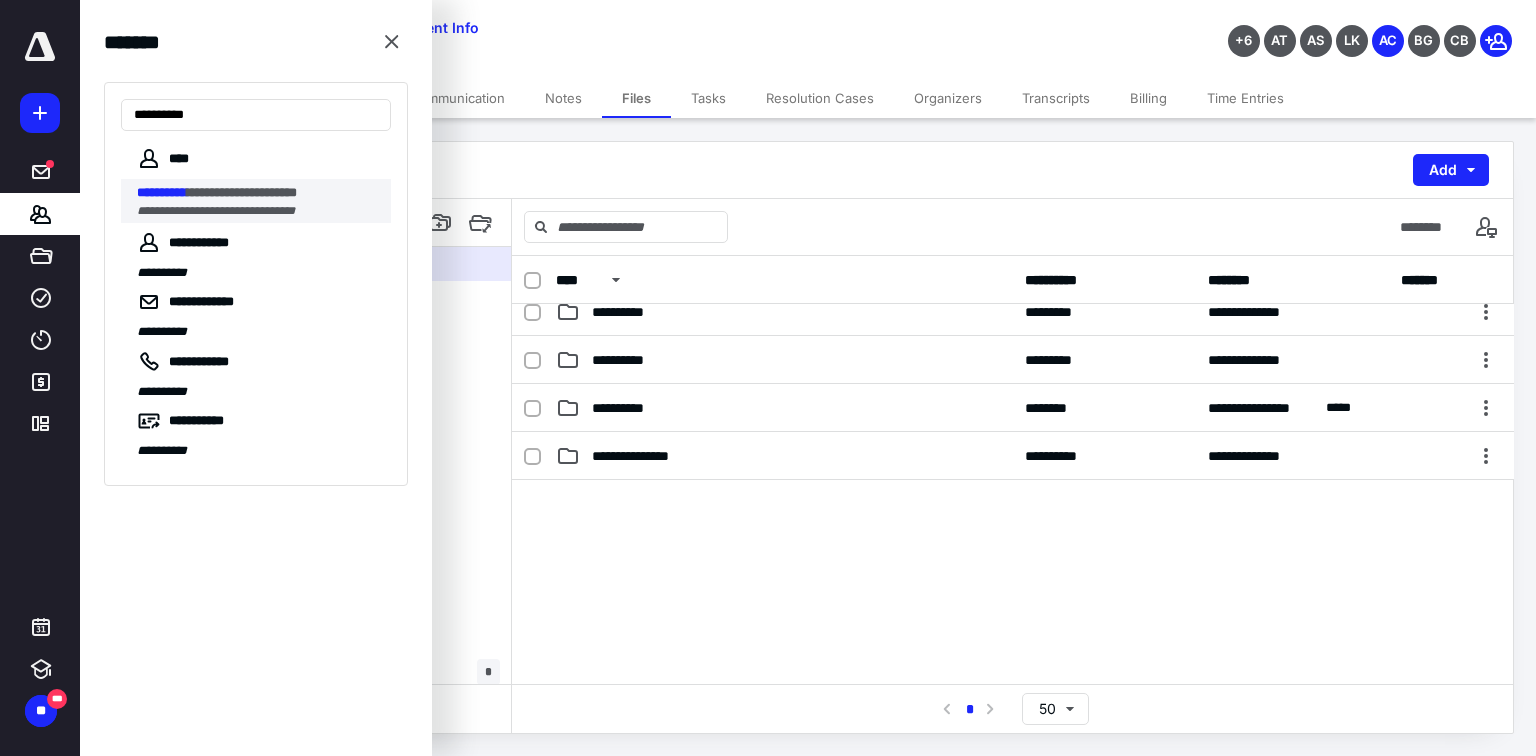 type on "**********" 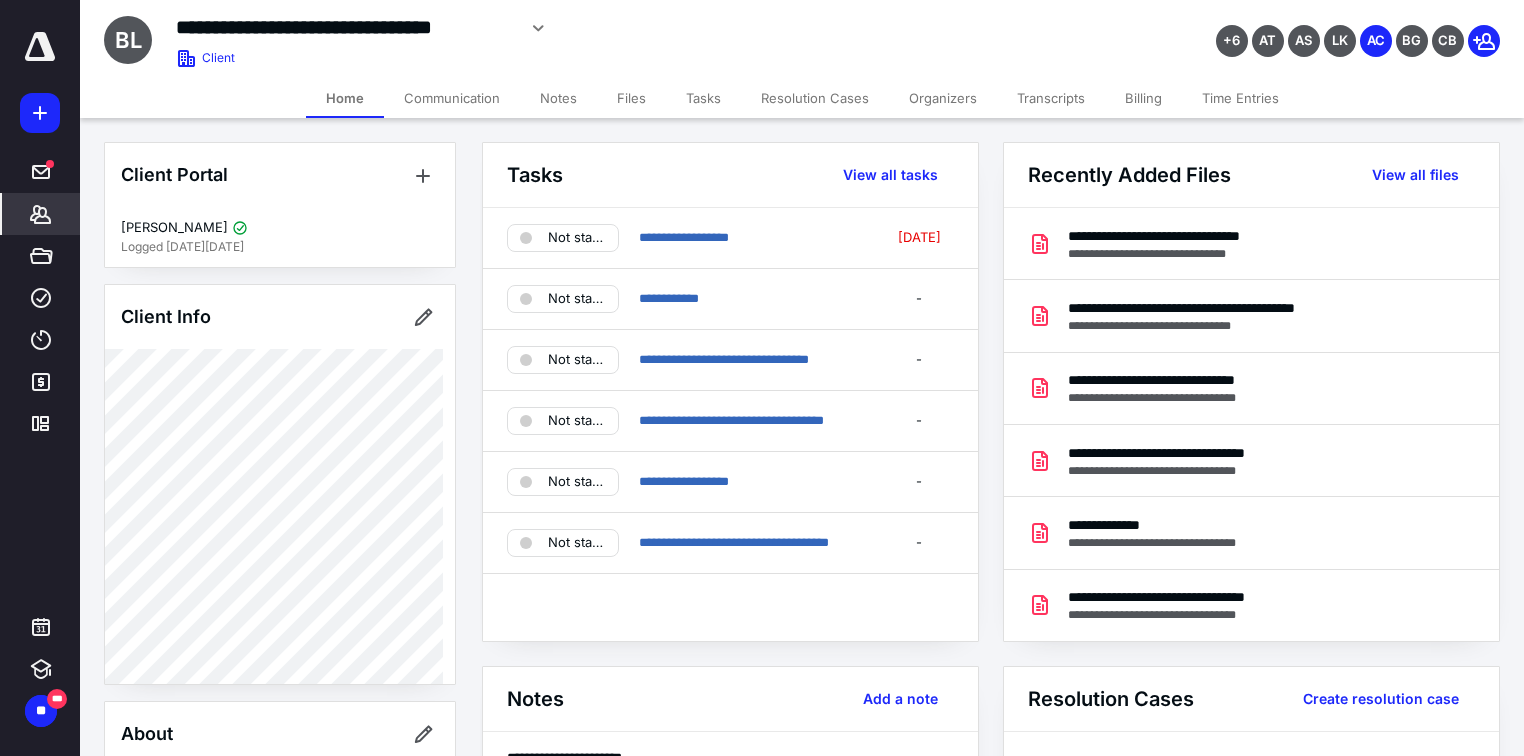 click on "Files" at bounding box center [631, 98] 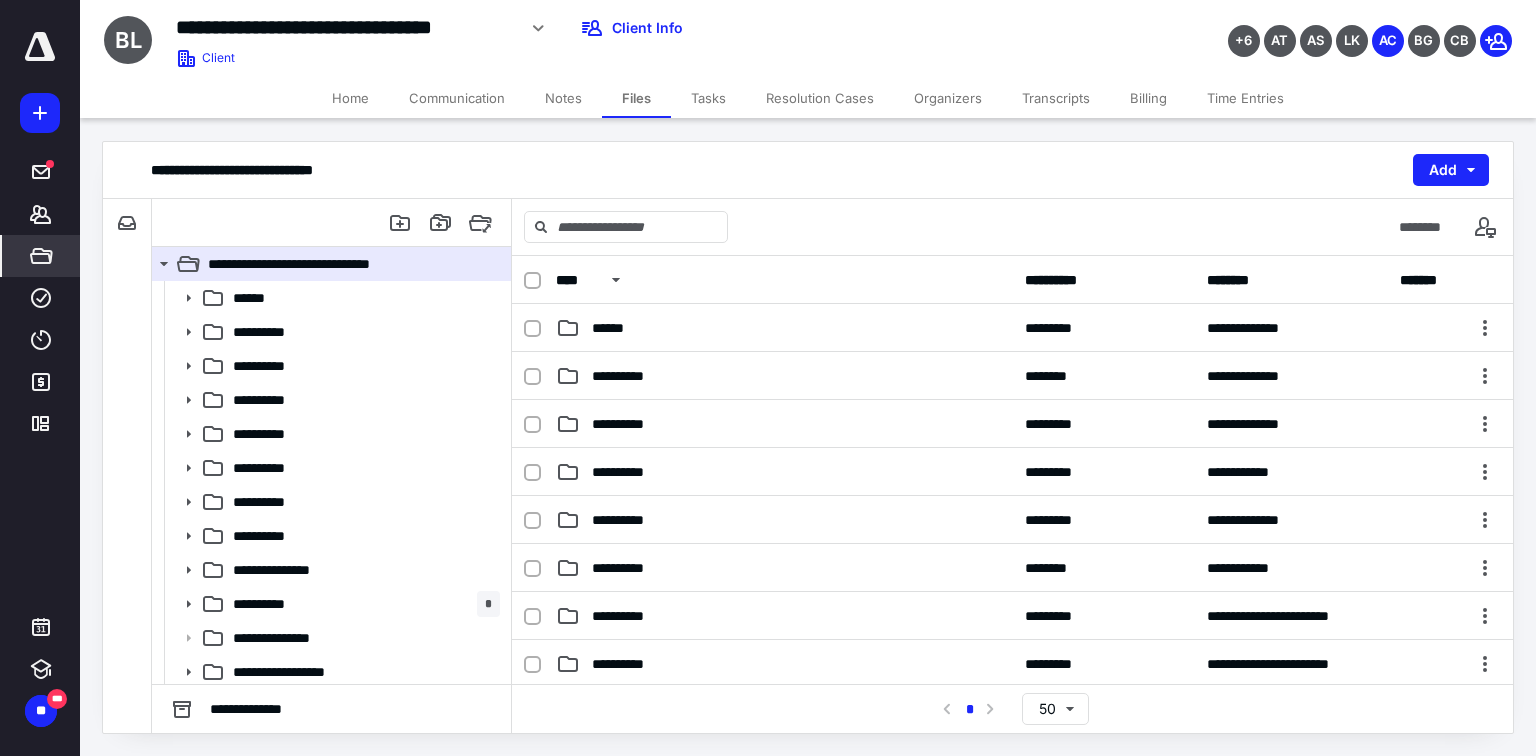 click on "*****" at bounding box center (41, 256) 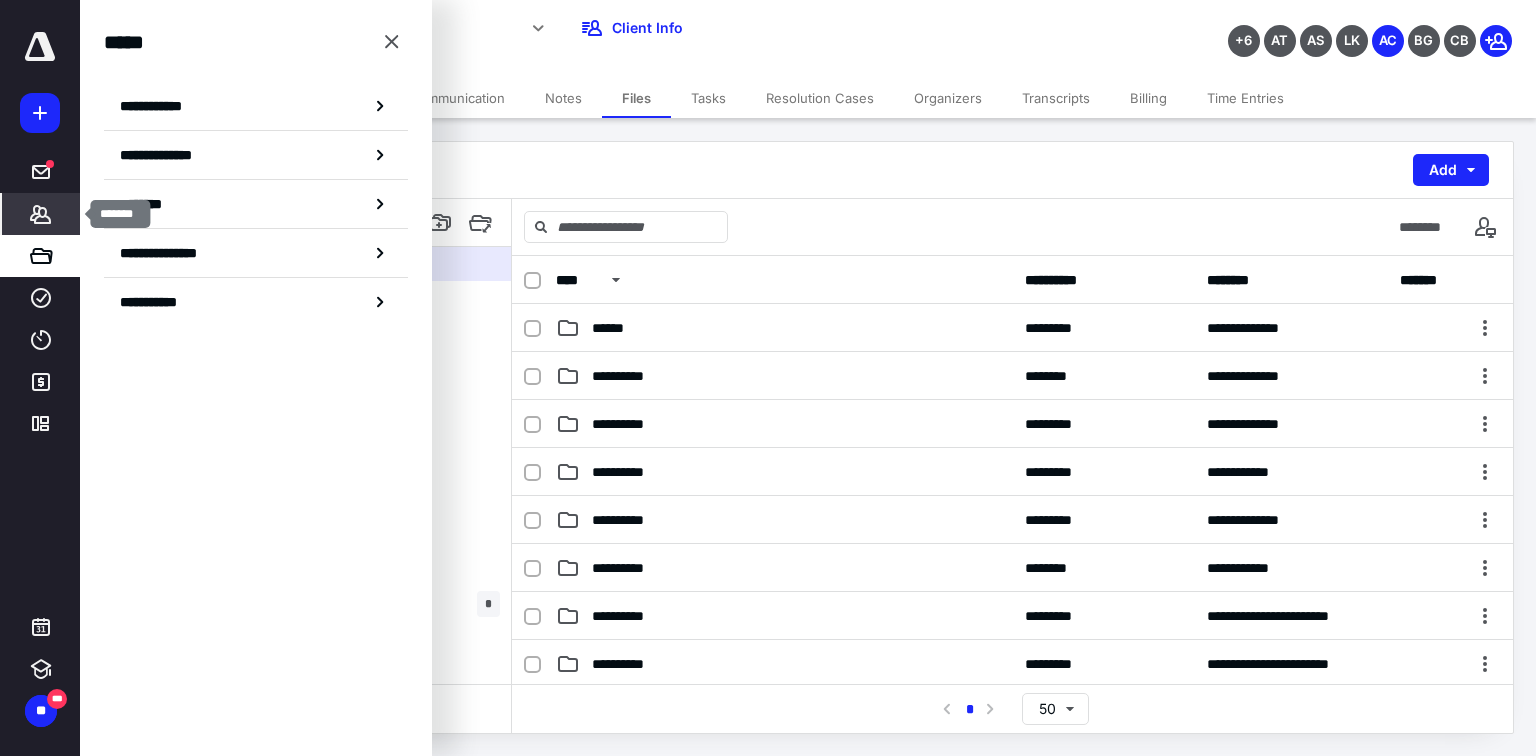 click 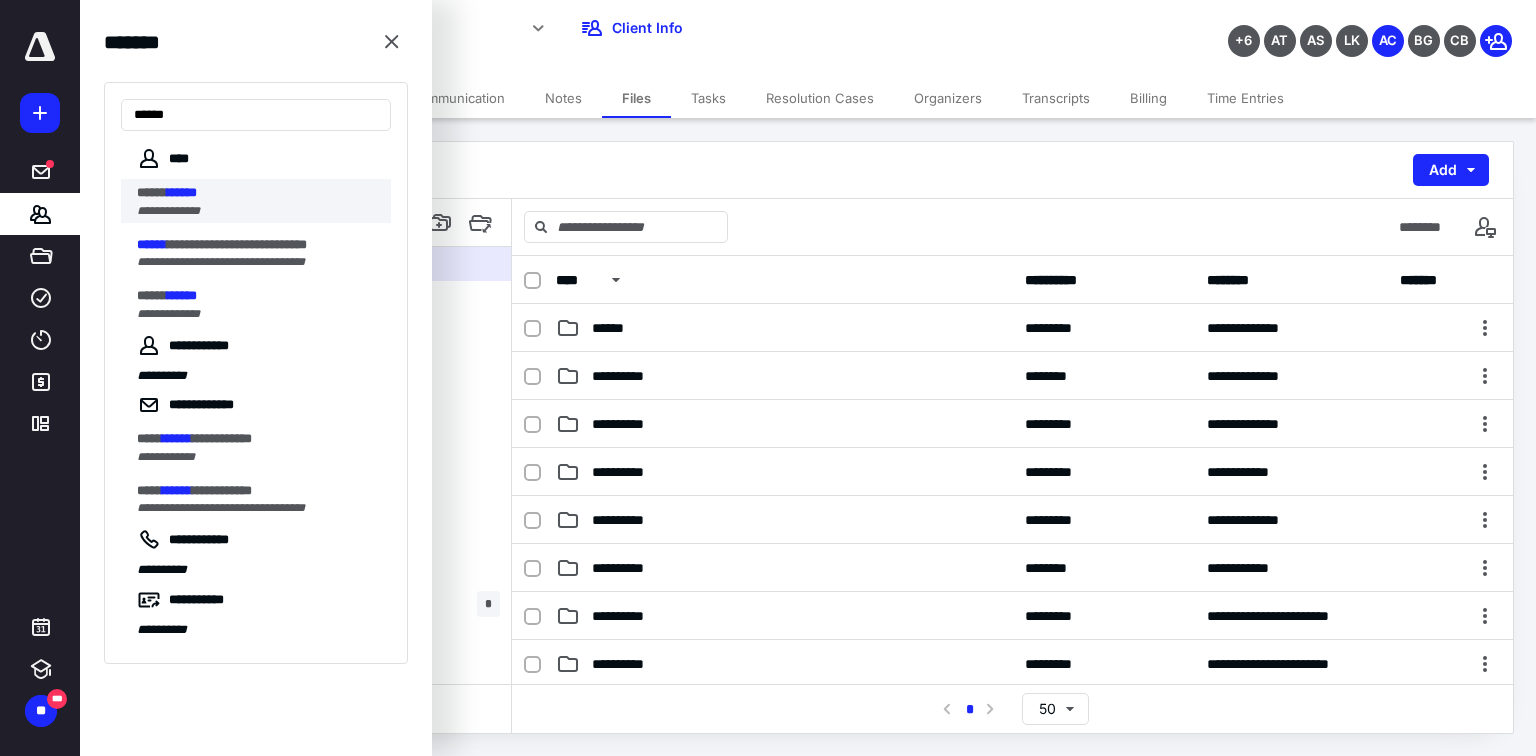 type on "******" 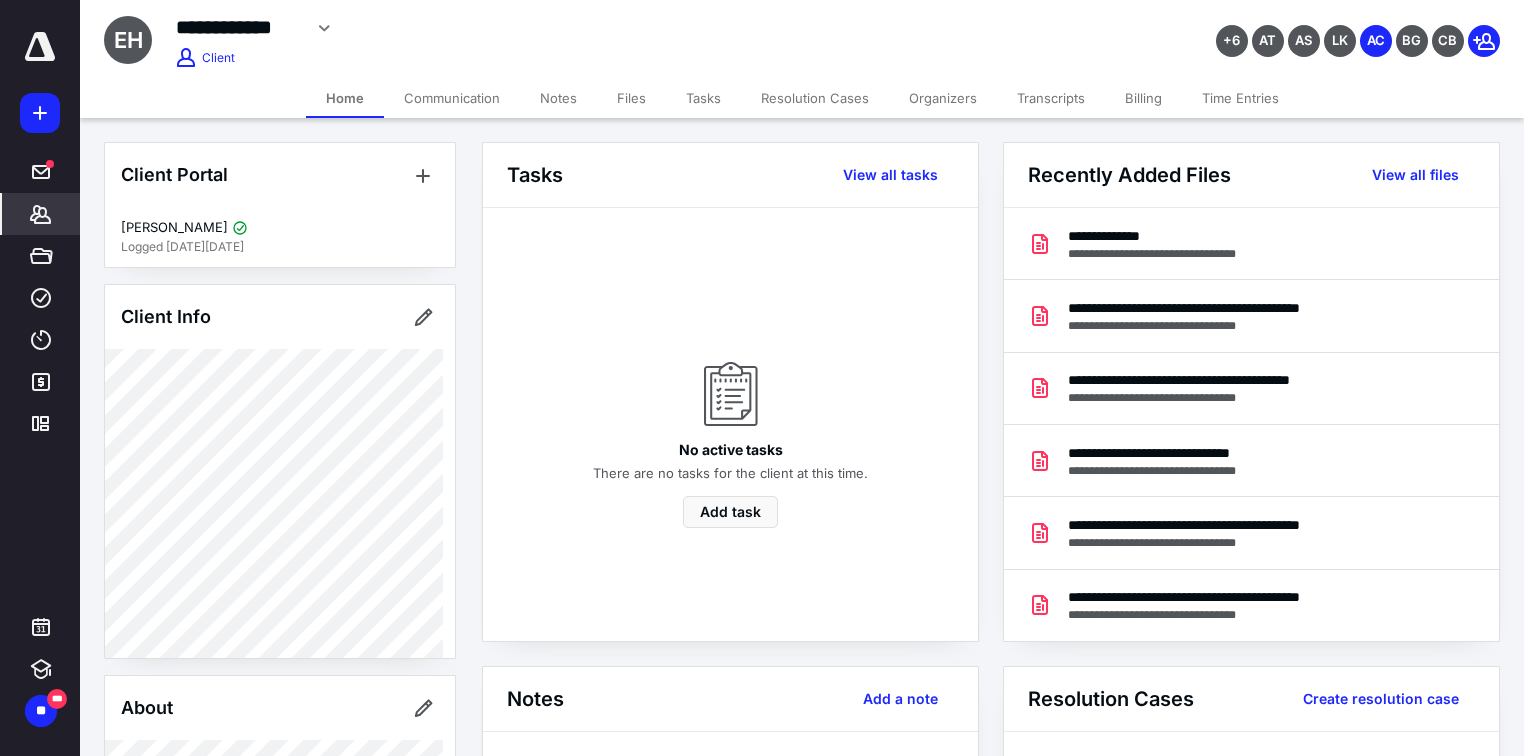 click on "Files" at bounding box center (631, 98) 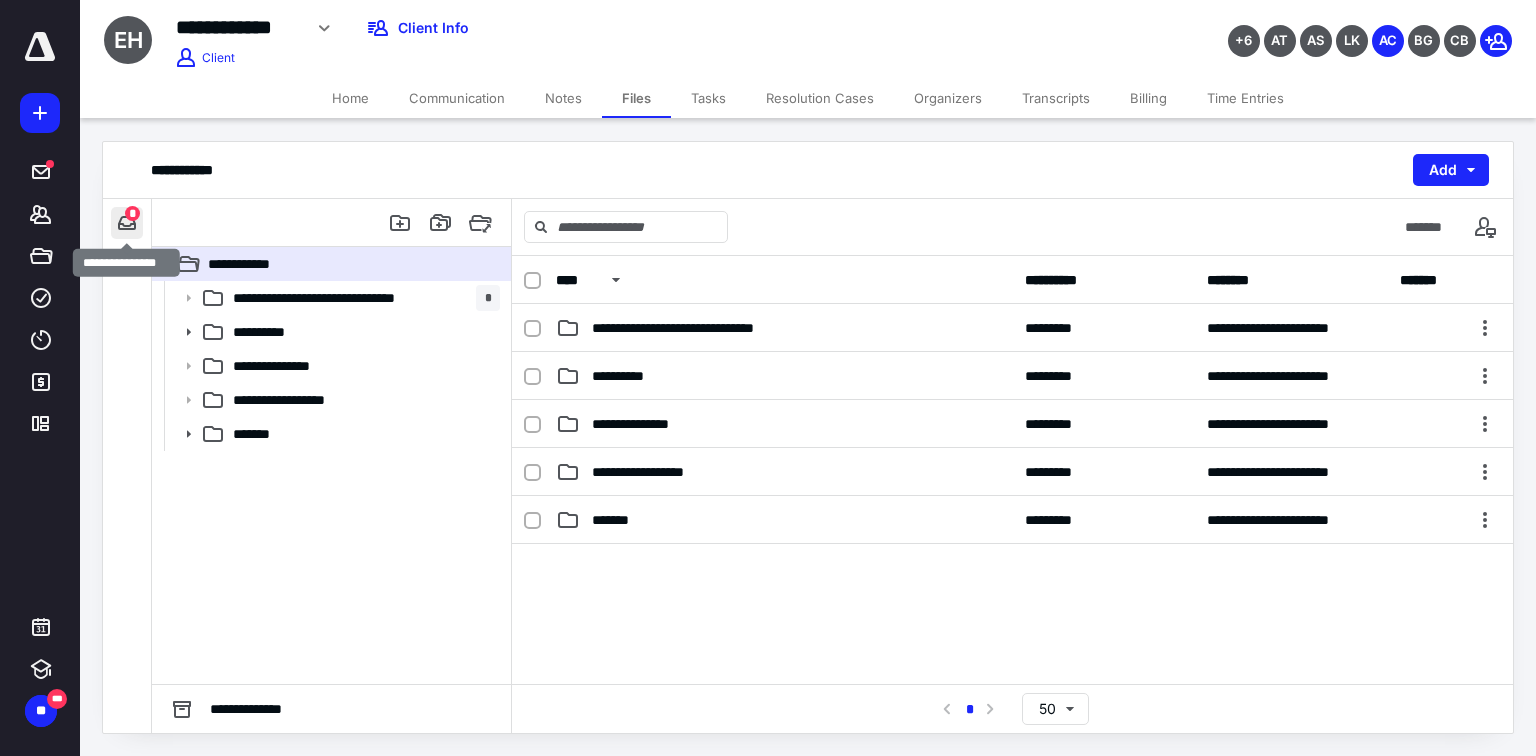 click at bounding box center [127, 223] 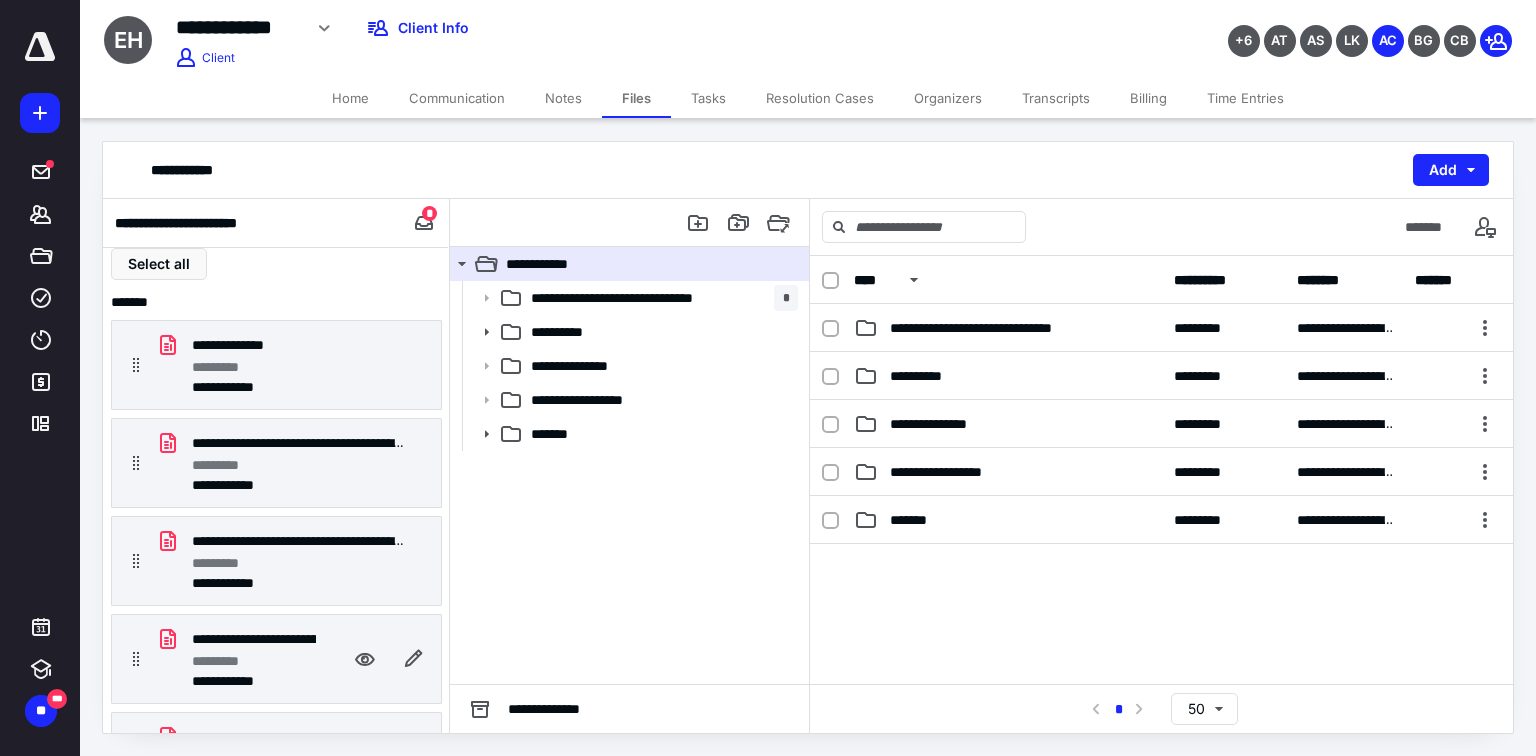 scroll, scrollTop: 0, scrollLeft: 0, axis: both 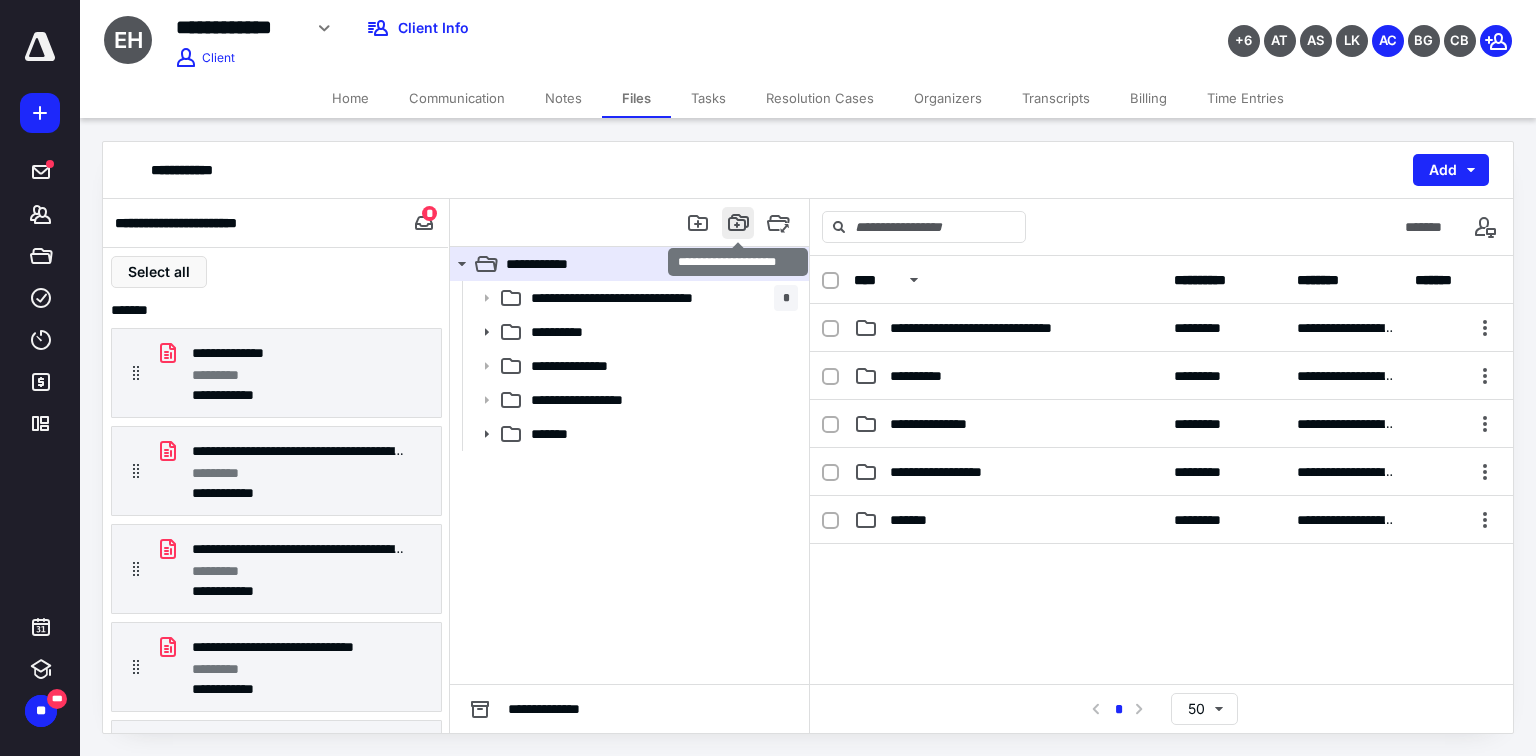 click at bounding box center [738, 223] 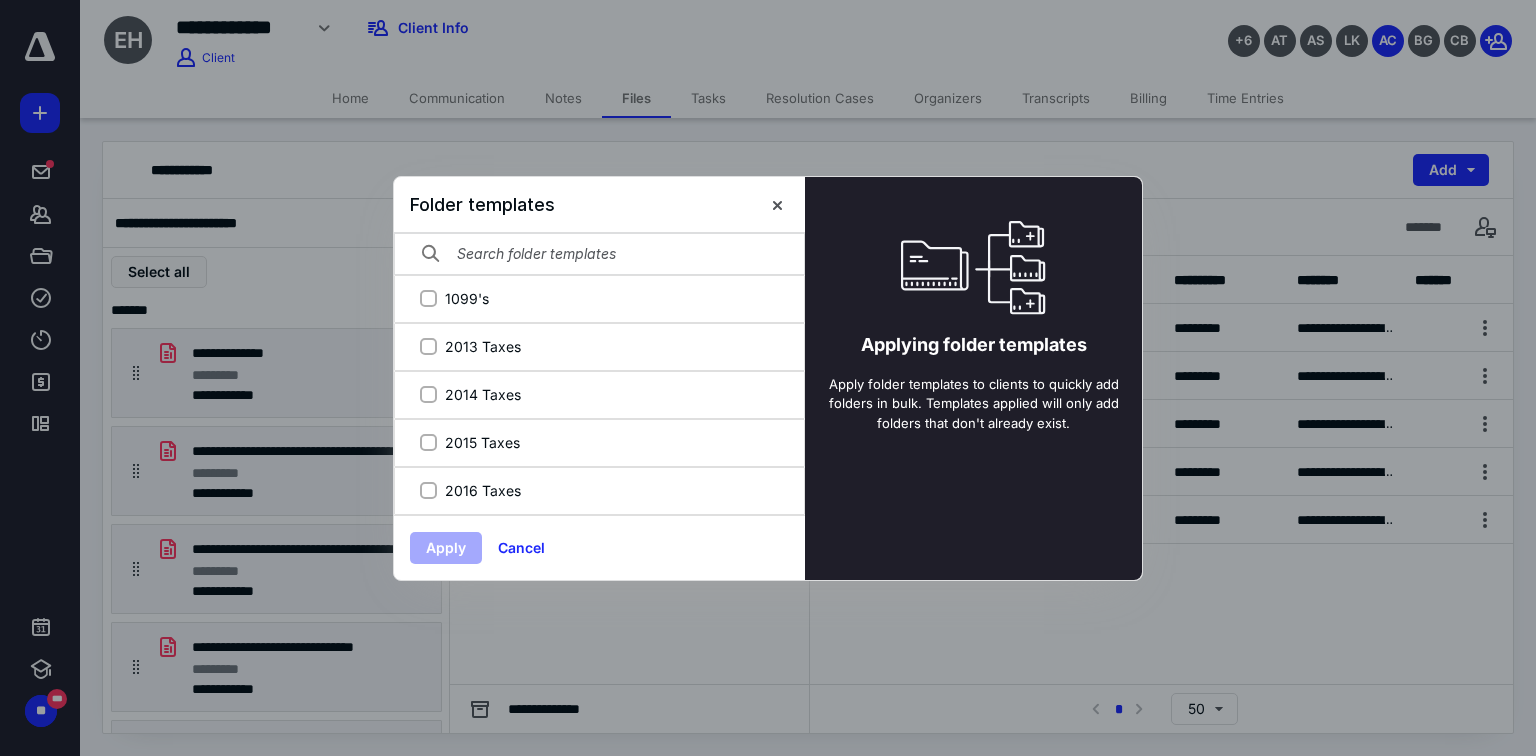 click at bounding box center (599, 254) 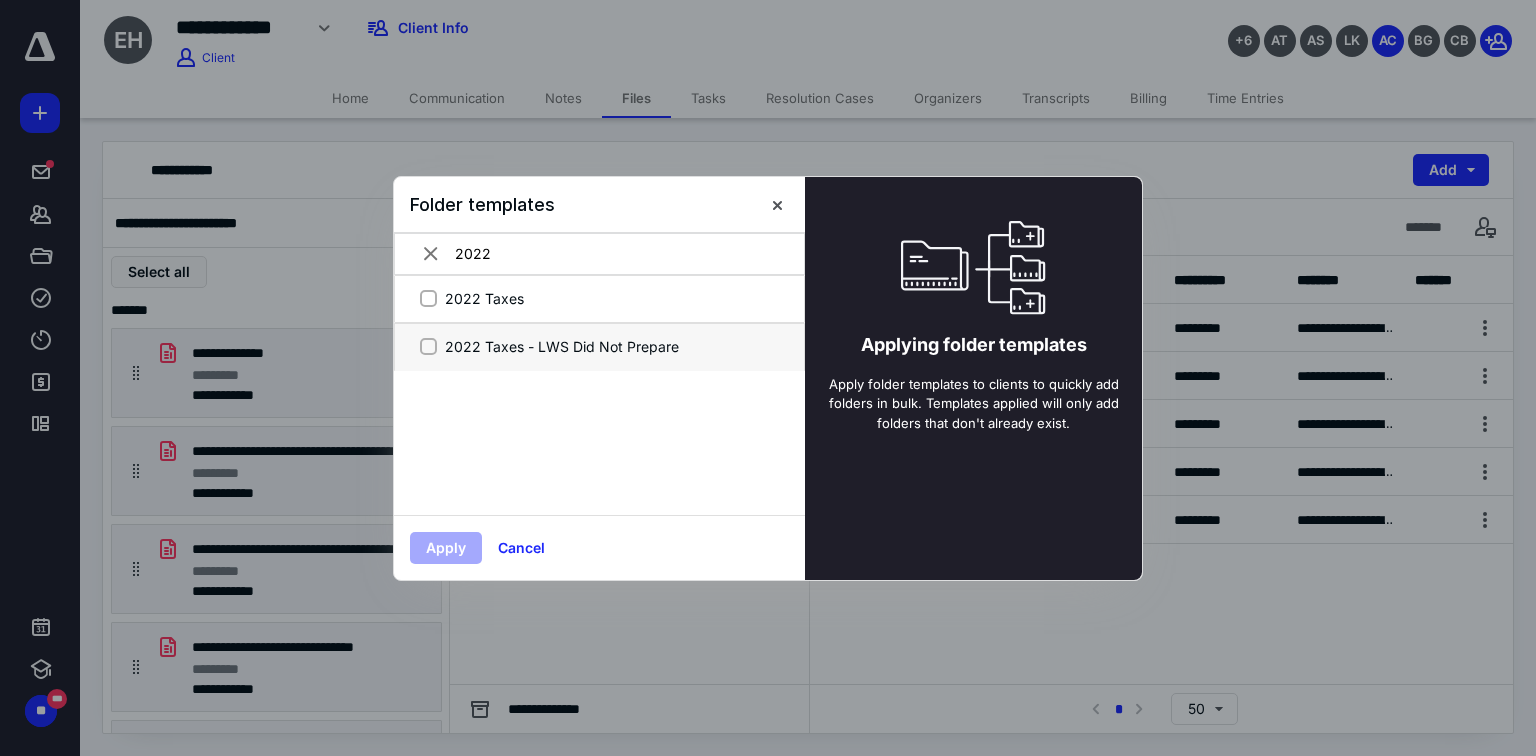type on "2022" 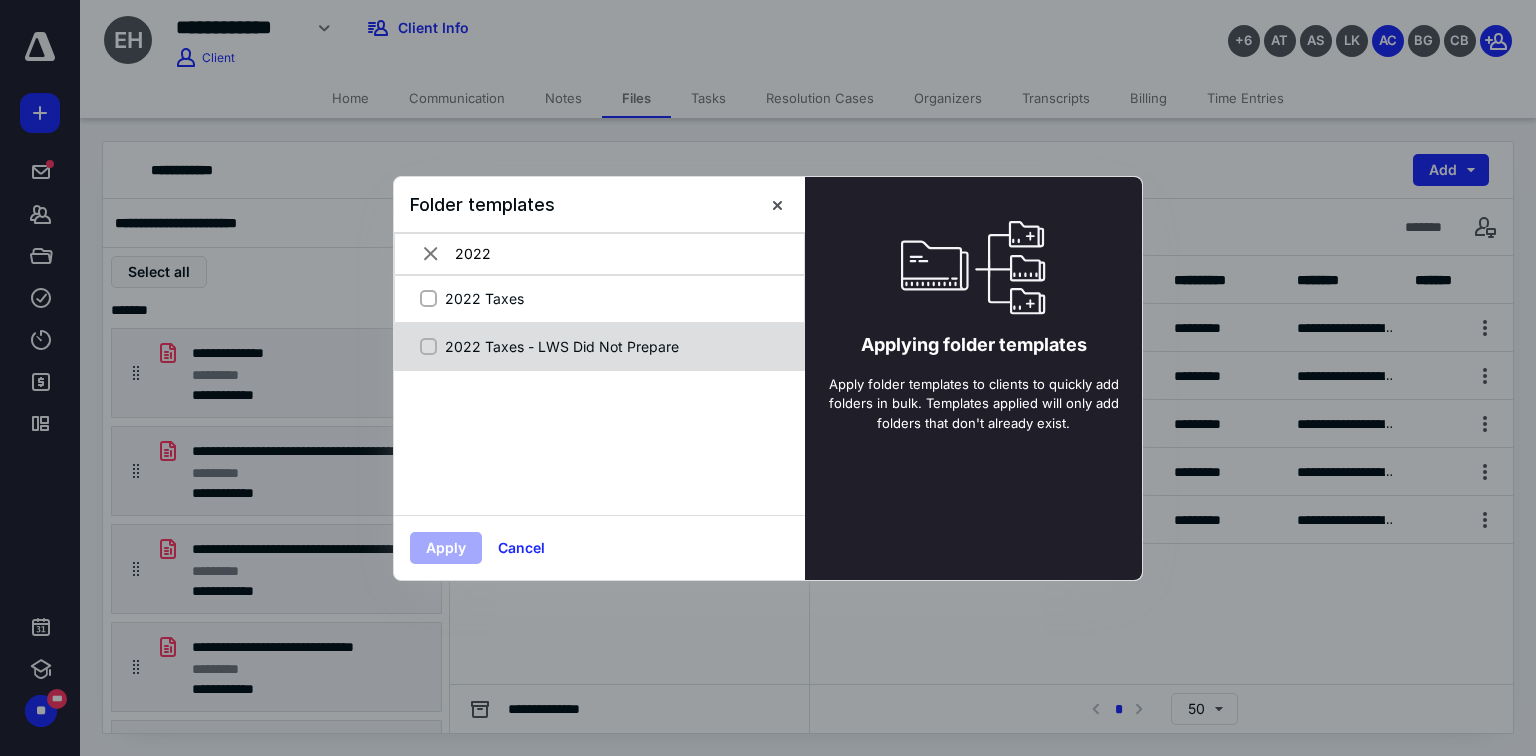 click on "2022 Taxes - LWS Did Not Prepare" at bounding box center (599, 347) 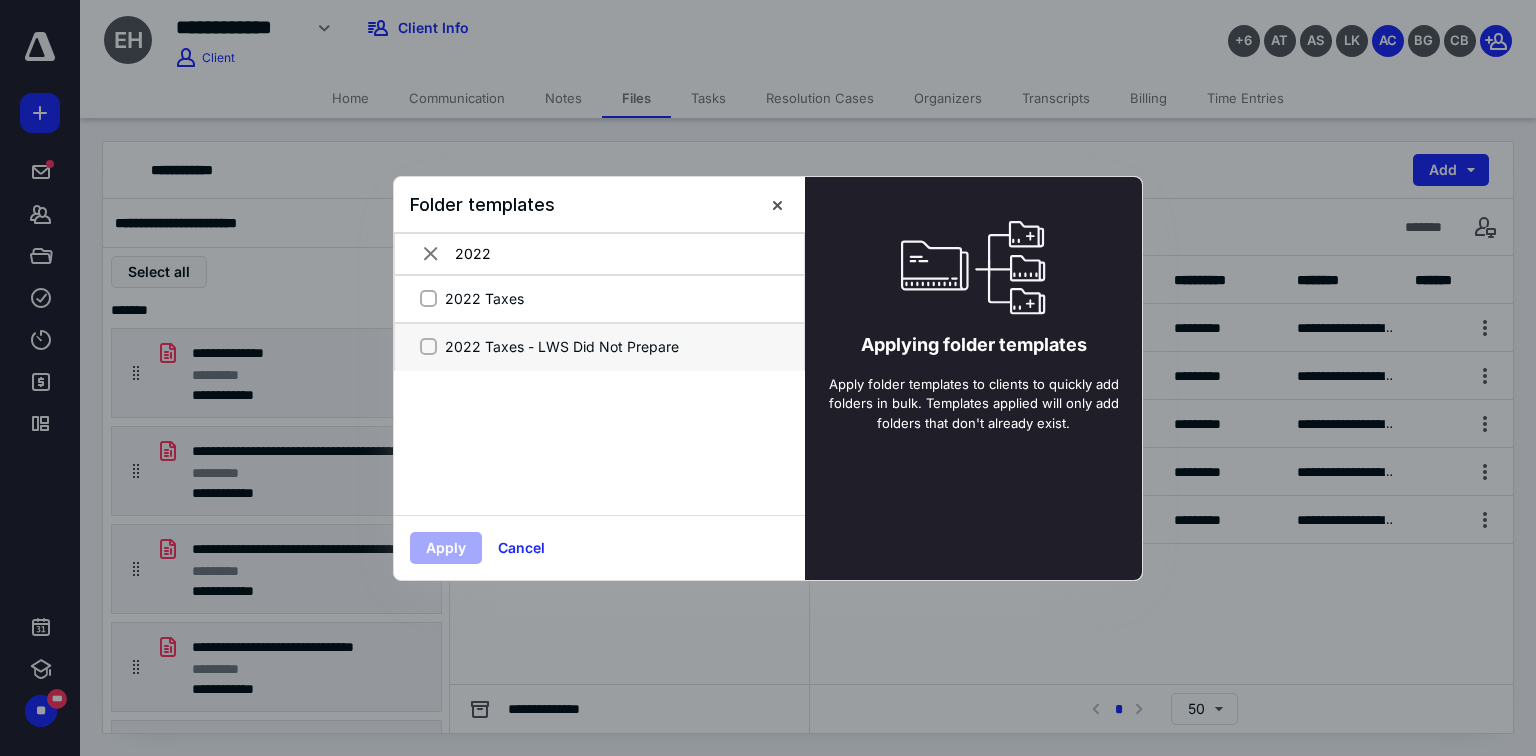 click on "2022 Taxes - LWS Did Not Prepare" at bounding box center (428, 346) 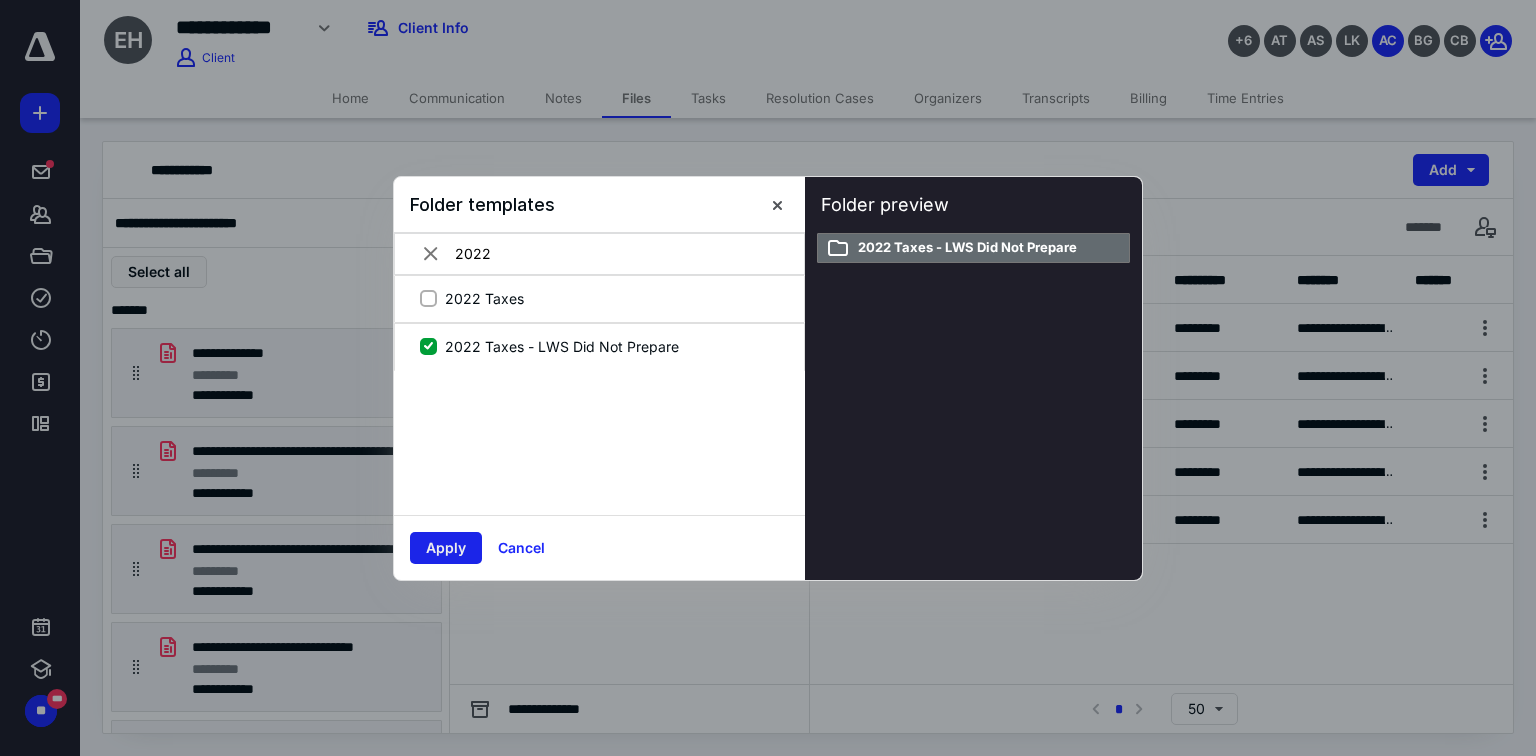 click on "Apply" at bounding box center [446, 548] 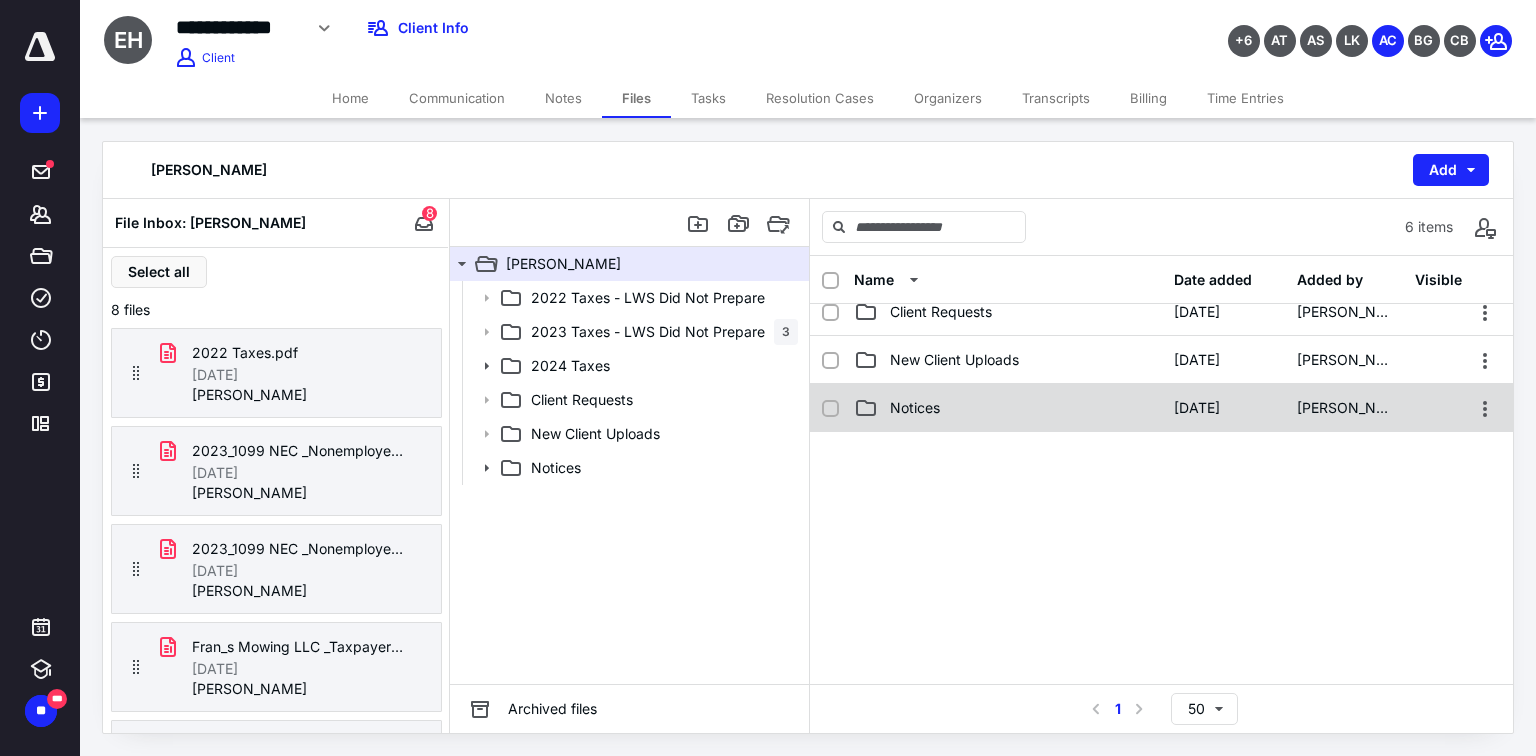scroll, scrollTop: 80, scrollLeft: 0, axis: vertical 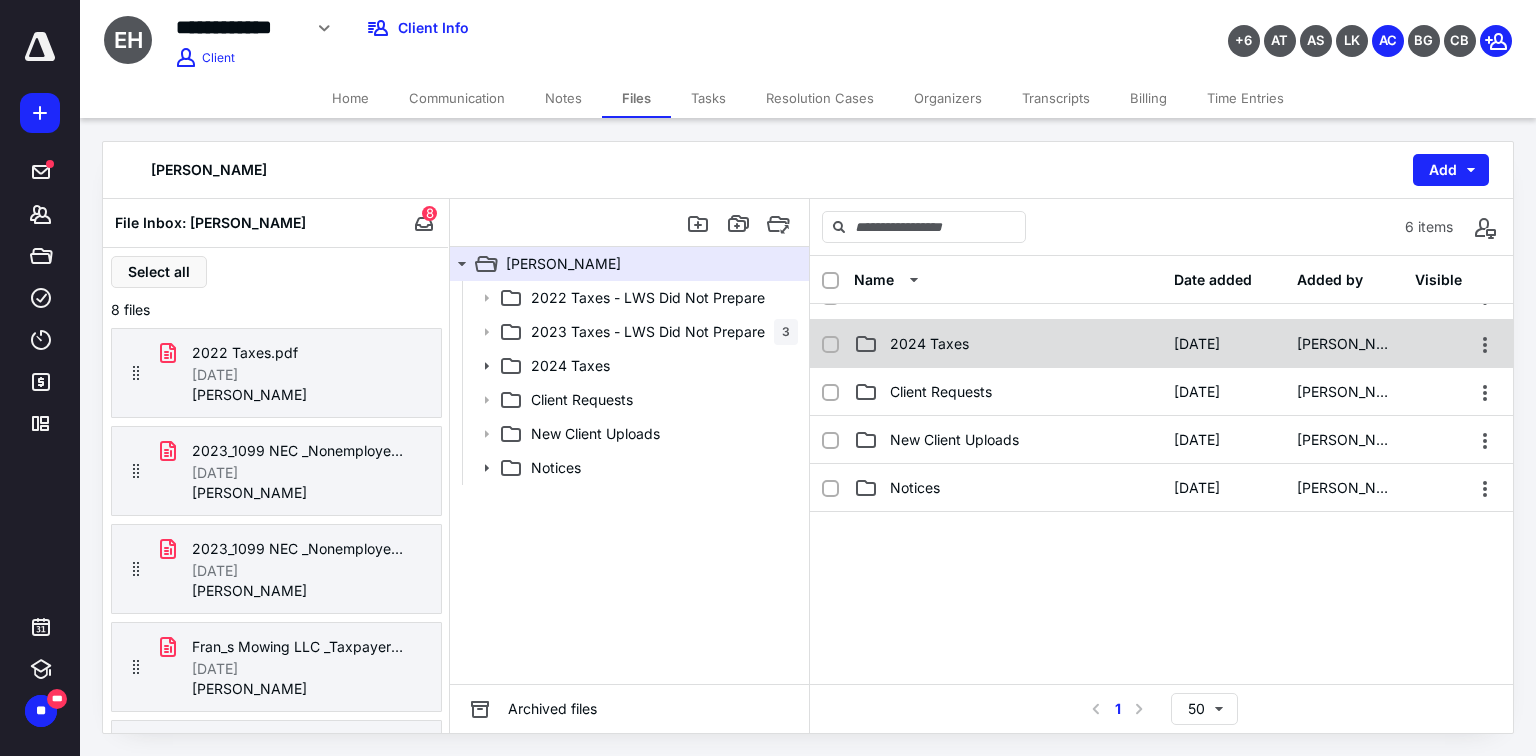 click on "2024 Taxes" at bounding box center [929, 344] 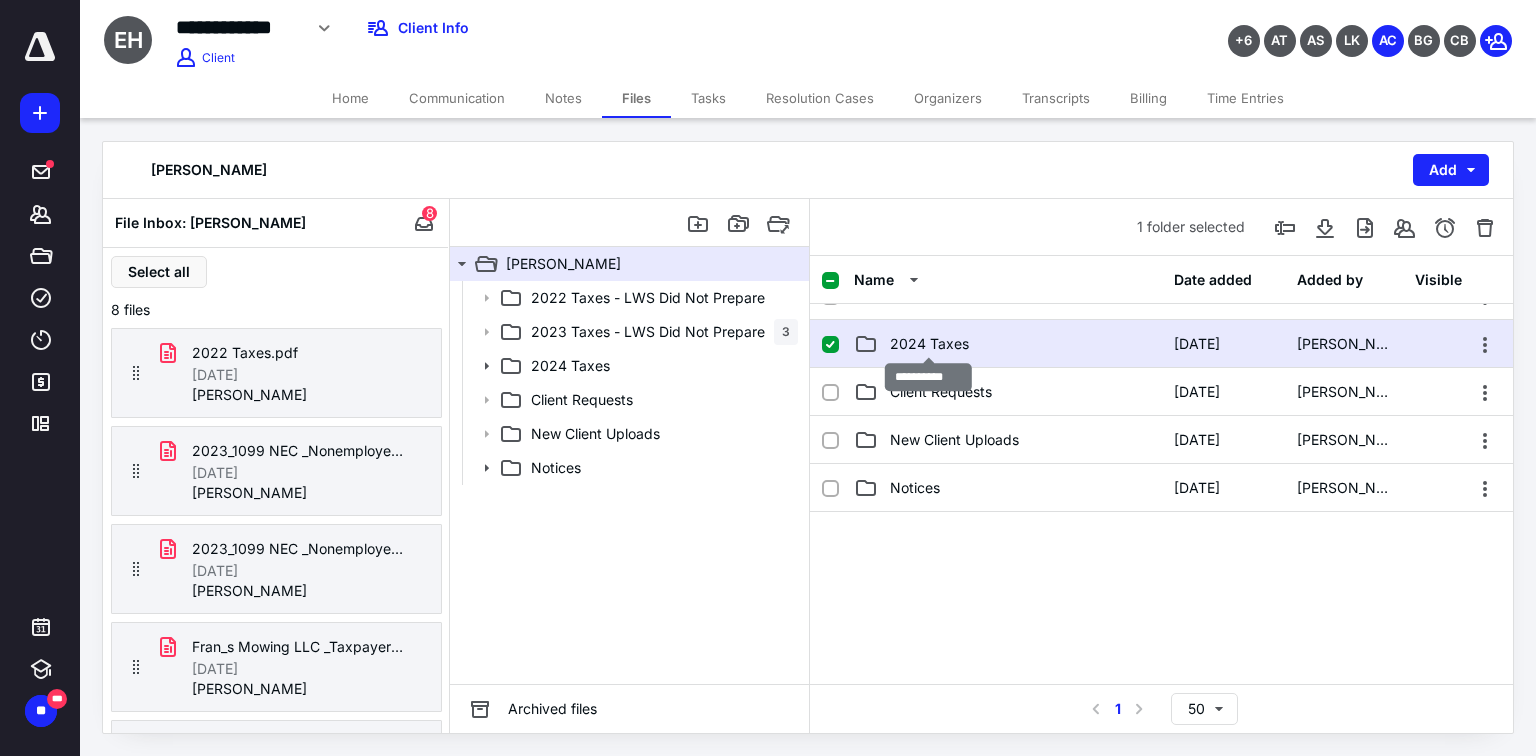 click on "2024 Taxes" at bounding box center [929, 344] 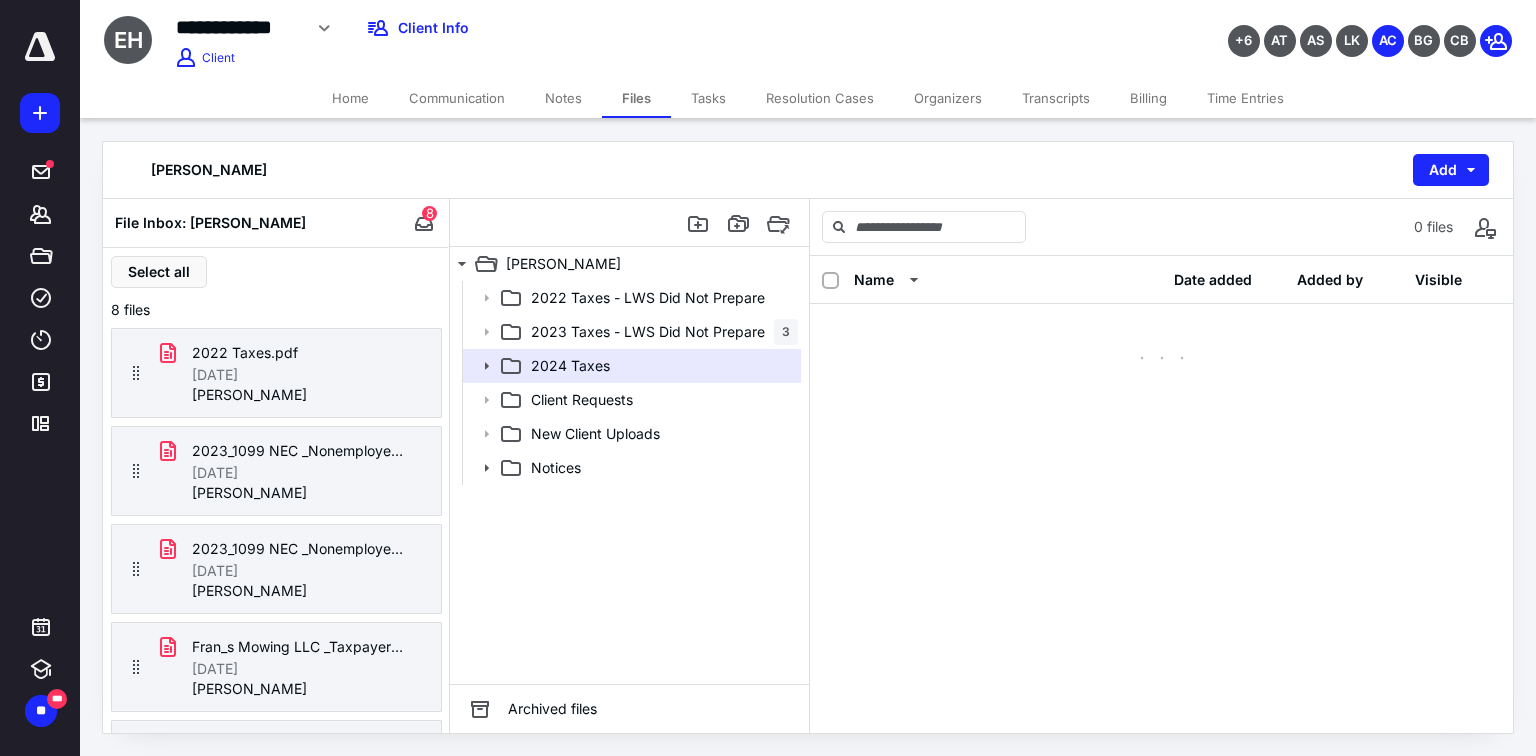 scroll, scrollTop: 0, scrollLeft: 0, axis: both 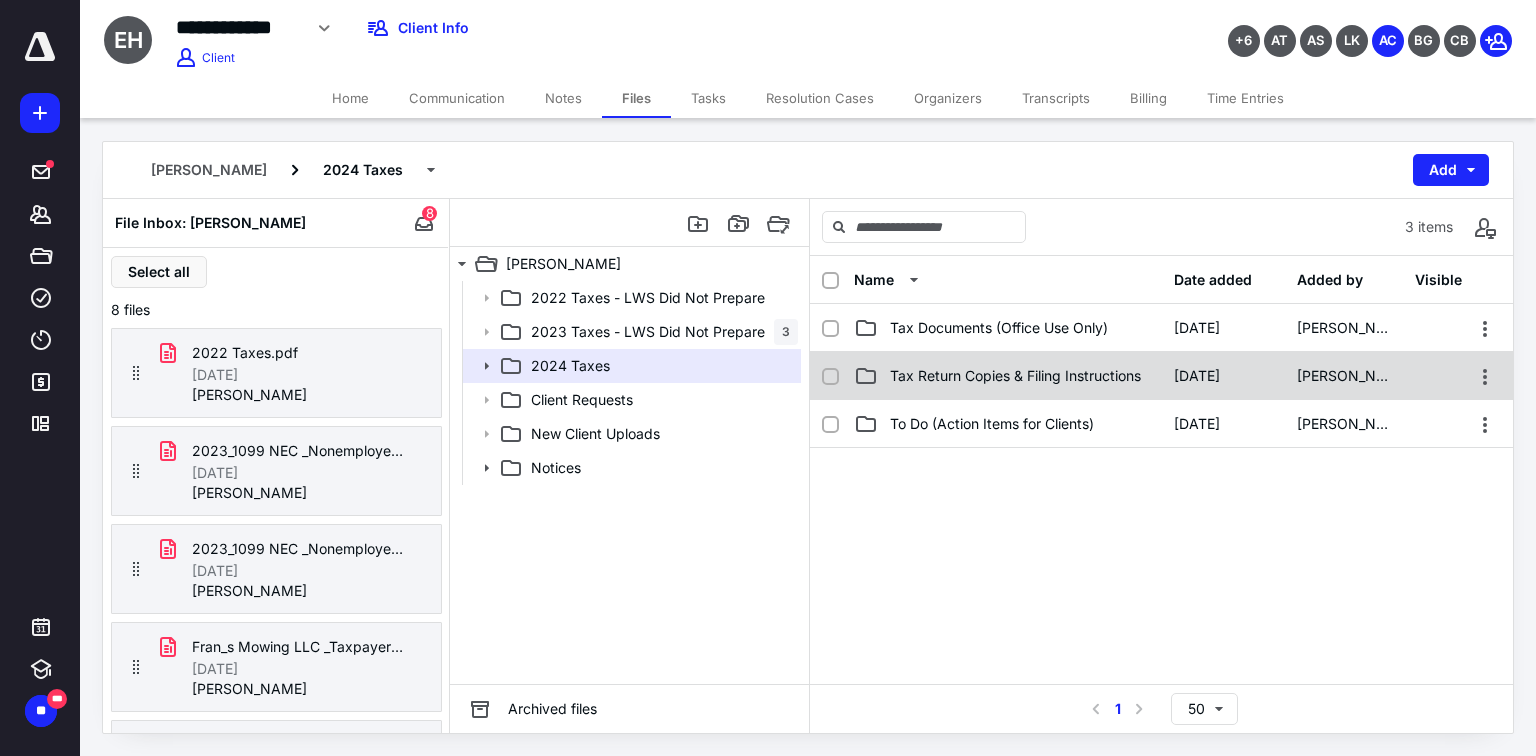 click on "Tax Return Copies & Filing Instructions" at bounding box center [1015, 376] 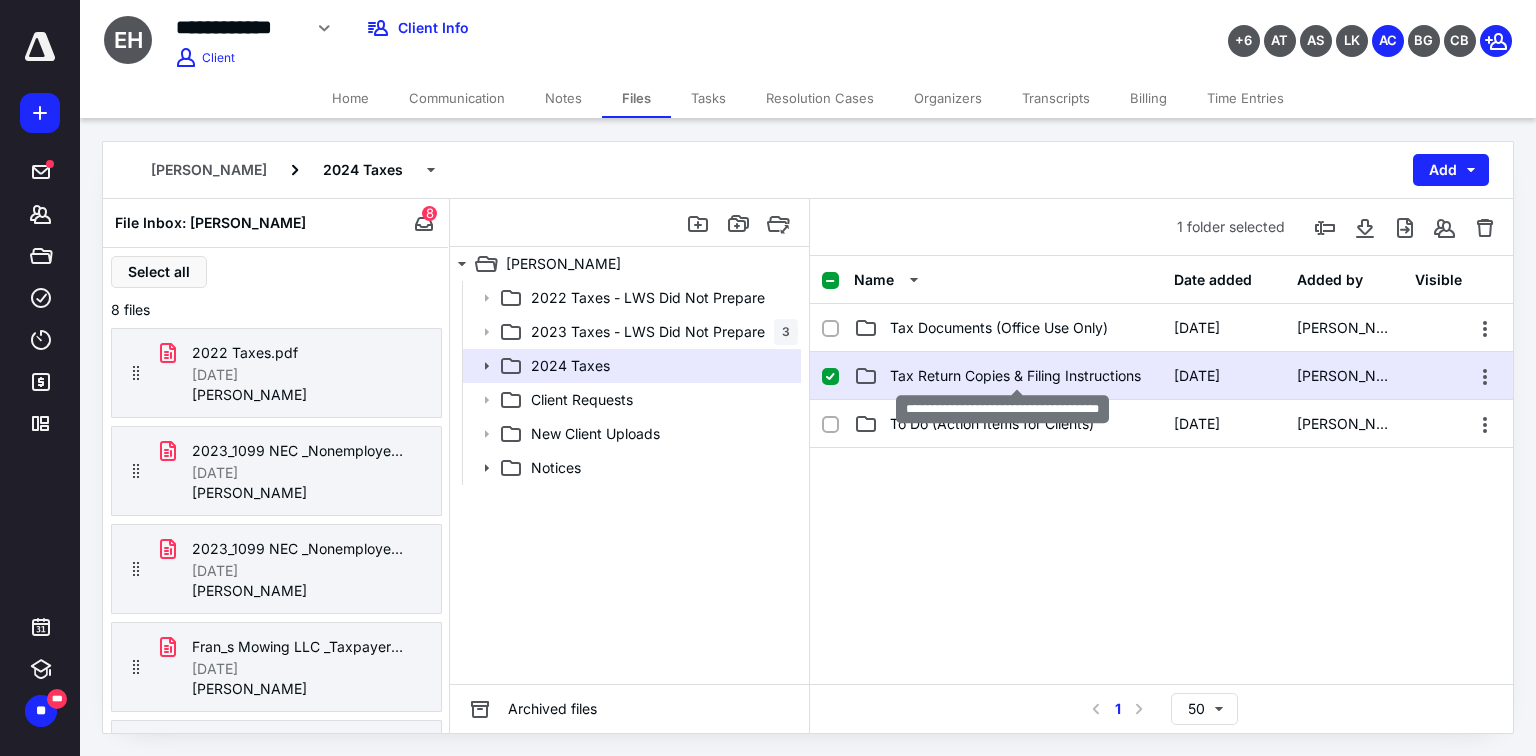 checkbox on "true" 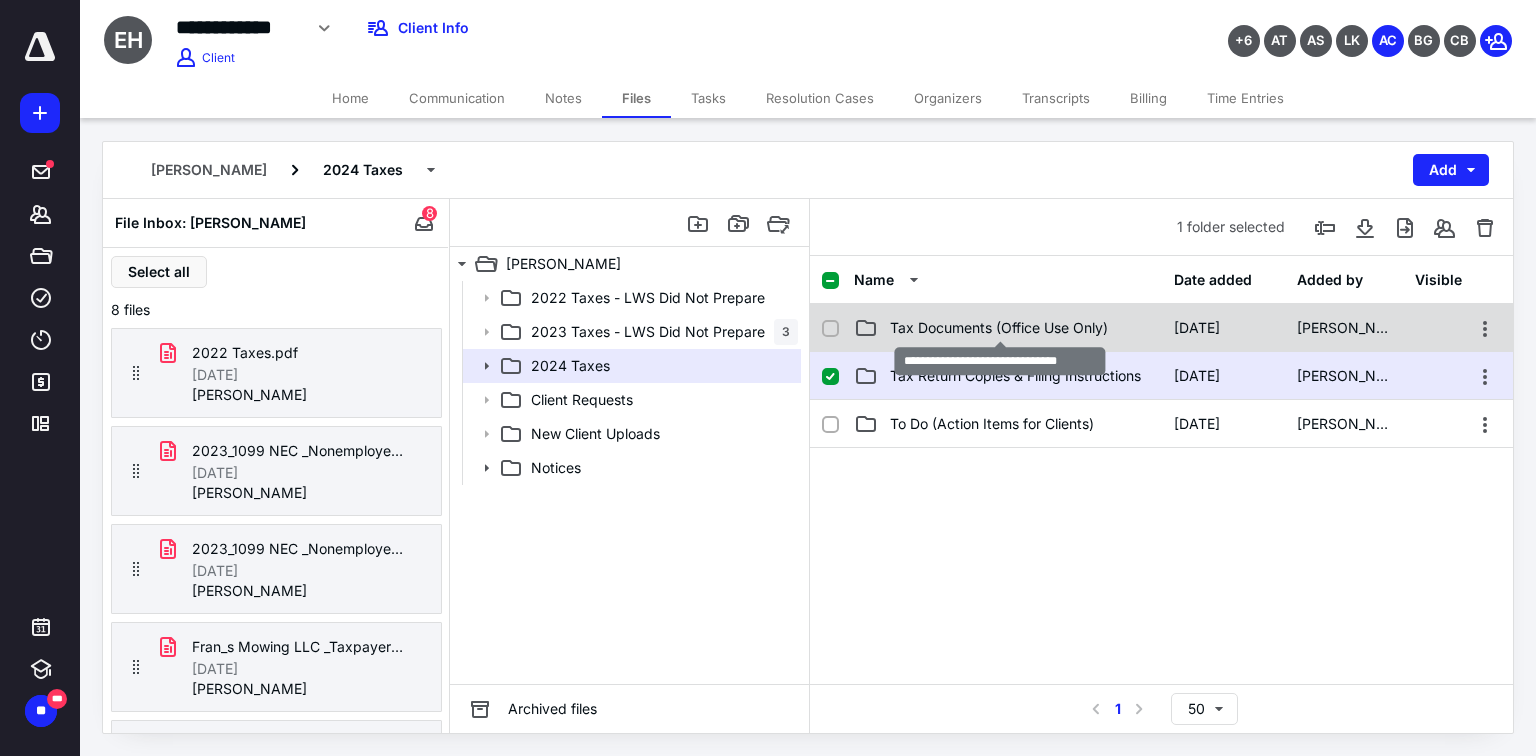 click on "Tax Documents (Office Use Only)" at bounding box center [999, 328] 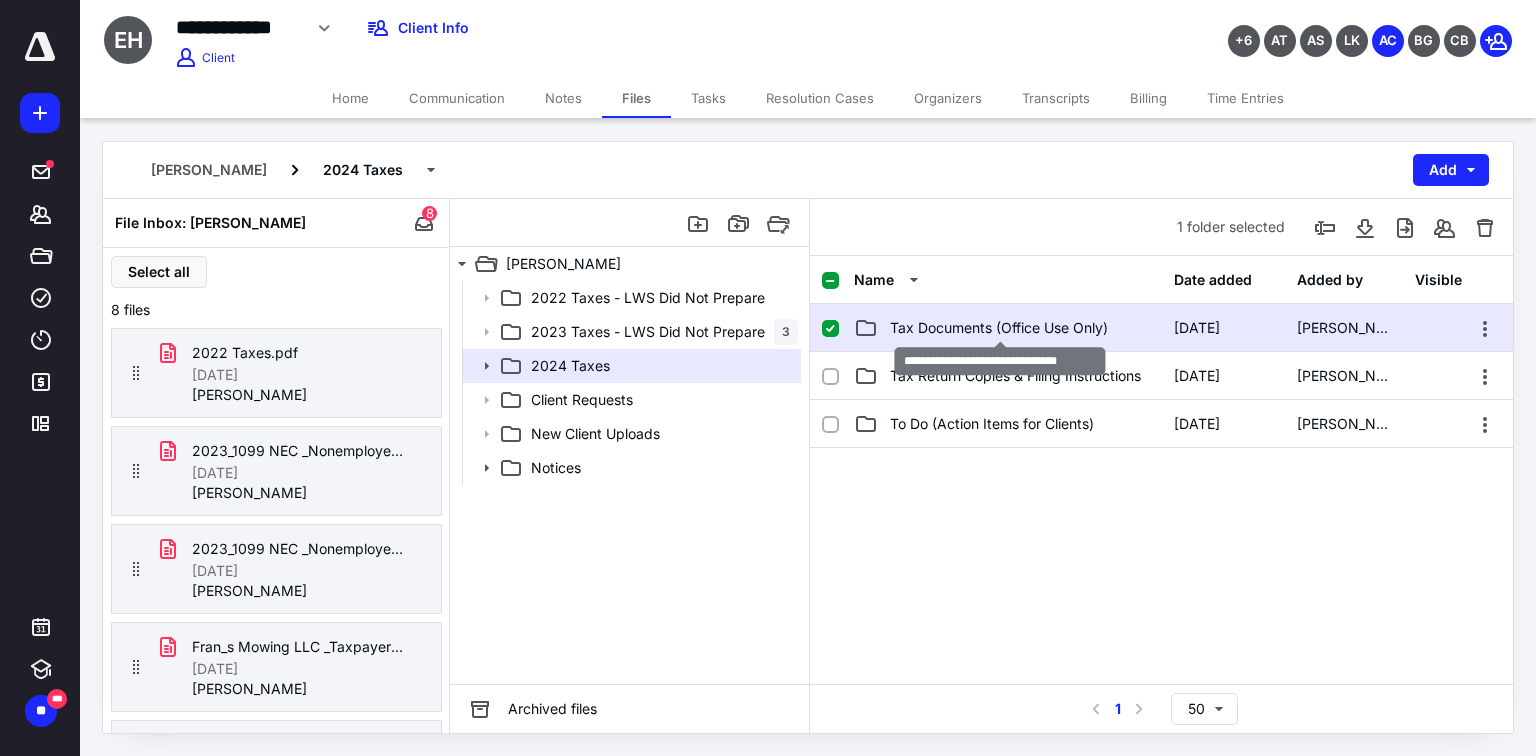 click on "Tax Documents (Office Use Only)" at bounding box center (999, 328) 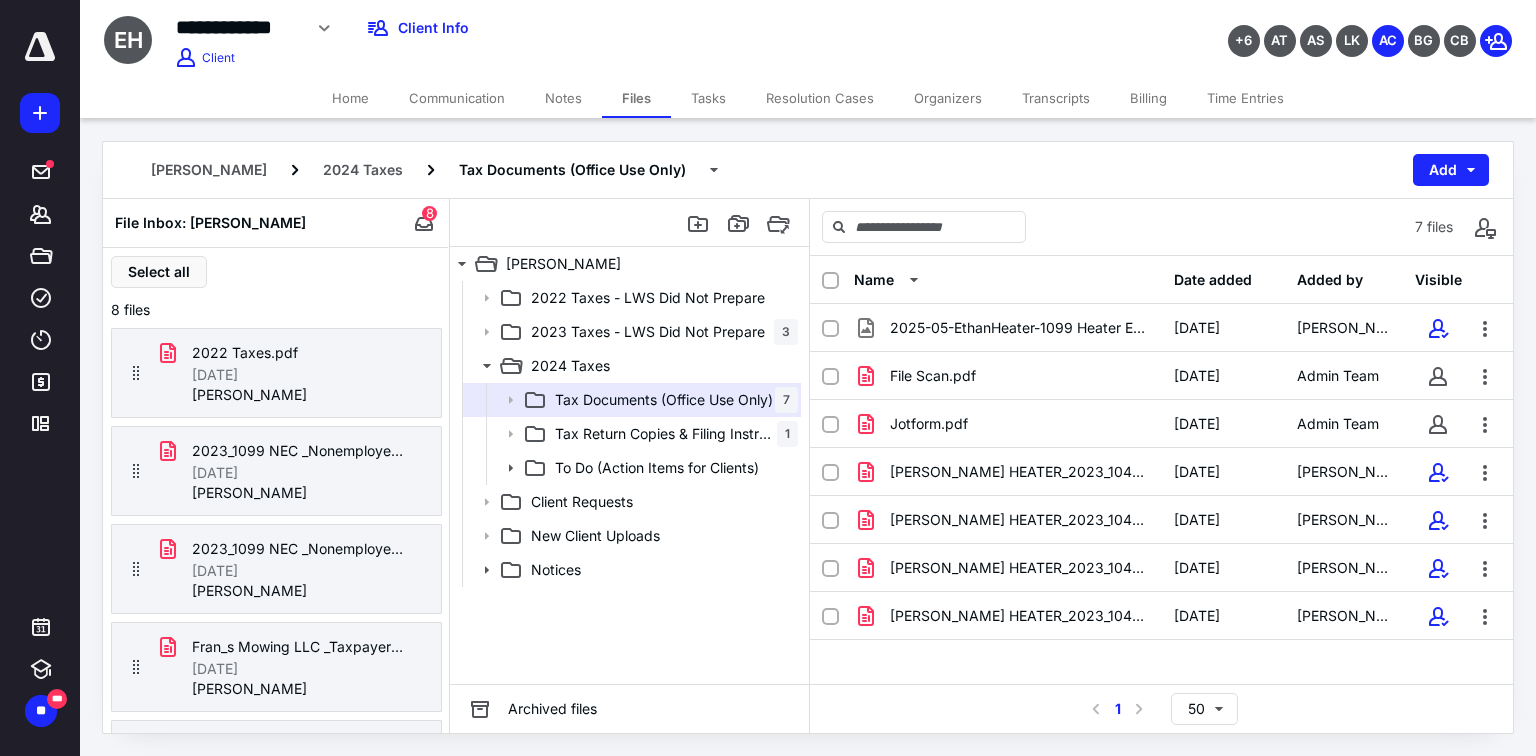 click at bounding box center [630, 223] 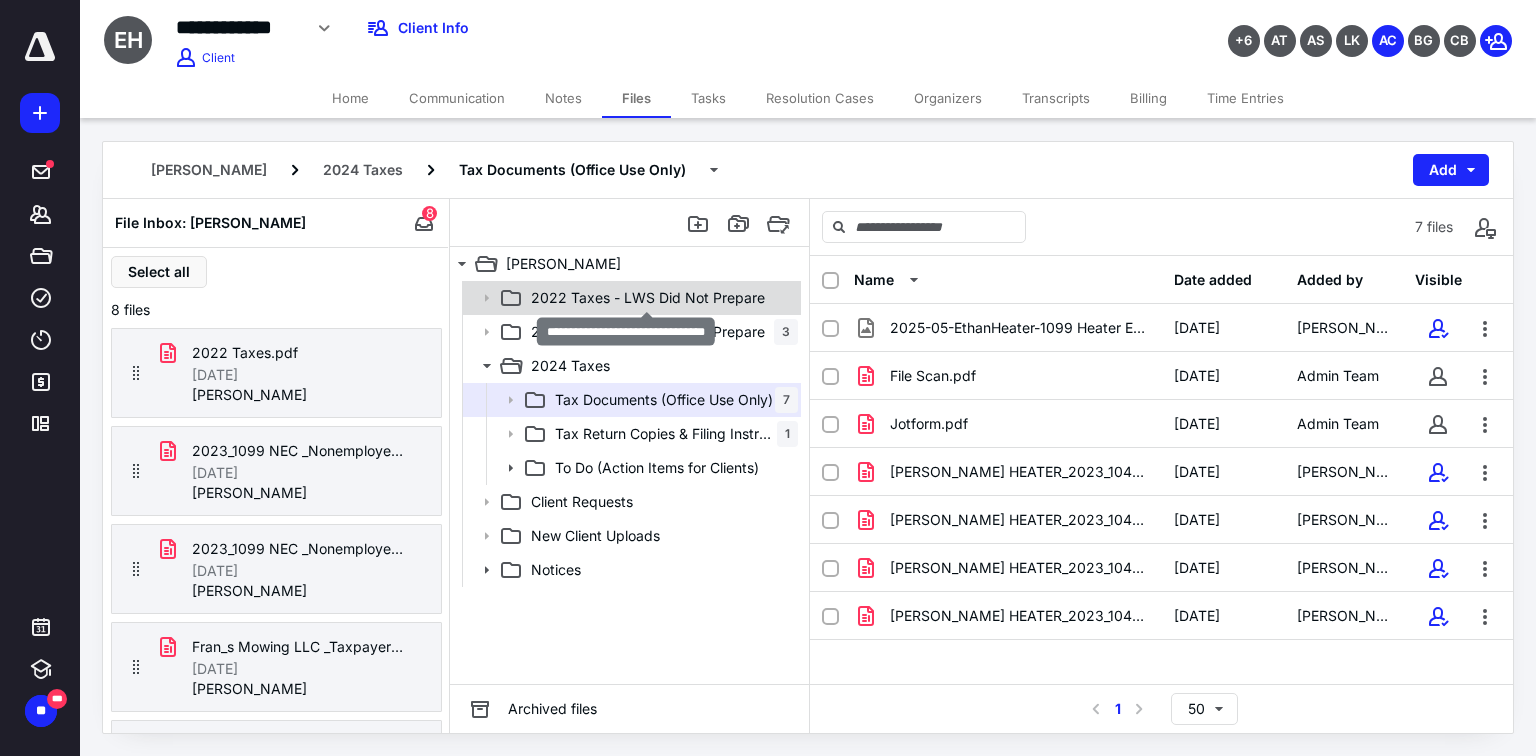 drag, startPoint x: 645, startPoint y: 295, endPoint x: 626, endPoint y: 301, distance: 19.924858 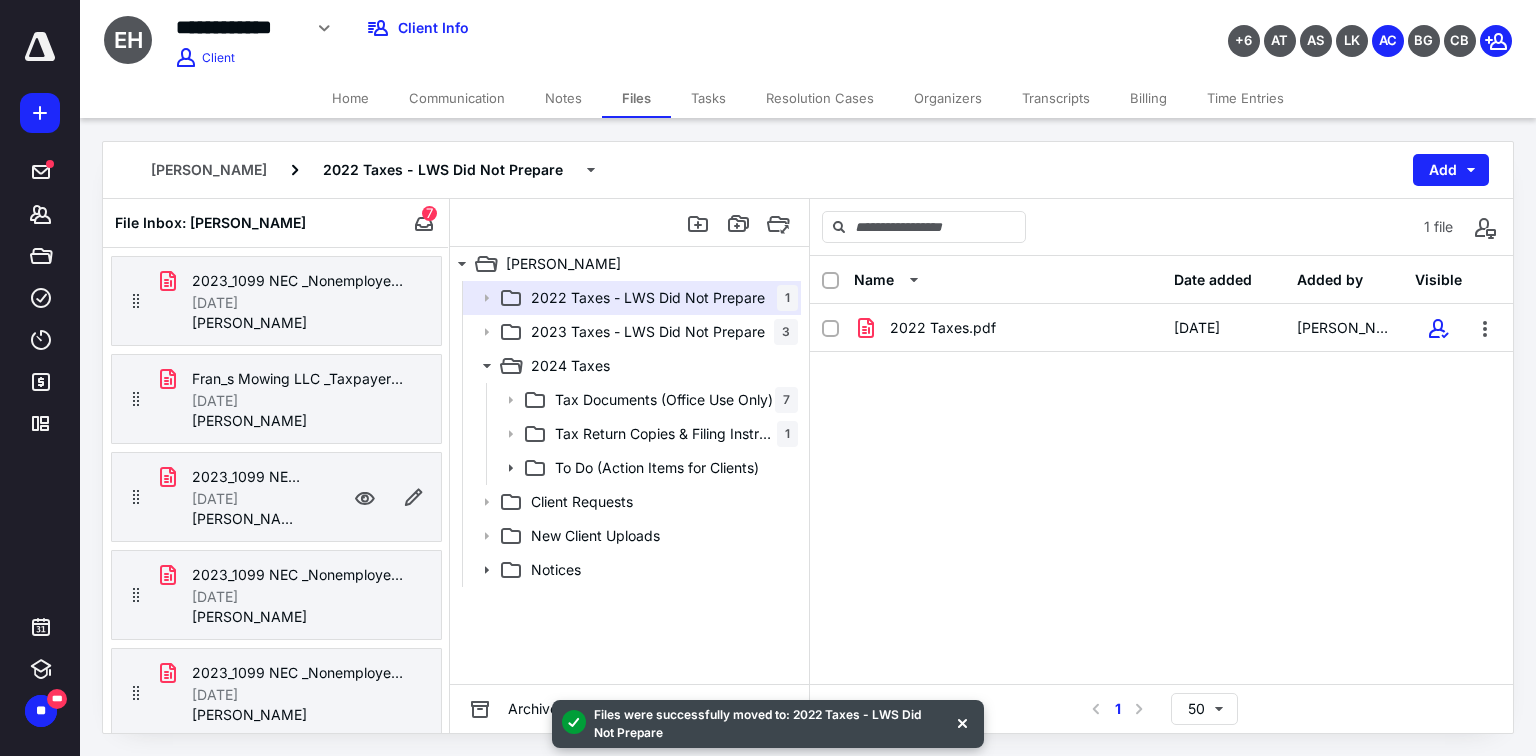 scroll, scrollTop: 0, scrollLeft: 0, axis: both 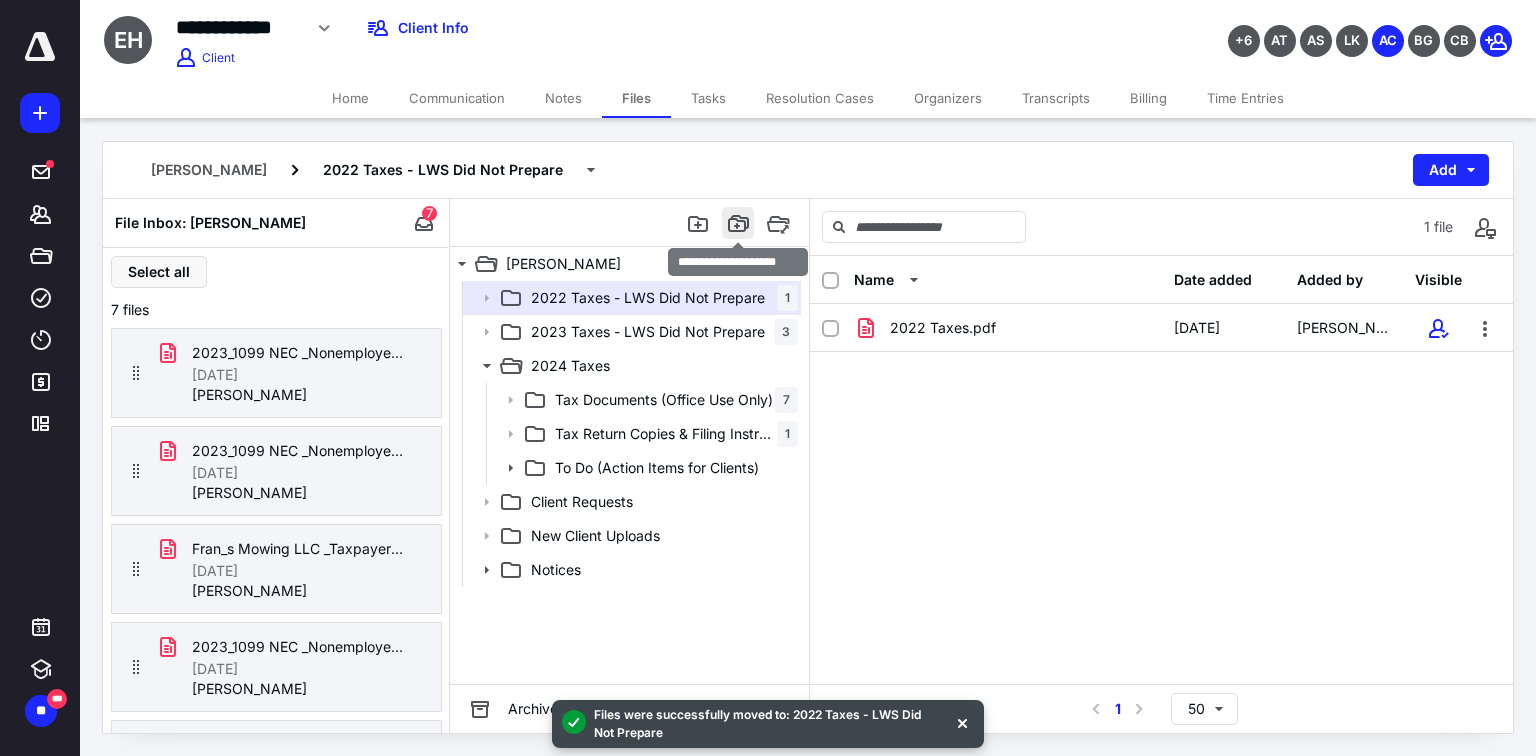 click at bounding box center (738, 223) 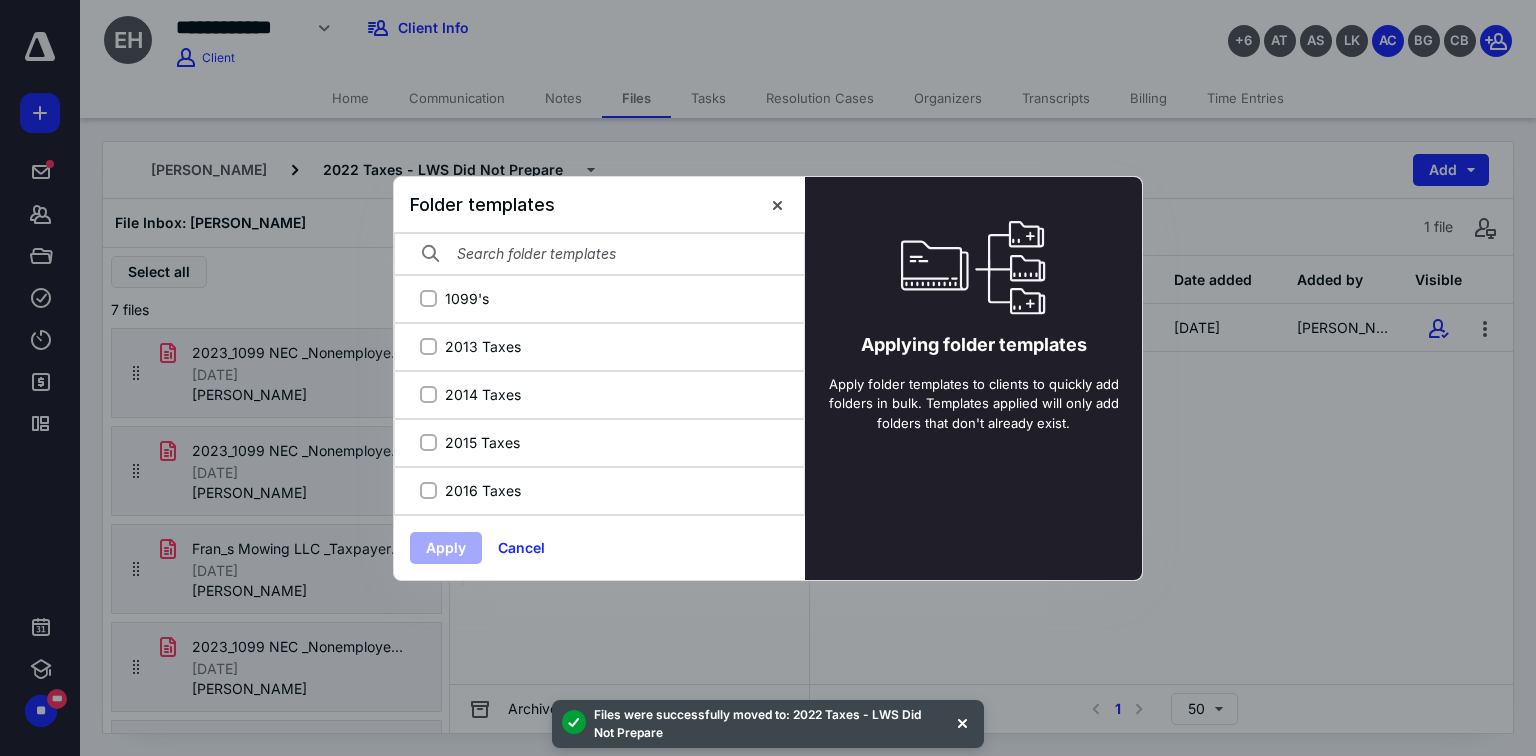 click at bounding box center [599, 254] 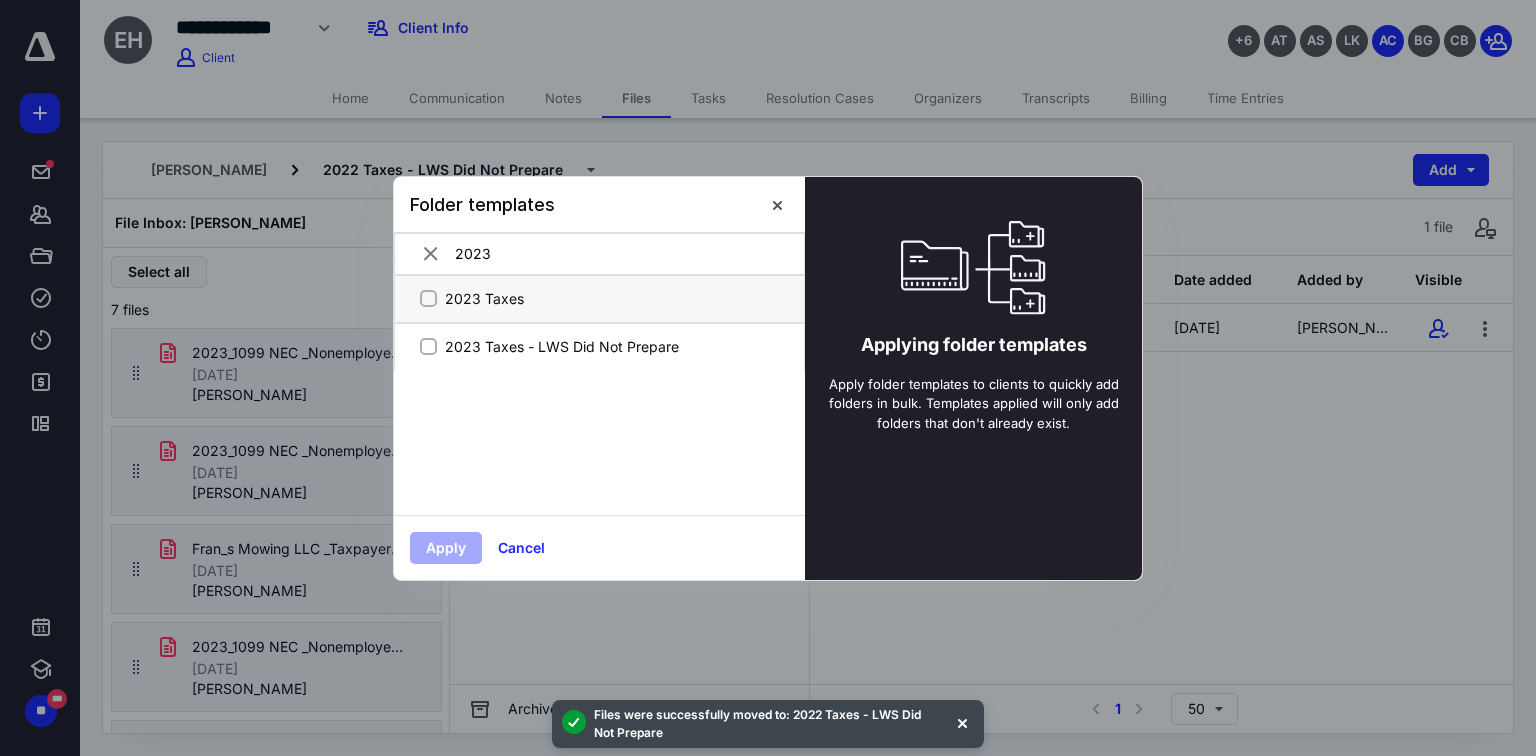 type on "2023" 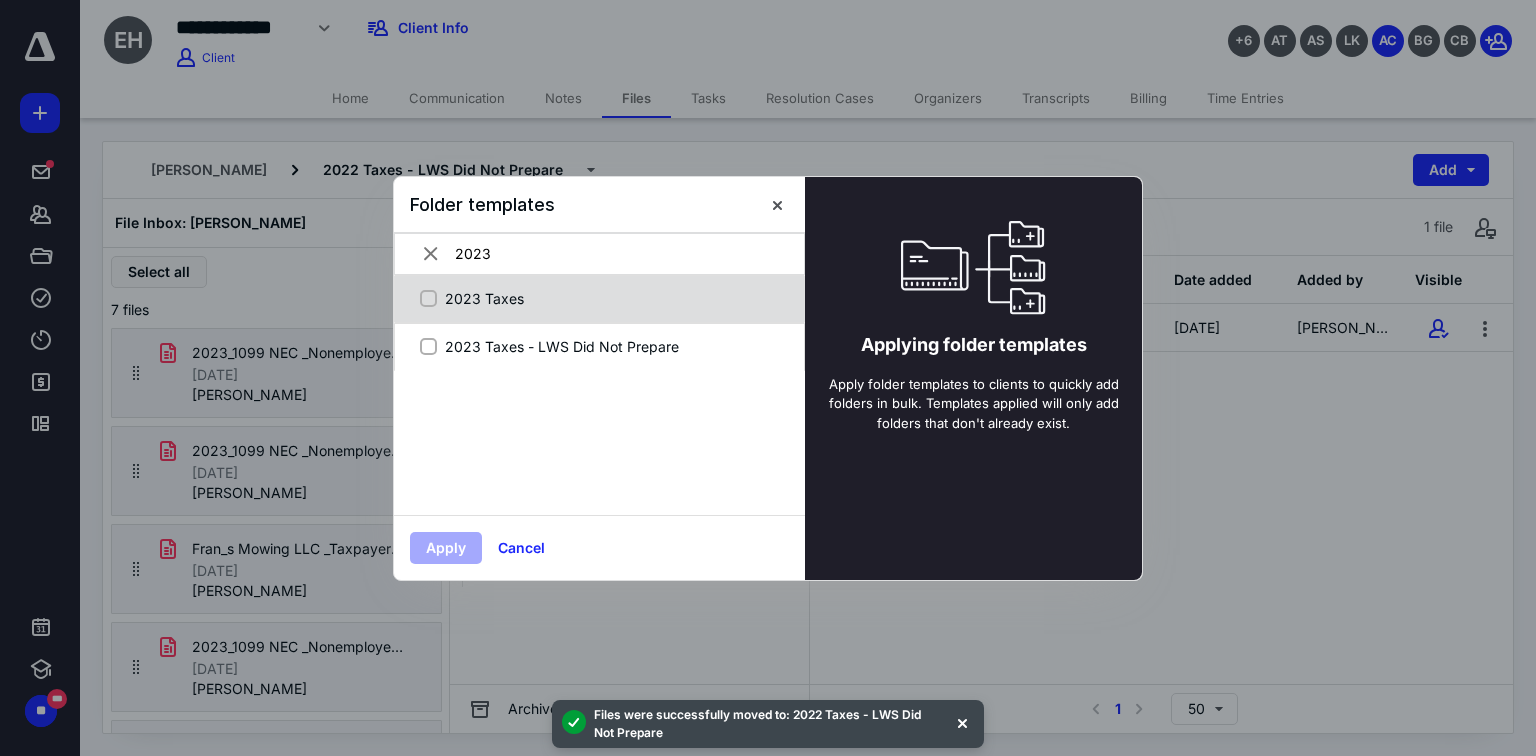 click on "2023 Taxes" at bounding box center (610, 298) 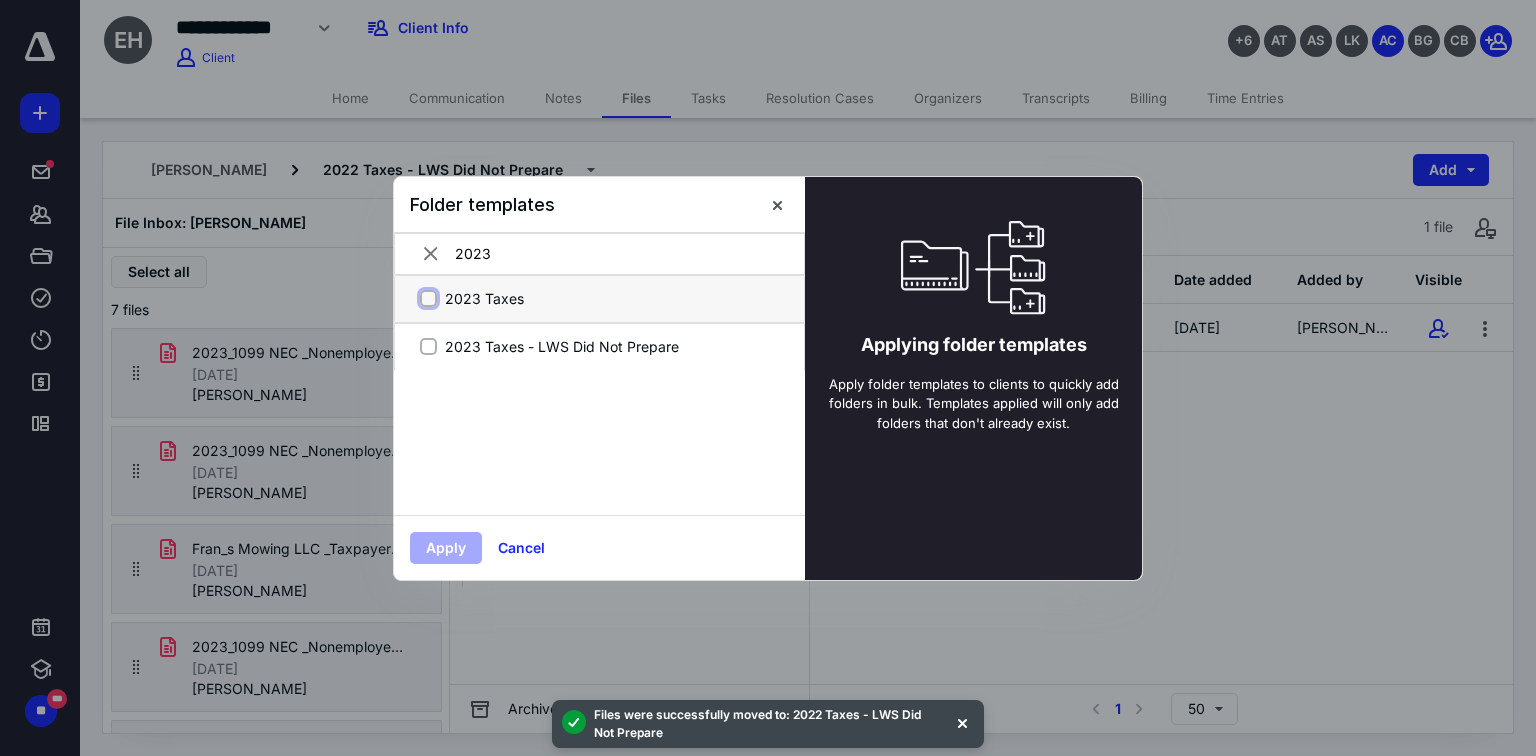 checkbox on "true" 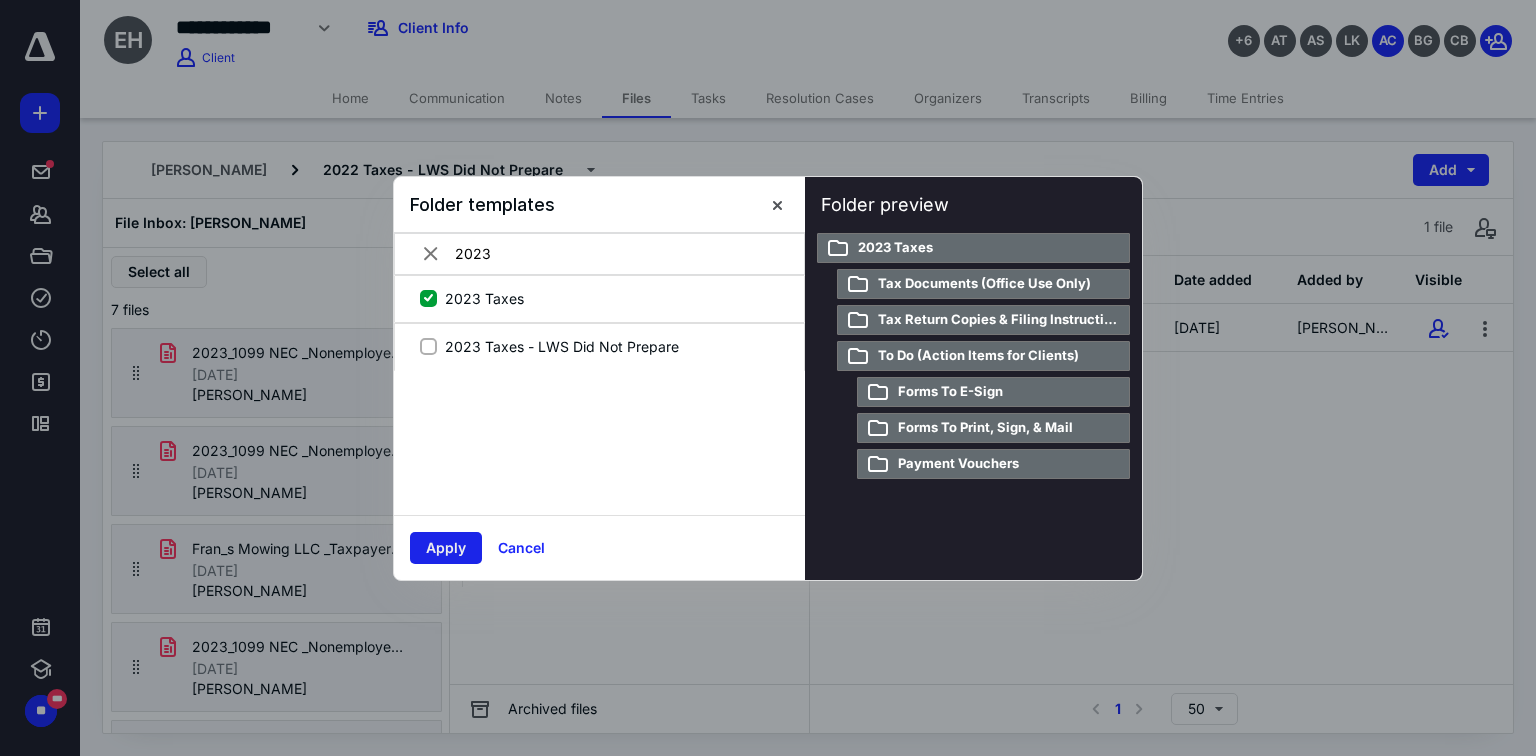 click on "Apply" at bounding box center [446, 548] 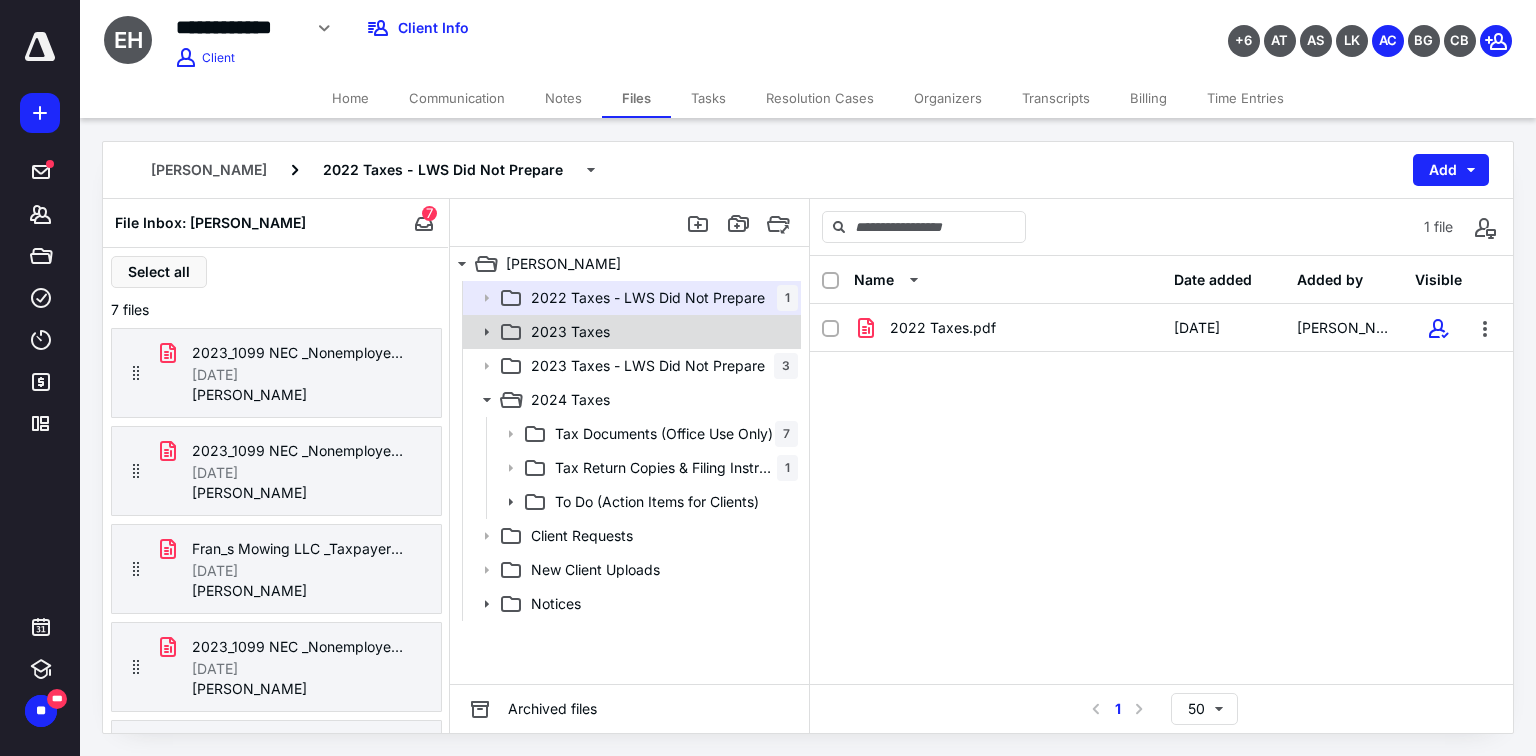 click on "2023 Taxes" at bounding box center (660, 332) 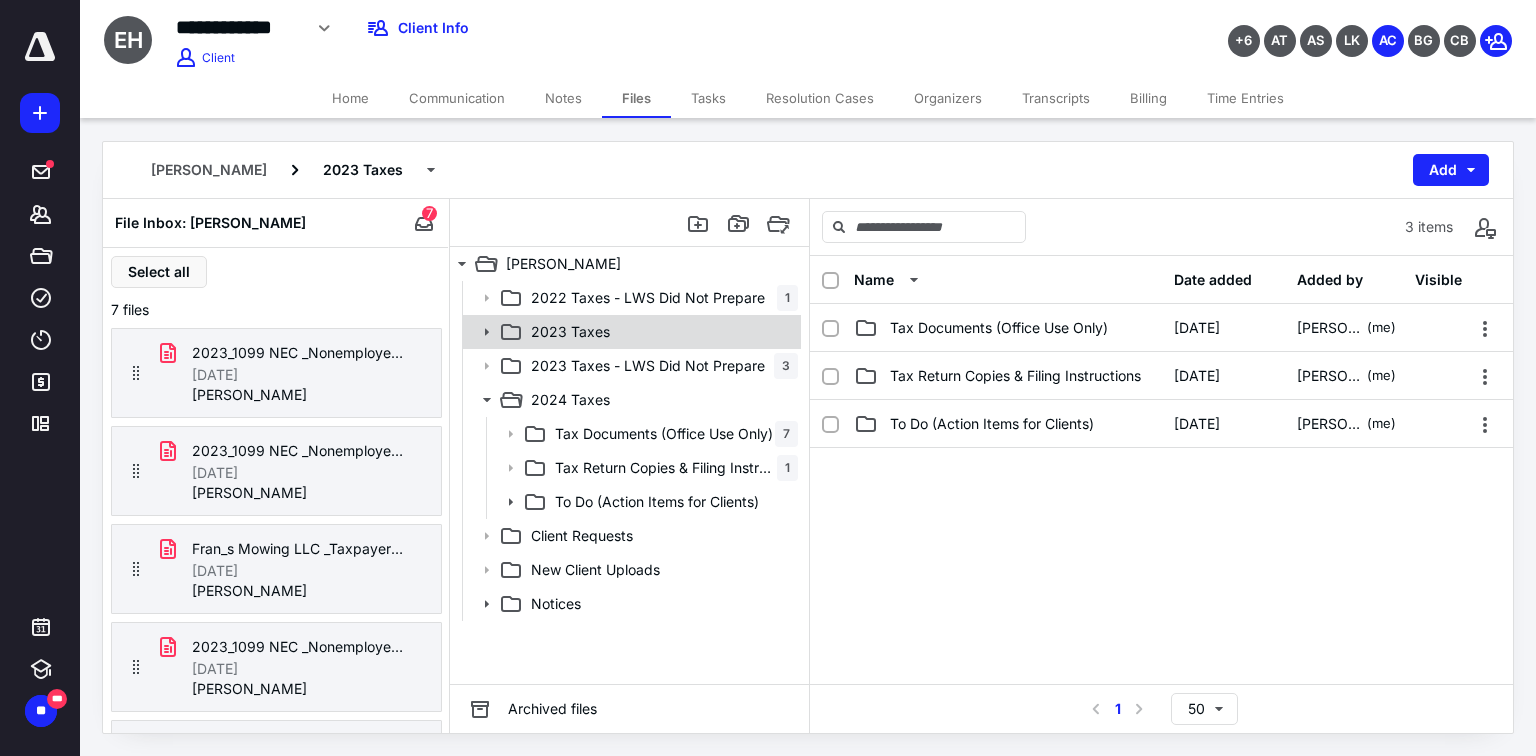click on "2023 Taxes" at bounding box center (660, 332) 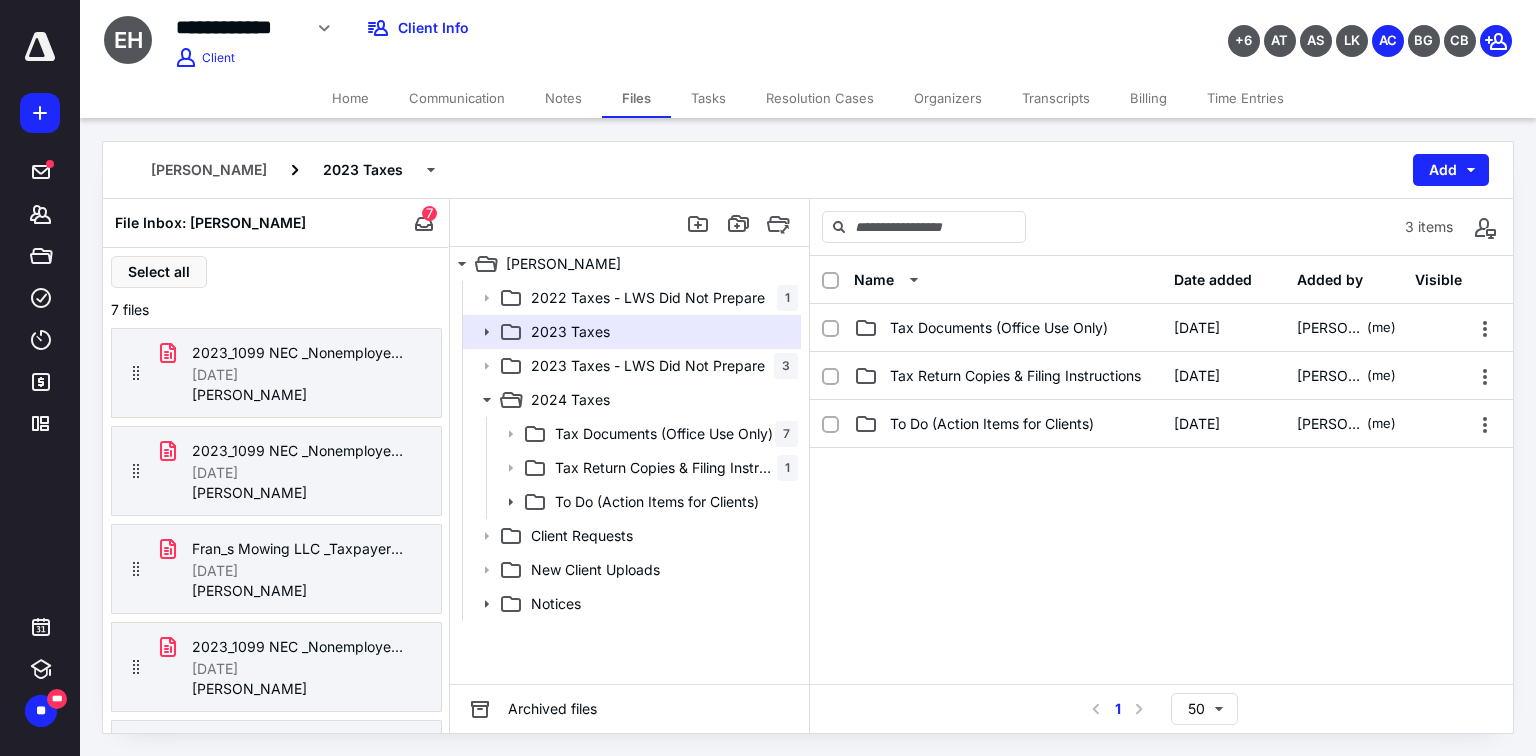click on "Files" at bounding box center [636, 98] 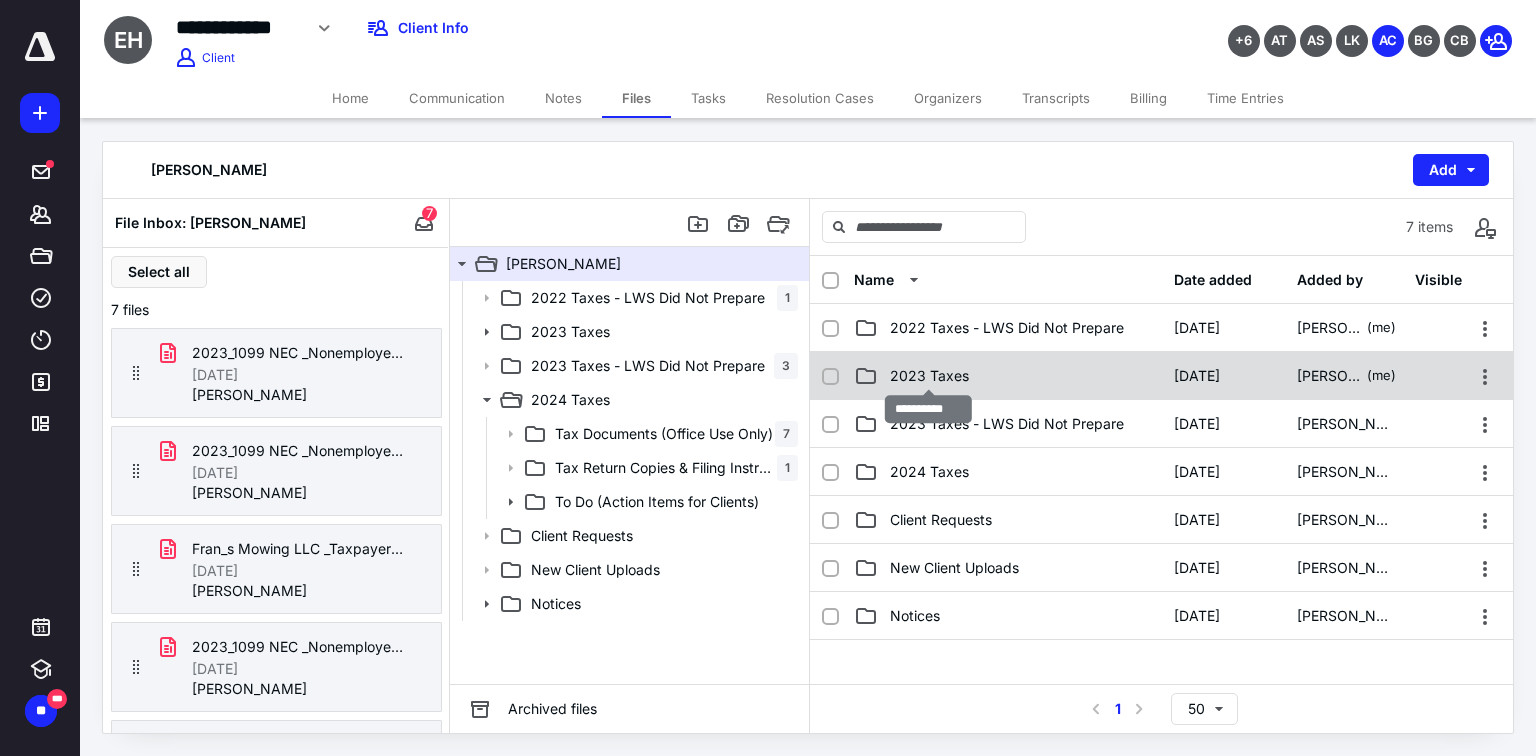 checkbox on "true" 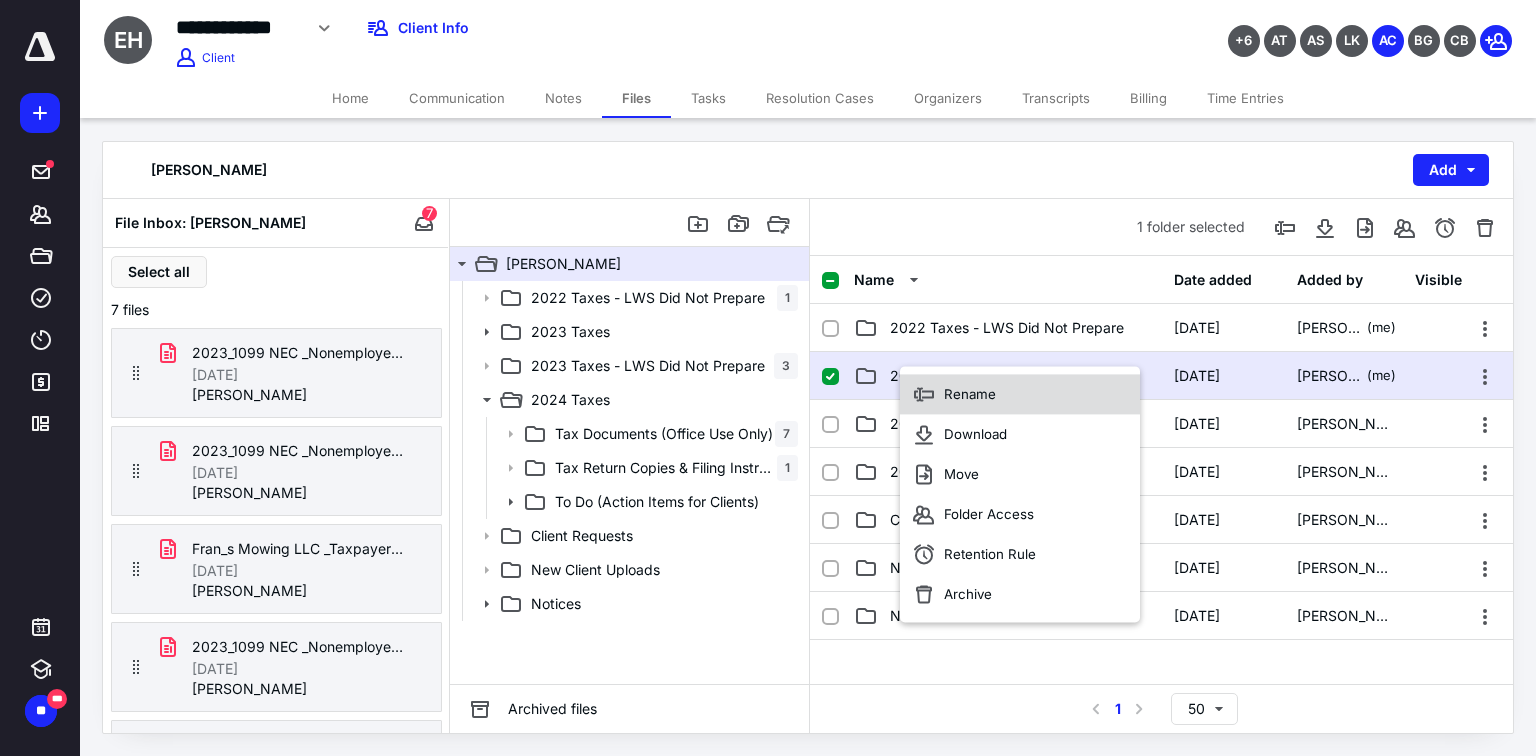 click on "Rename" at bounding box center (970, 394) 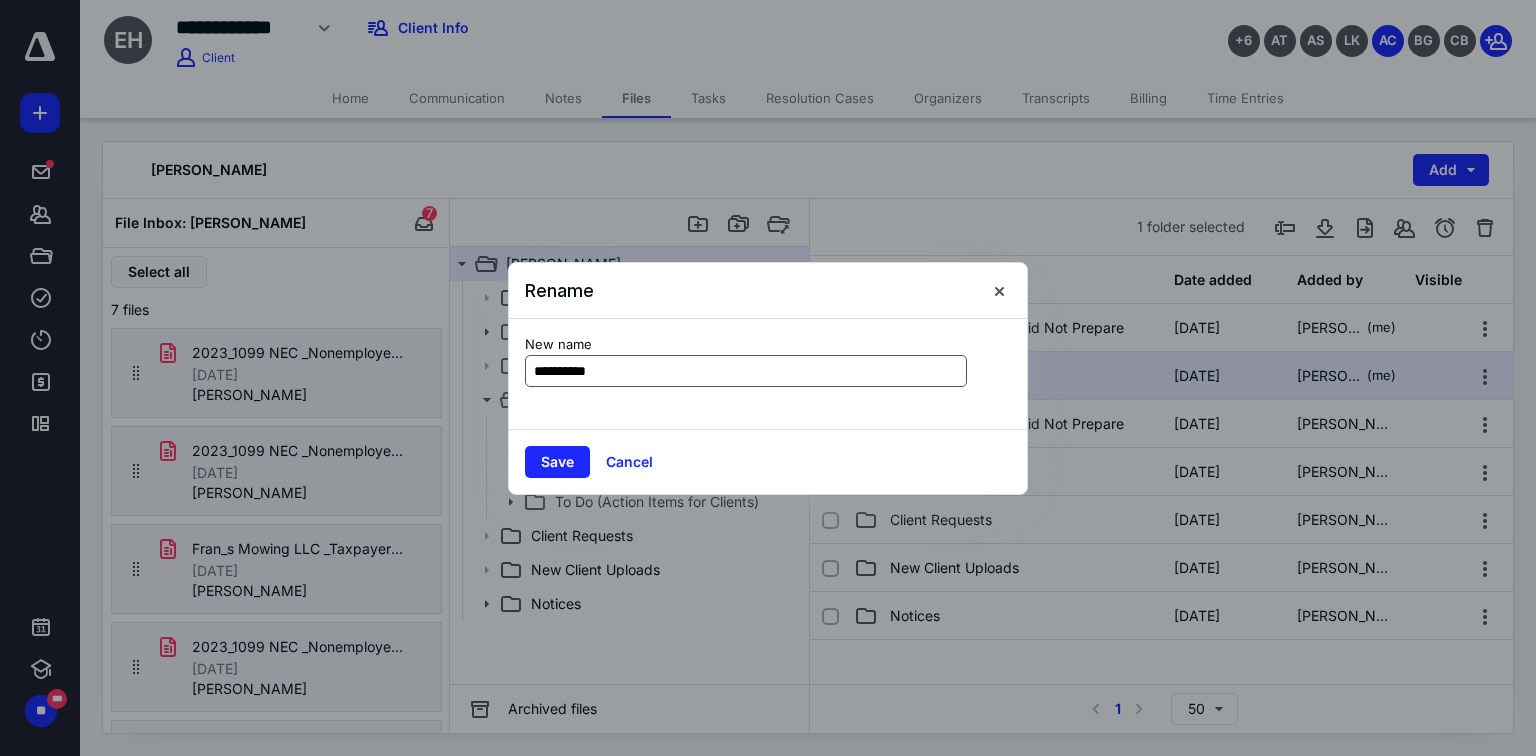 click on "**********" at bounding box center (746, 371) 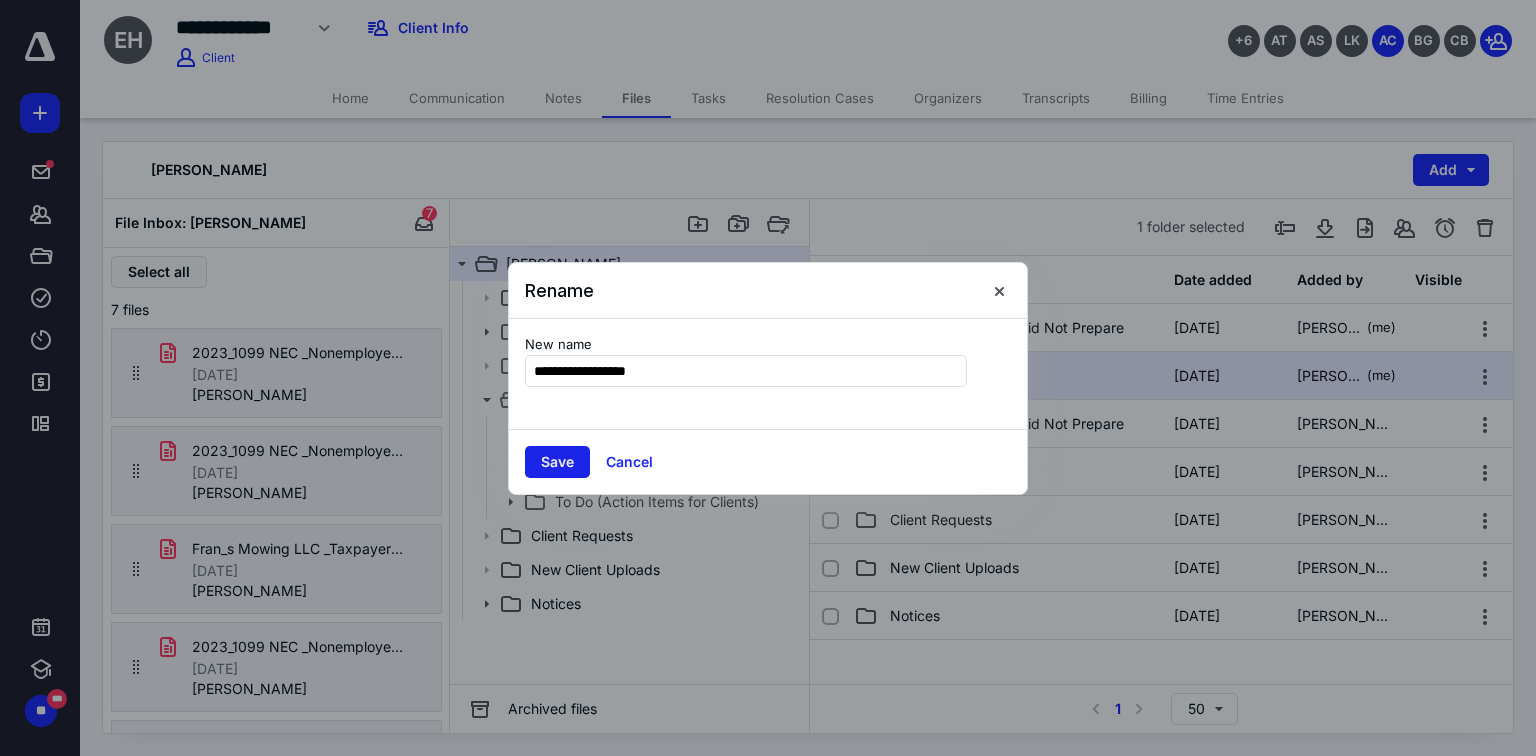 type on "**********" 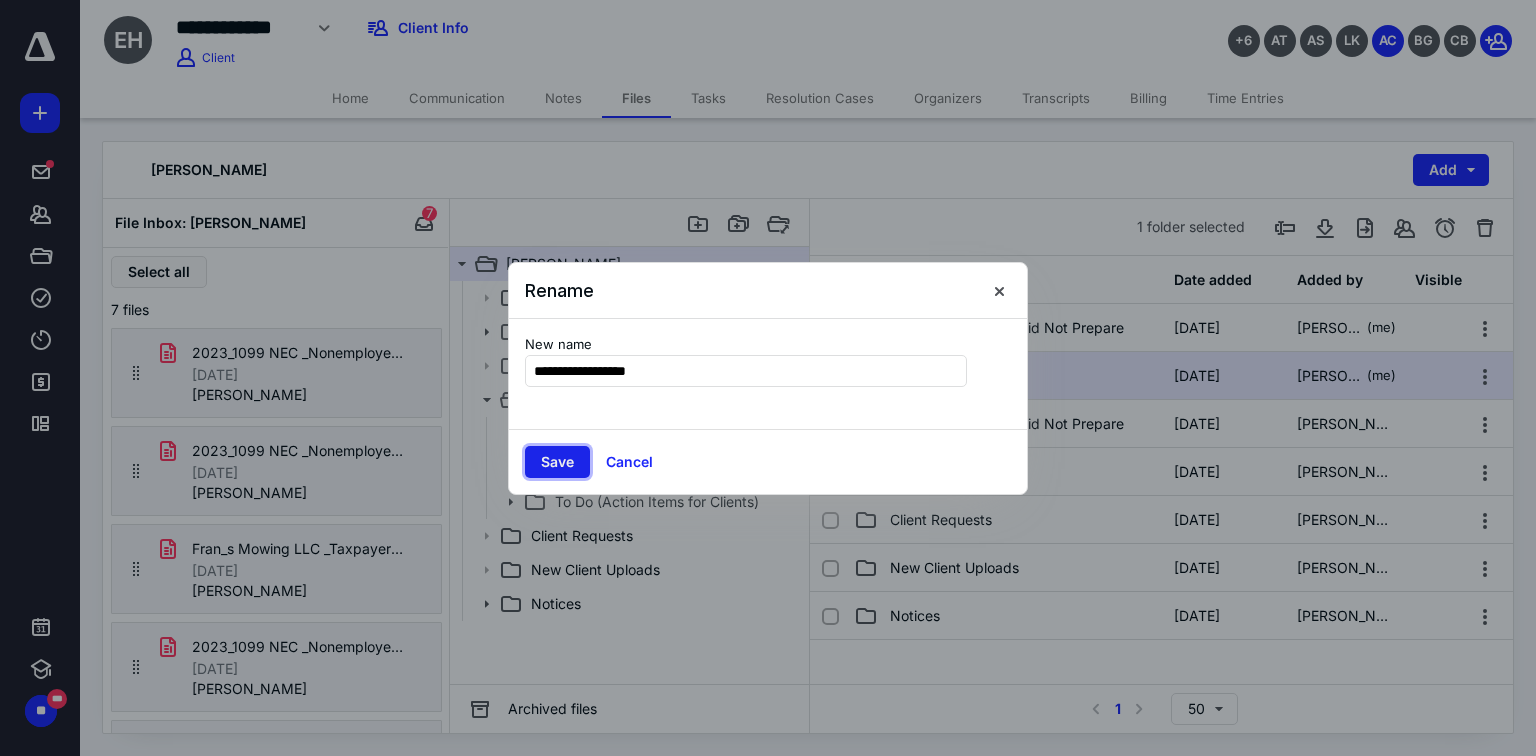 click on "Save" at bounding box center (557, 462) 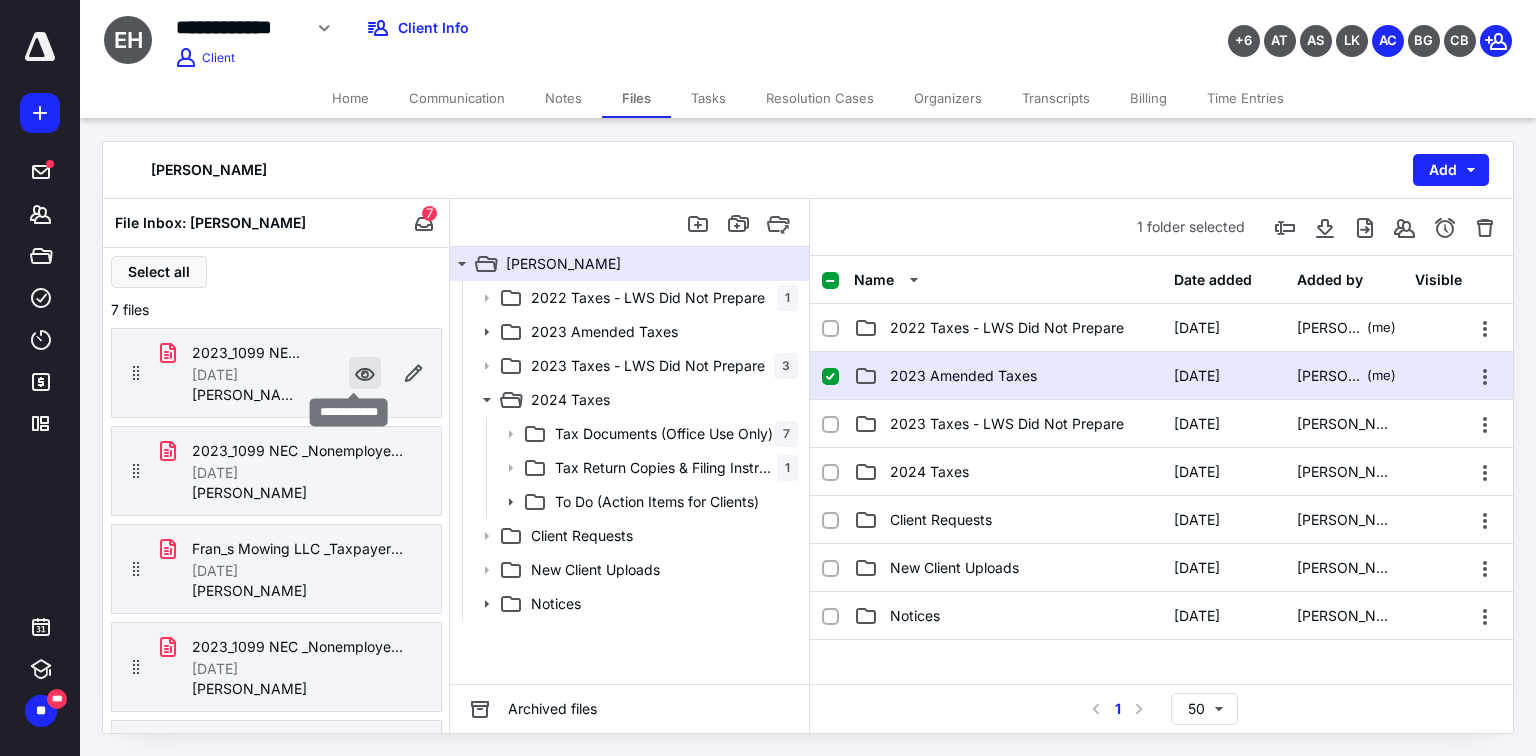 click at bounding box center (365, 373) 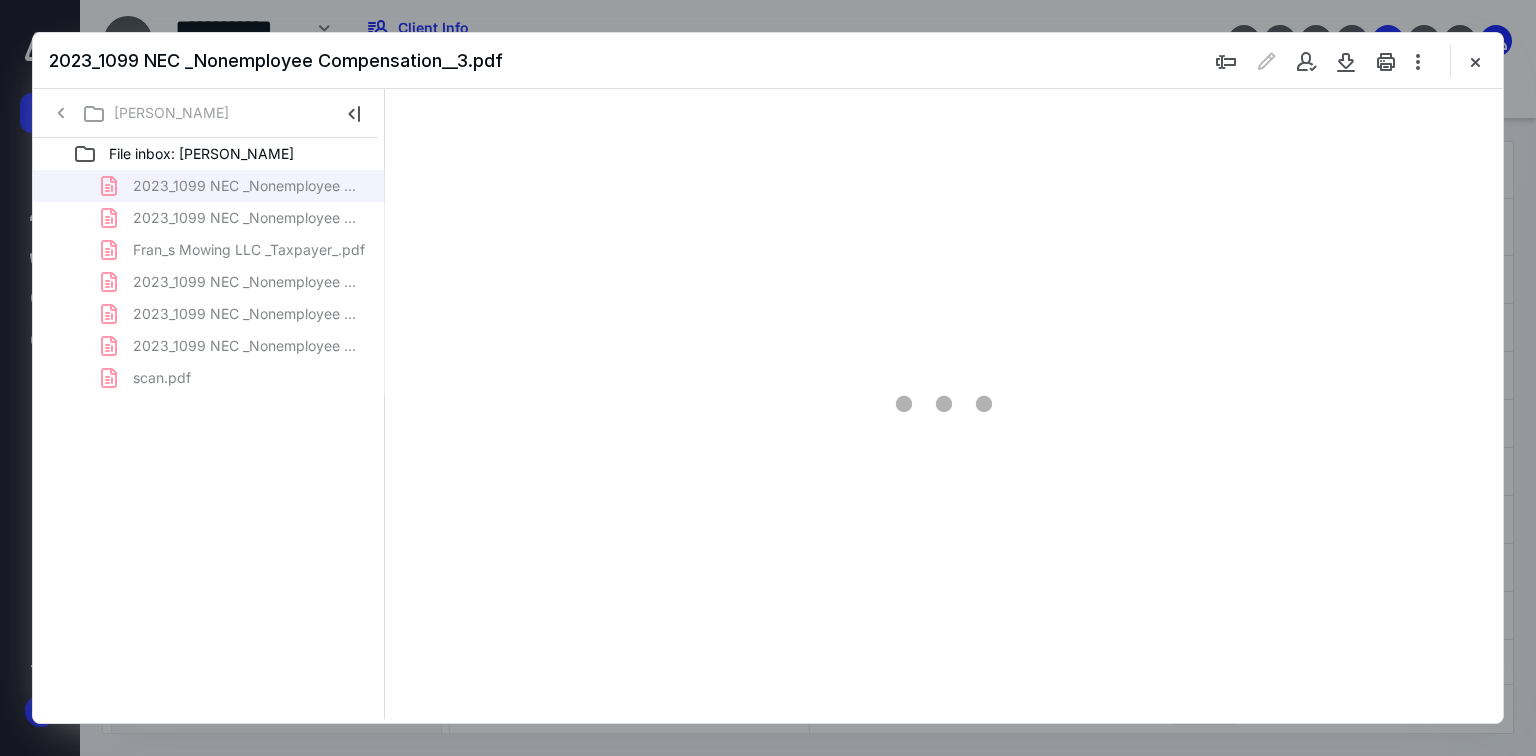 scroll, scrollTop: 0, scrollLeft: 0, axis: both 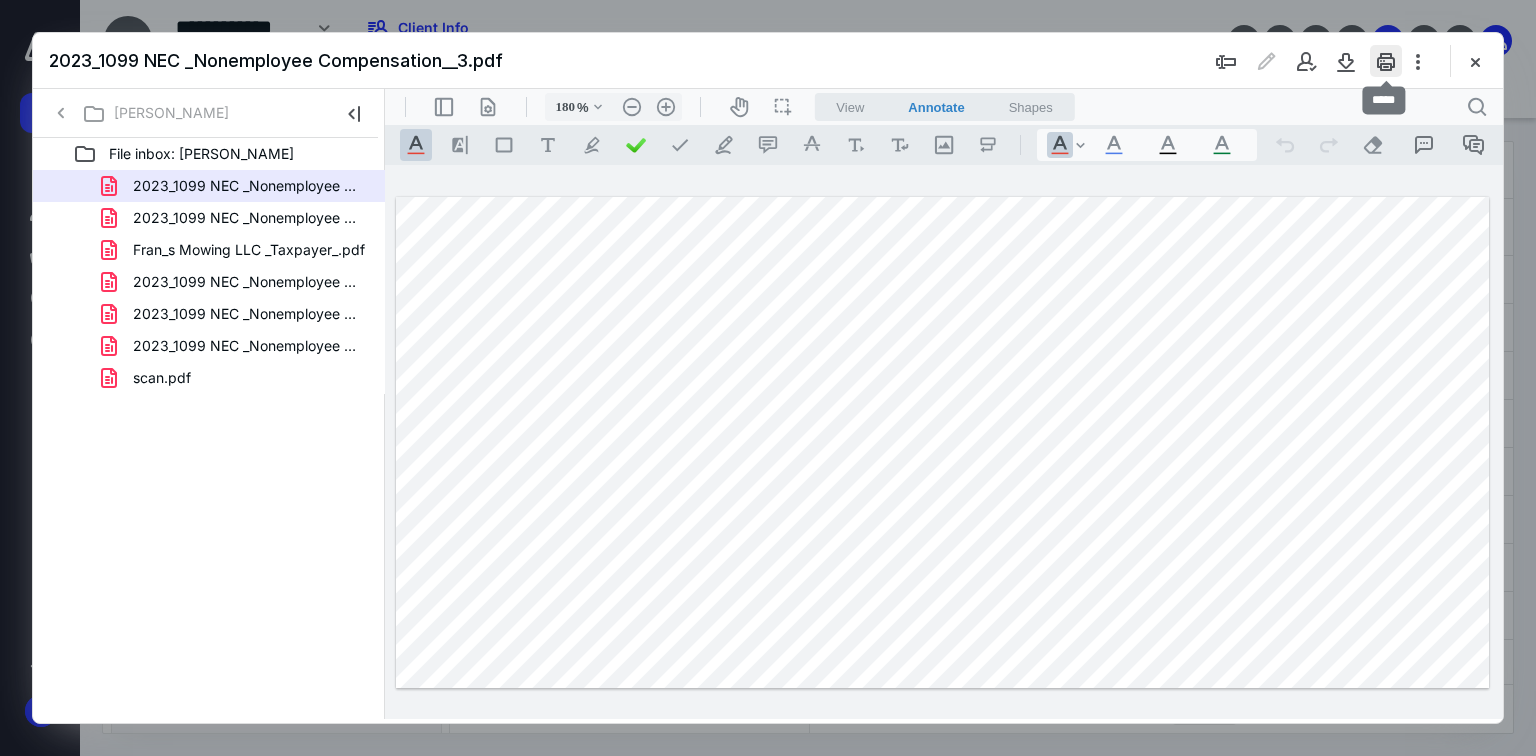 click at bounding box center [1386, 61] 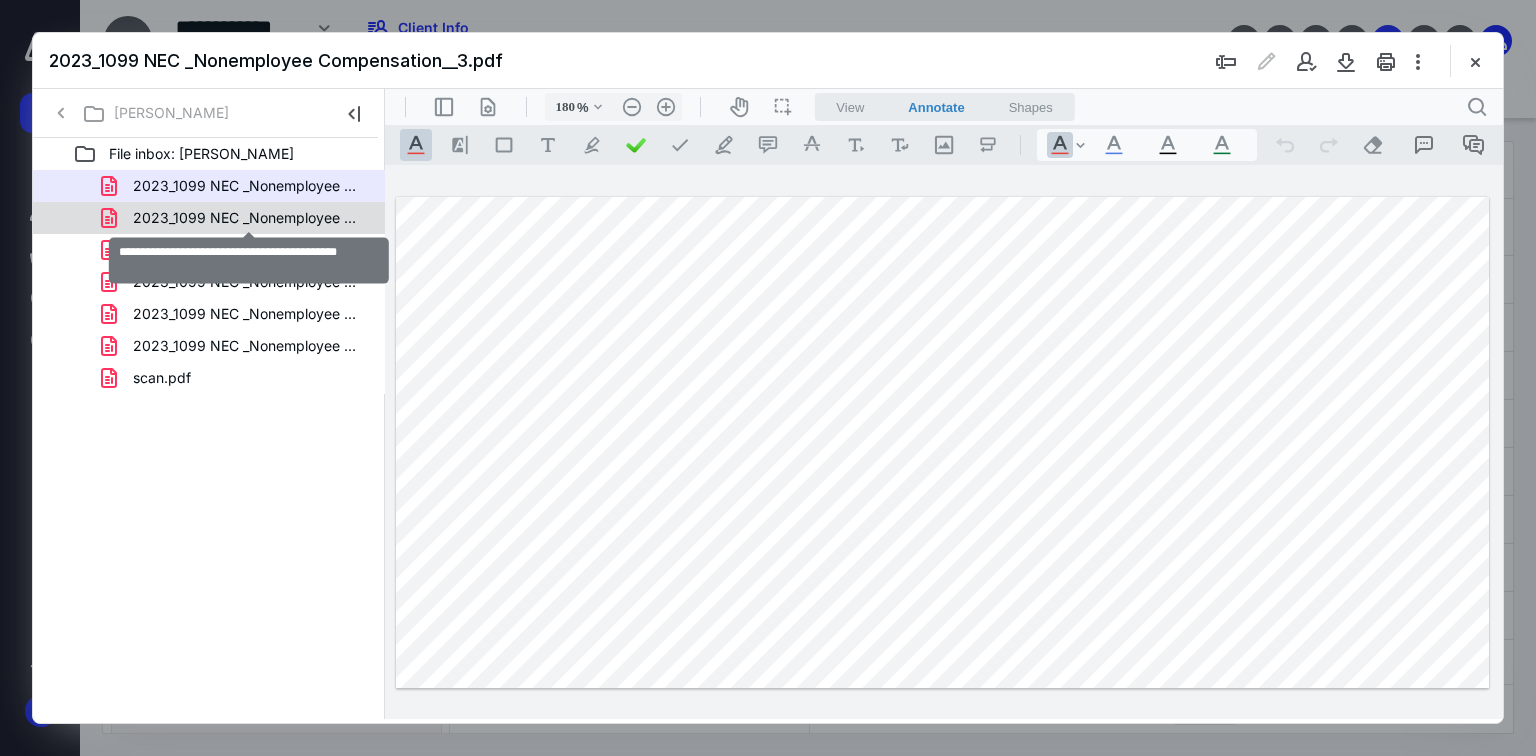 click on "2023_1099 NEC _Nonemployee Compensation_.pdf" at bounding box center [249, 218] 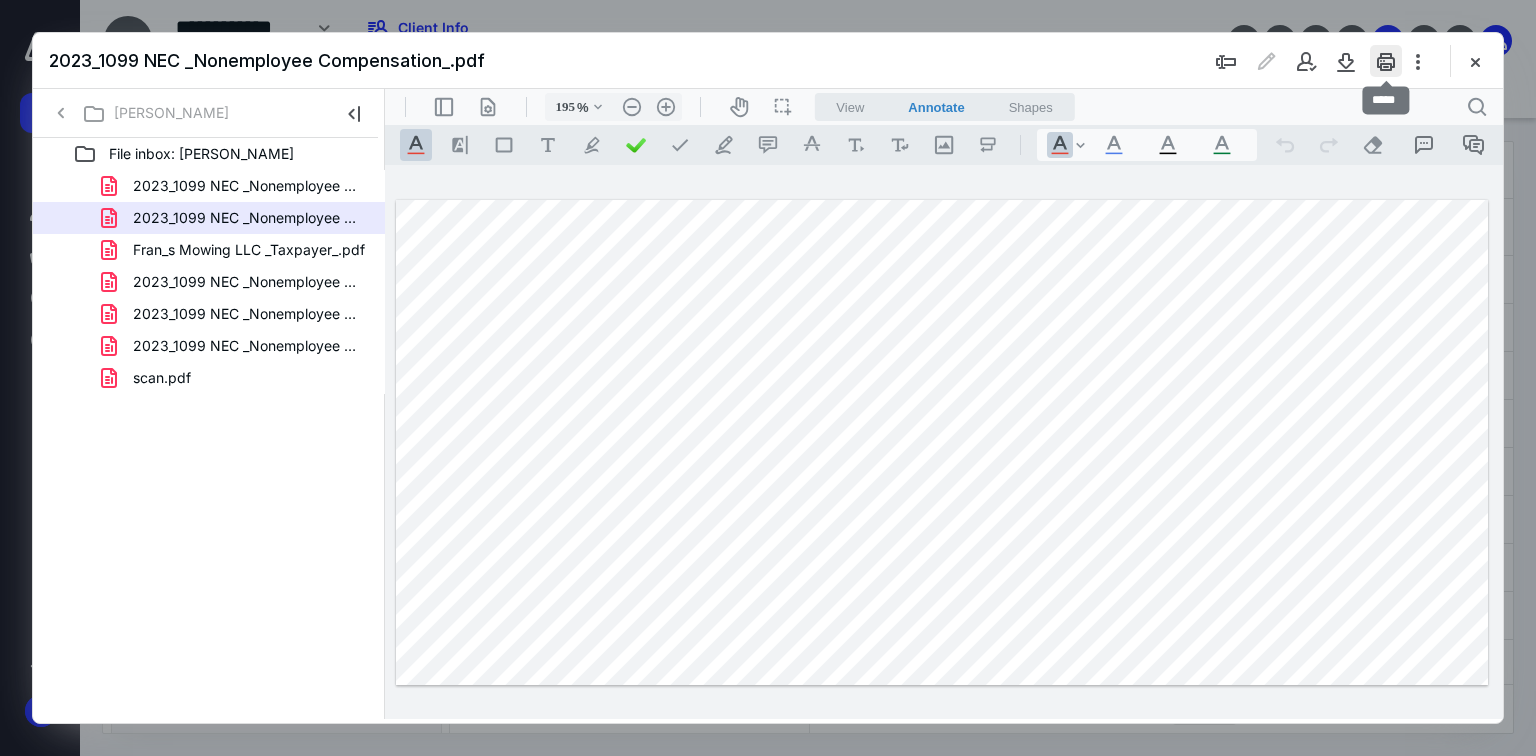 click at bounding box center (1386, 61) 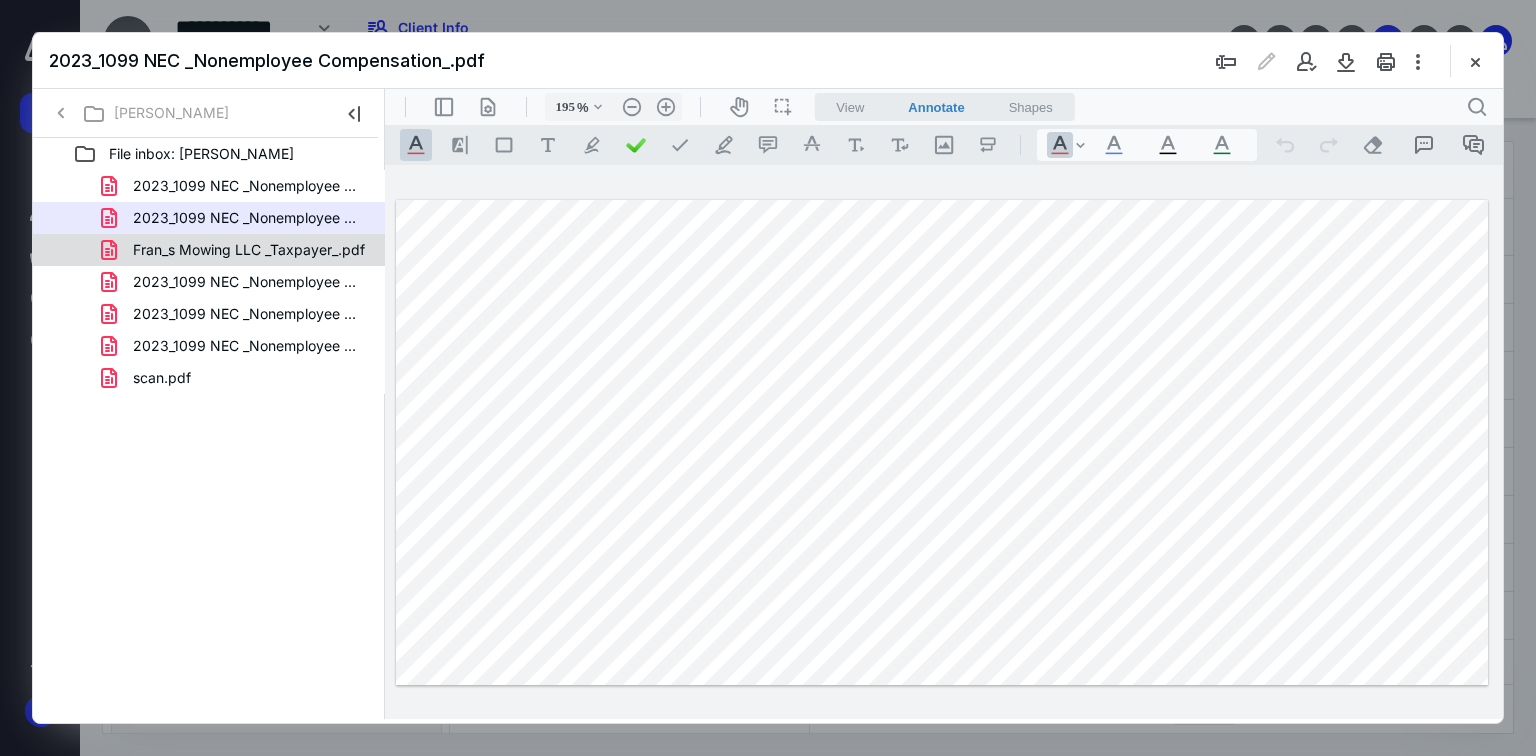 click on "Fran_s Mowing LLC _Taxpayer_.pdf" at bounding box center [209, 250] 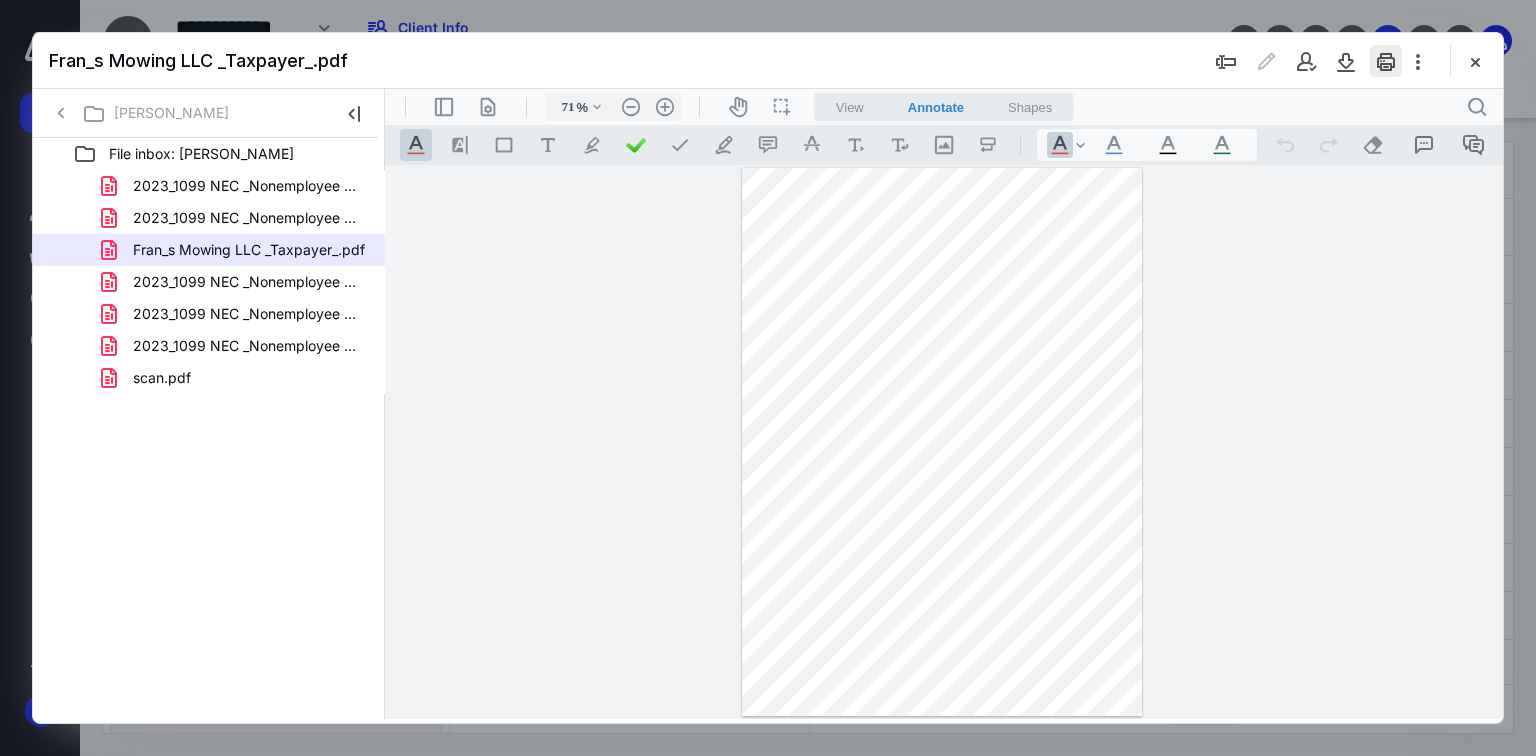 click at bounding box center (1386, 61) 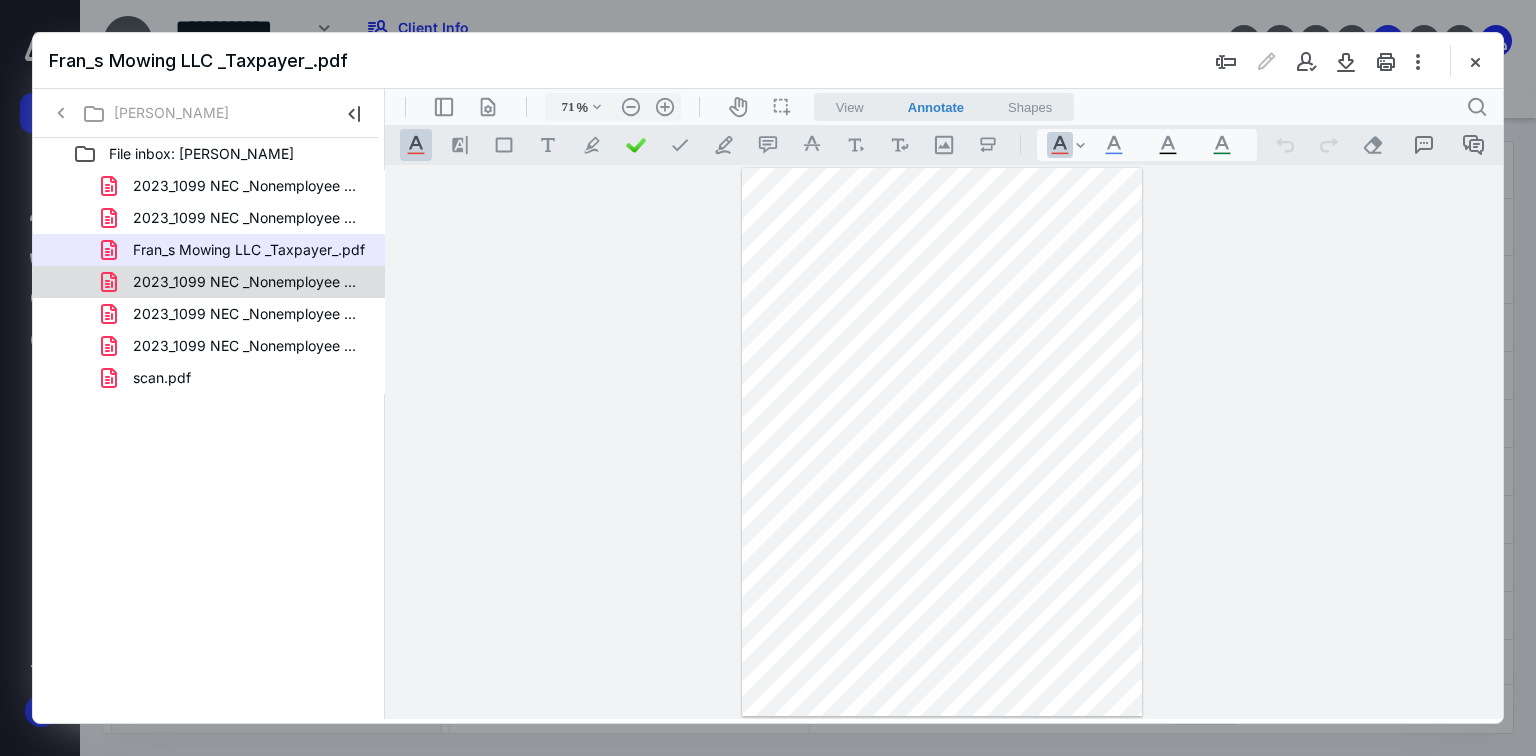 click on "2023_1099 NEC _Nonemployee Compensation__1.pdf" at bounding box center [249, 282] 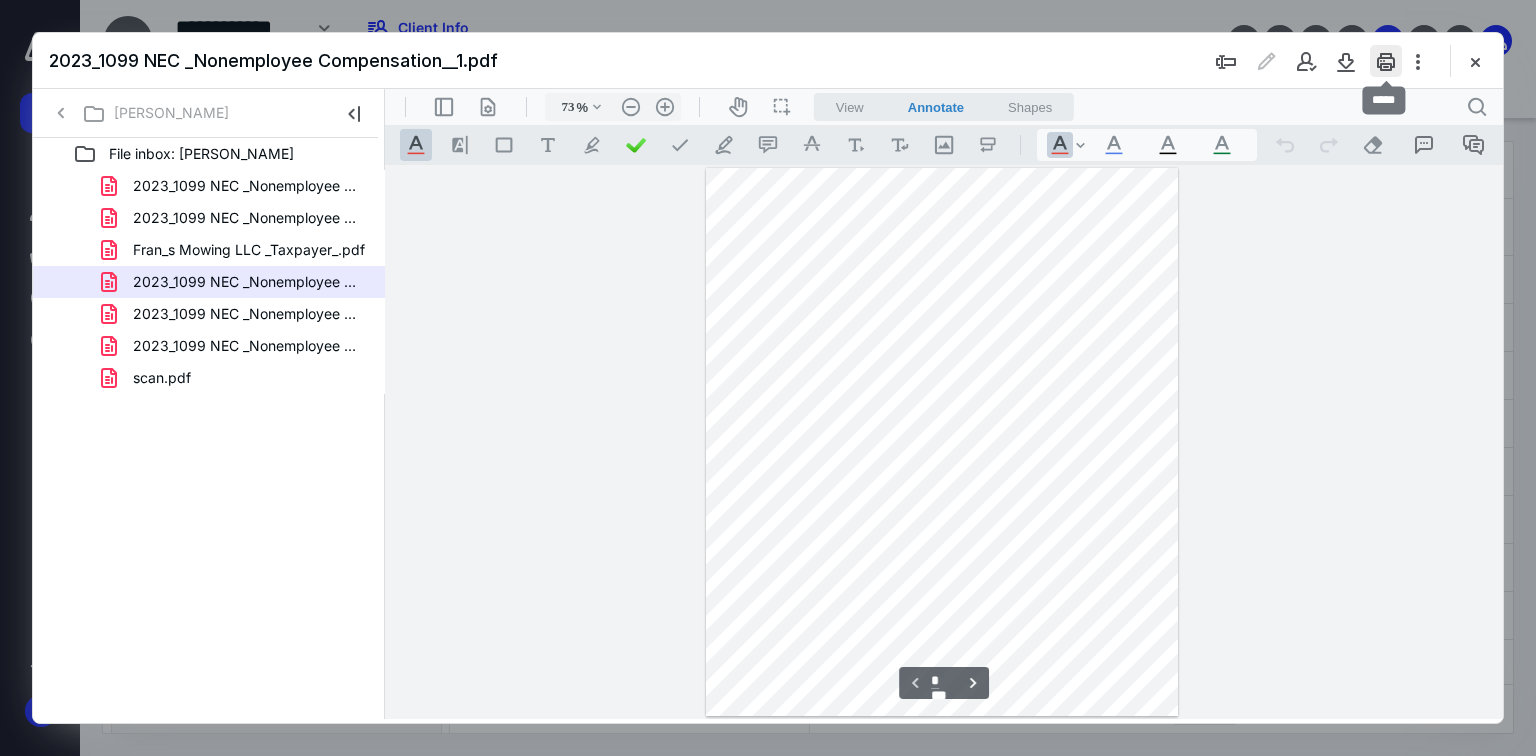 click at bounding box center (1386, 61) 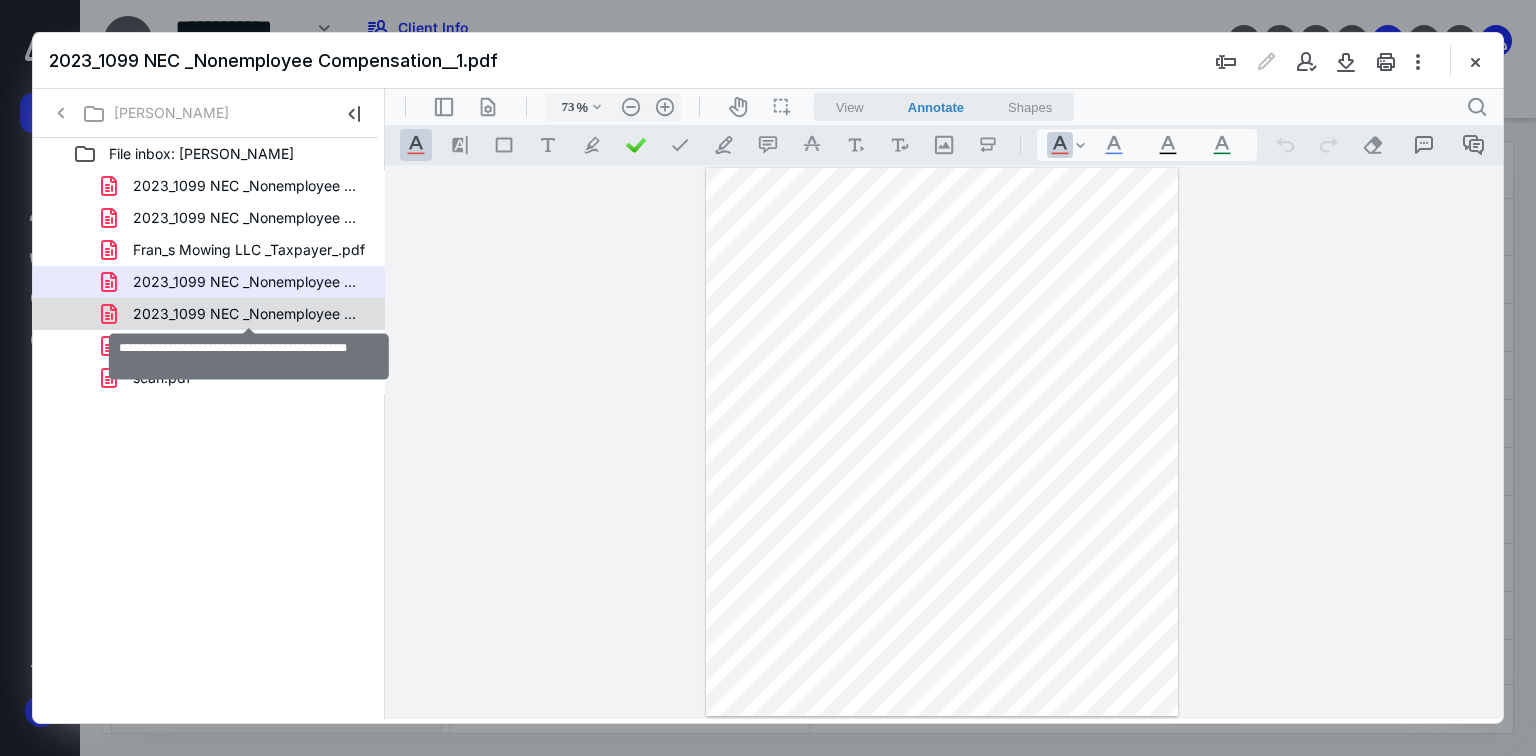 click on "2023_1099 NEC _Nonemployee Compensation__2.pdf" at bounding box center [249, 314] 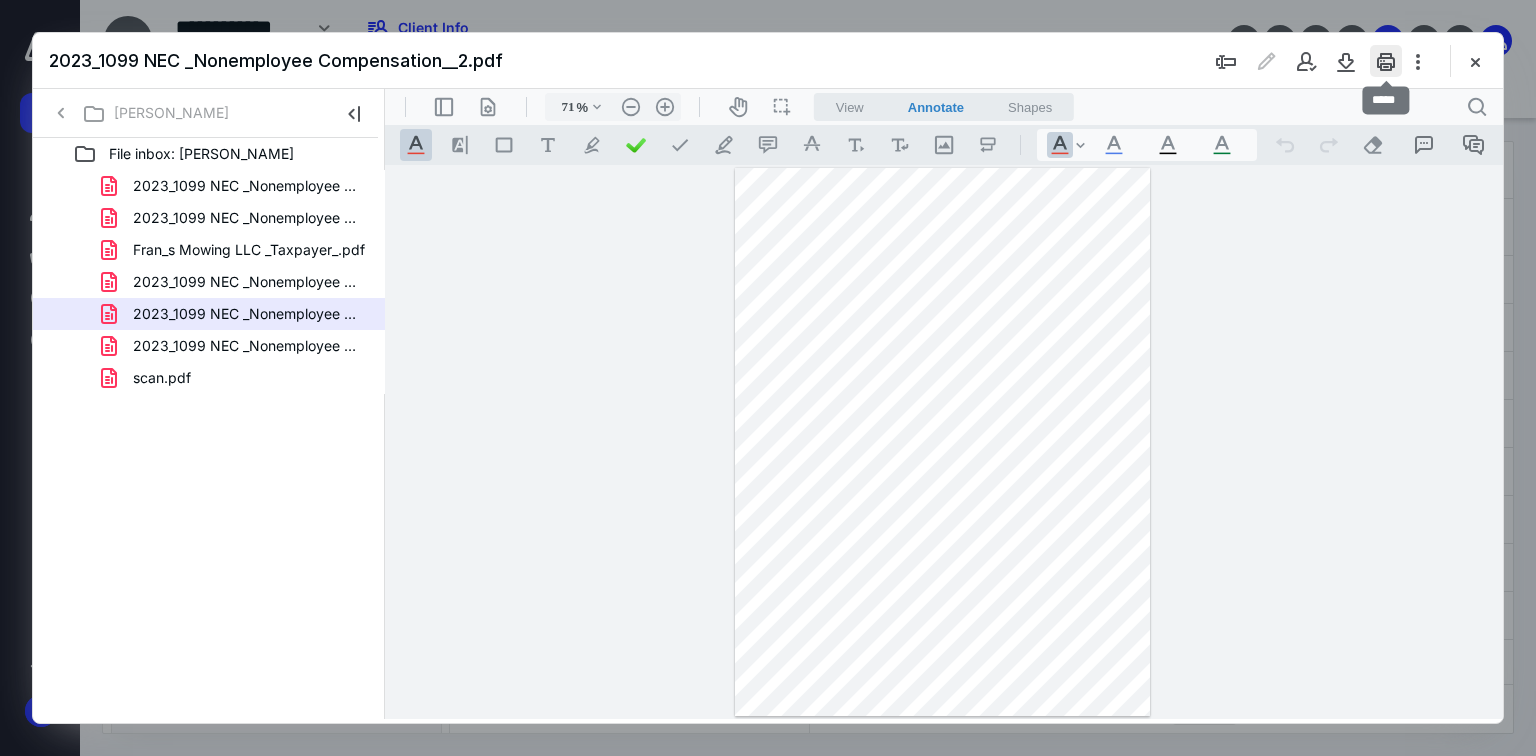 click at bounding box center [1386, 61] 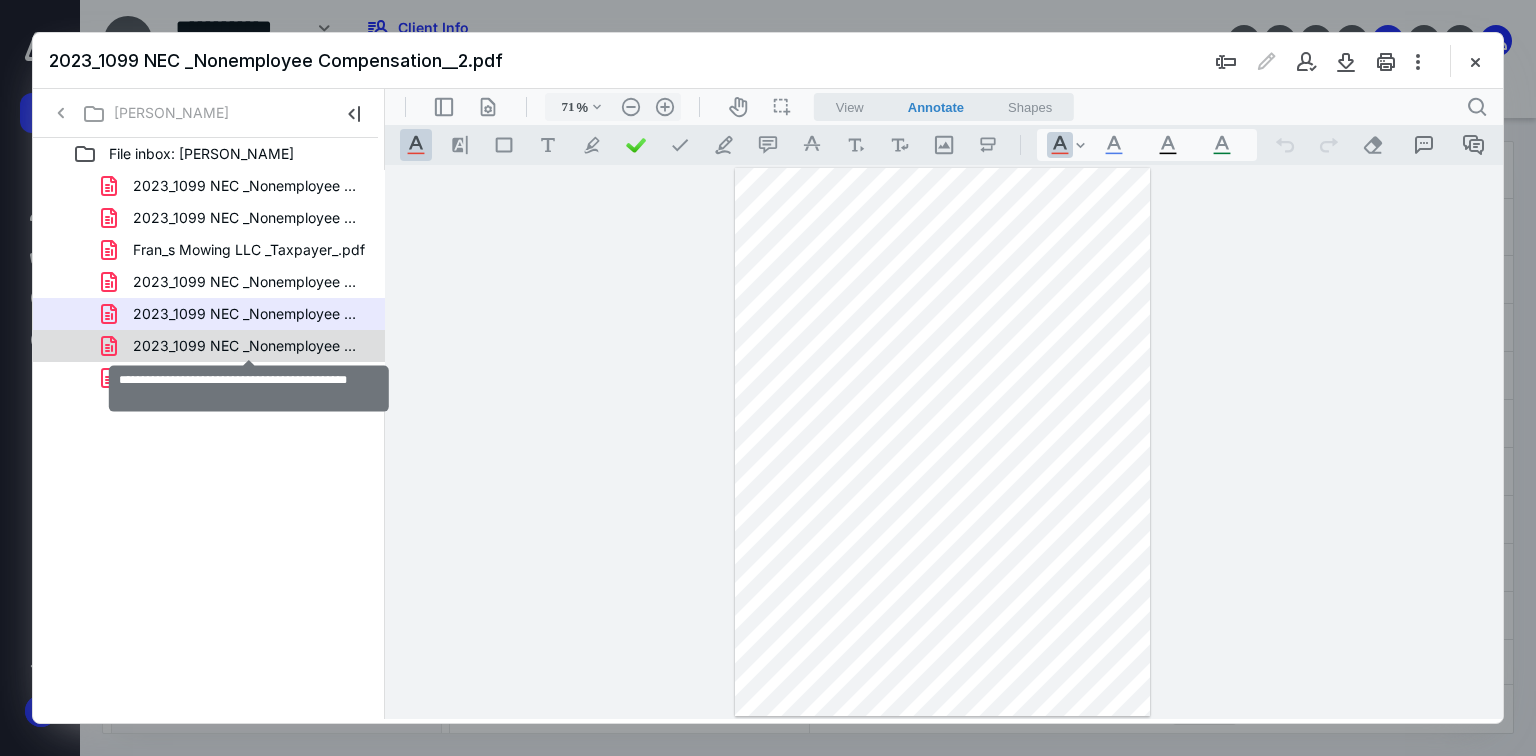 click on "2023_1099 NEC _Nonemployee Compensation__4.pdf" at bounding box center (249, 346) 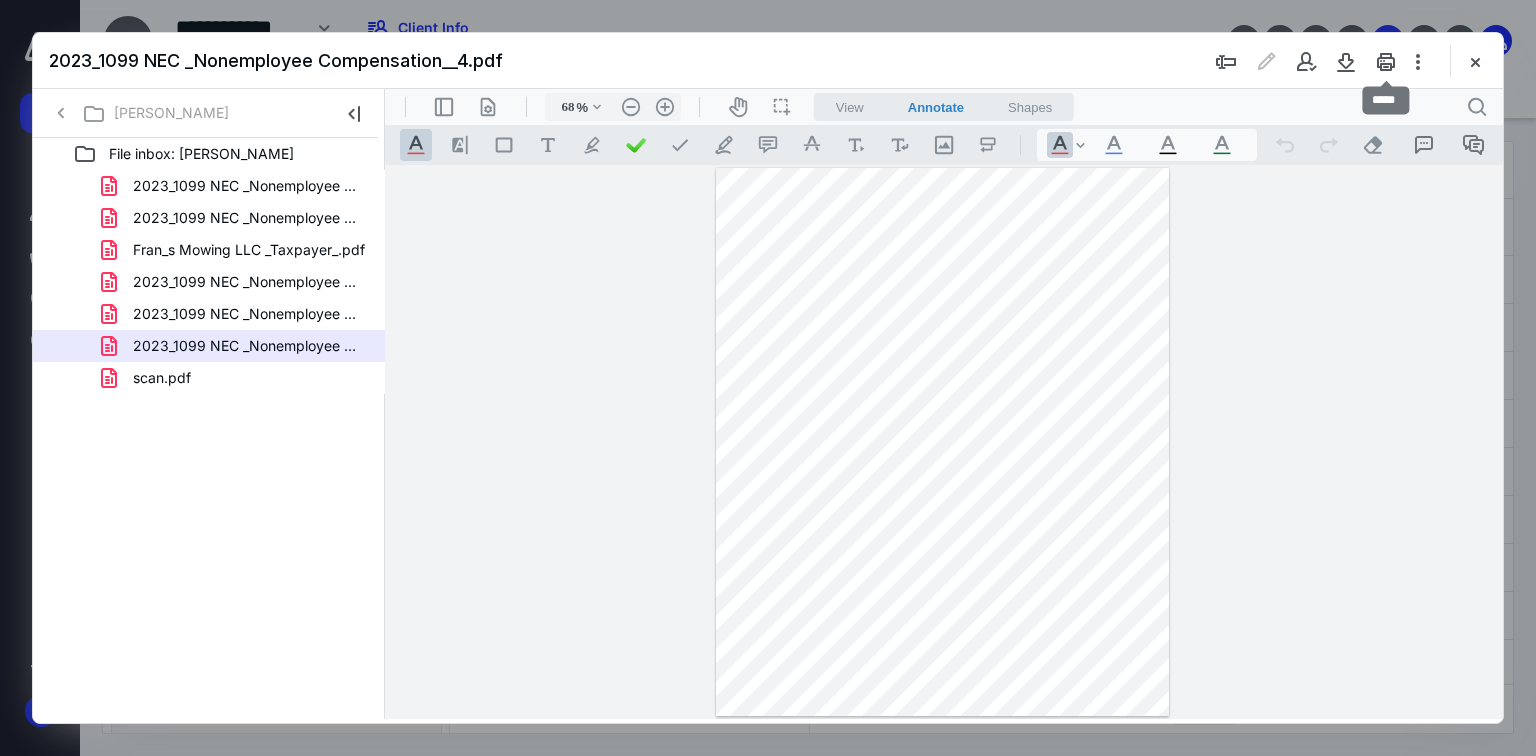 drag, startPoint x: 1375, startPoint y: 65, endPoint x: 1375, endPoint y: 84, distance: 19 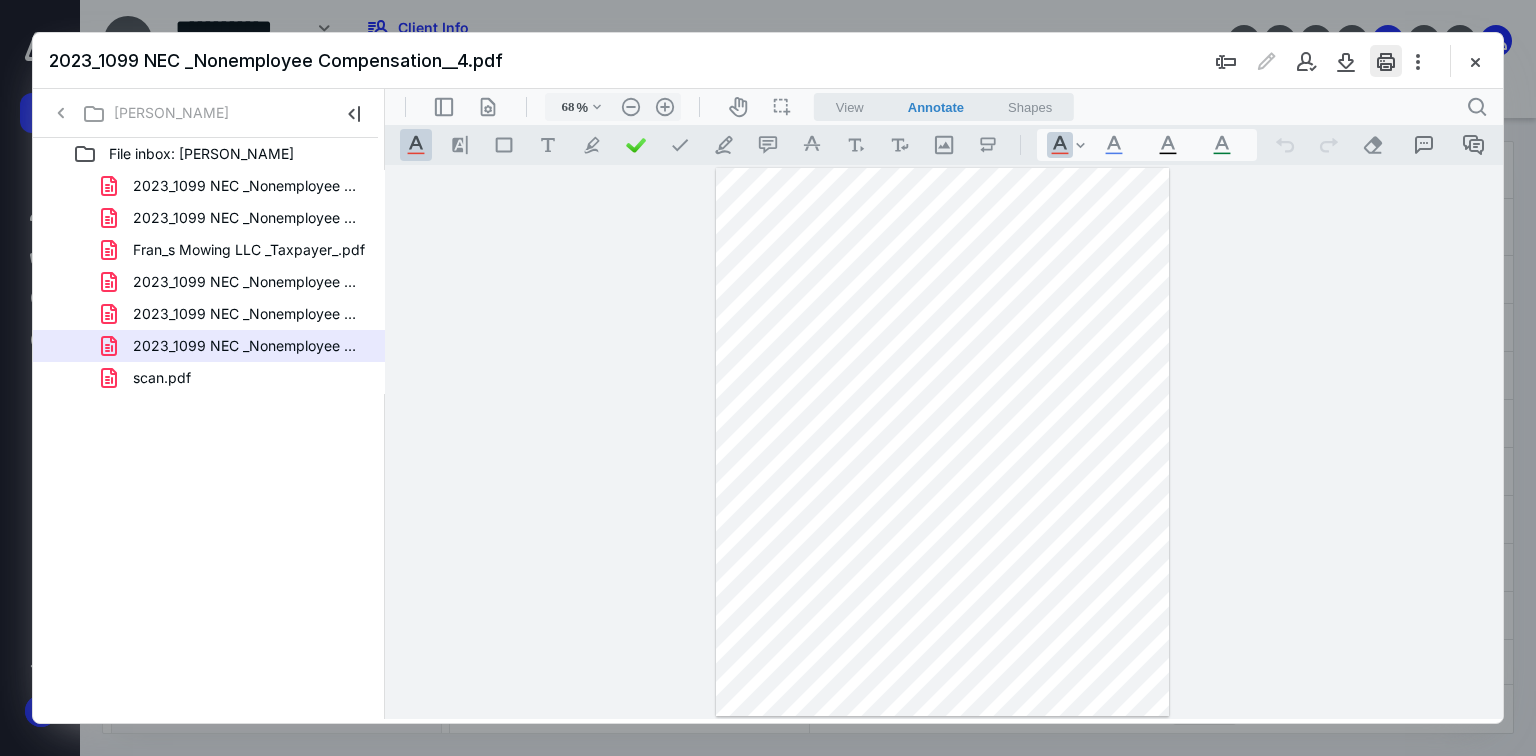 click at bounding box center (1386, 61) 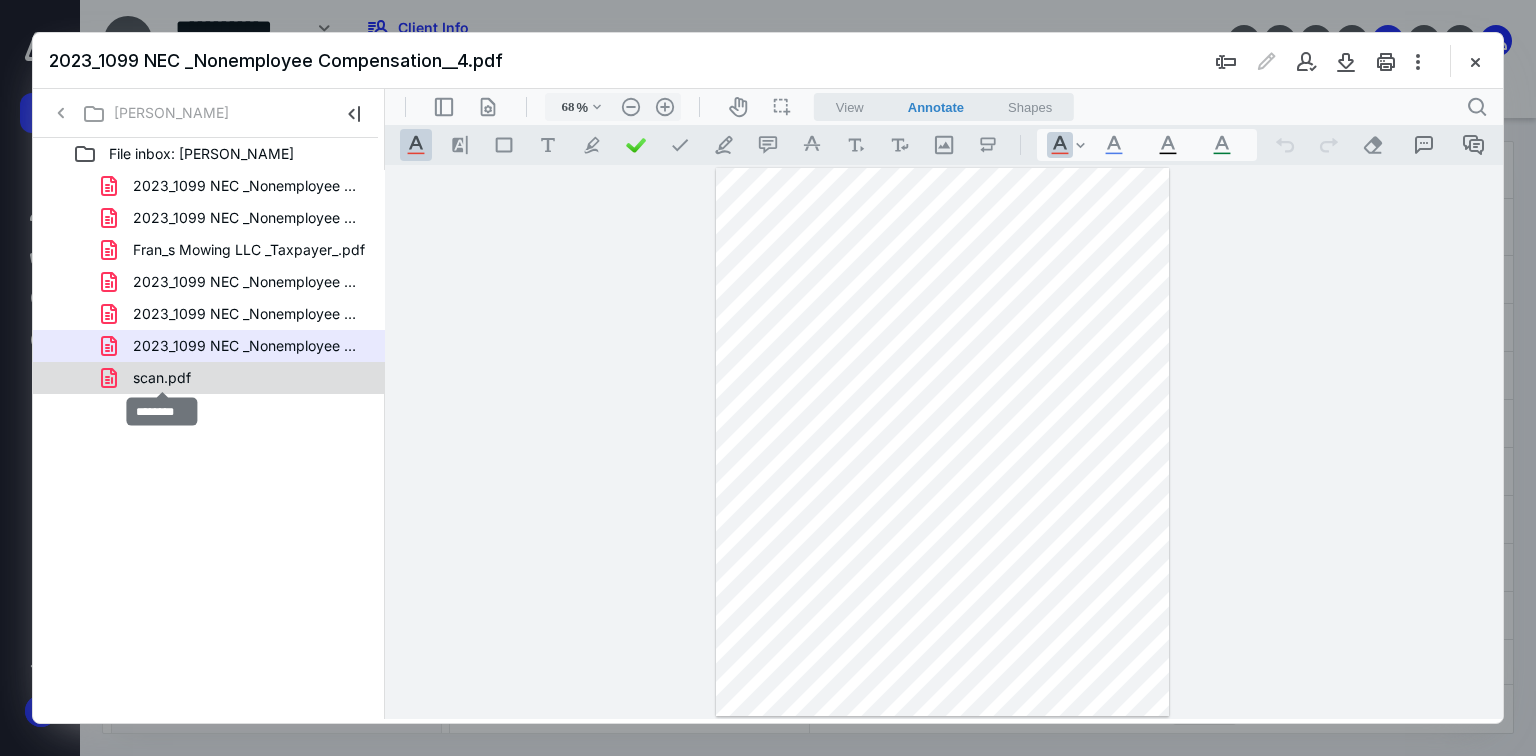click on "scan.pdf" at bounding box center (162, 378) 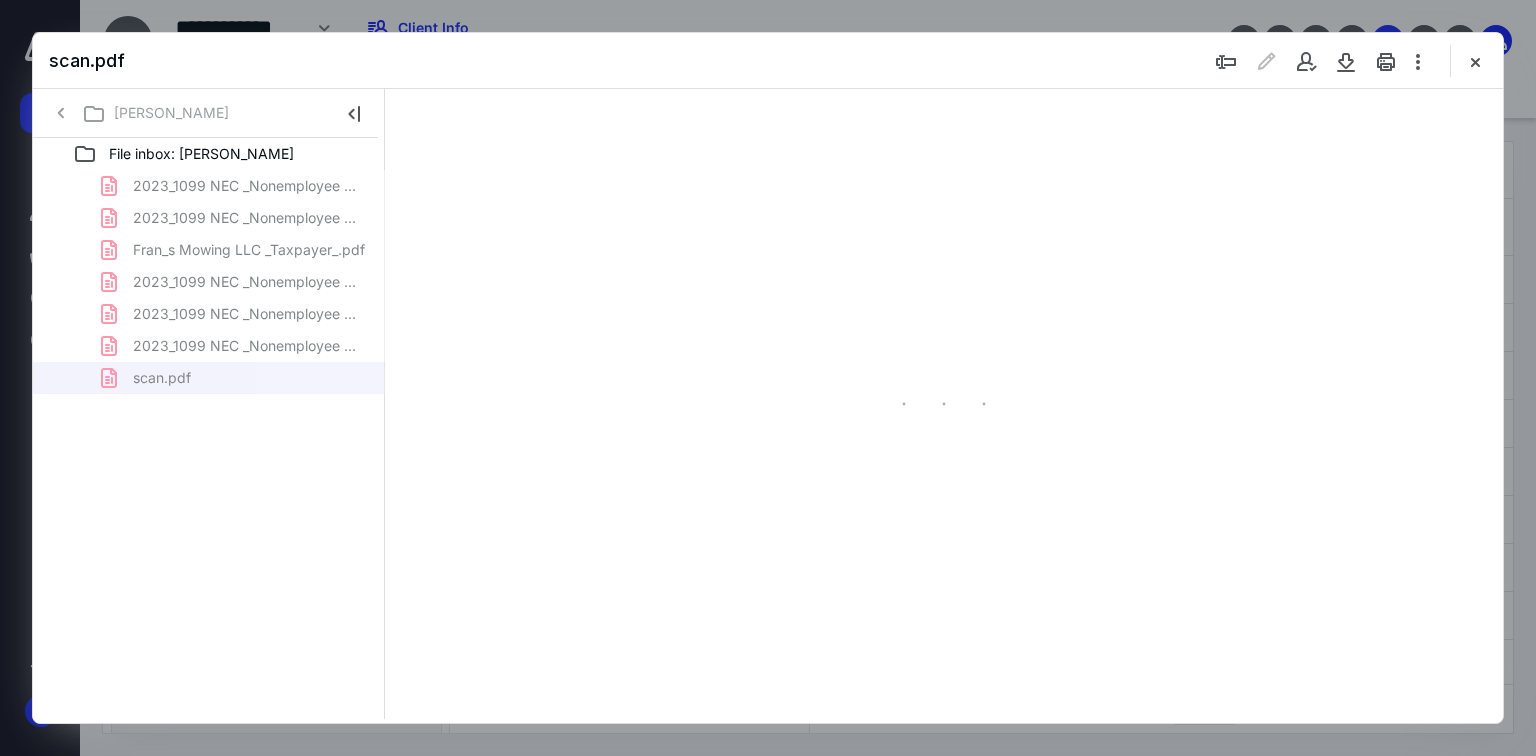 type on "70" 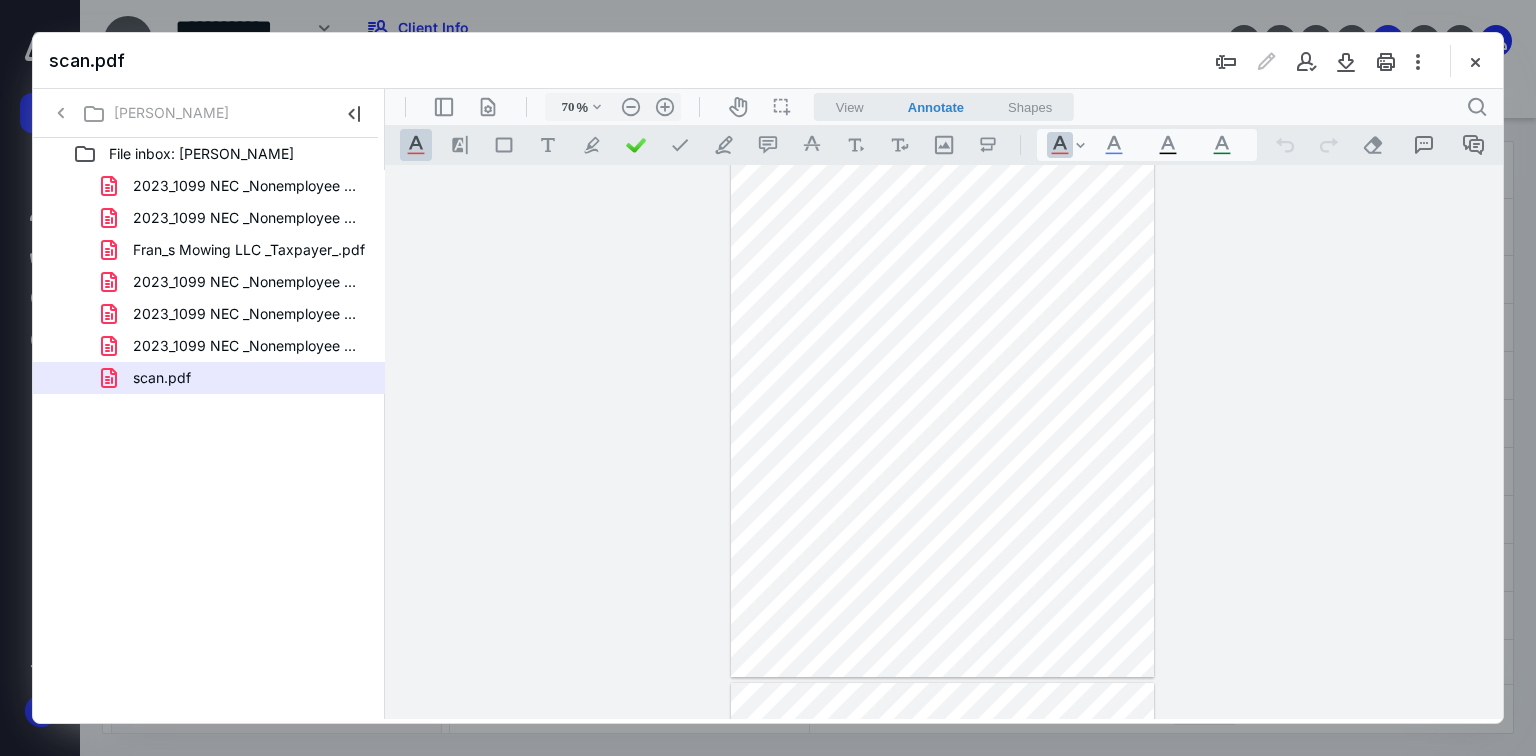 scroll, scrollTop: 0, scrollLeft: 0, axis: both 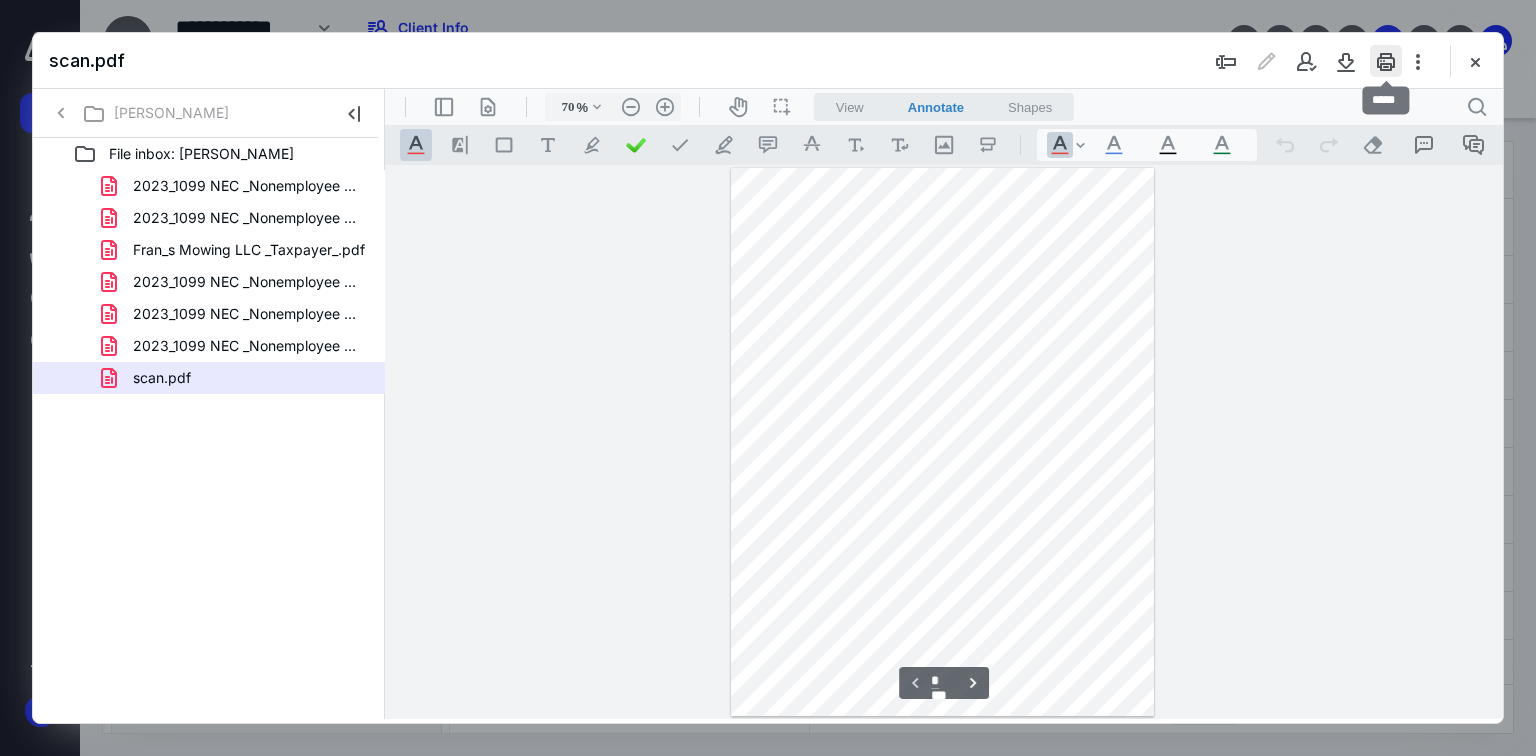 click at bounding box center [1386, 61] 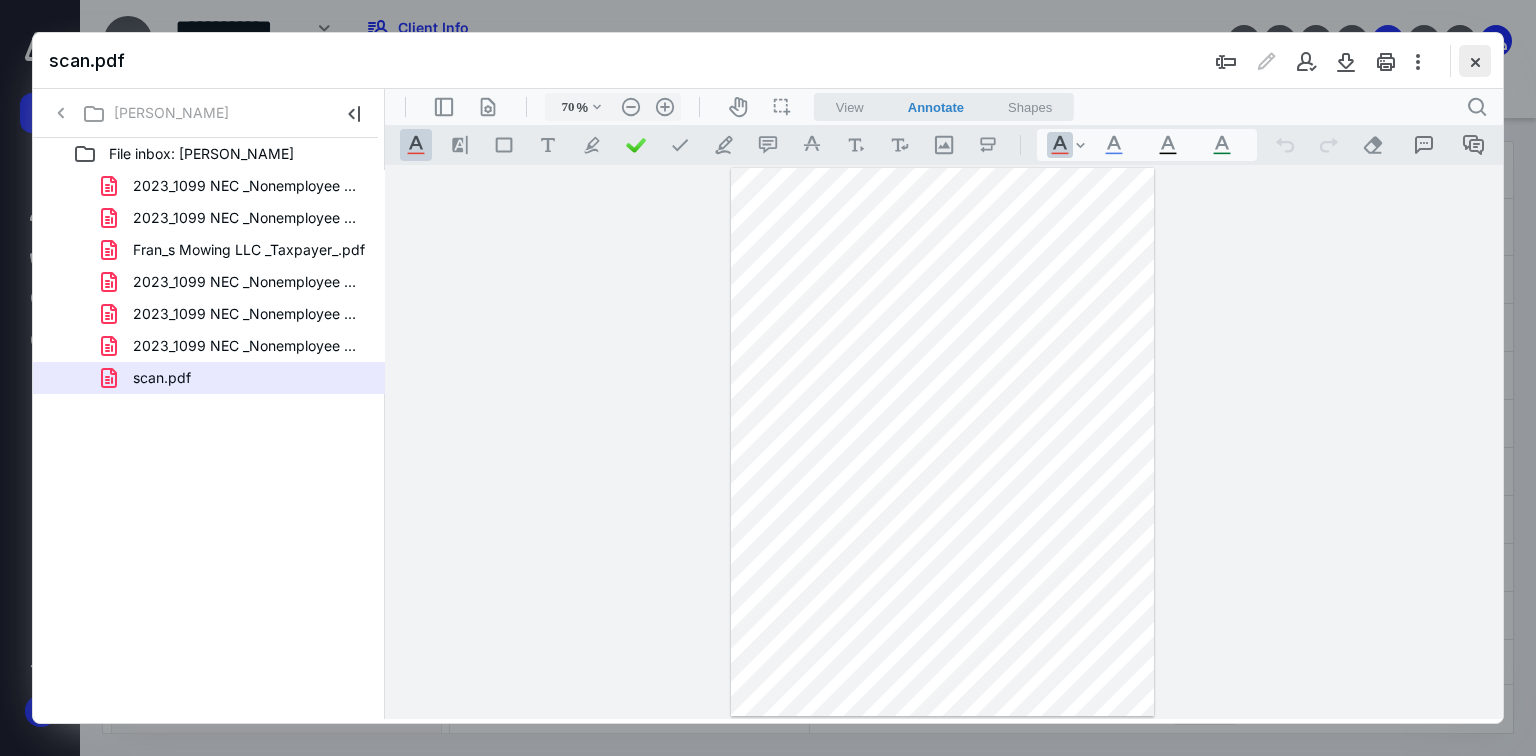 click at bounding box center (1475, 61) 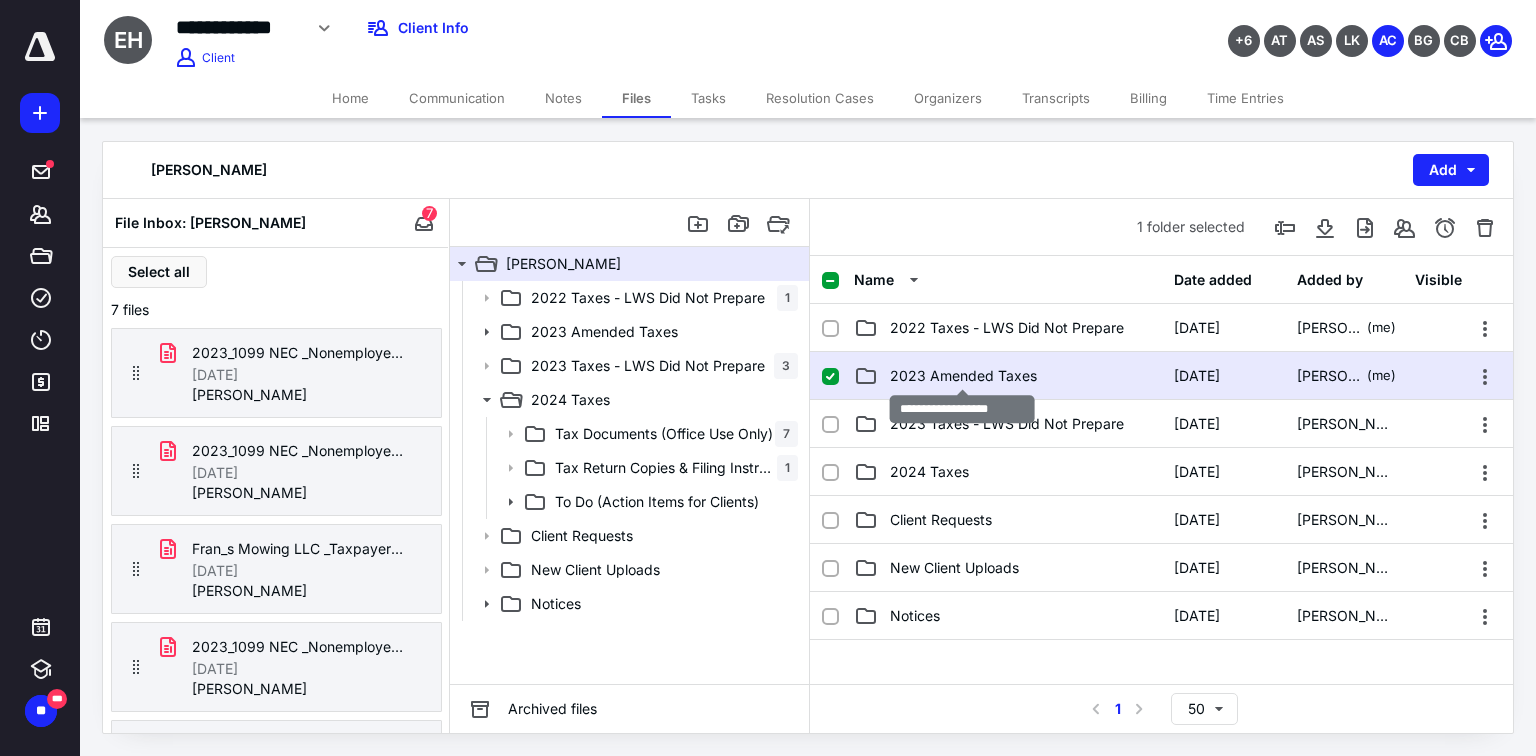 click on "2023 Amended Taxes" at bounding box center (963, 376) 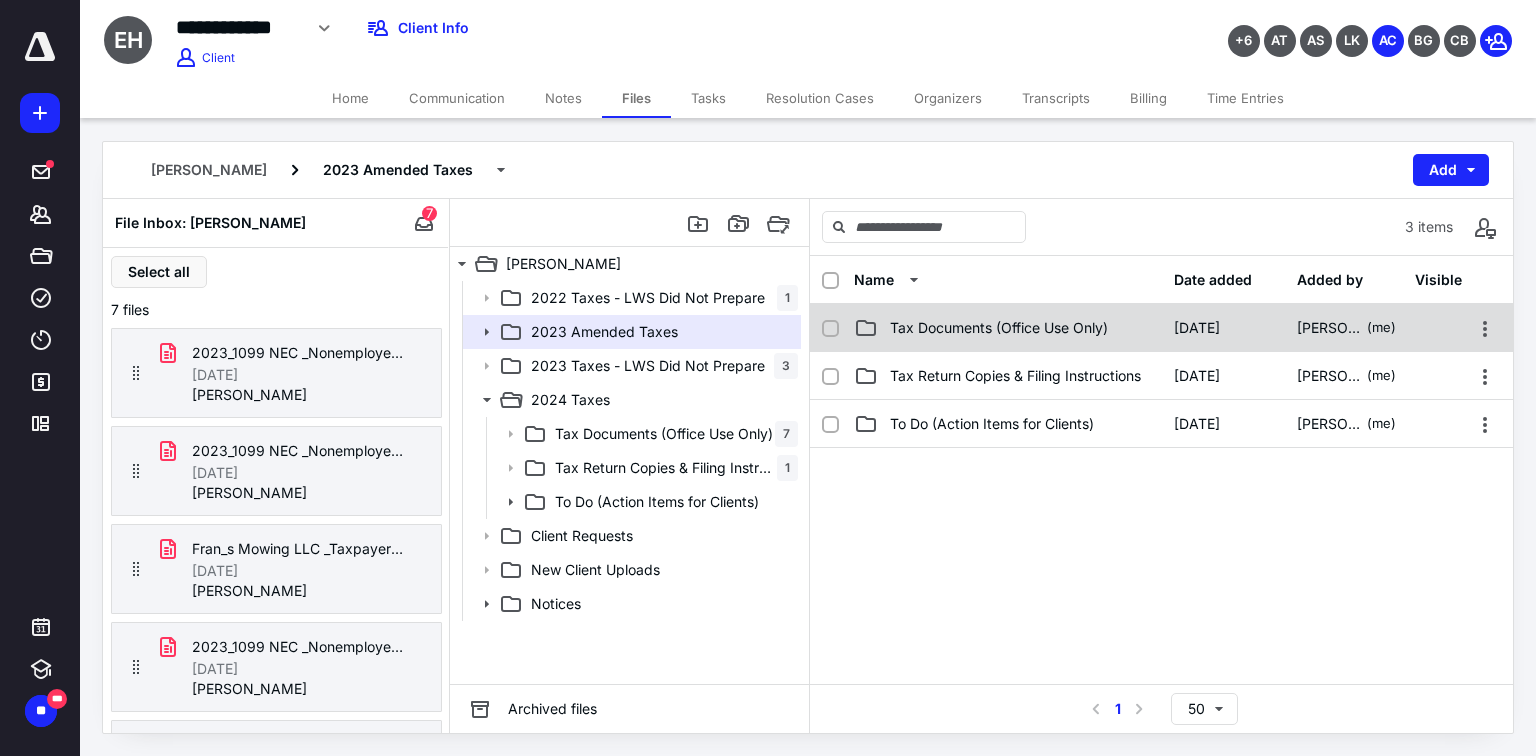 click on "Tax Documents (Office Use Only)" at bounding box center (1008, 328) 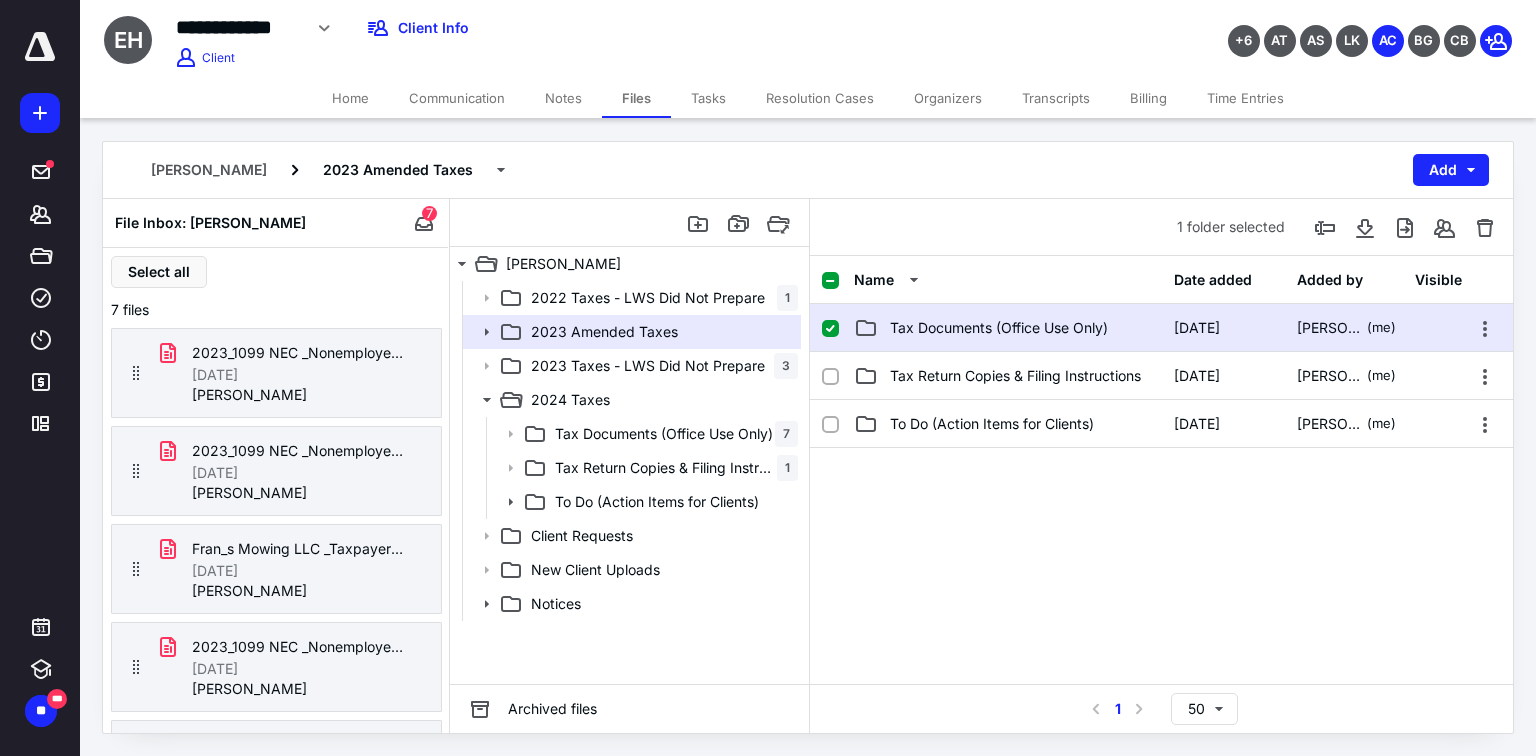 click on "Tax Documents (Office Use Only)" at bounding box center [1008, 328] 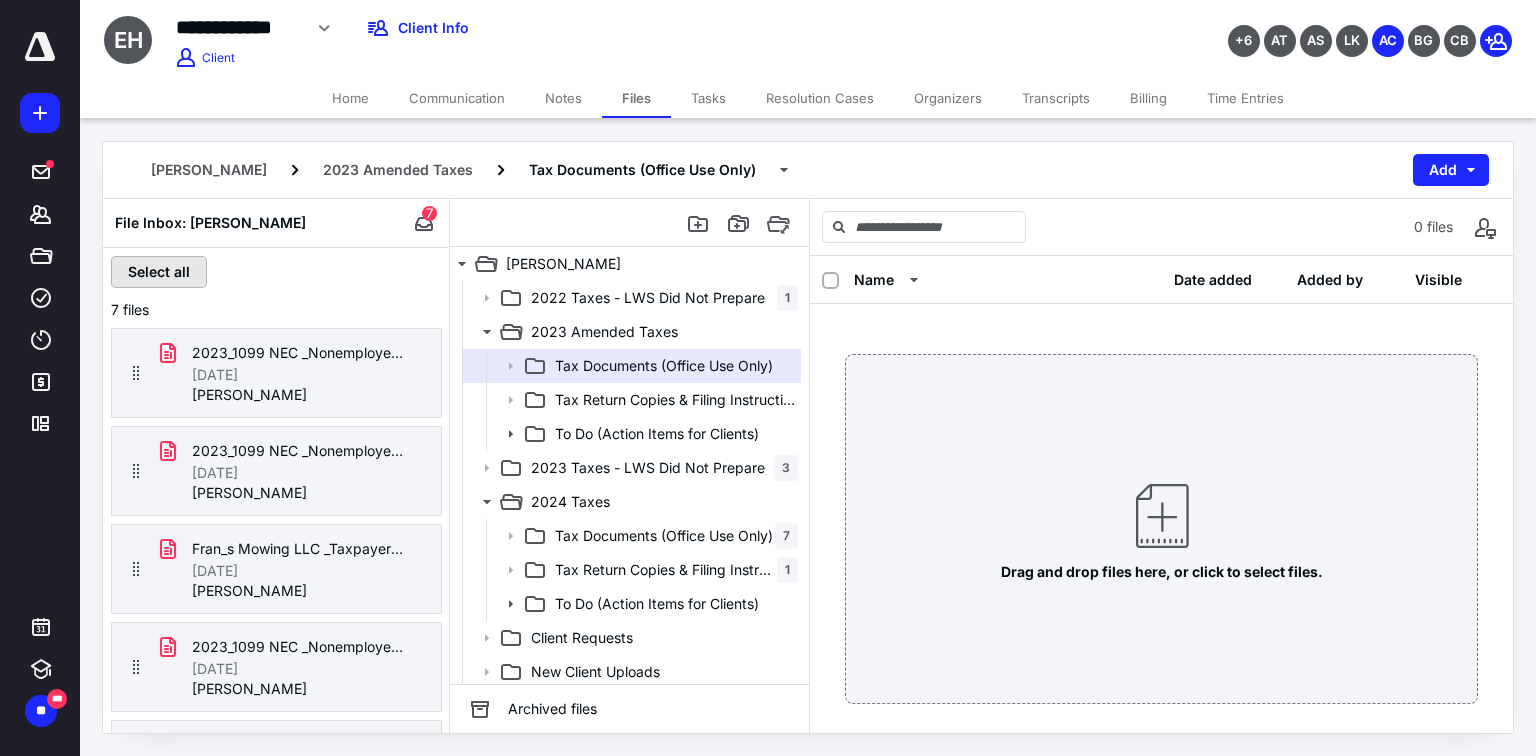click on "Select all" at bounding box center (159, 272) 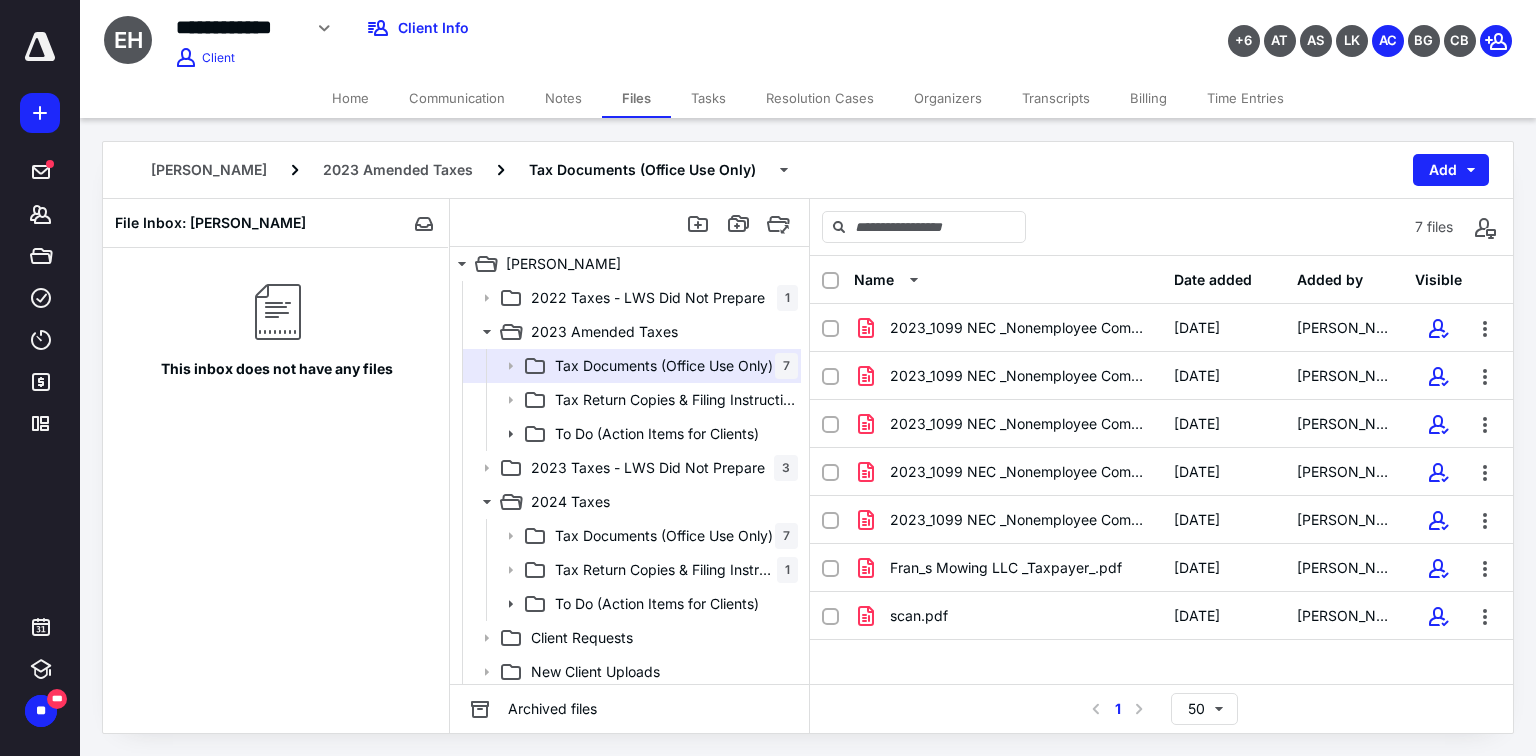 click on "Home" at bounding box center (350, 98) 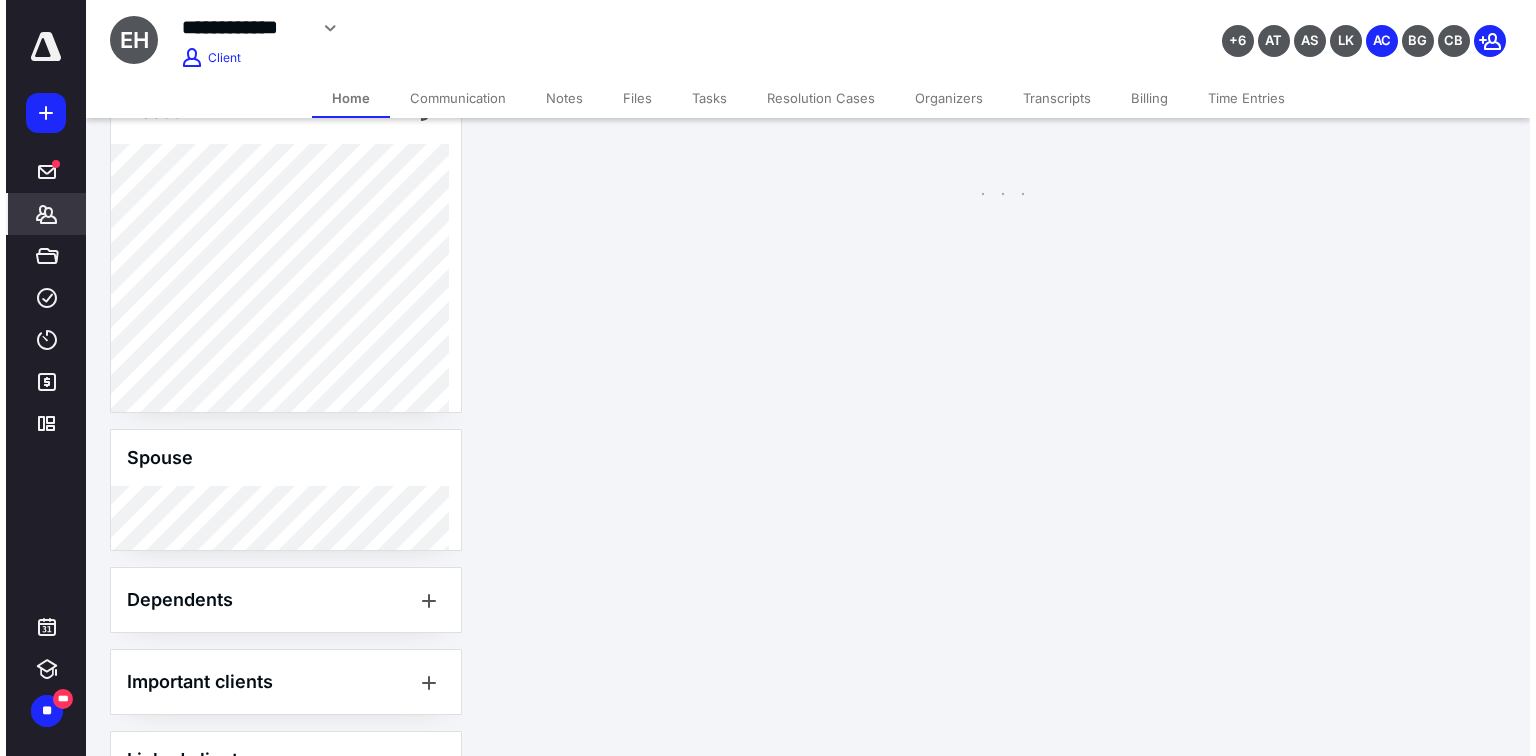 scroll, scrollTop: 728, scrollLeft: 0, axis: vertical 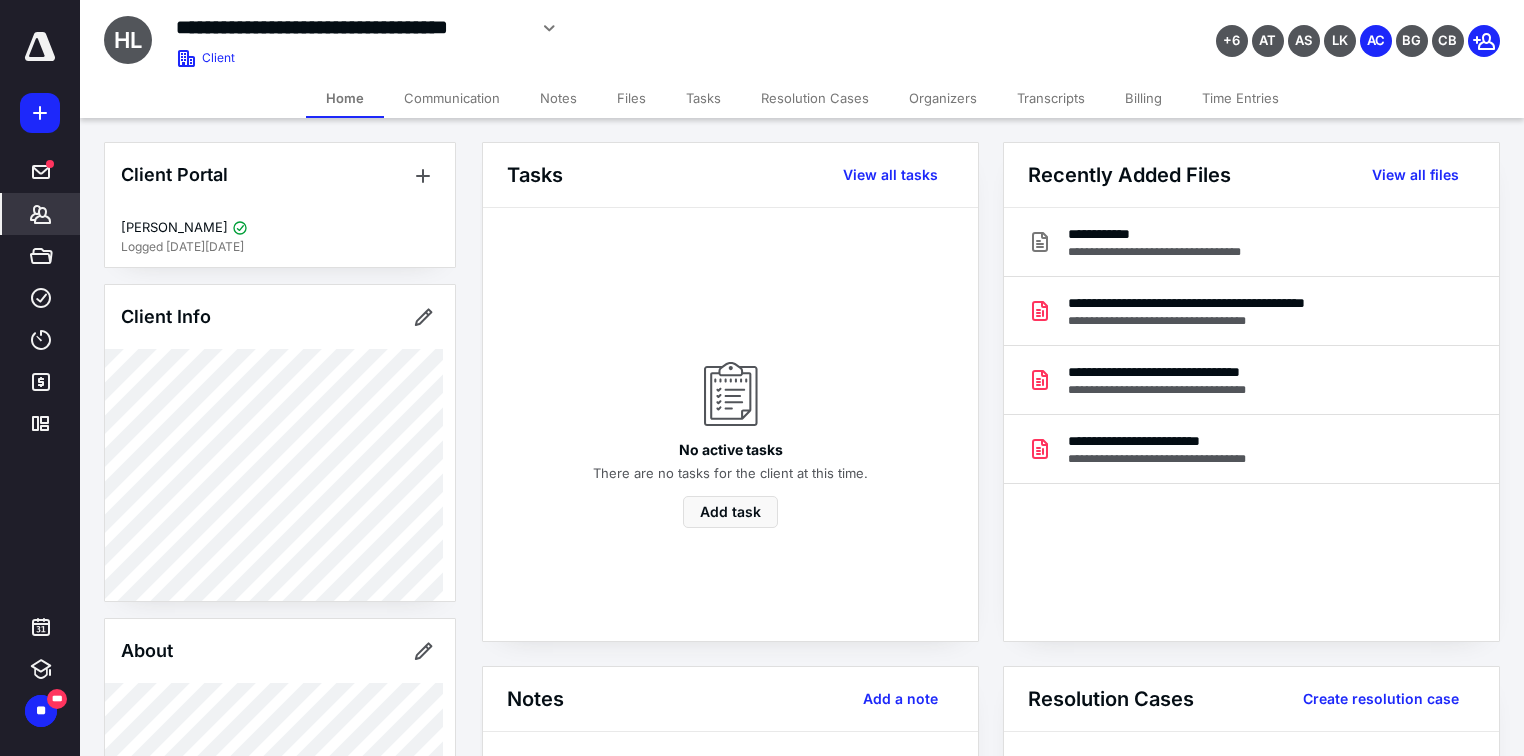 click on "Files" at bounding box center [631, 98] 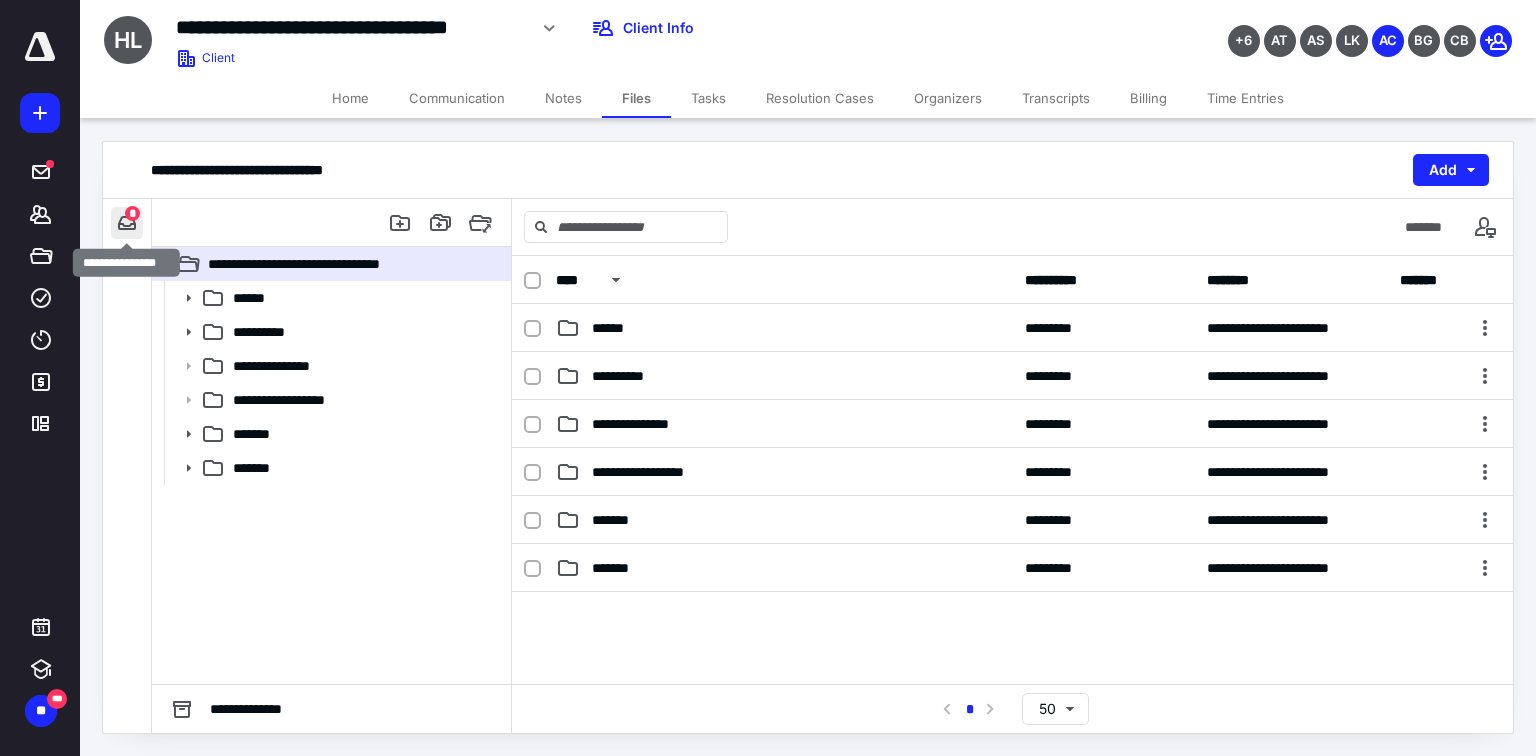click at bounding box center (127, 223) 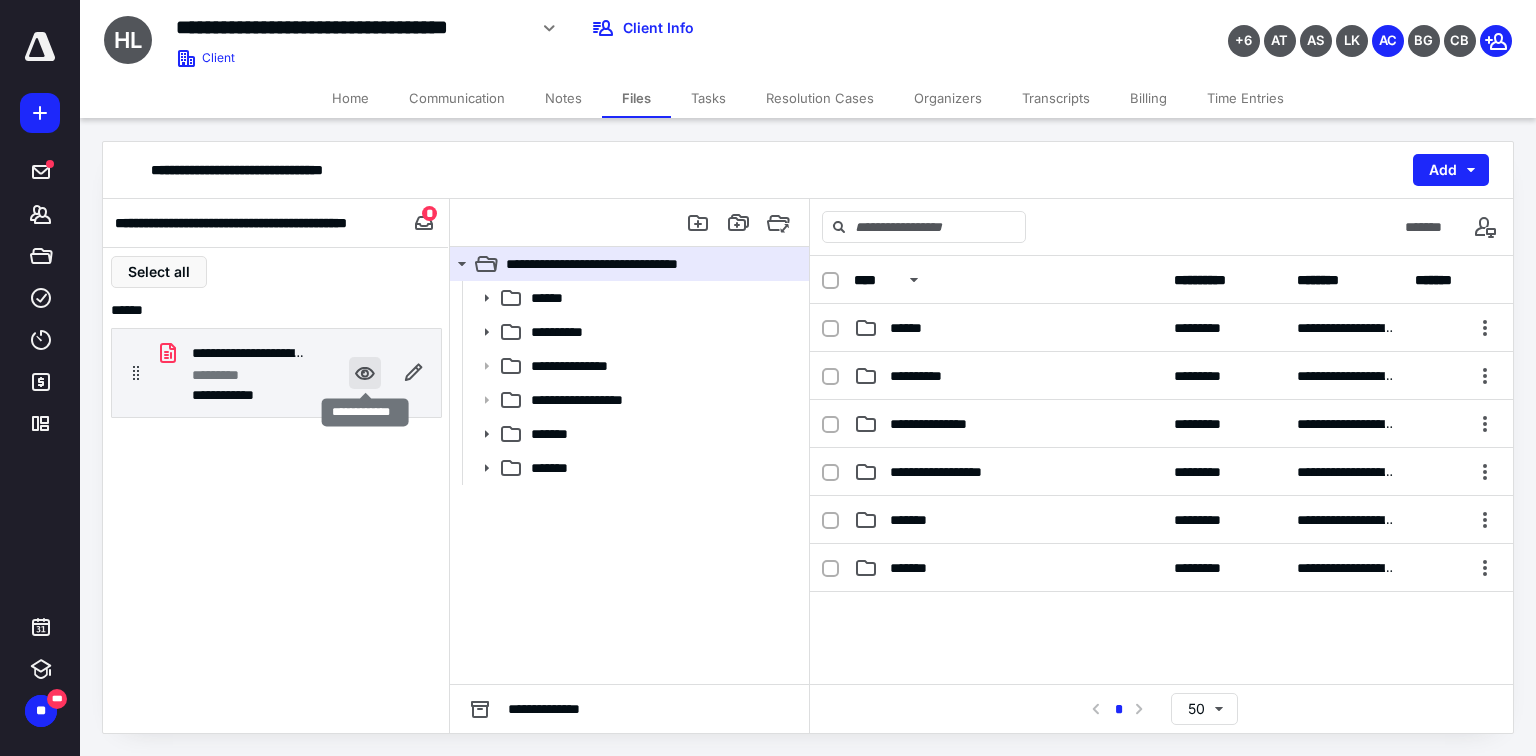 click at bounding box center [365, 373] 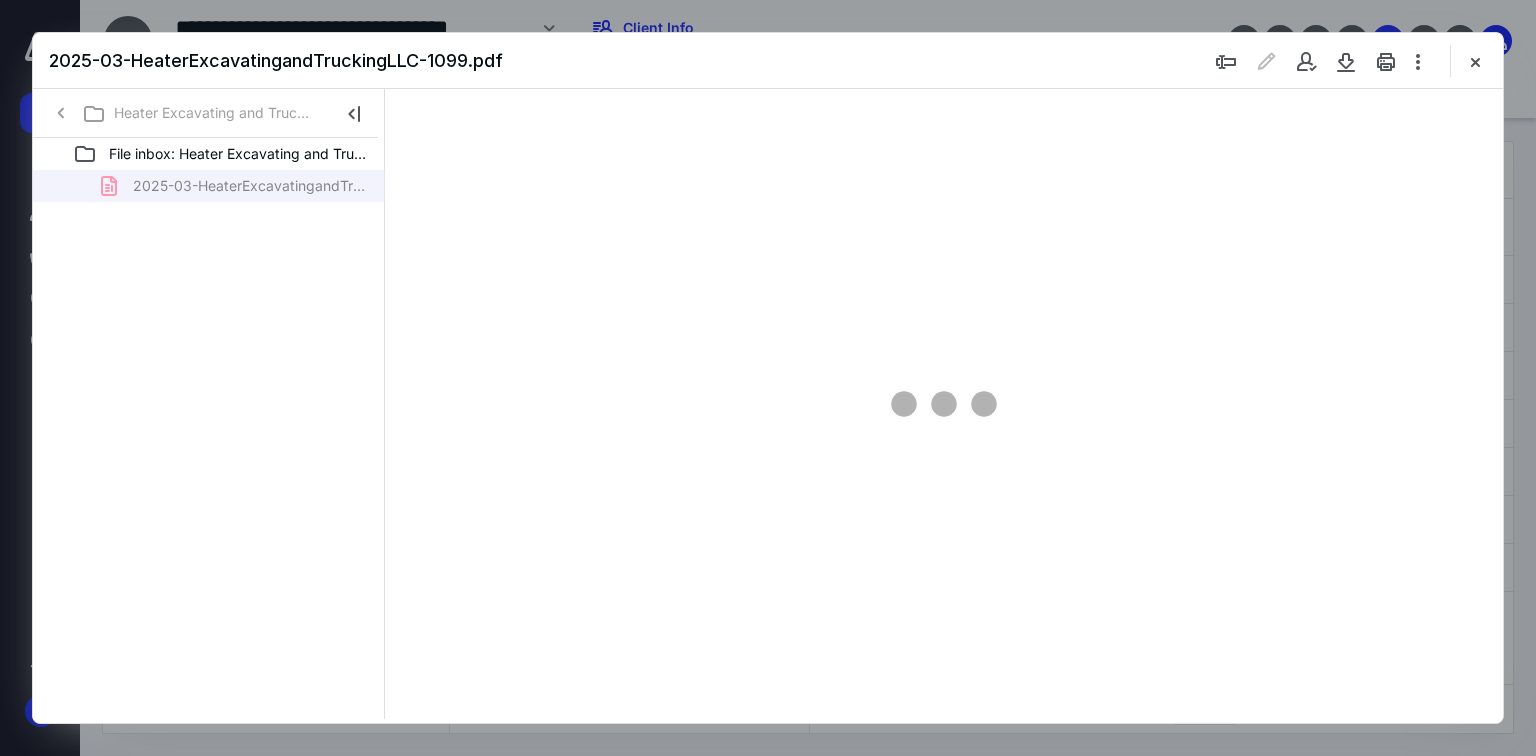 scroll, scrollTop: 0, scrollLeft: 0, axis: both 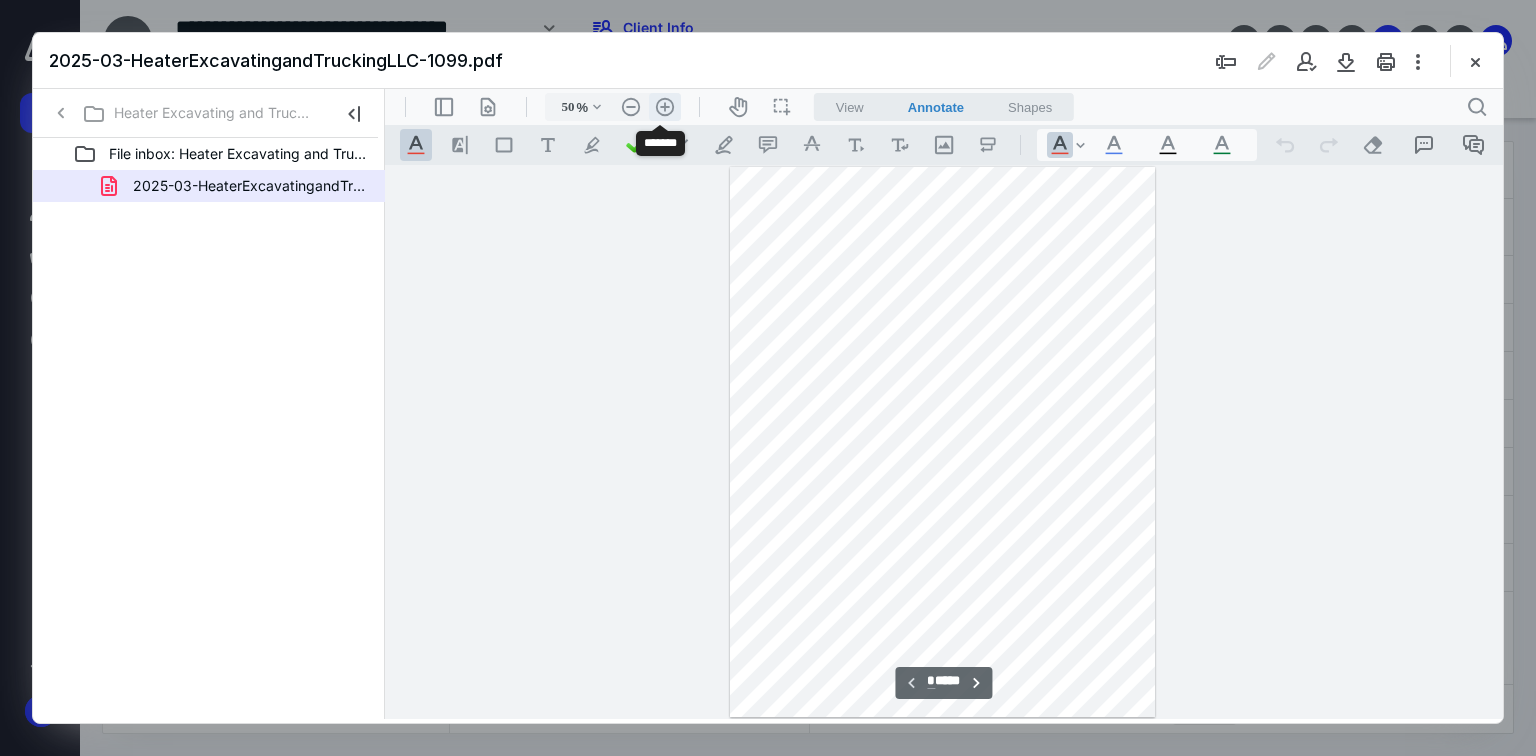 click on ".cls-1{fill:#abb0c4;} icon - header - zoom - in - line" at bounding box center [665, 107] 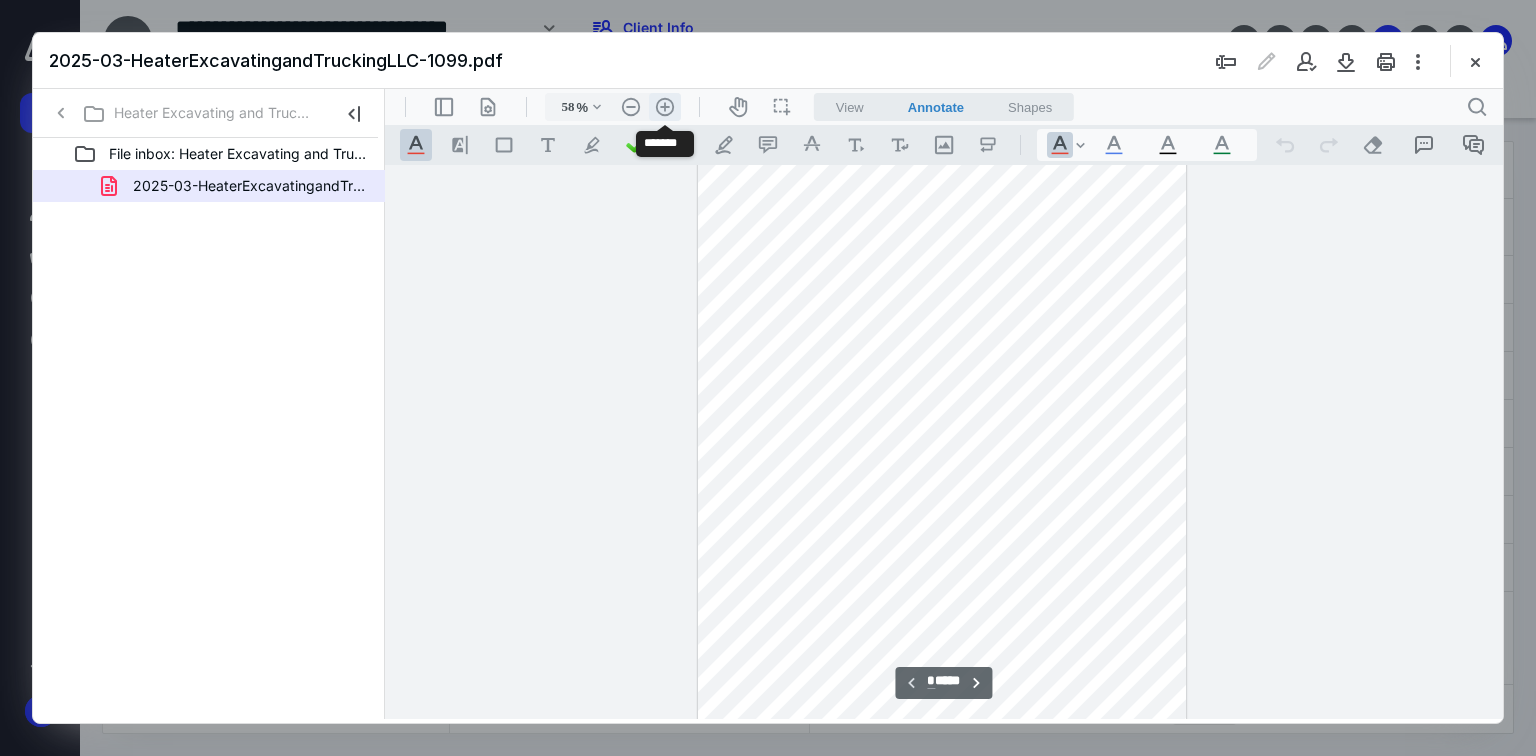 click on ".cls-1{fill:#abb0c4;} icon - header - zoom - in - line" at bounding box center [665, 107] 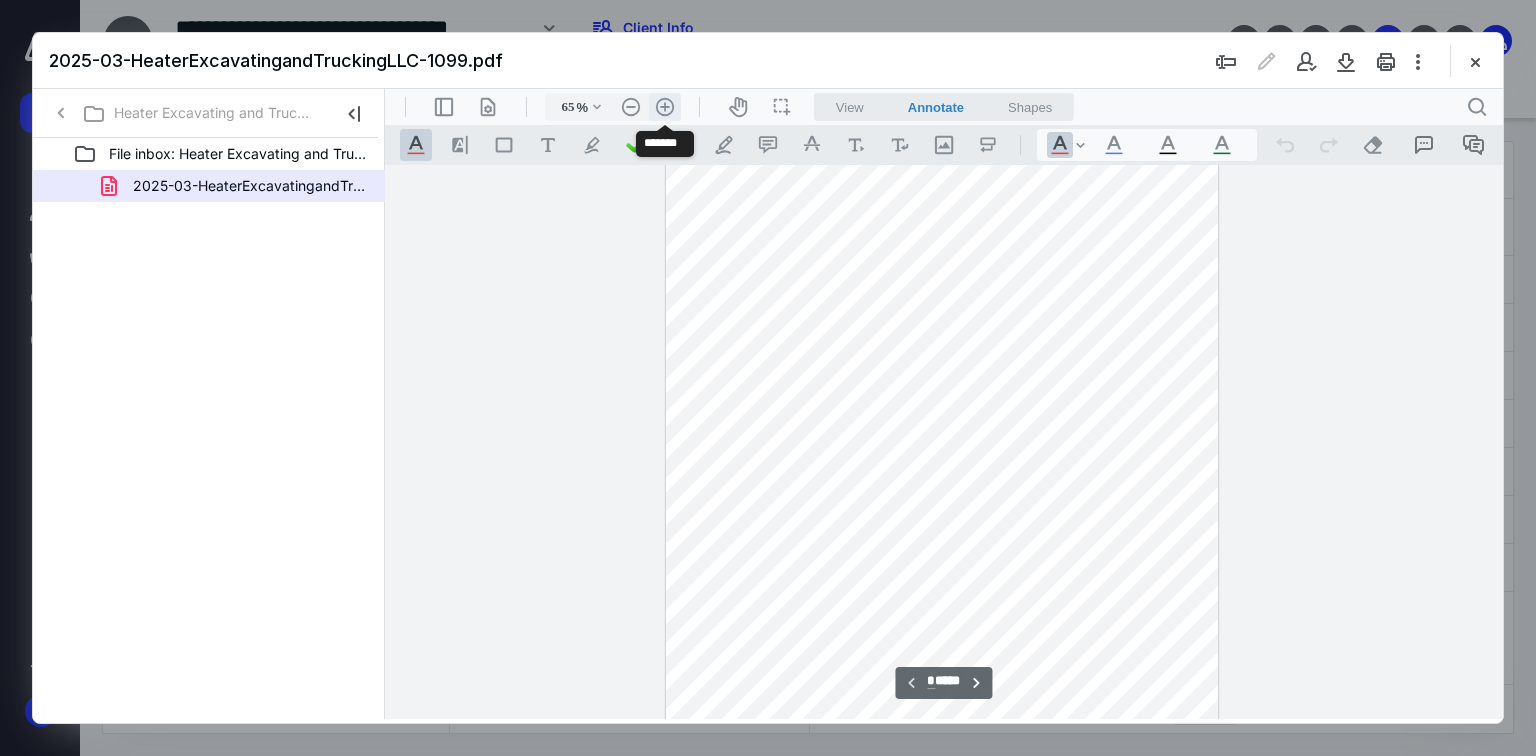click on ".cls-1{fill:#abb0c4;} icon - header - zoom - in - line" at bounding box center (665, 107) 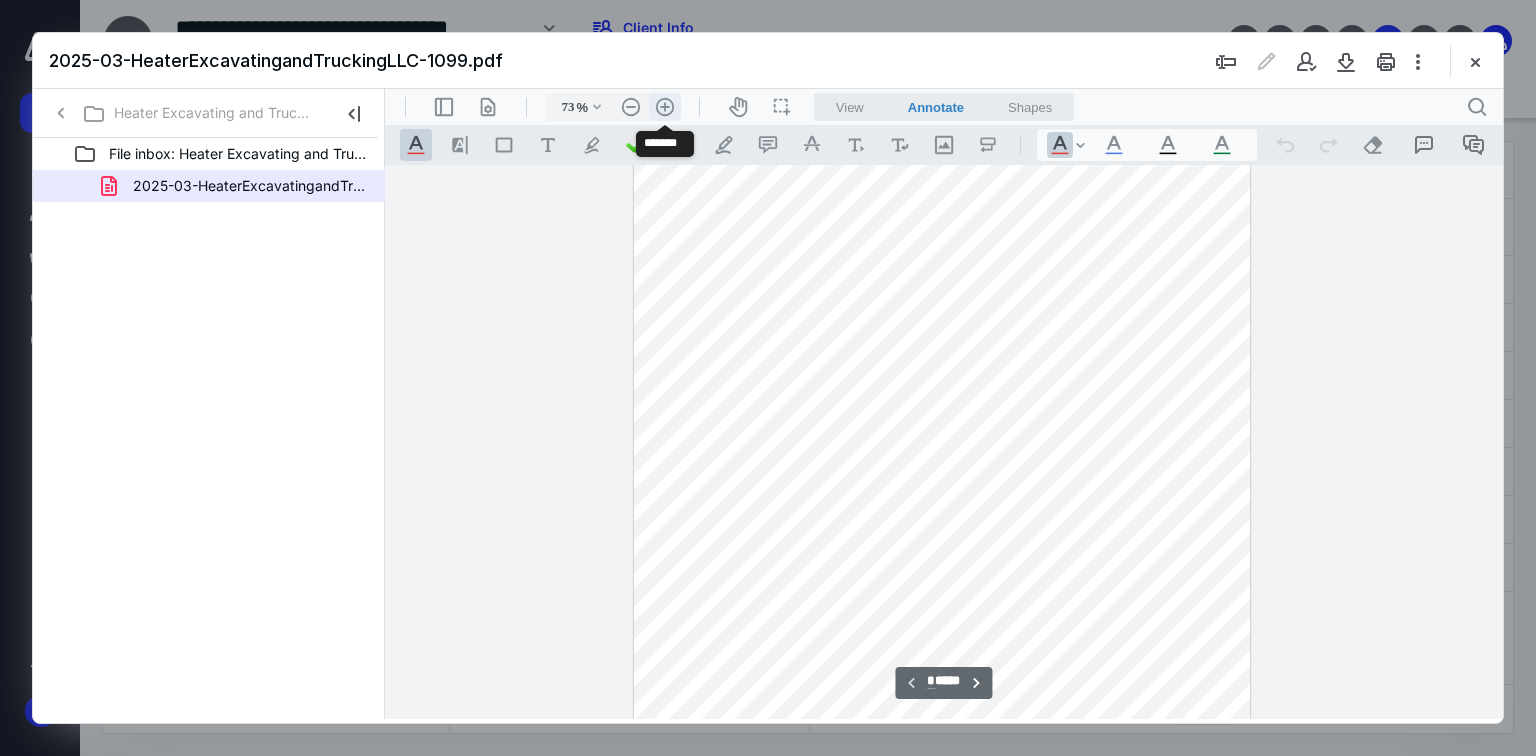click on ".cls-1{fill:#abb0c4;} icon - header - zoom - in - line" at bounding box center [665, 107] 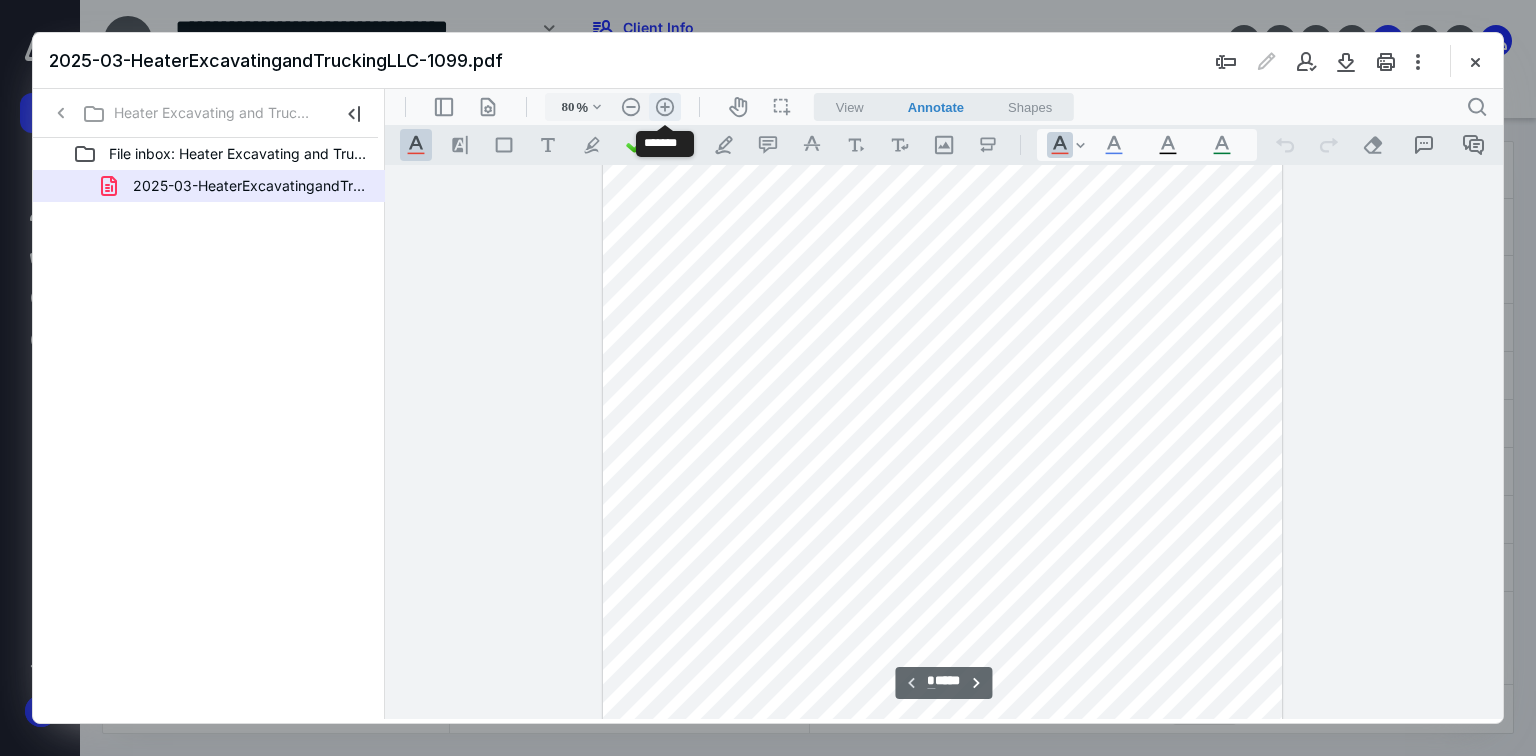 click on ".cls-1{fill:#abb0c4;} icon - header - zoom - in - line" at bounding box center (665, 107) 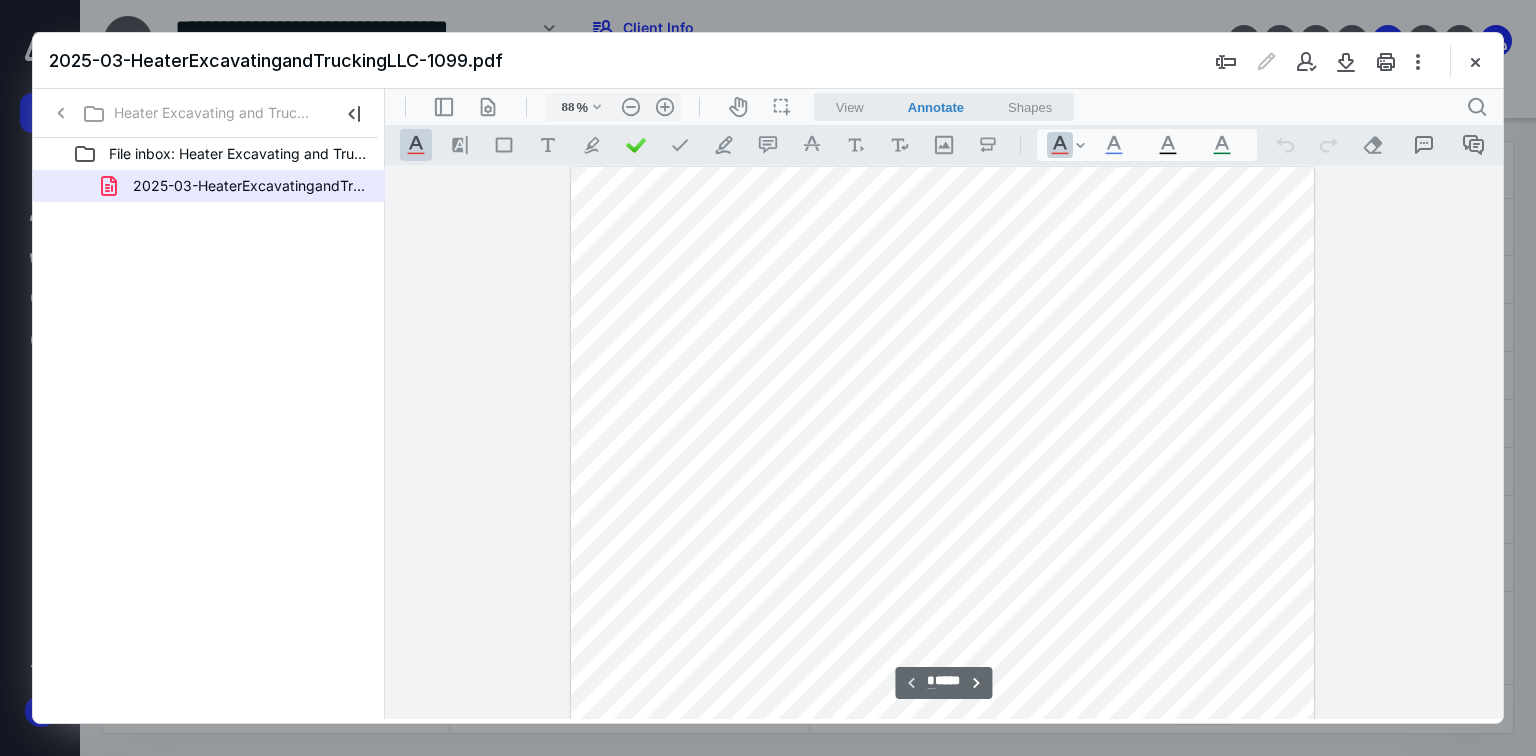 scroll, scrollTop: 0, scrollLeft: 0, axis: both 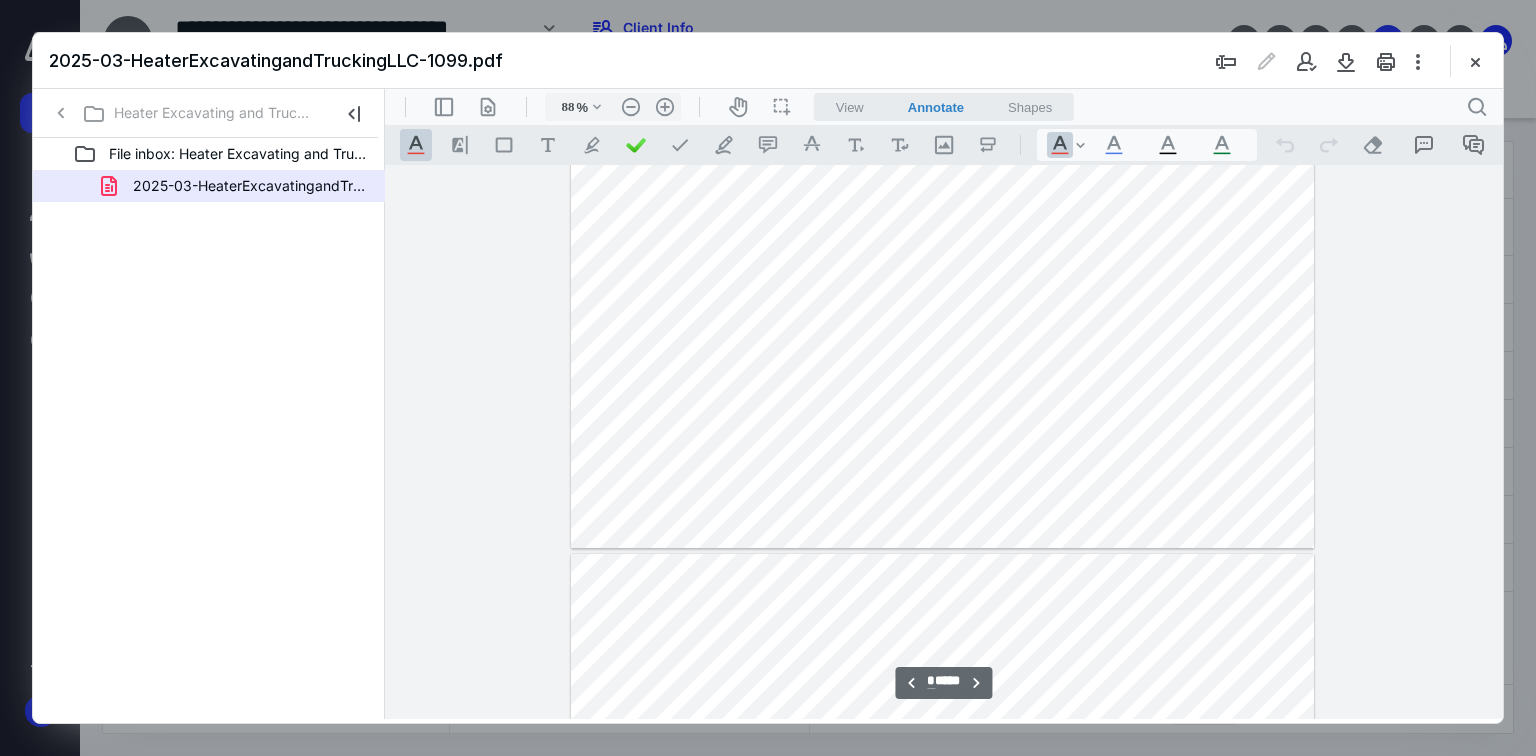 type on "*" 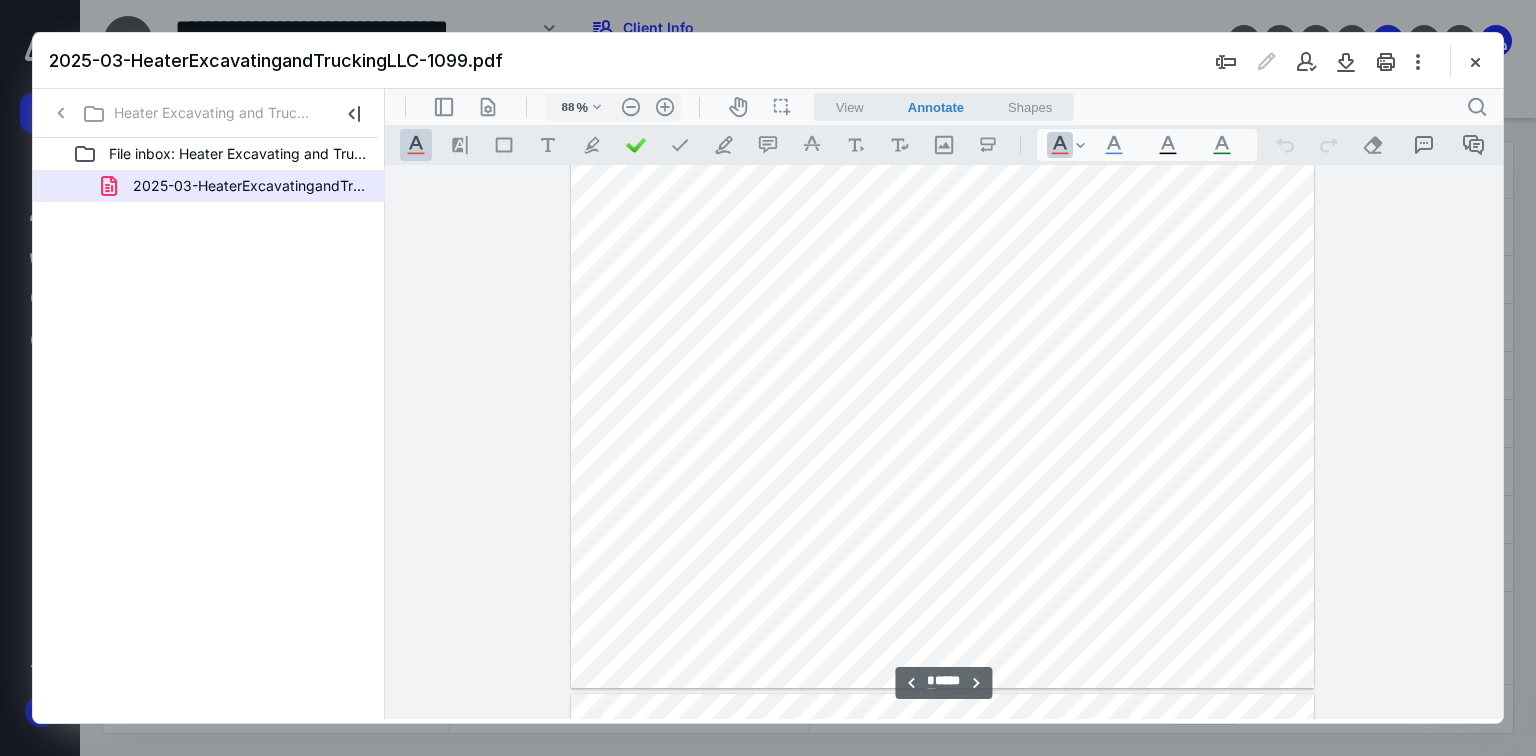 scroll, scrollTop: 4080, scrollLeft: 0, axis: vertical 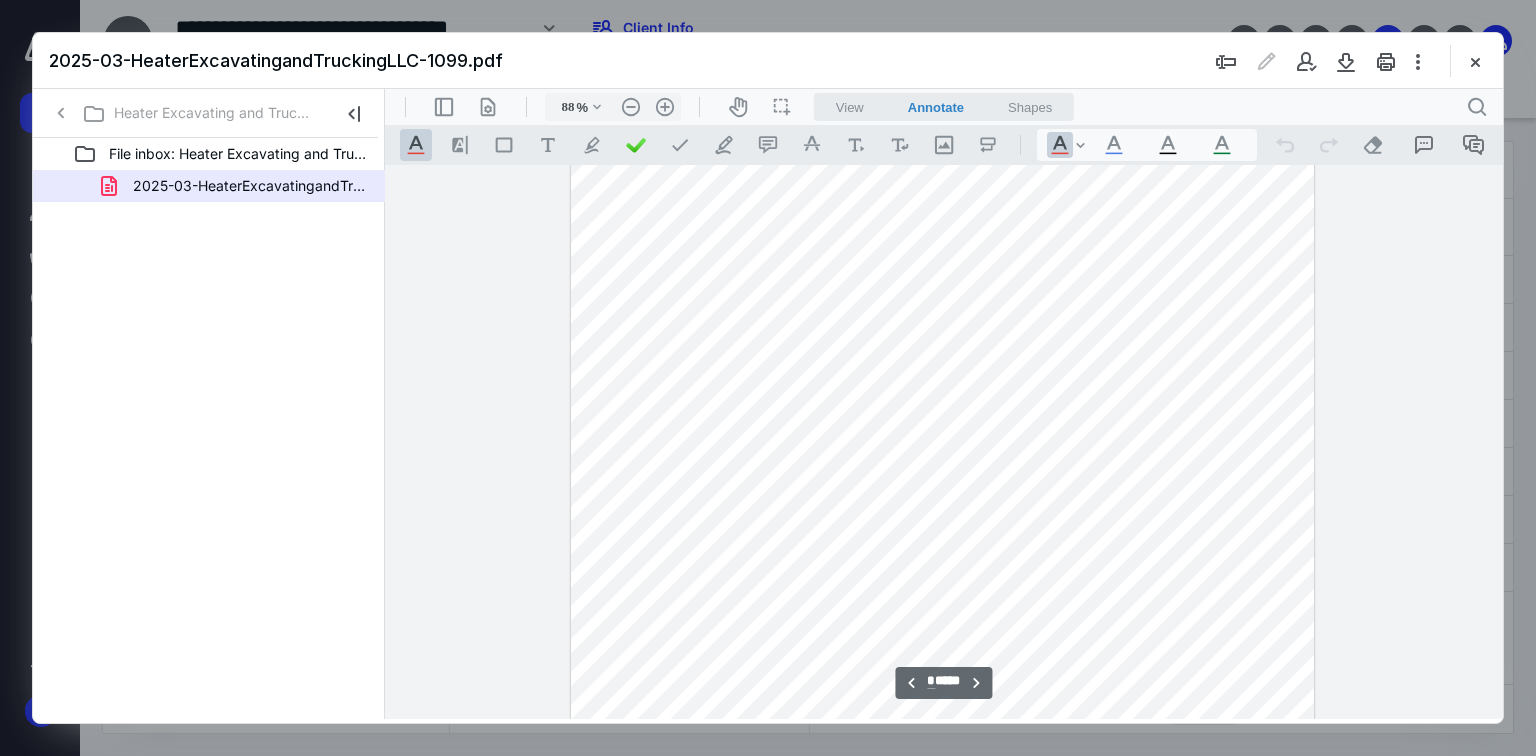 click at bounding box center (1475, 61) 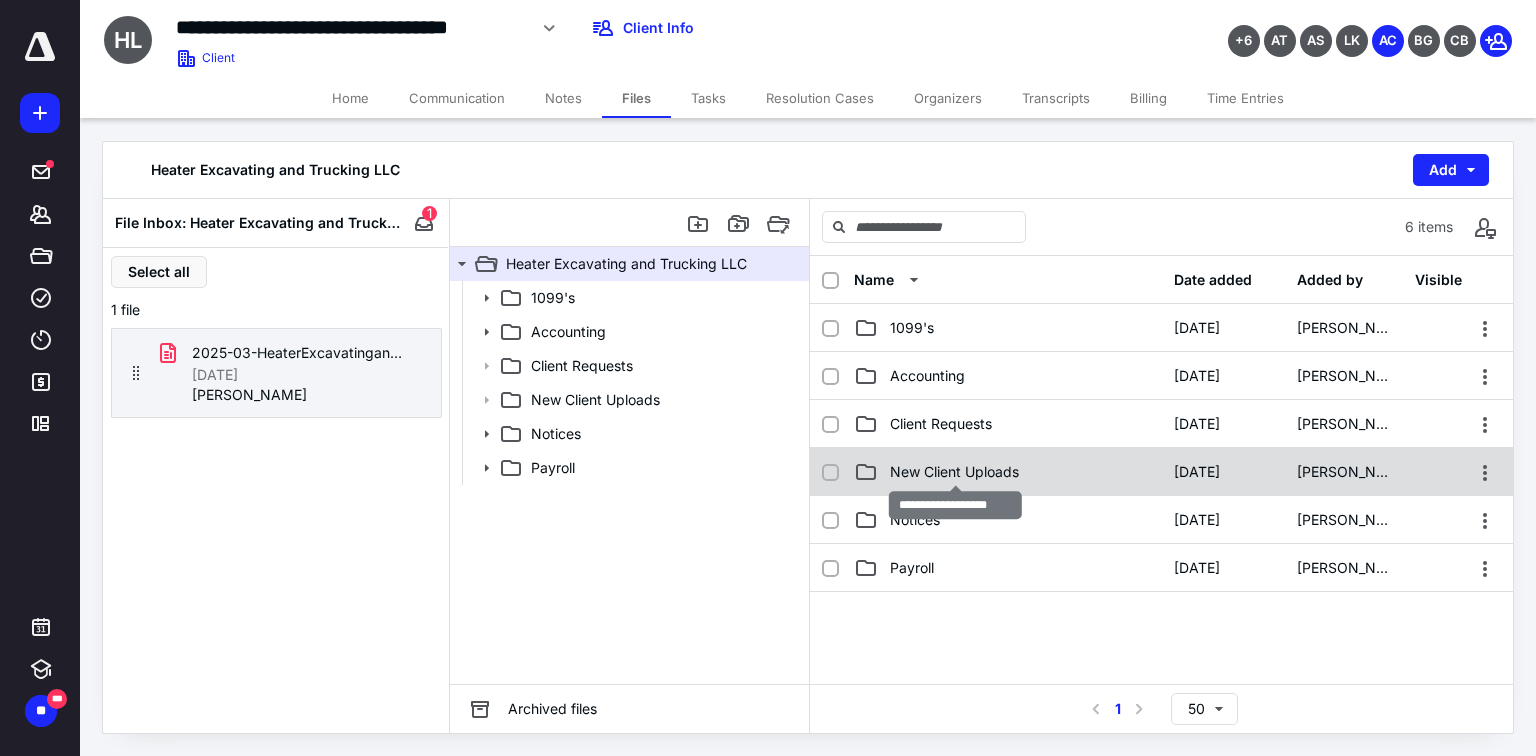 click on "New Client Uploads" at bounding box center [954, 472] 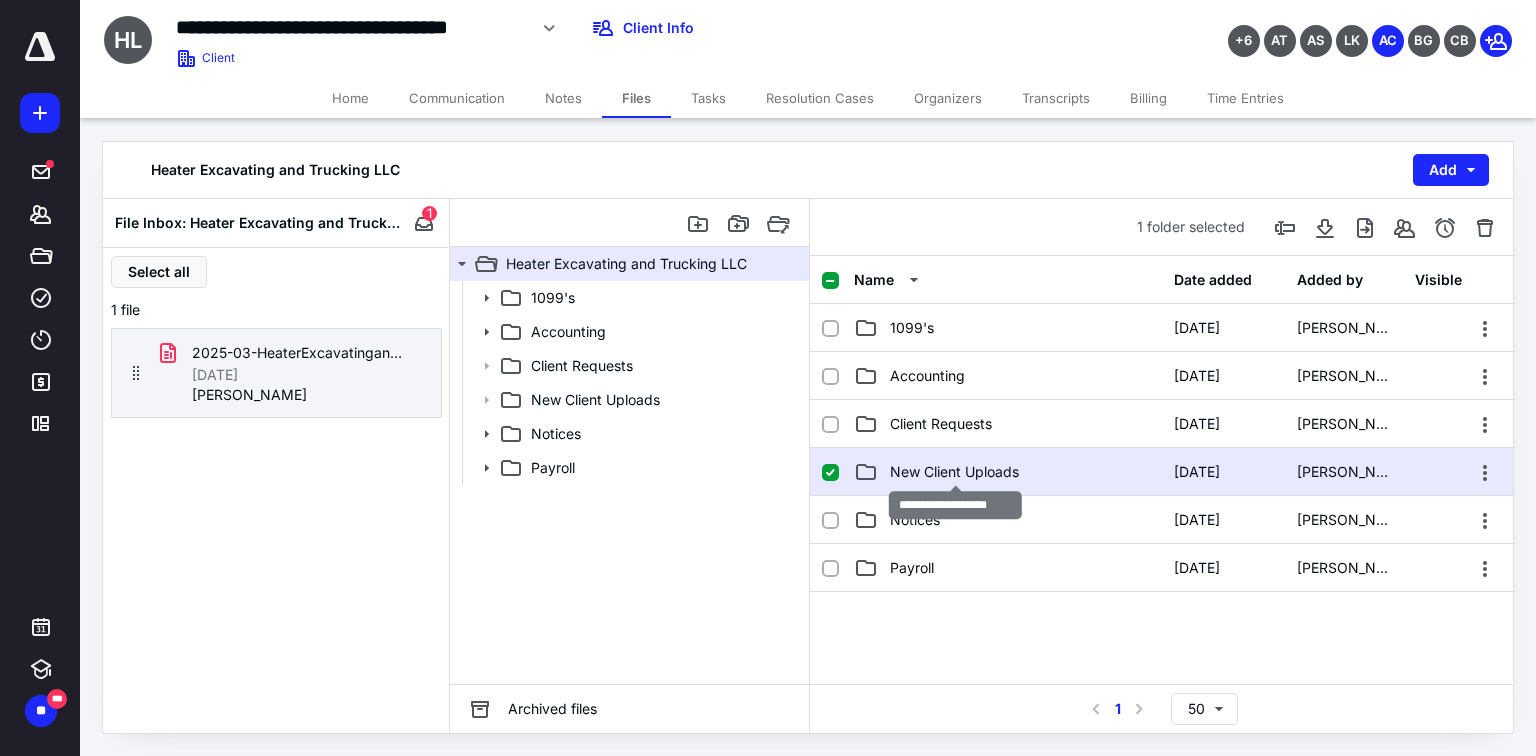 click on "New Client Uploads" at bounding box center [954, 472] 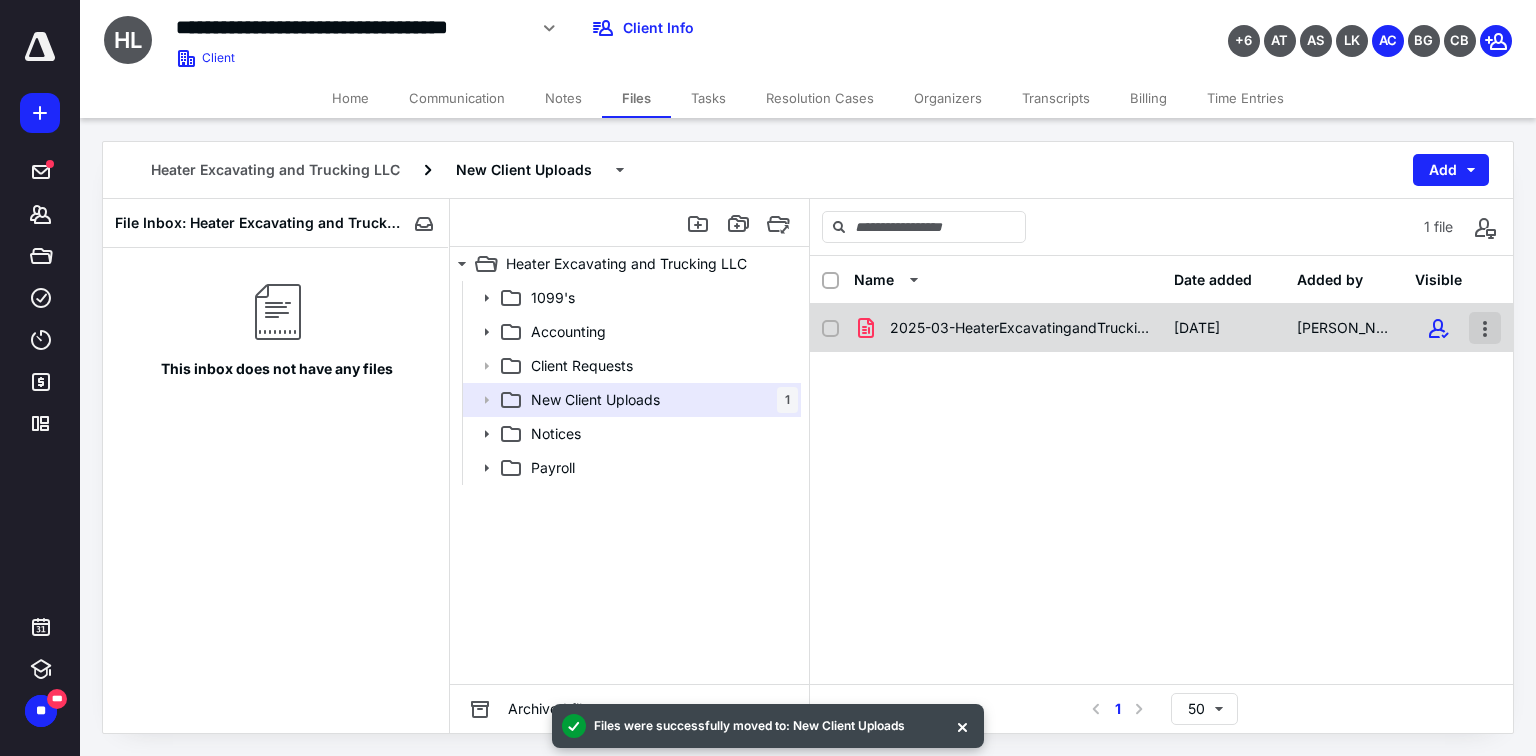 click at bounding box center (1485, 328) 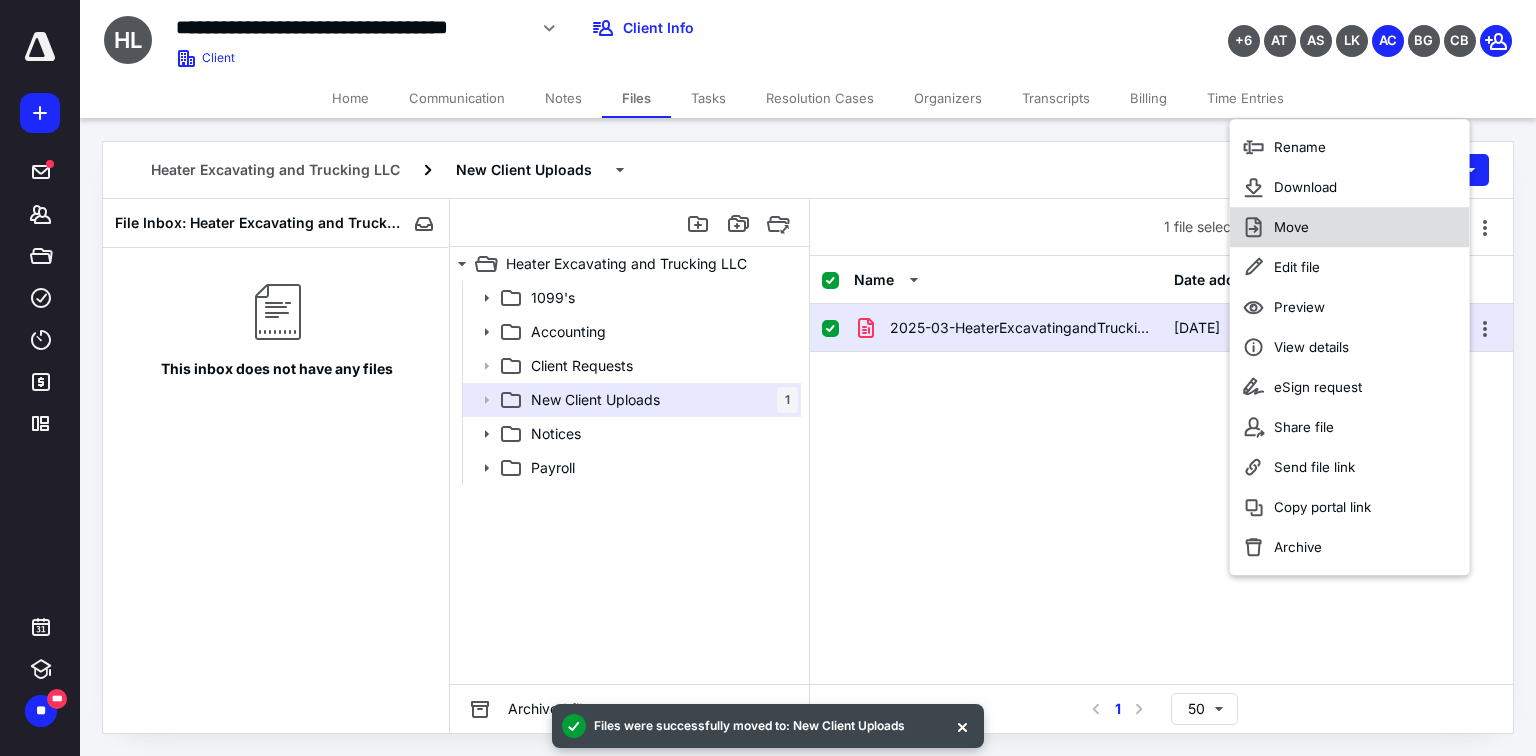 click on "Move" at bounding box center (1291, 227) 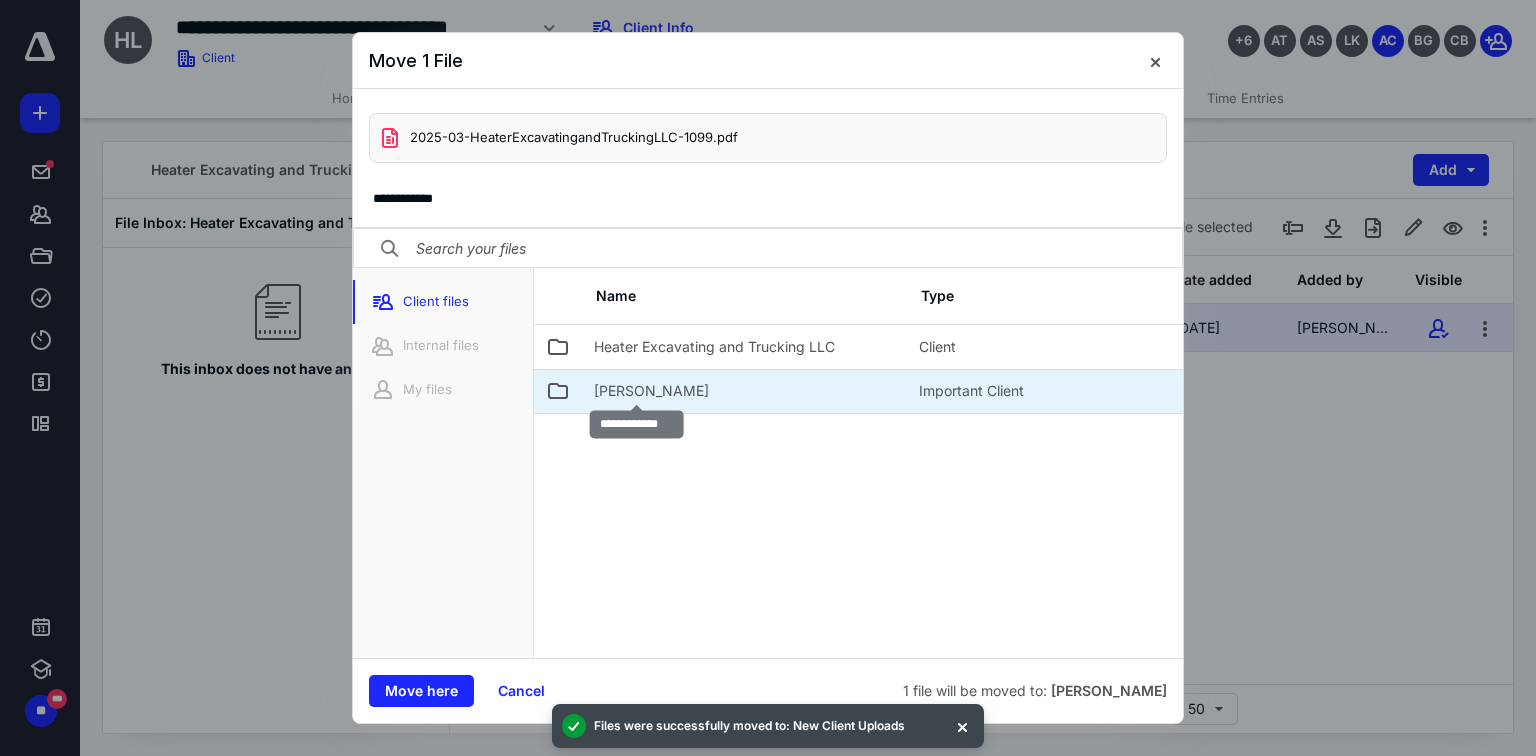 click on "[PERSON_NAME]" at bounding box center [651, 391] 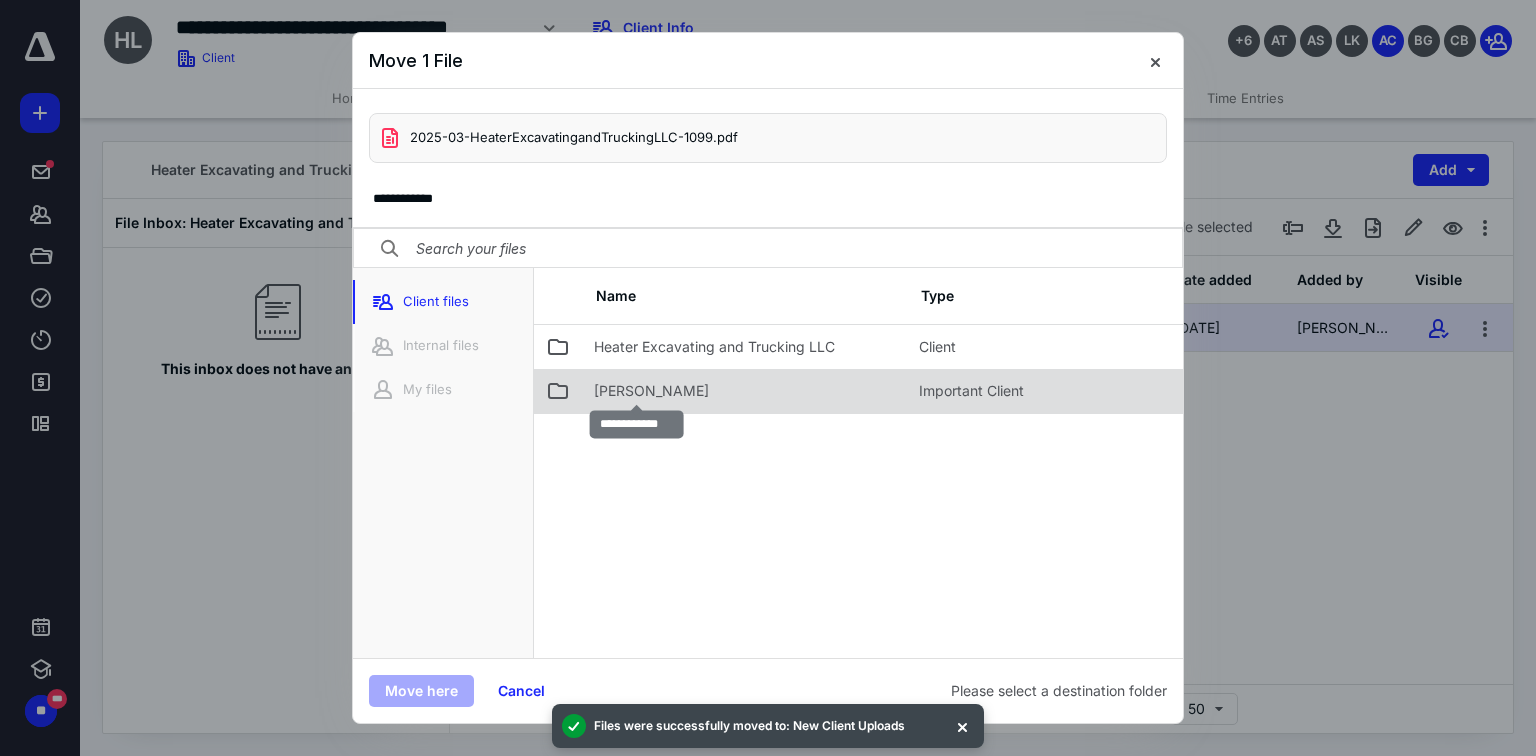 click on "[PERSON_NAME]" at bounding box center (651, 391) 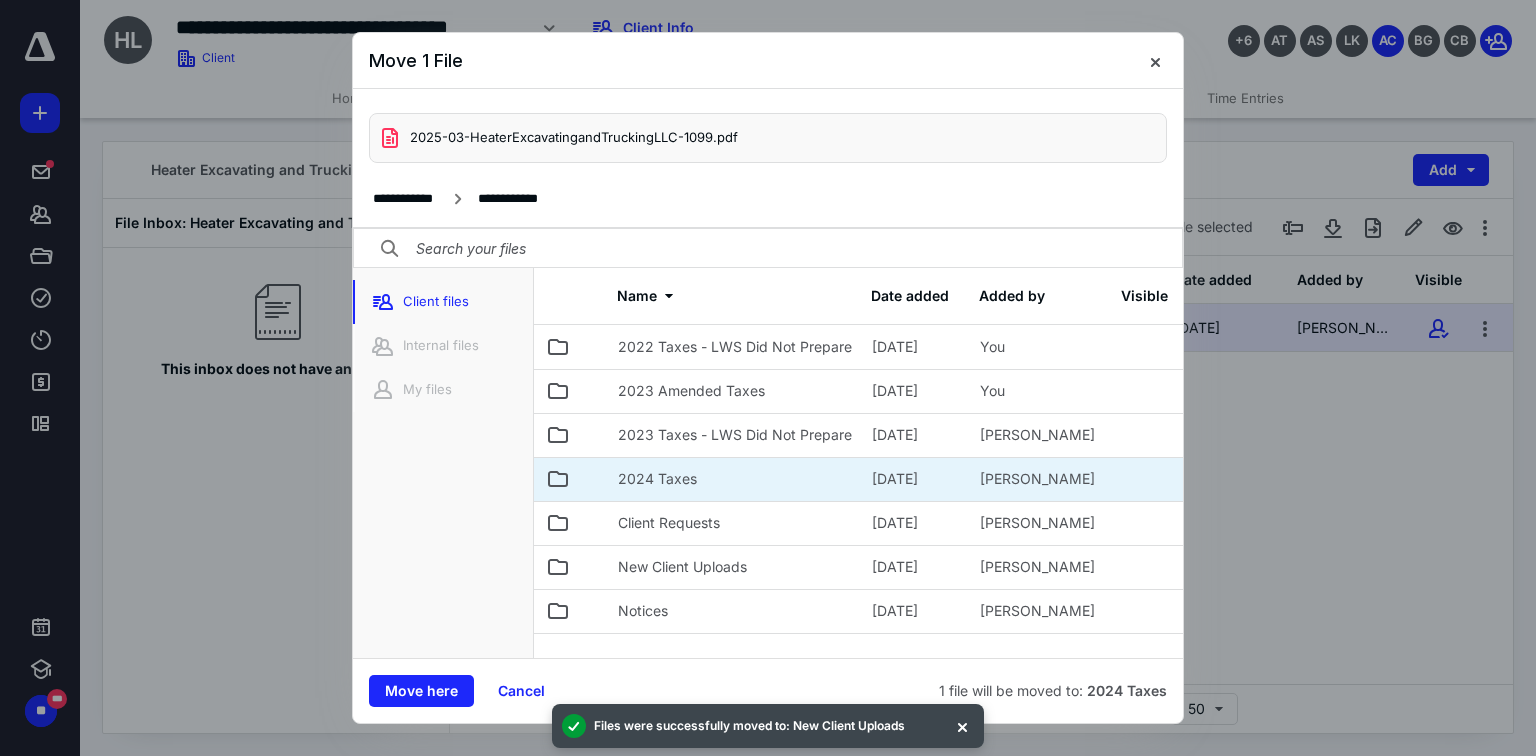click on "2024 Taxes" at bounding box center [733, 479] 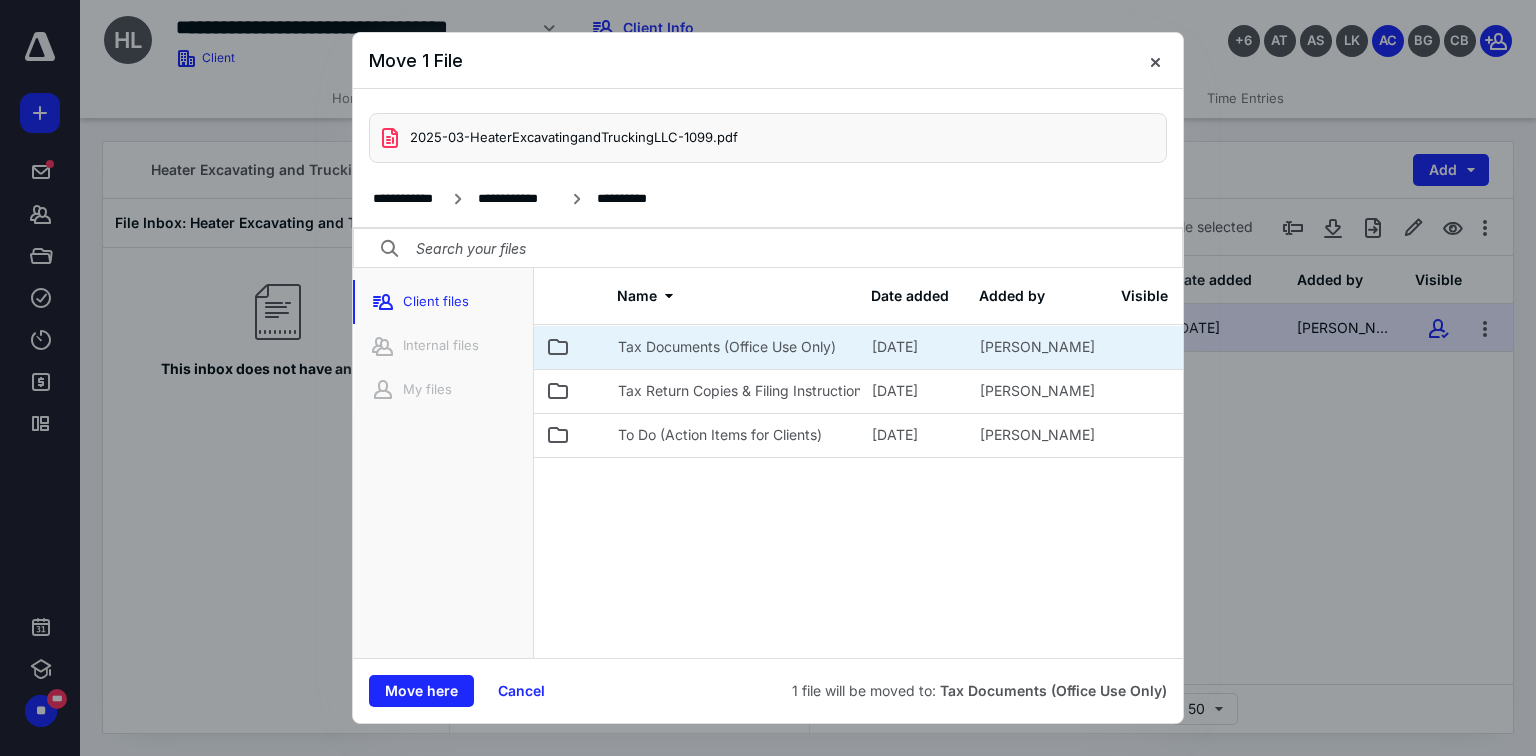 click on "Tax Documents (Office Use Only)" at bounding box center [727, 347] 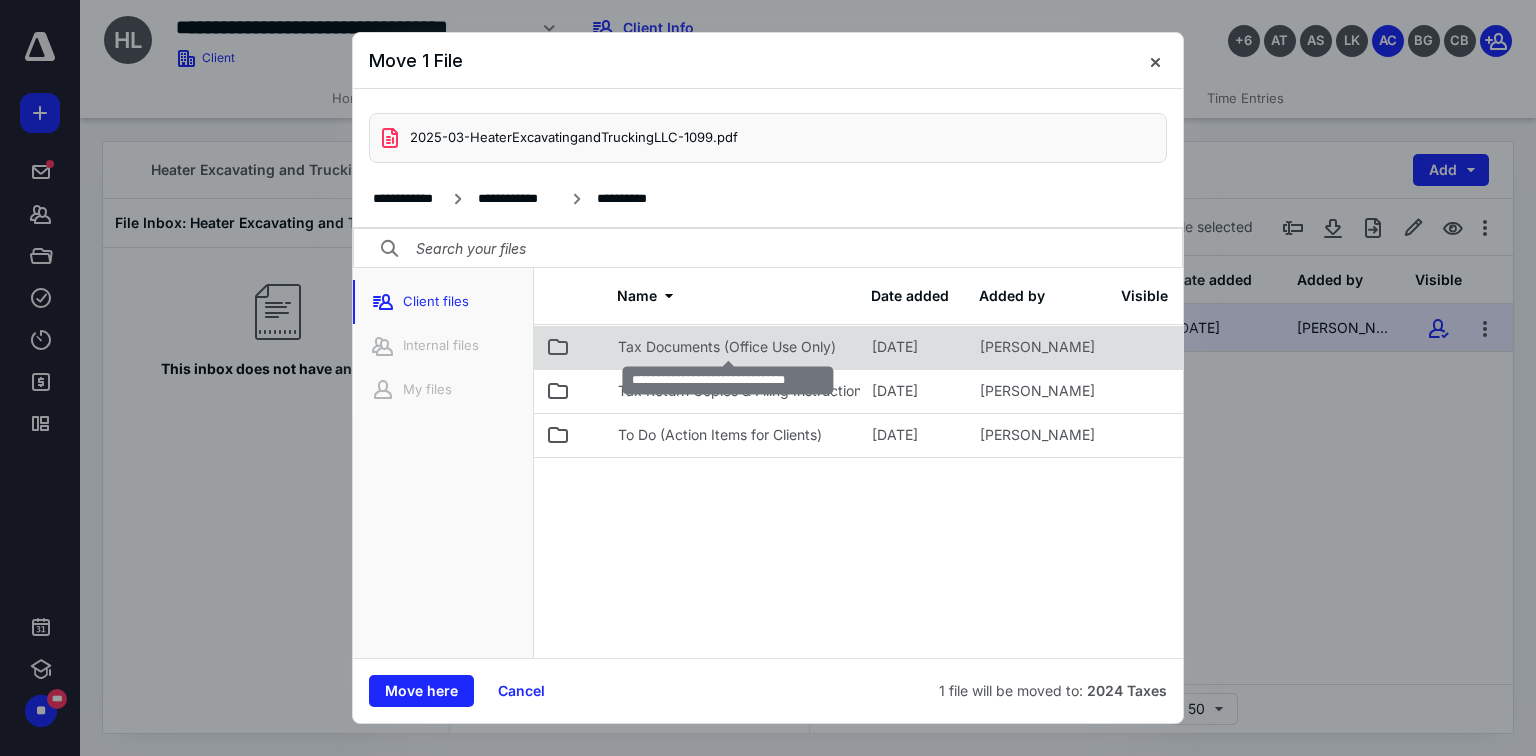 click on "Tax Documents (Office Use Only)" at bounding box center [727, 347] 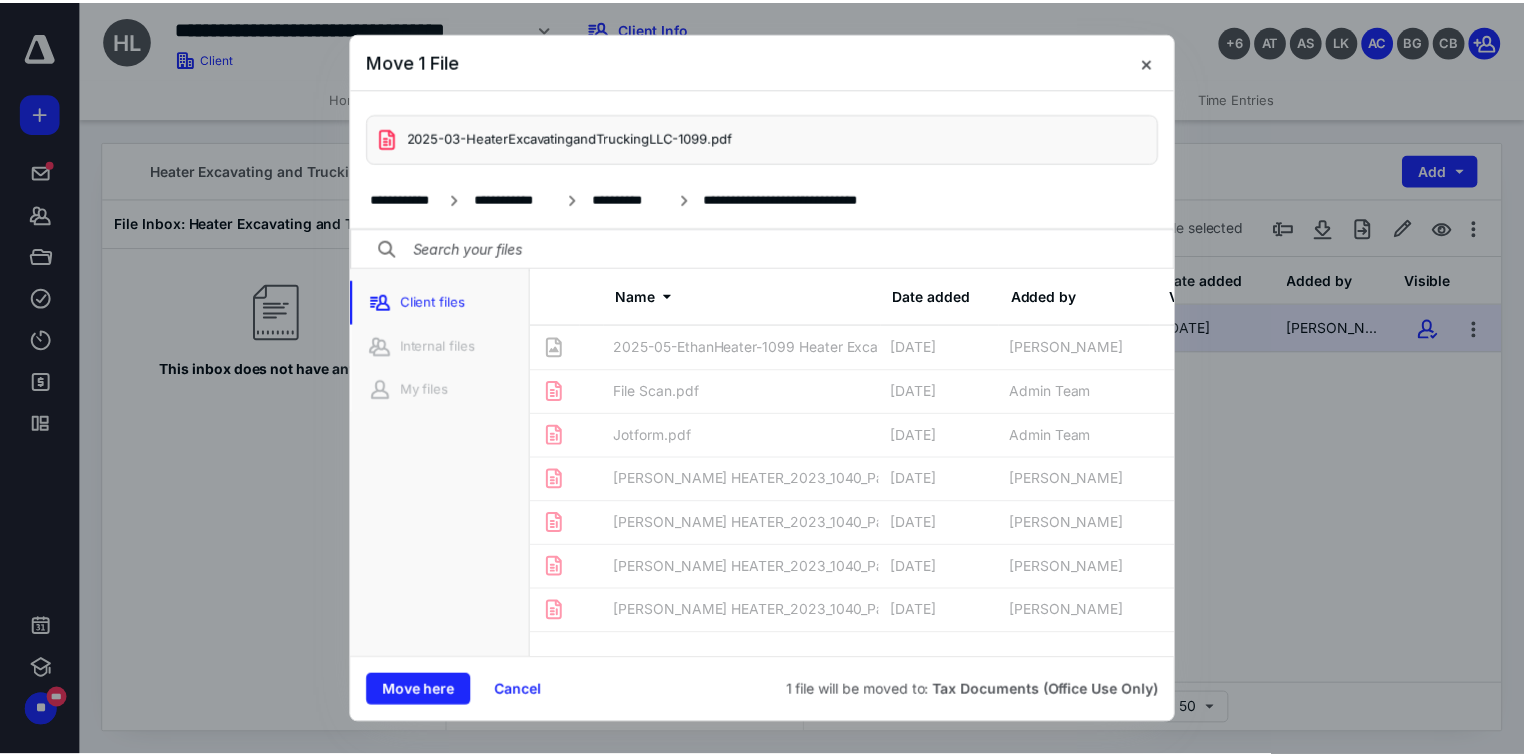 scroll, scrollTop: 56, scrollLeft: 0, axis: vertical 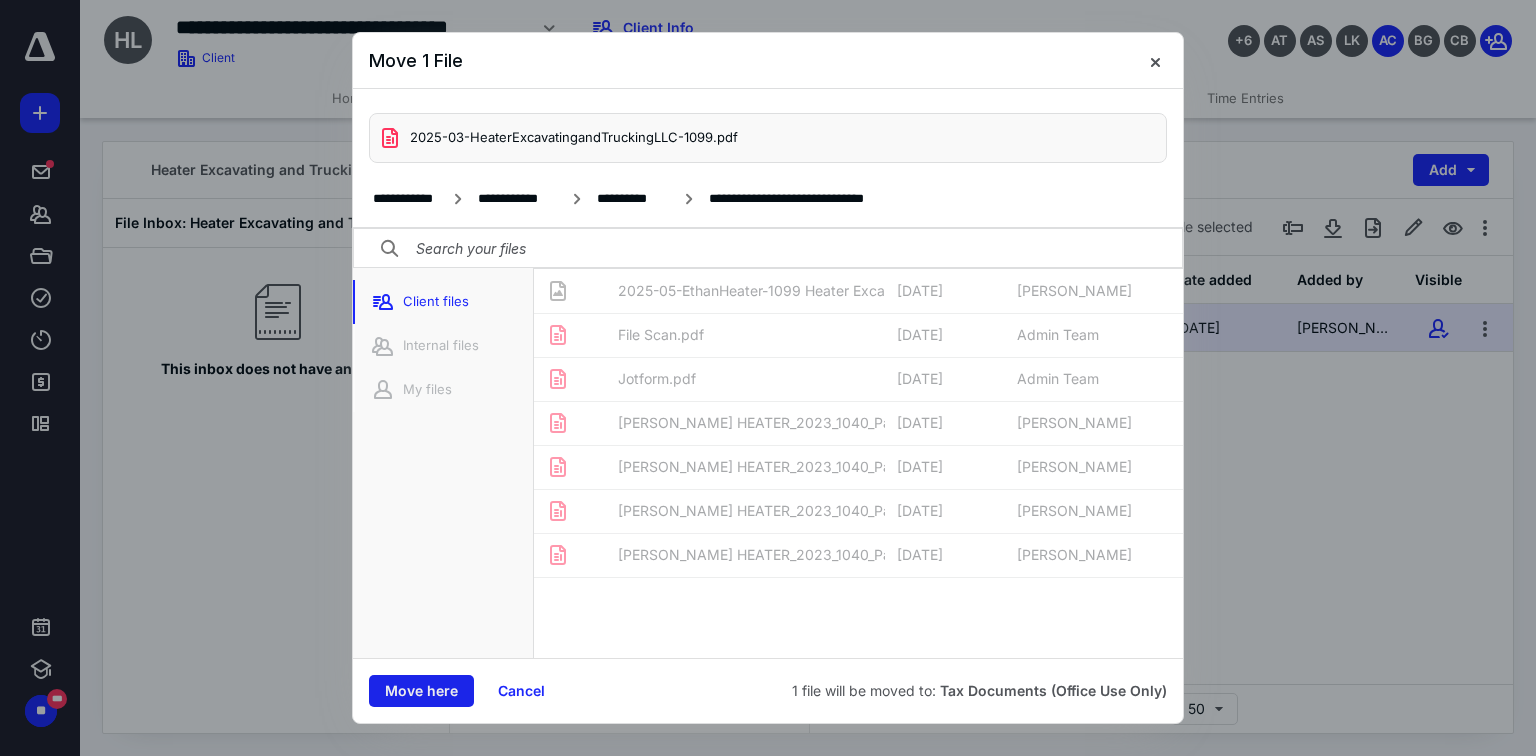 click on "Move here" at bounding box center [421, 691] 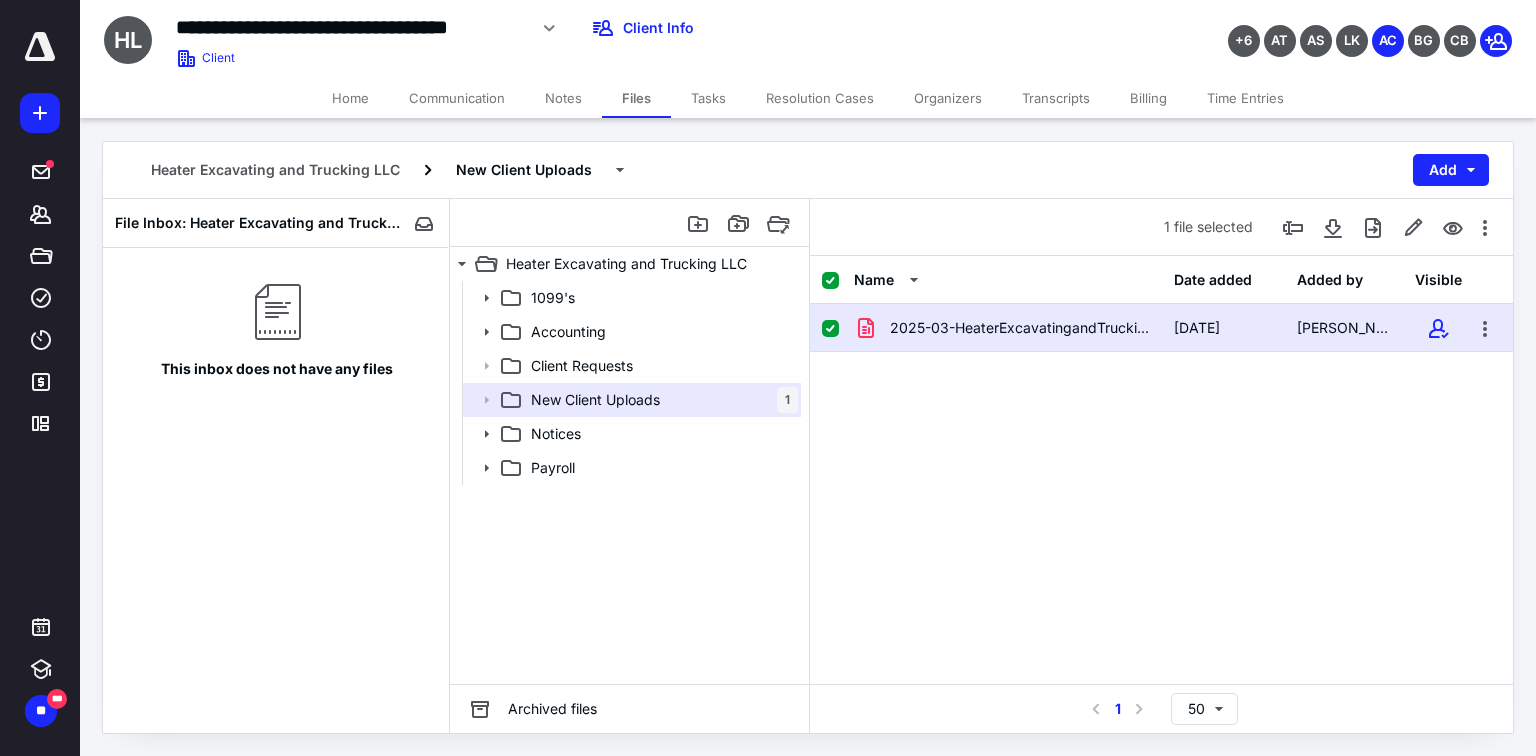 checkbox on "false" 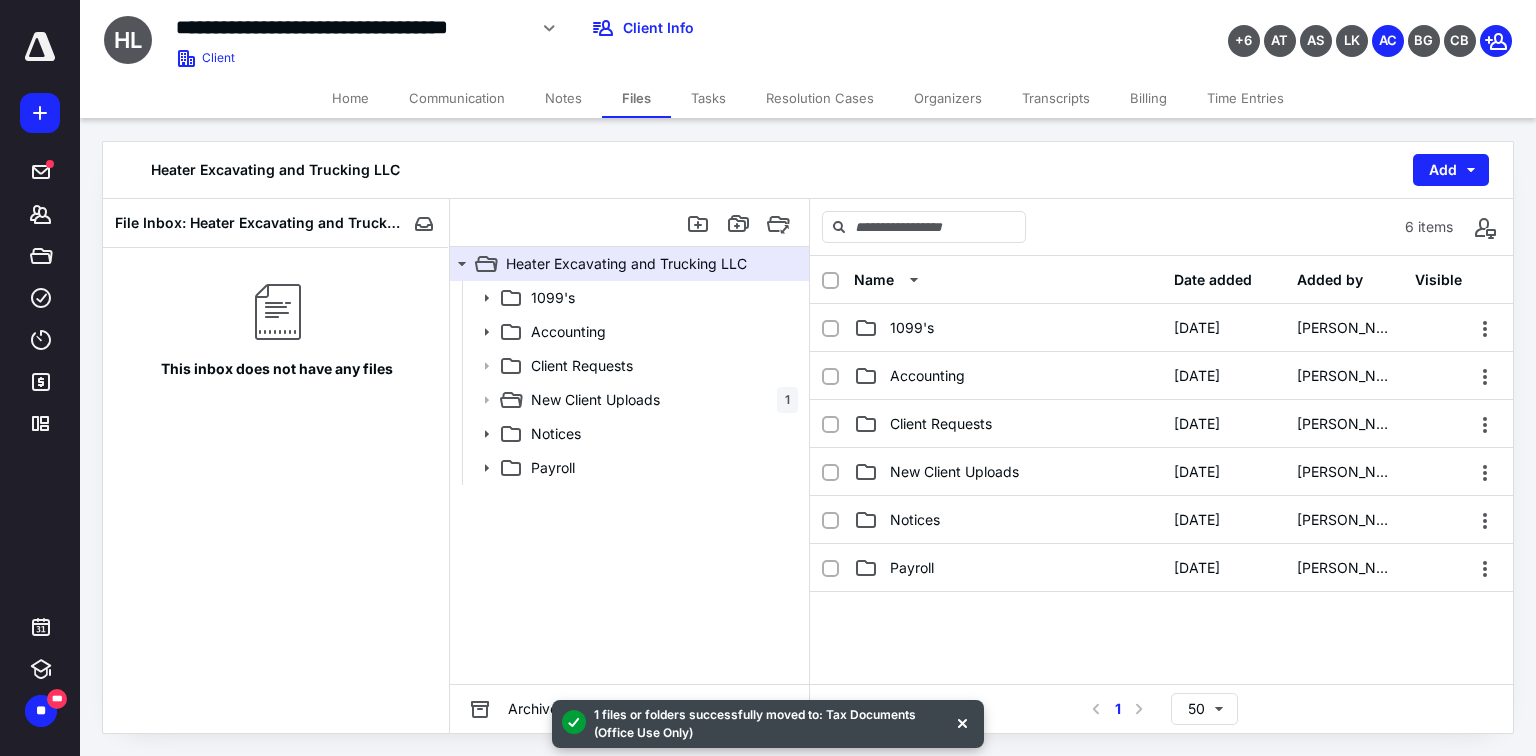 click on "Home" at bounding box center [350, 98] 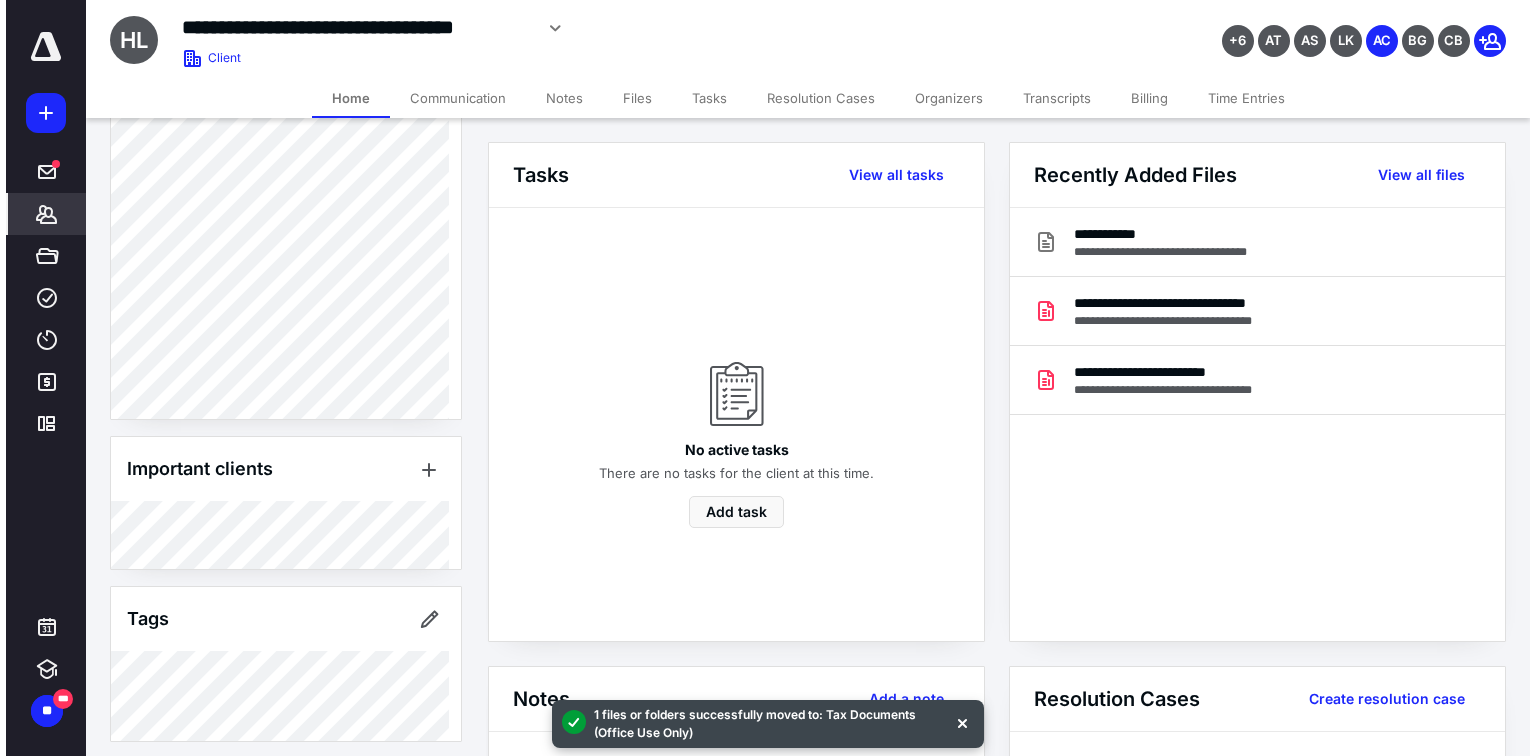 scroll, scrollTop: 1189, scrollLeft: 0, axis: vertical 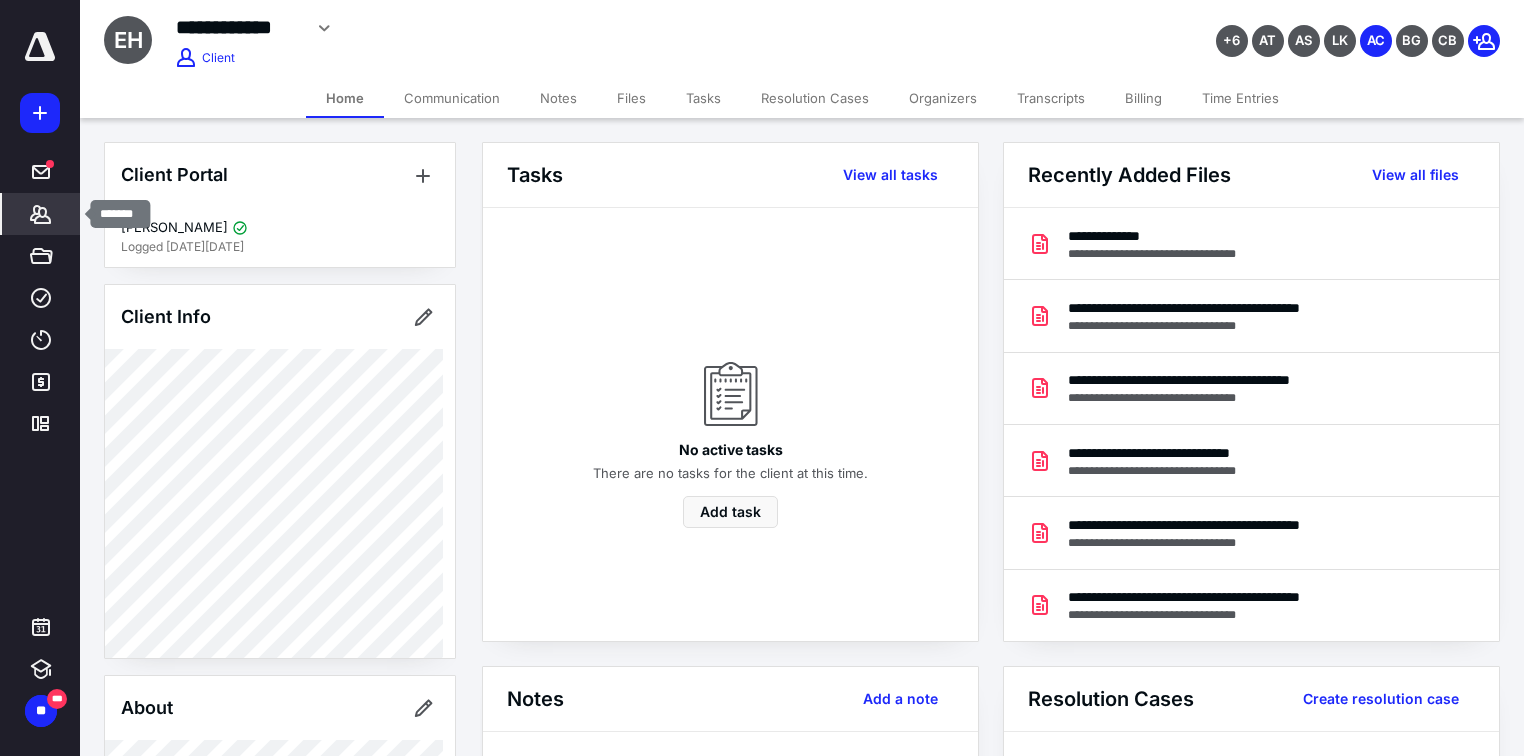 click 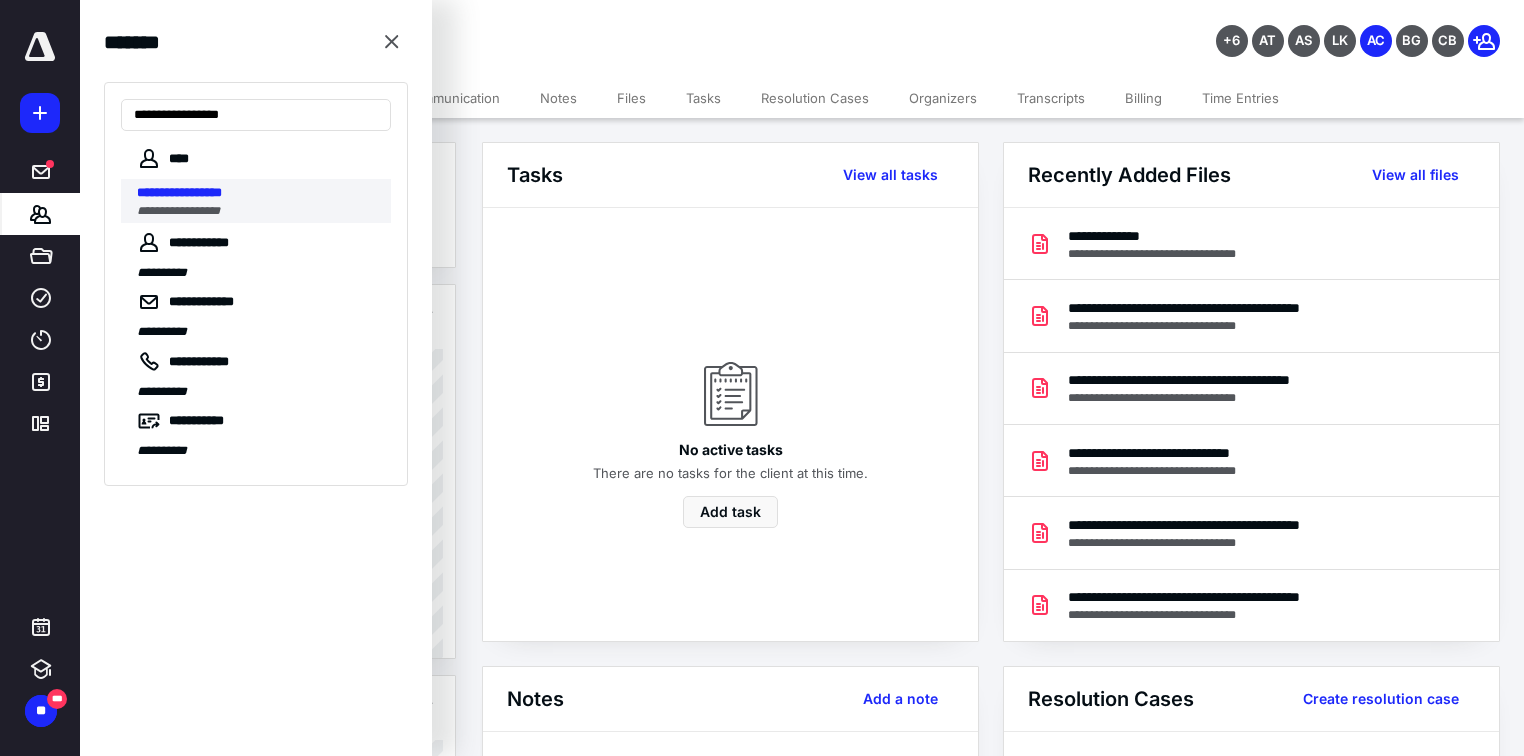 type on "**********" 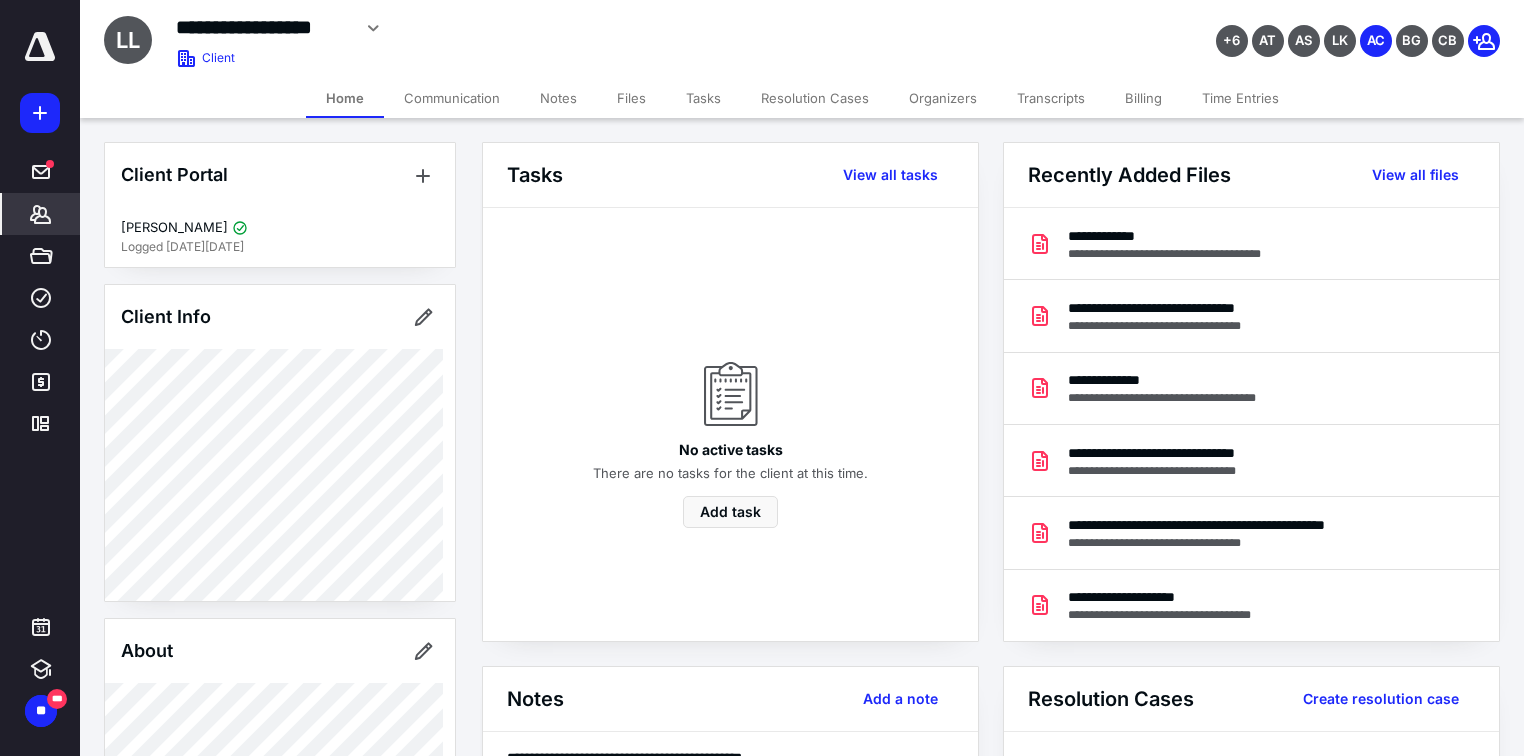 click on "Files" at bounding box center [631, 98] 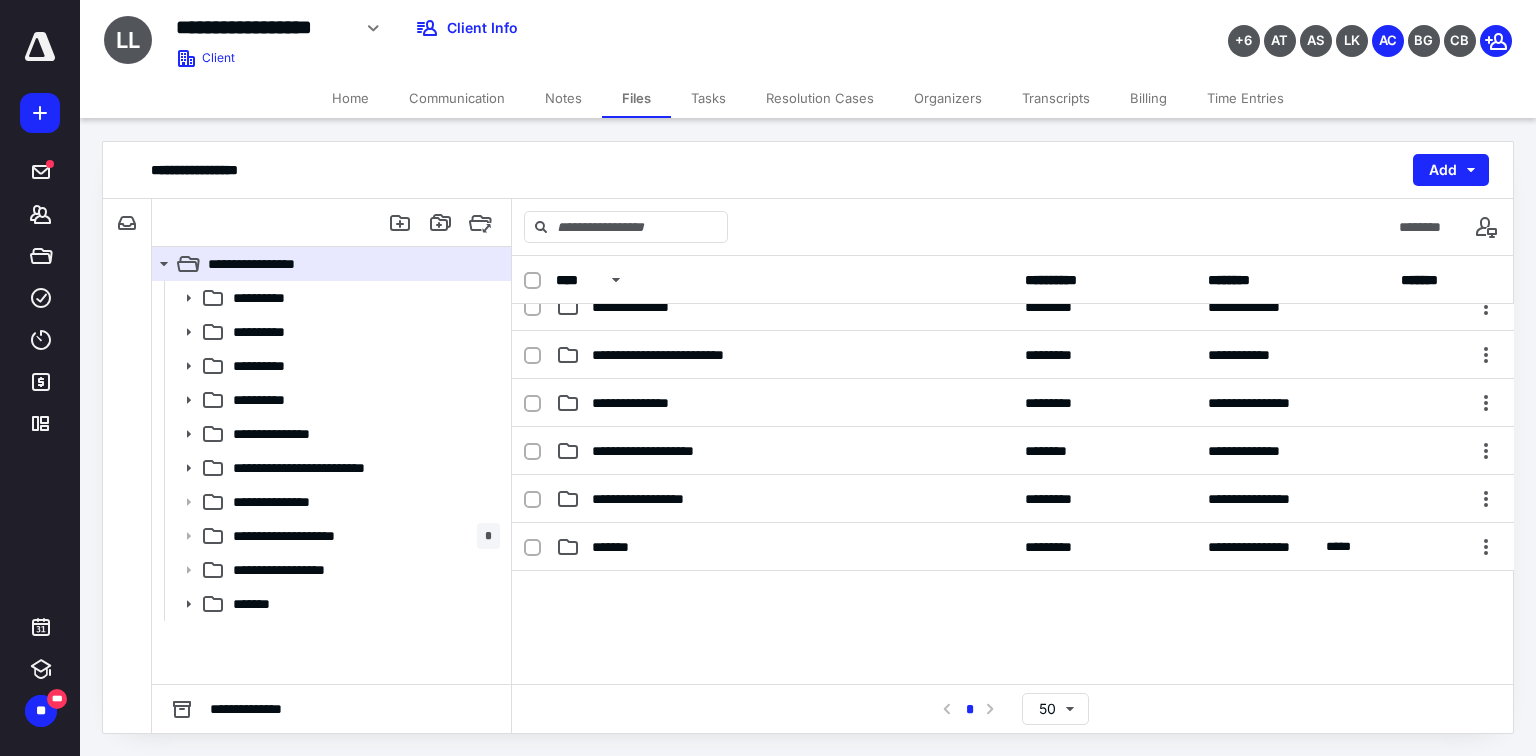 scroll, scrollTop: 240, scrollLeft: 0, axis: vertical 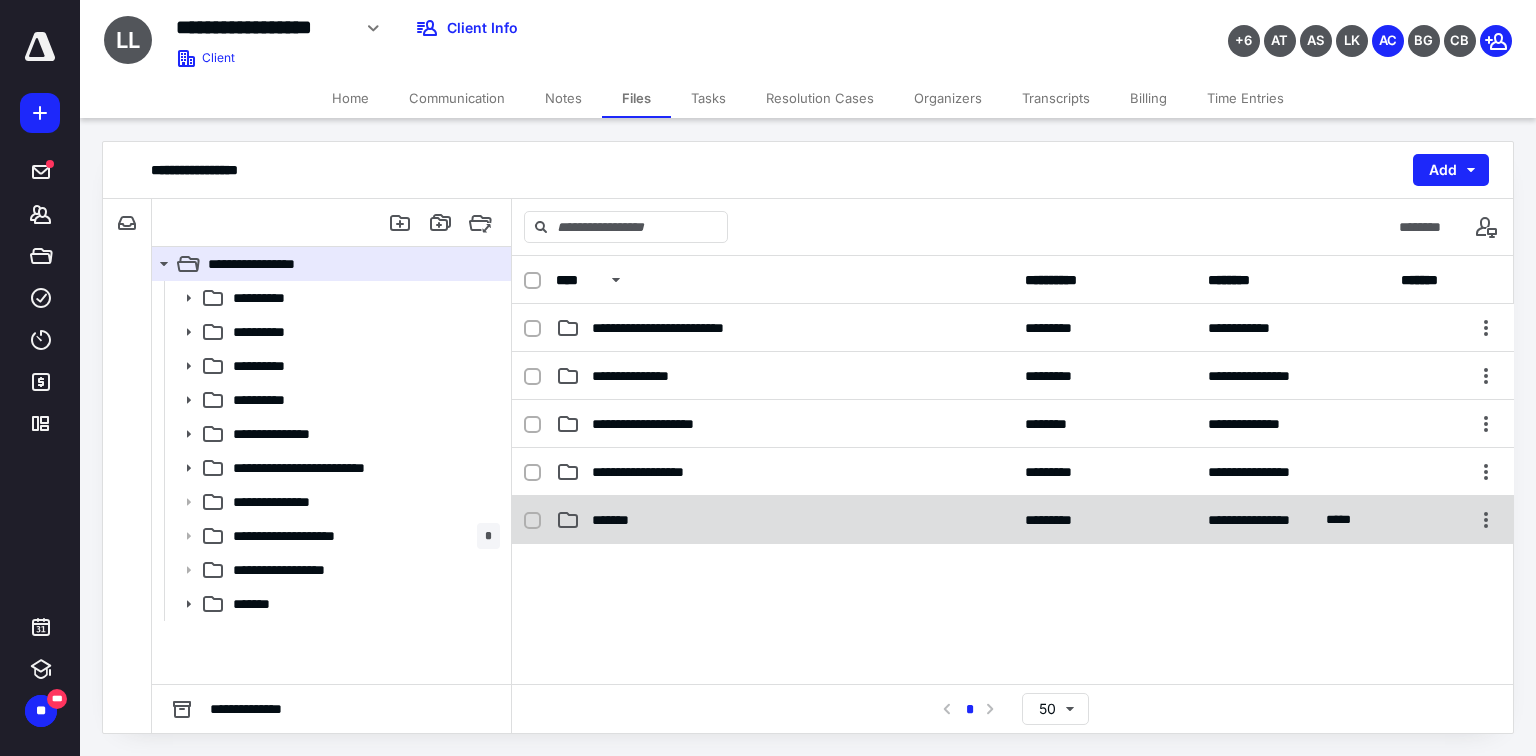 click on "*******" at bounding box center [784, 520] 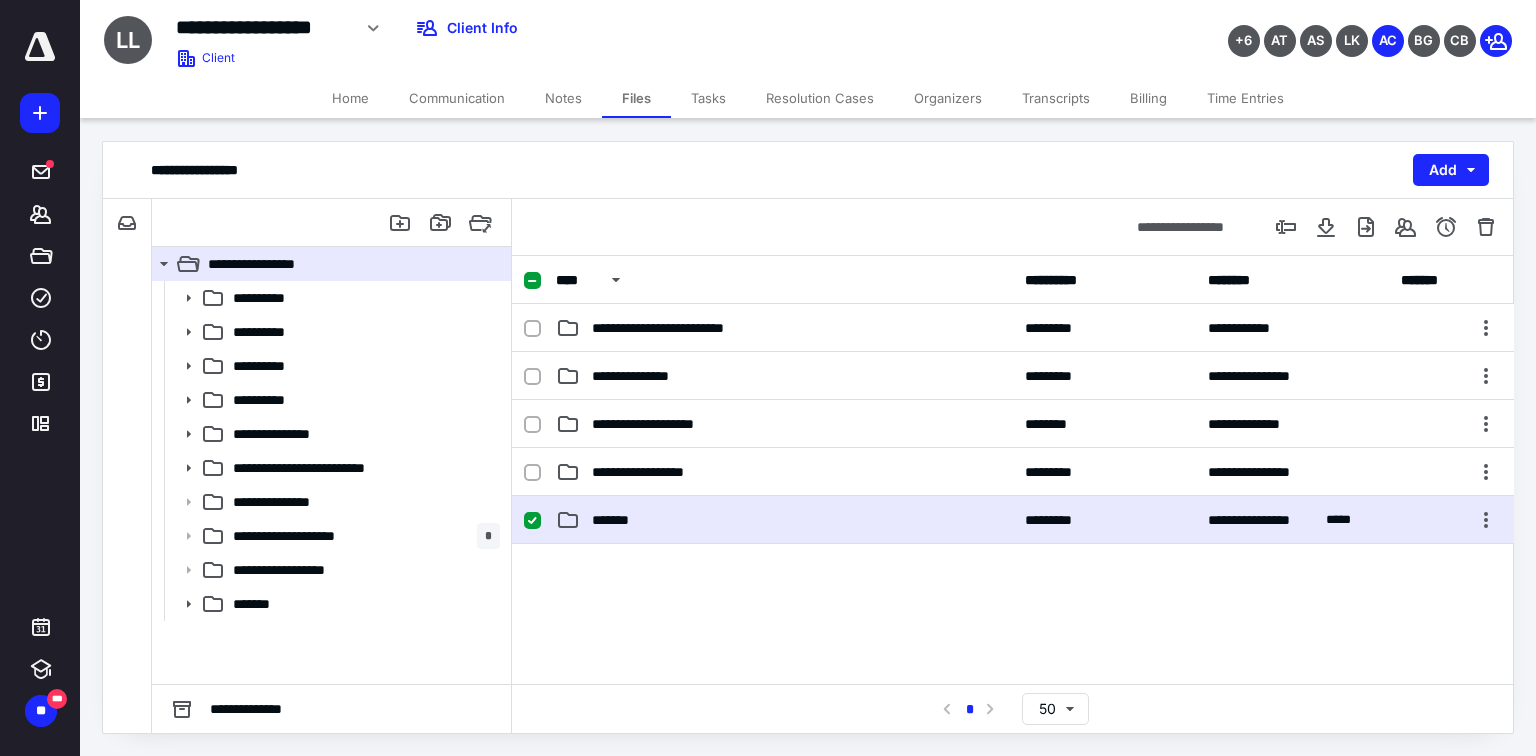 click on "*******" at bounding box center [784, 520] 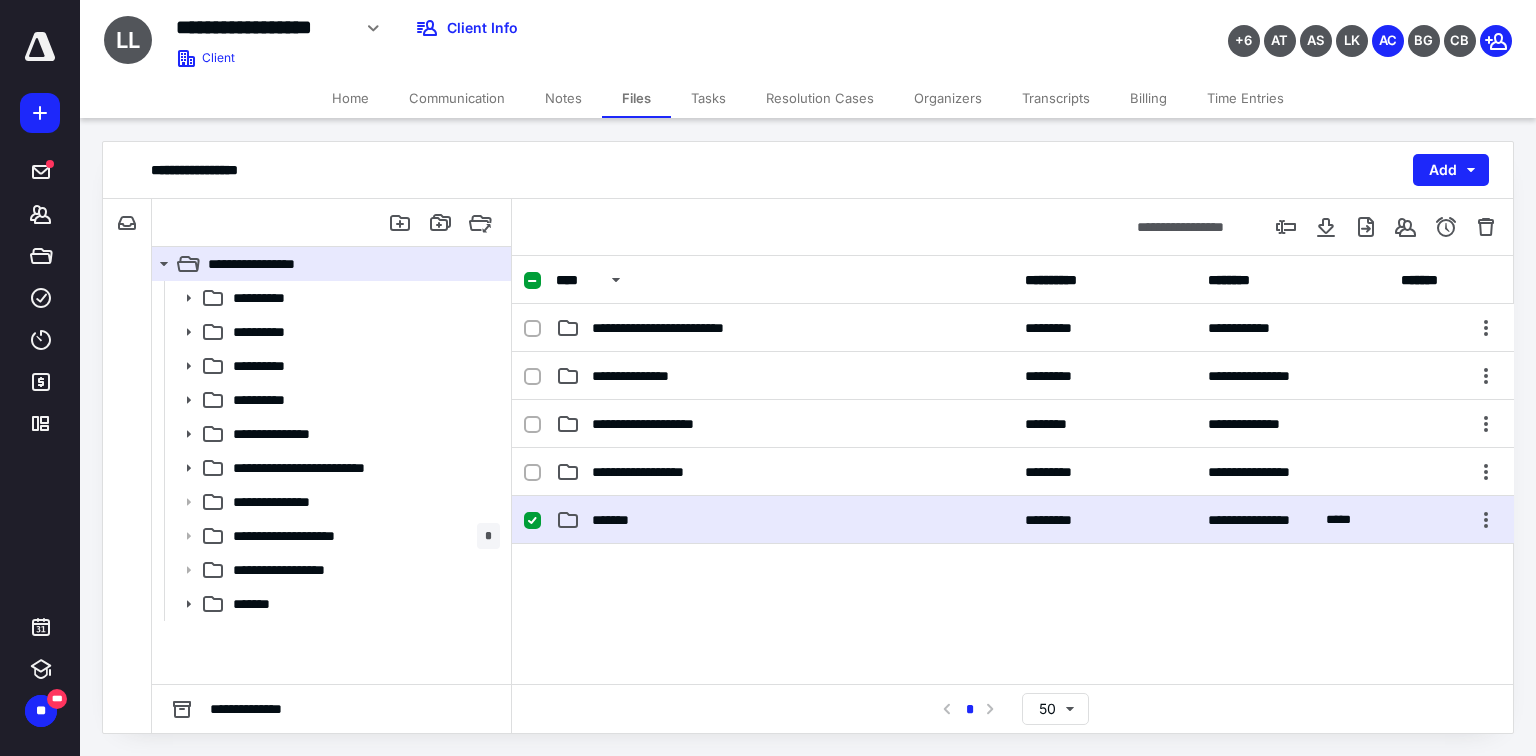 scroll, scrollTop: 0, scrollLeft: 0, axis: both 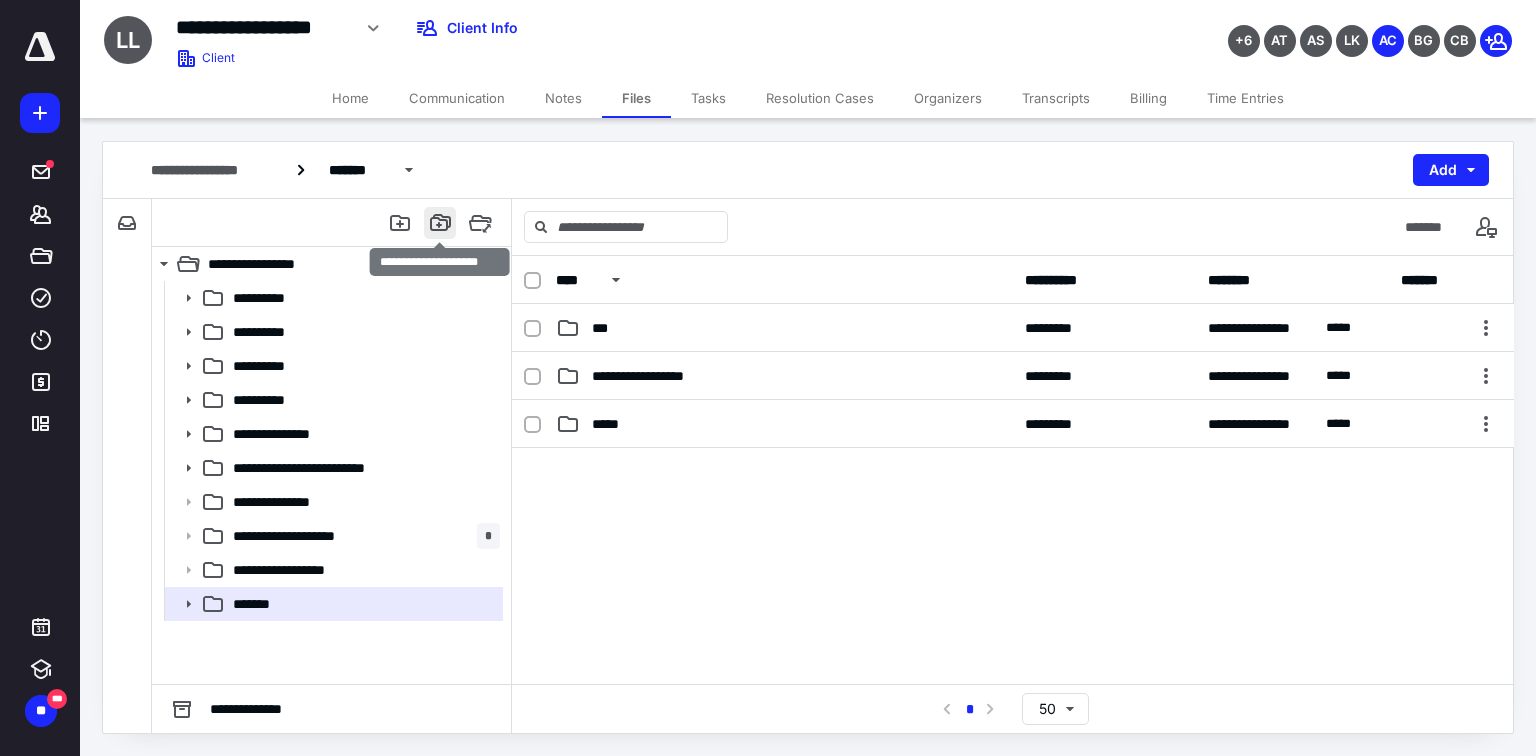 click at bounding box center [440, 223] 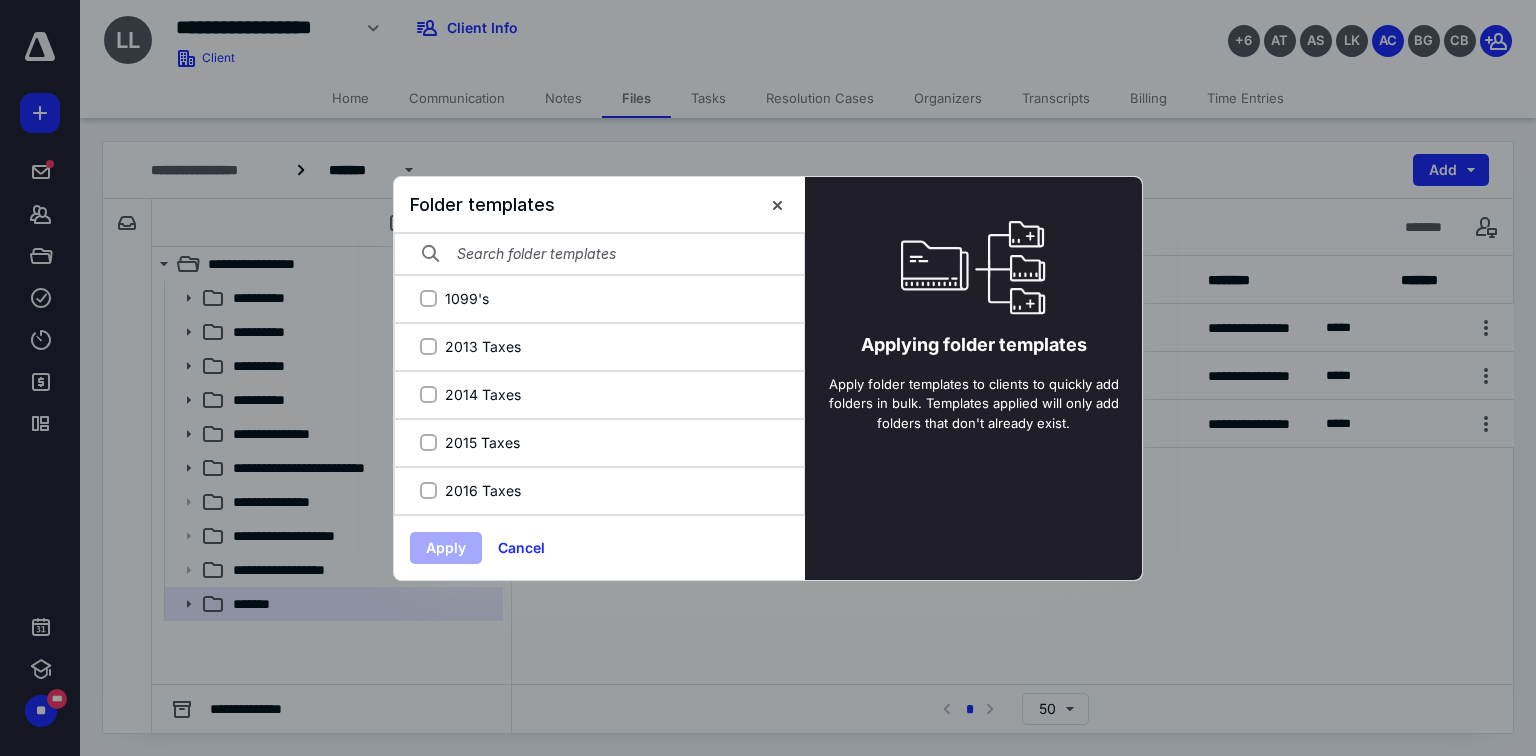 click on "Folder templates" at bounding box center (599, 205) 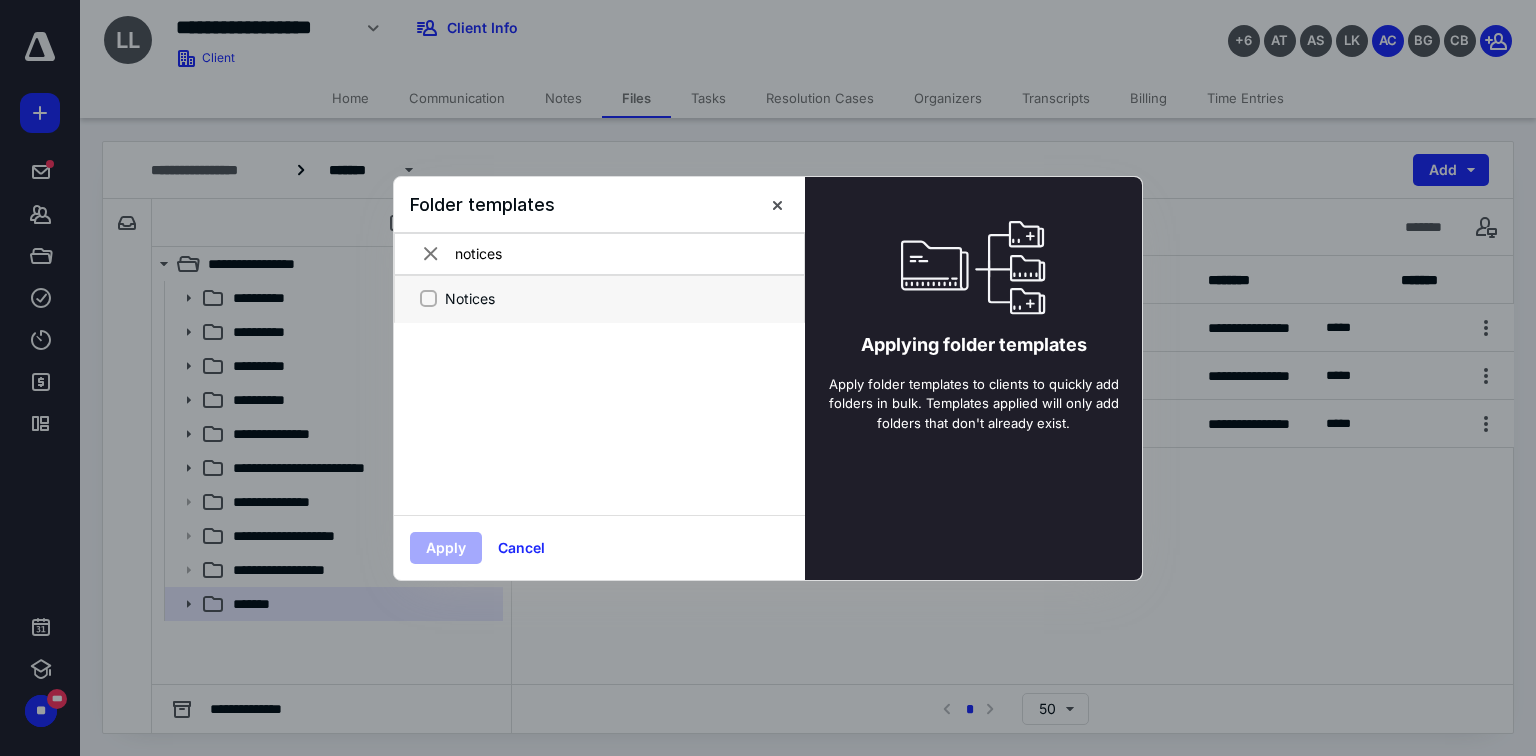 type on "notices" 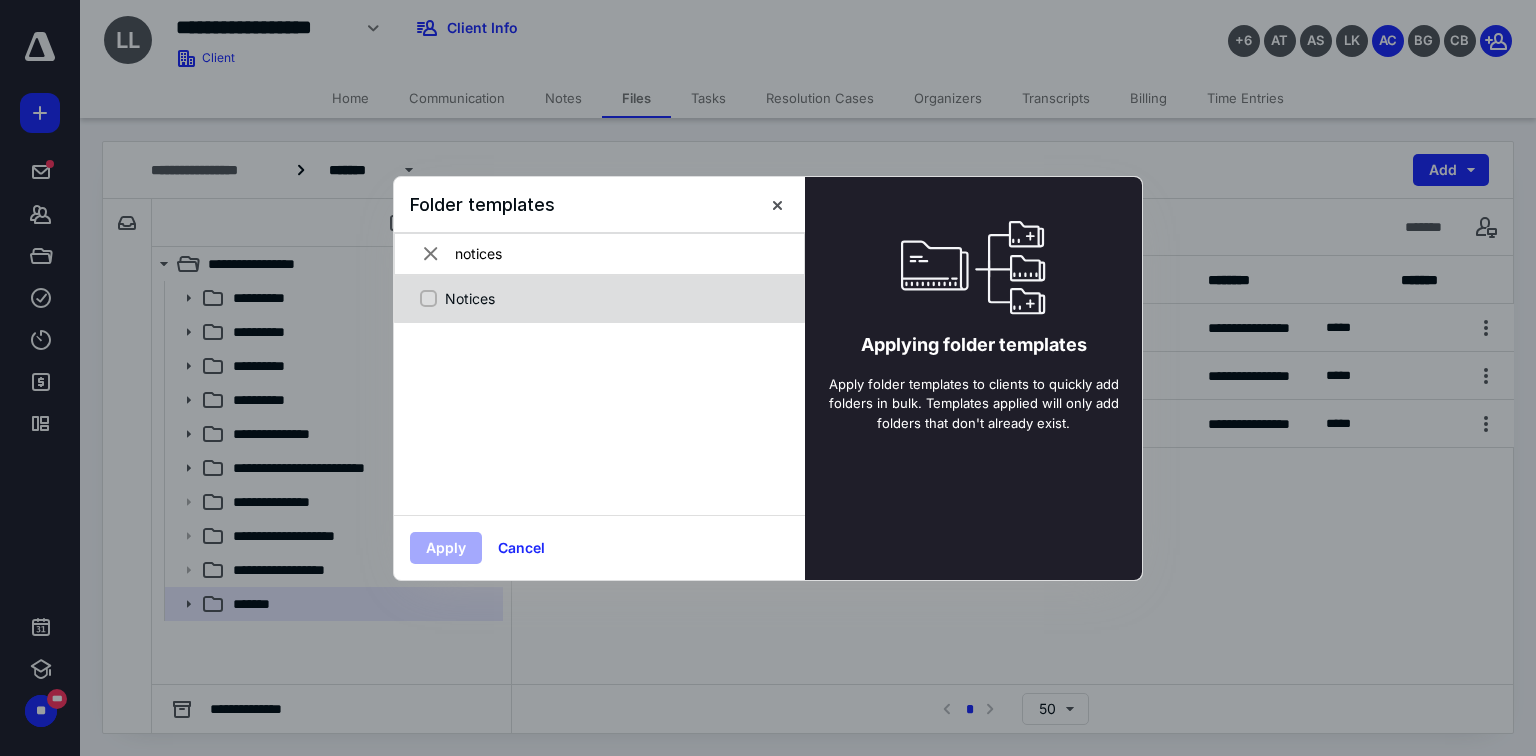 click on "Notices" at bounding box center (610, 298) 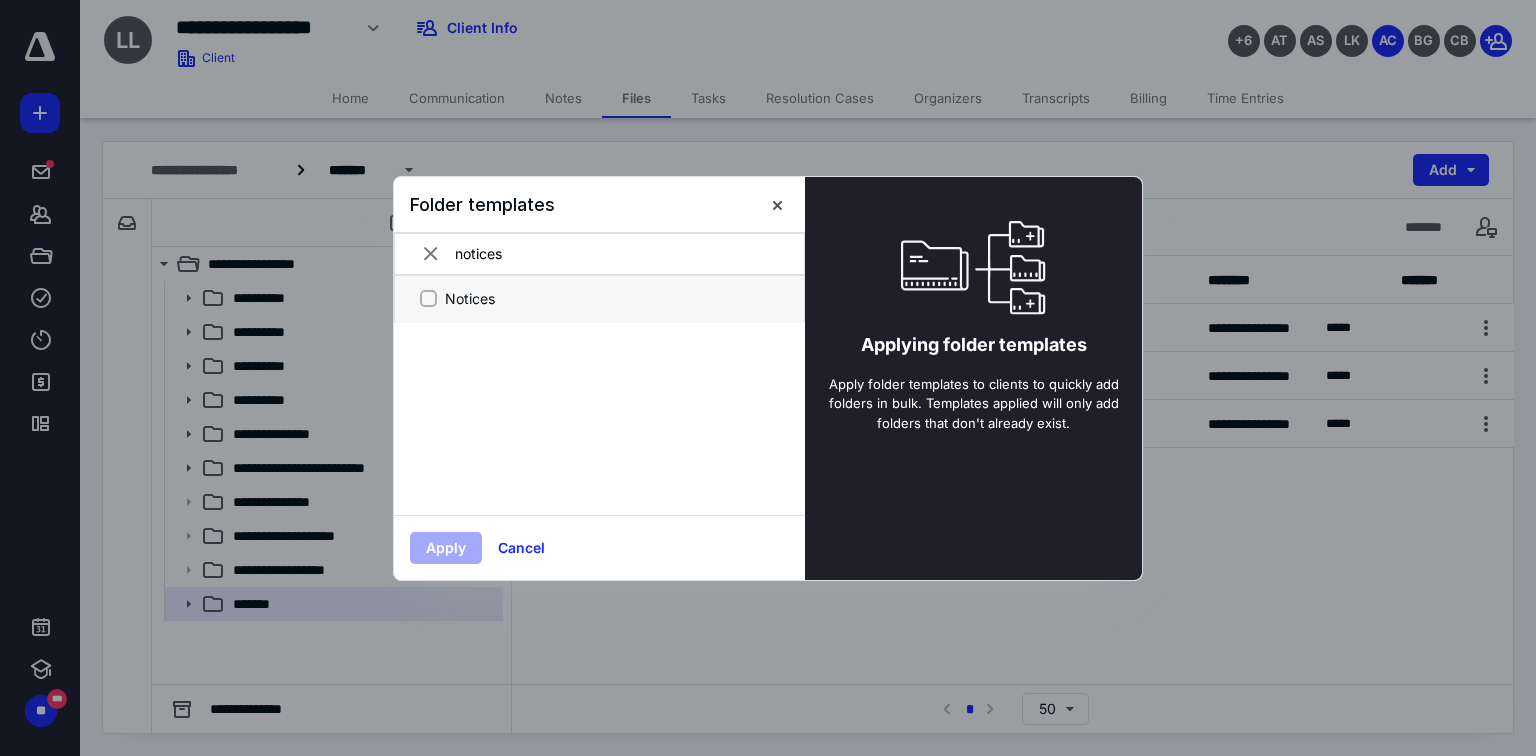 click on "Notices" at bounding box center [428, 298] 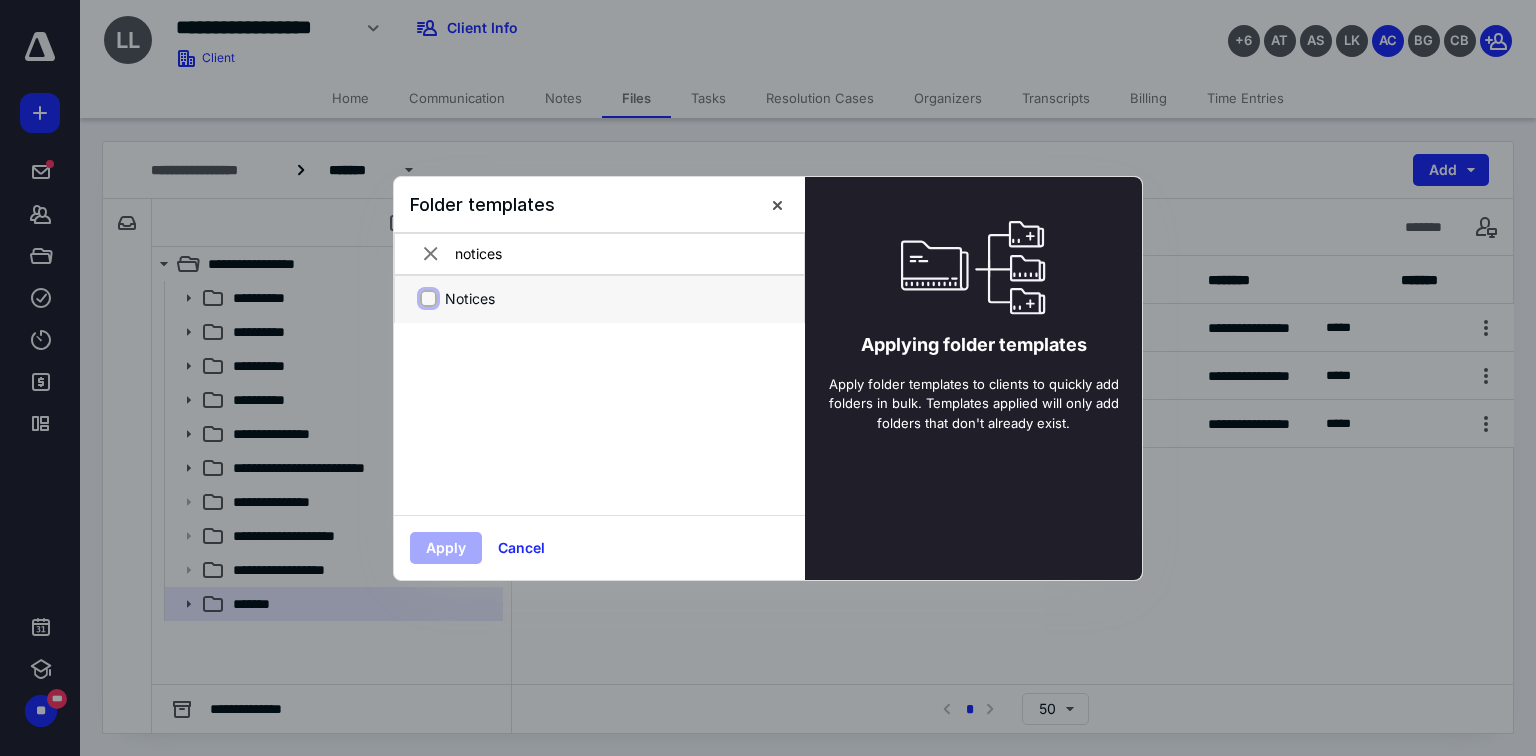 checkbox on "true" 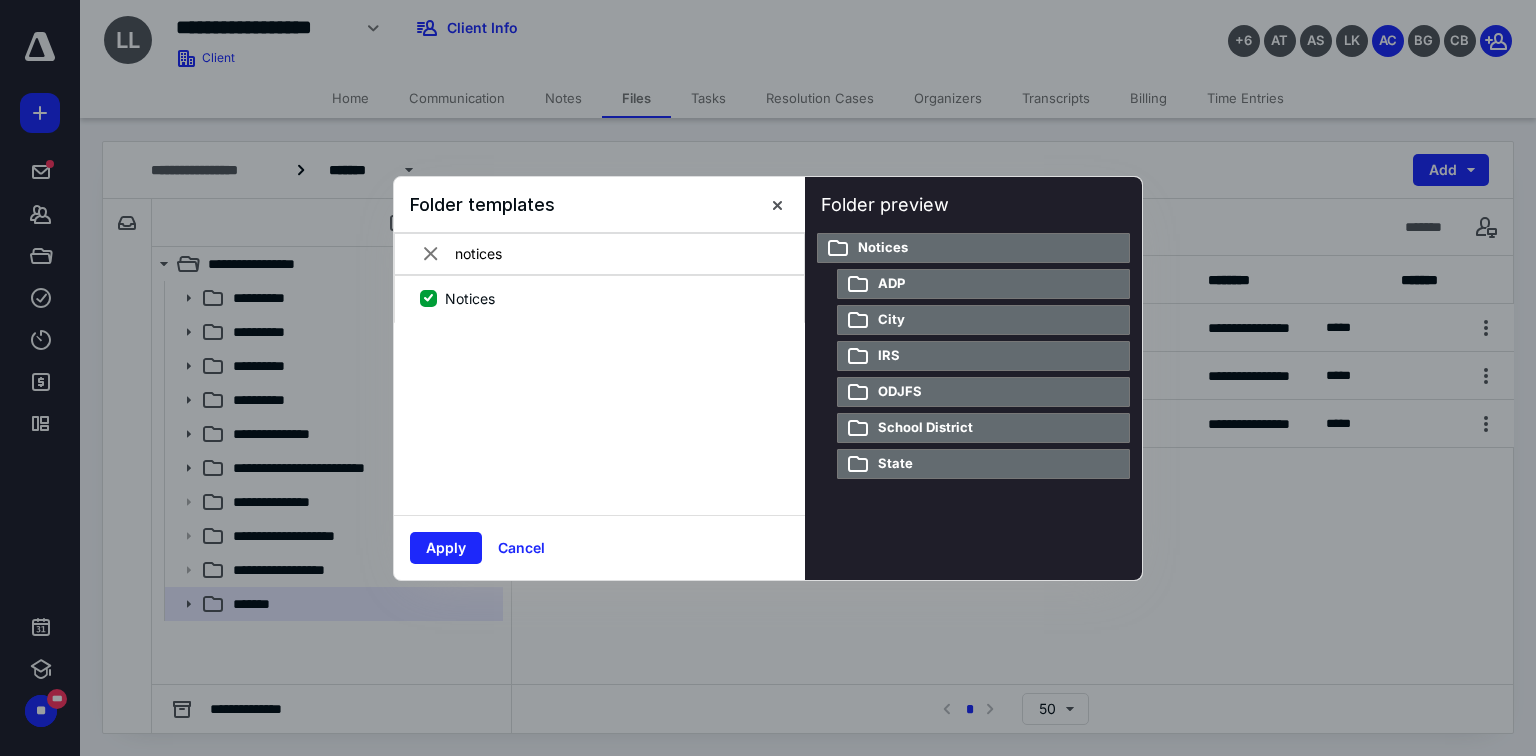 click on "Apply Cancel" at bounding box center (599, 547) 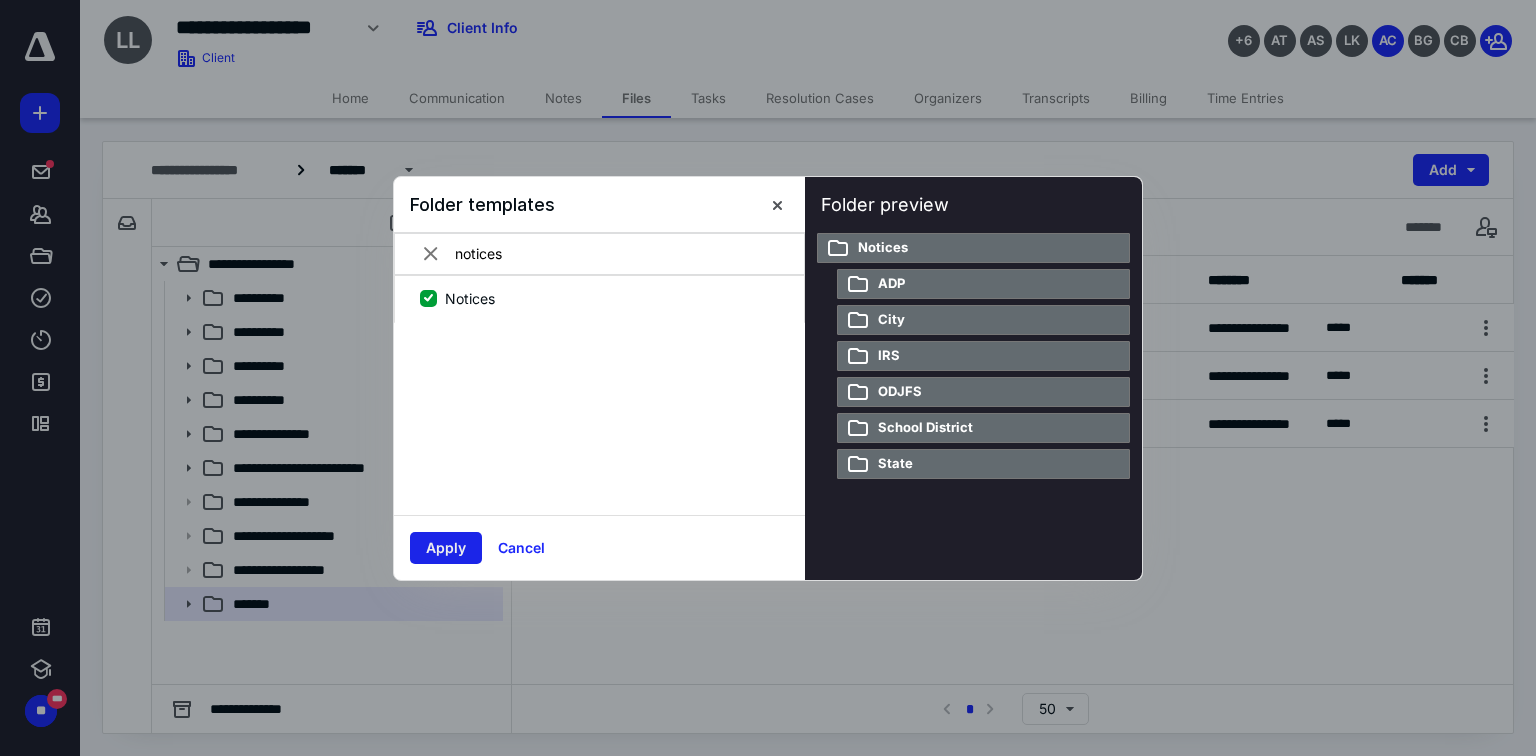 click on "Apply" at bounding box center (446, 548) 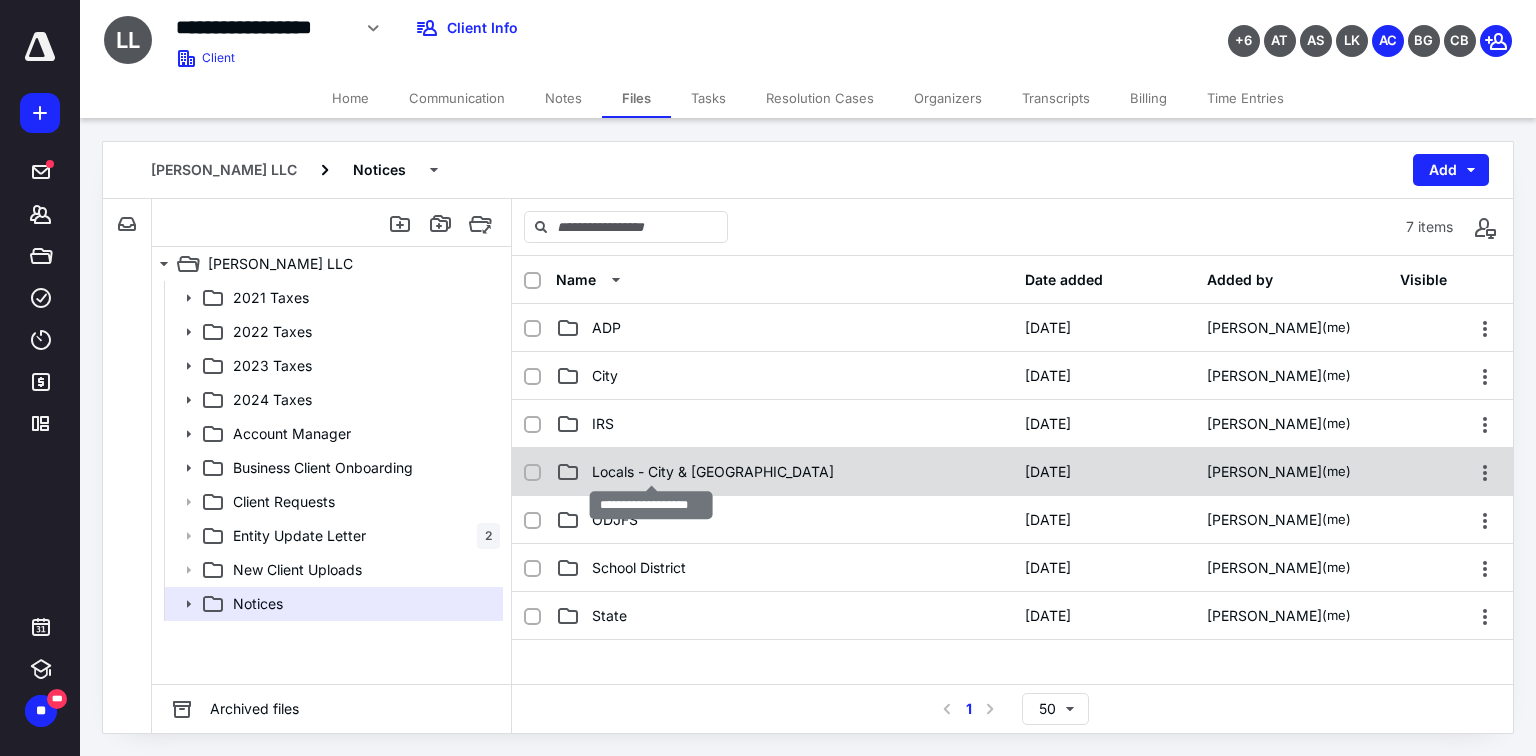 click on "Locals - City & [GEOGRAPHIC_DATA]" at bounding box center [713, 472] 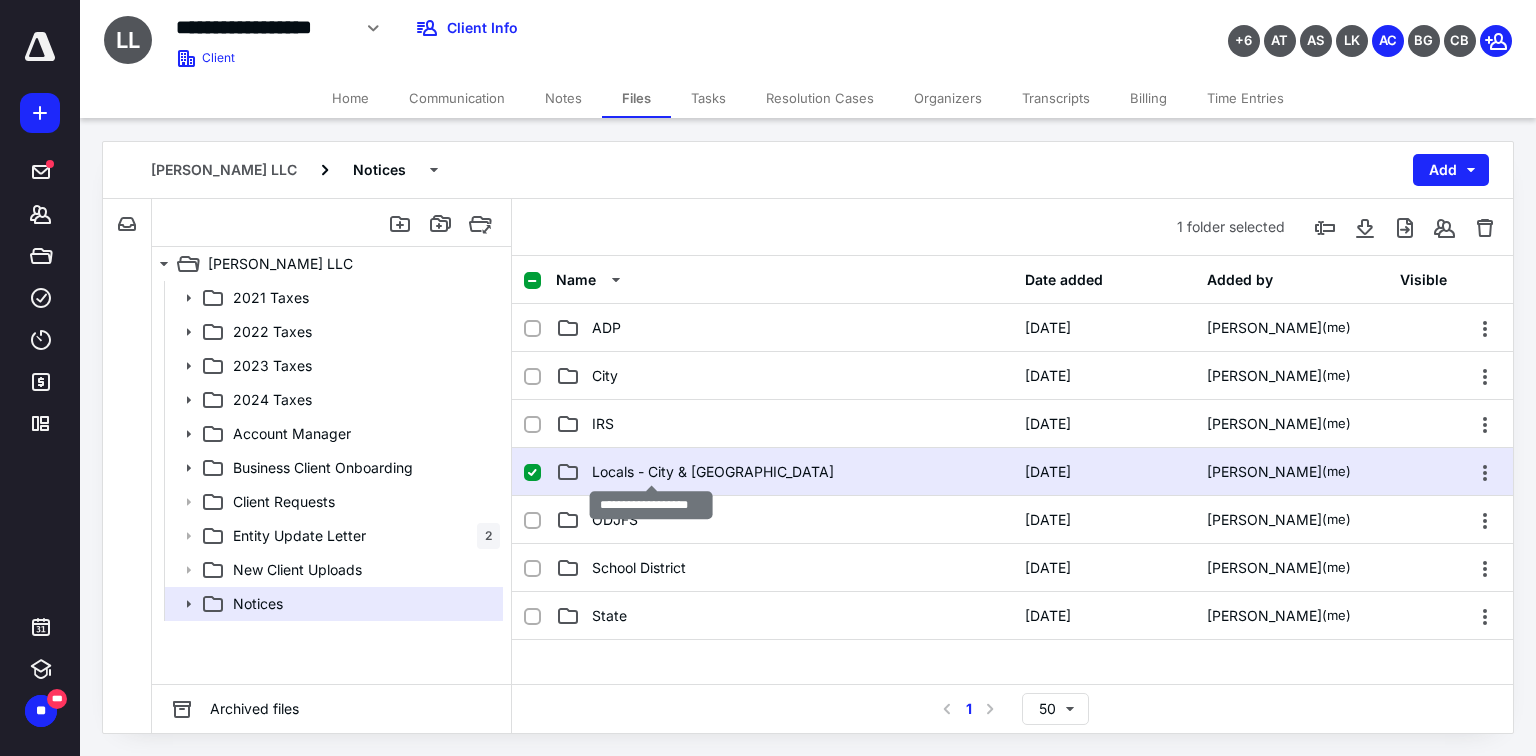 click on "Locals - City & [GEOGRAPHIC_DATA]" at bounding box center [713, 472] 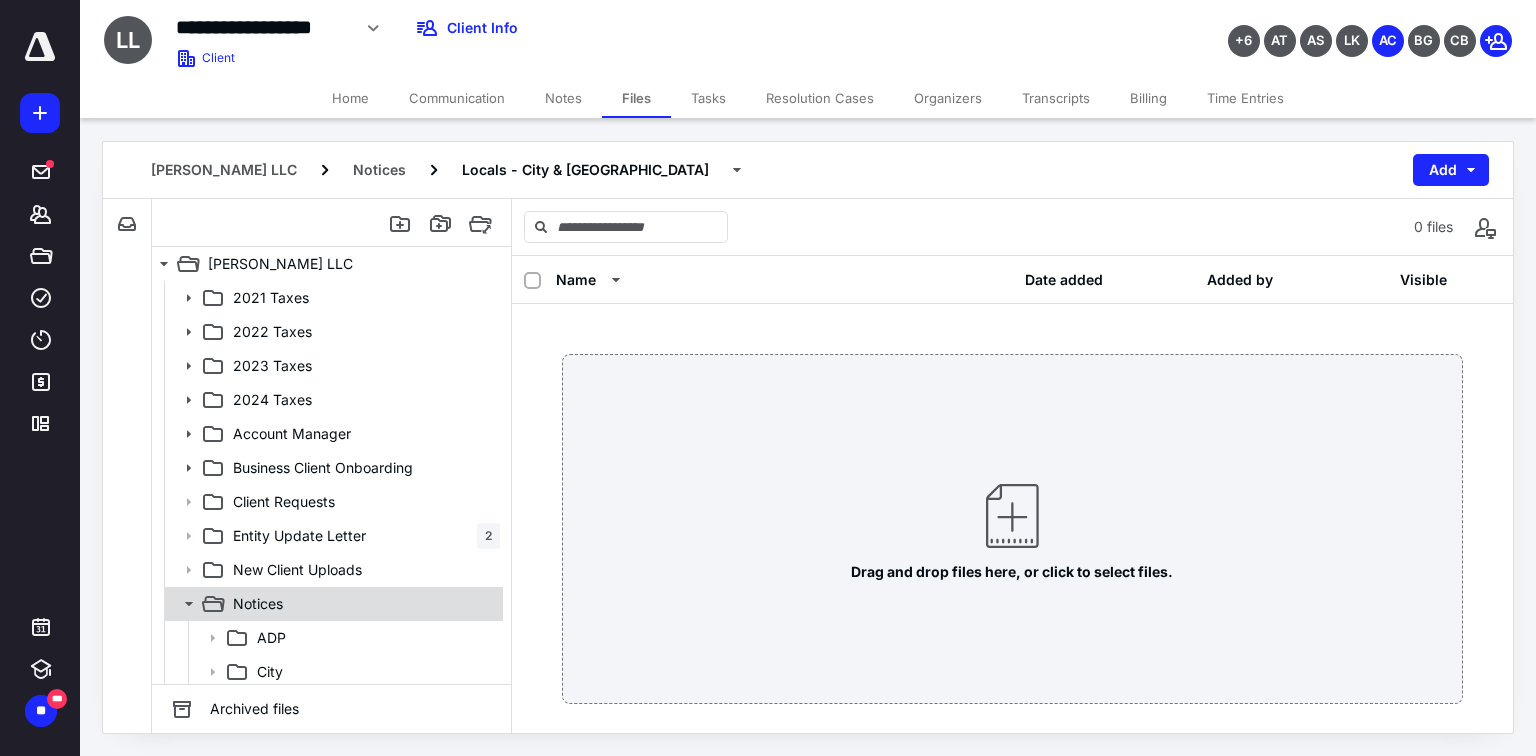 click on "Notices" at bounding box center [332, 604] 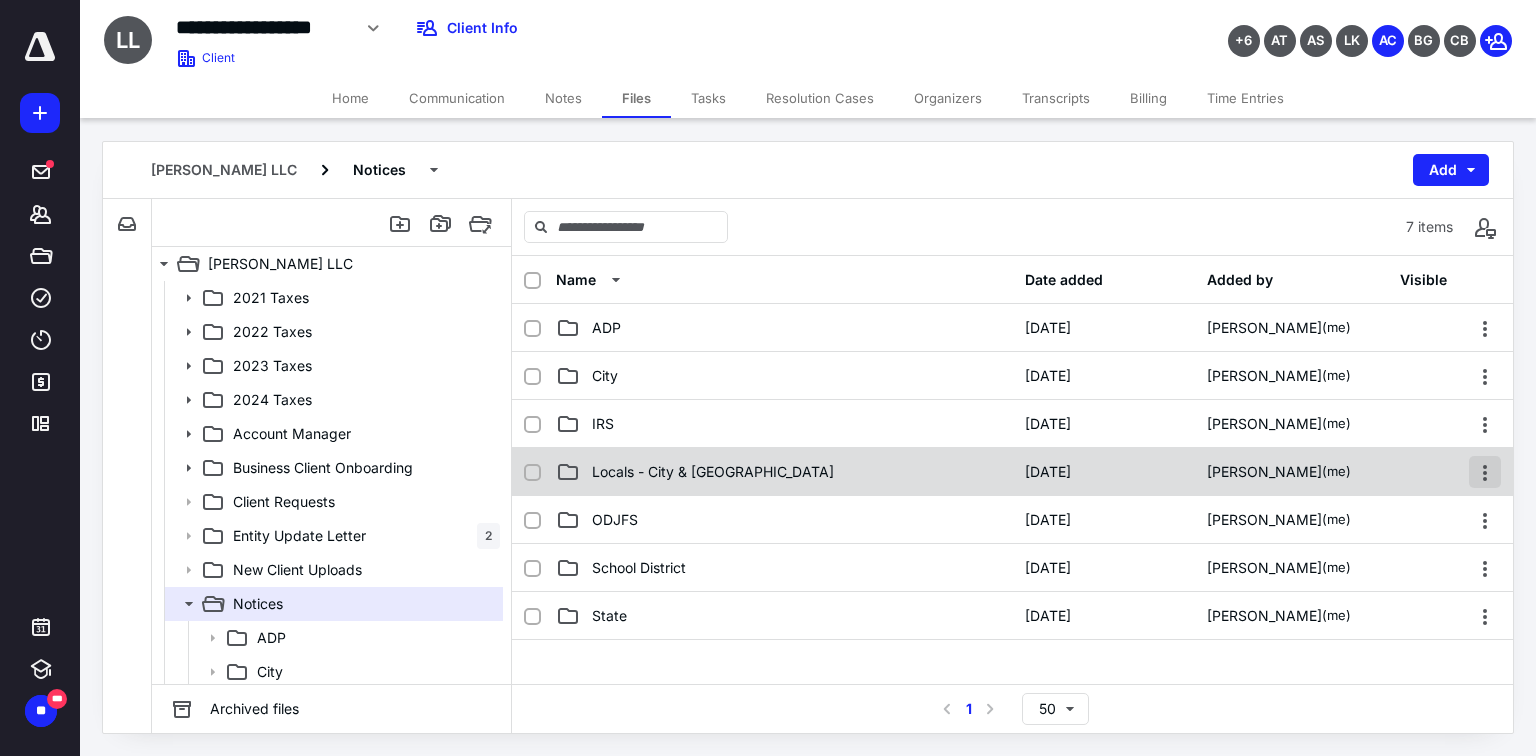 click at bounding box center [1485, 472] 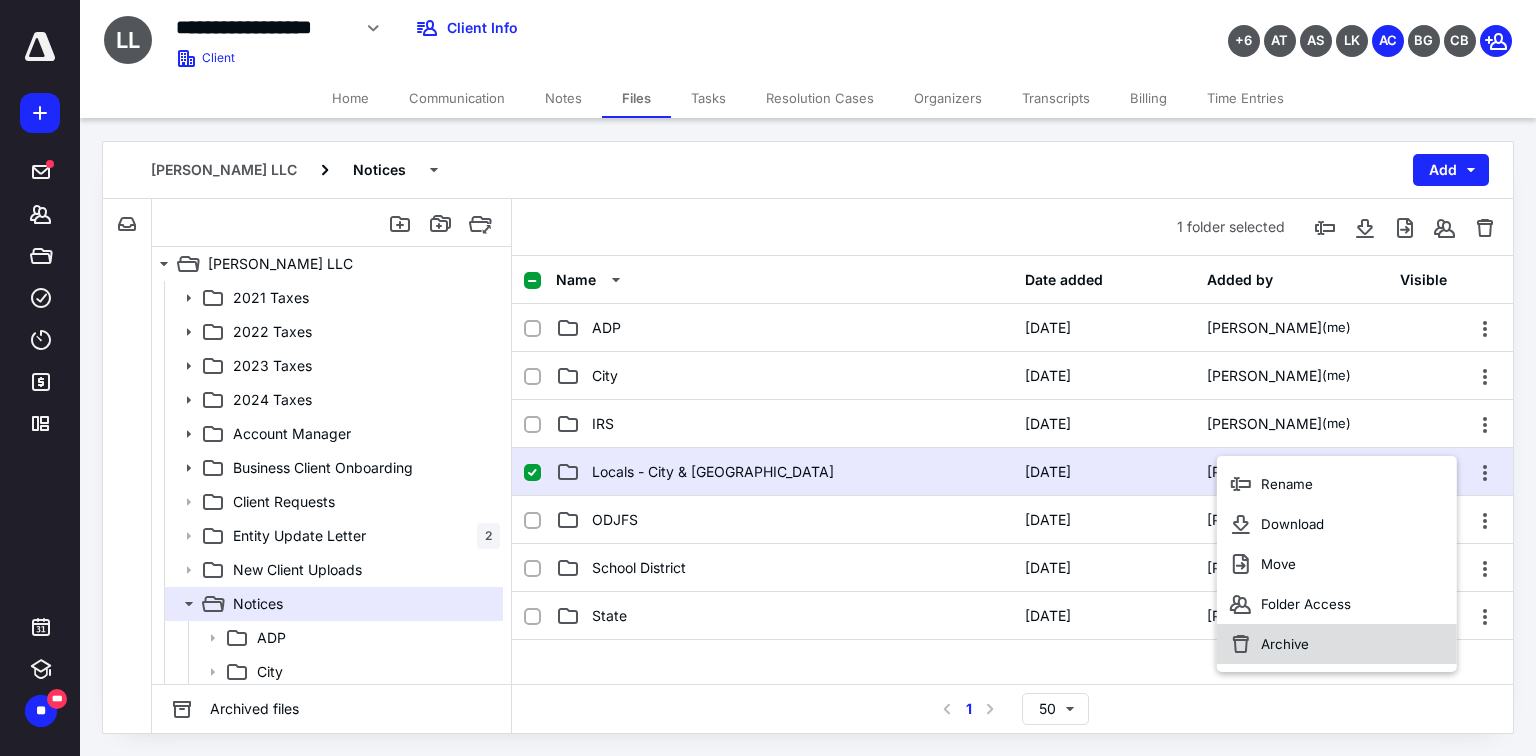 click on "Archive" at bounding box center (1337, 644) 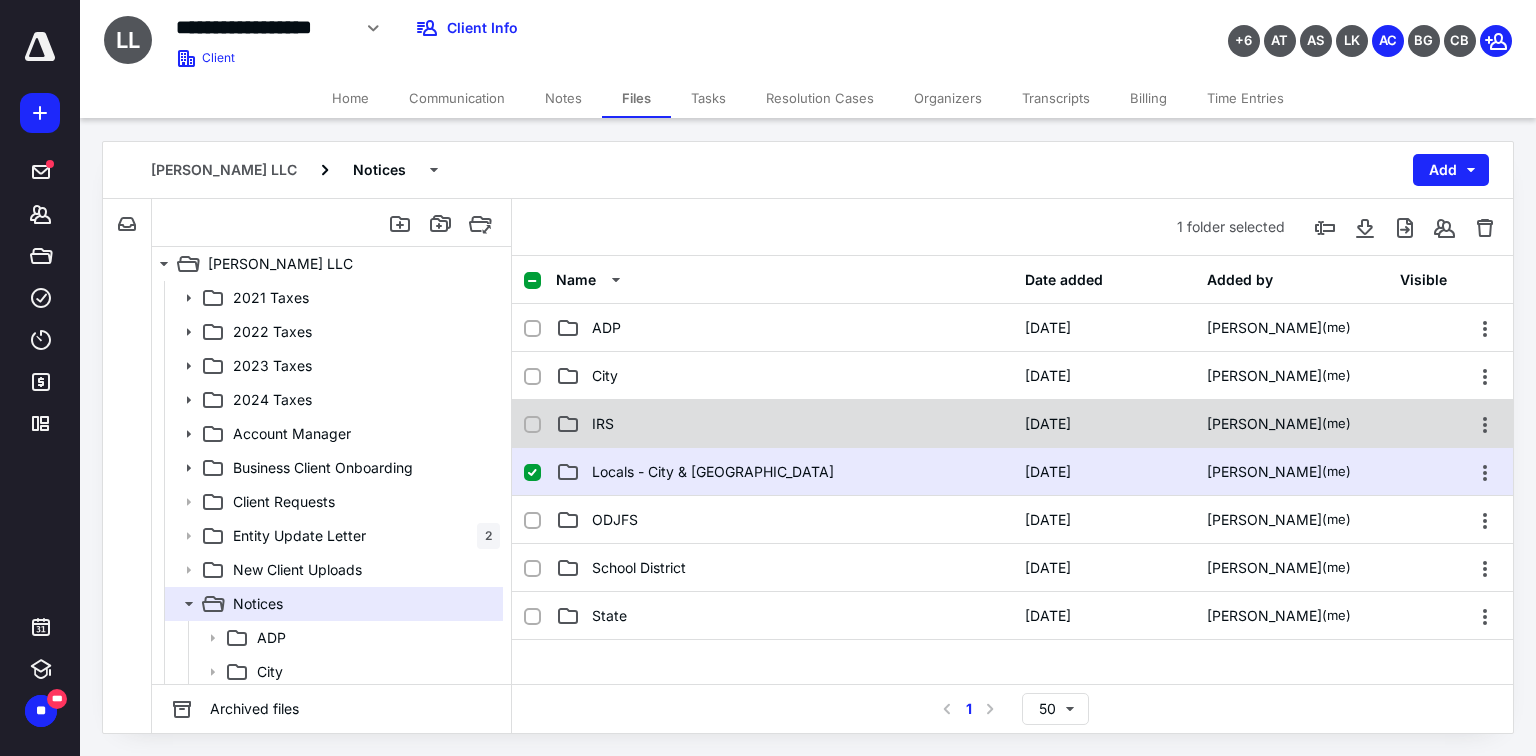 checkbox on "false" 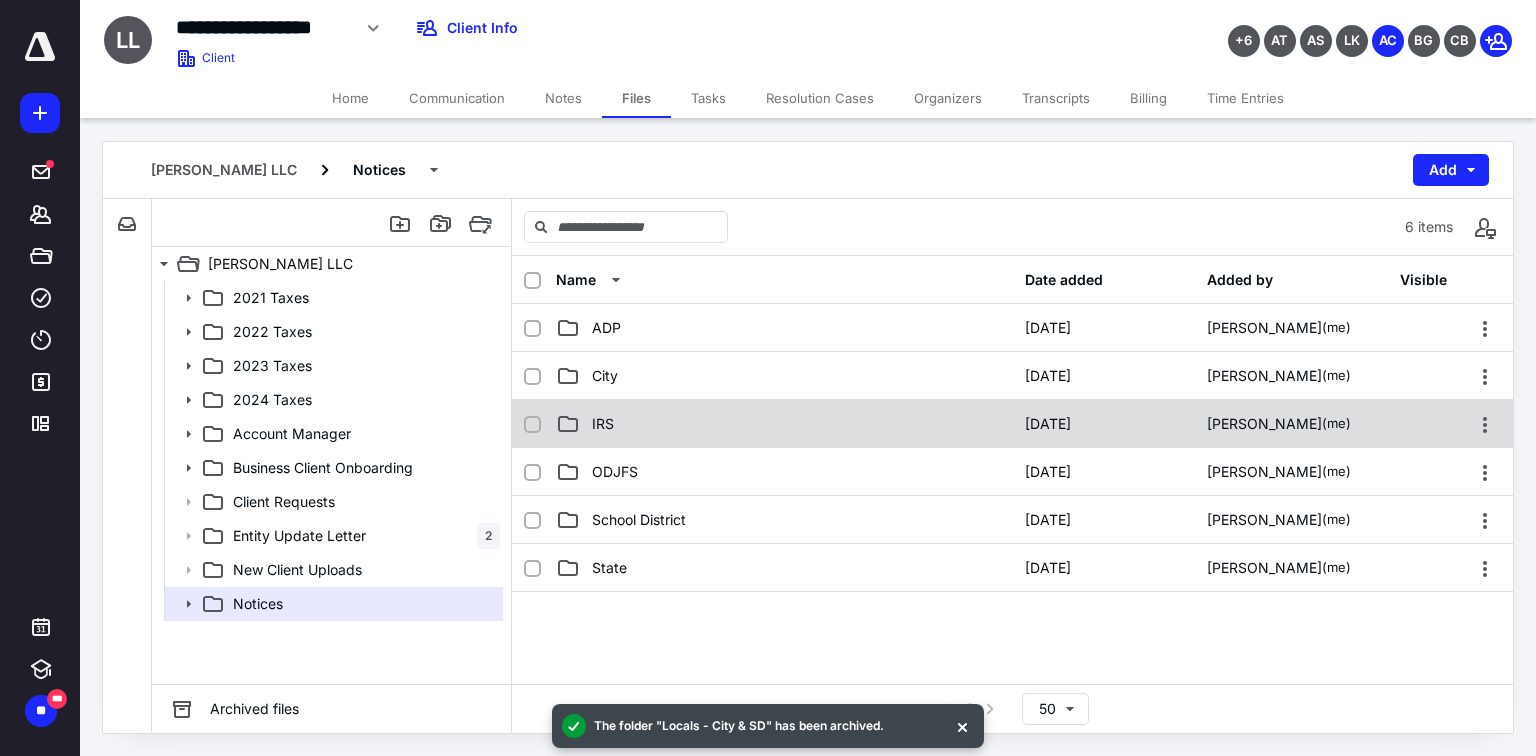 click on "IRS" at bounding box center [784, 424] 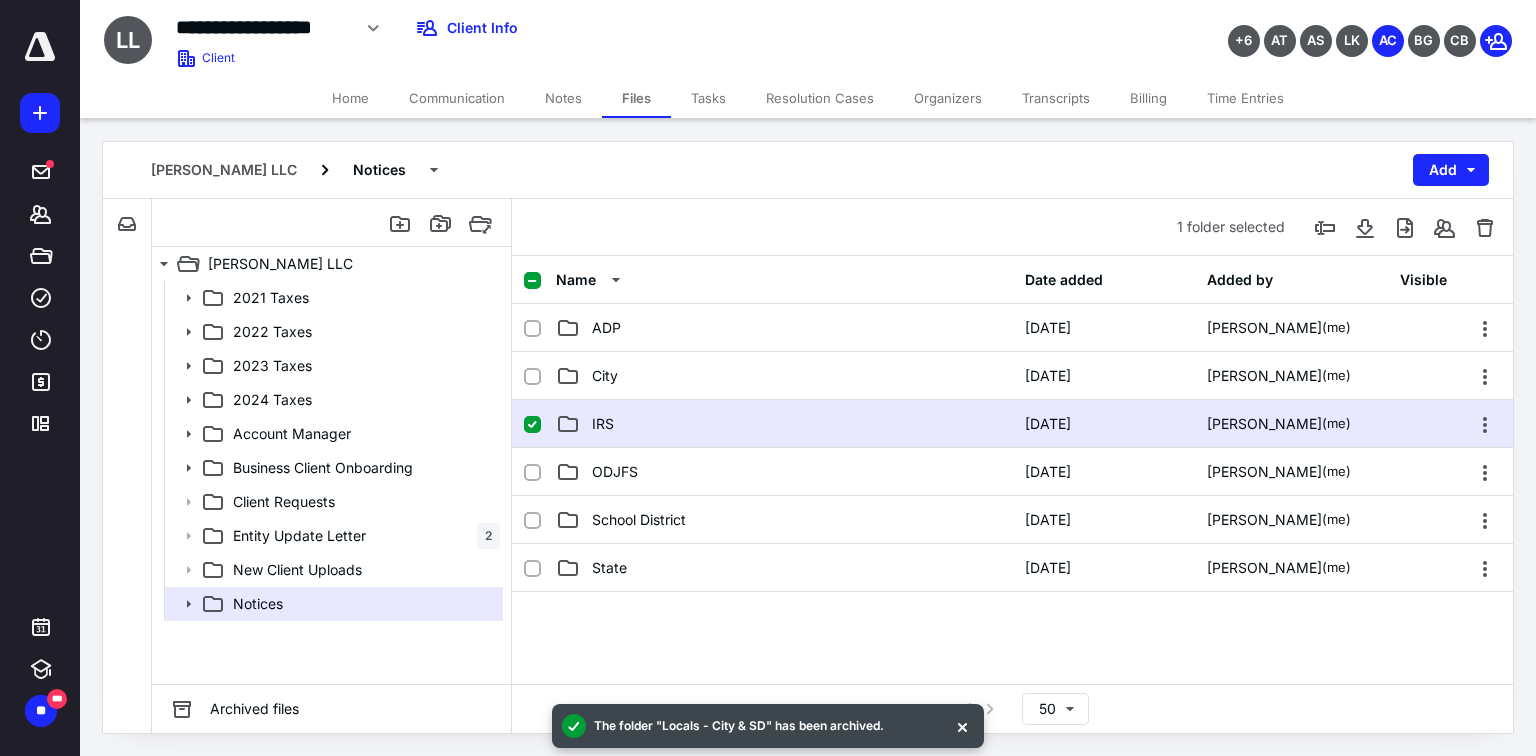 click on "IRS" at bounding box center [784, 424] 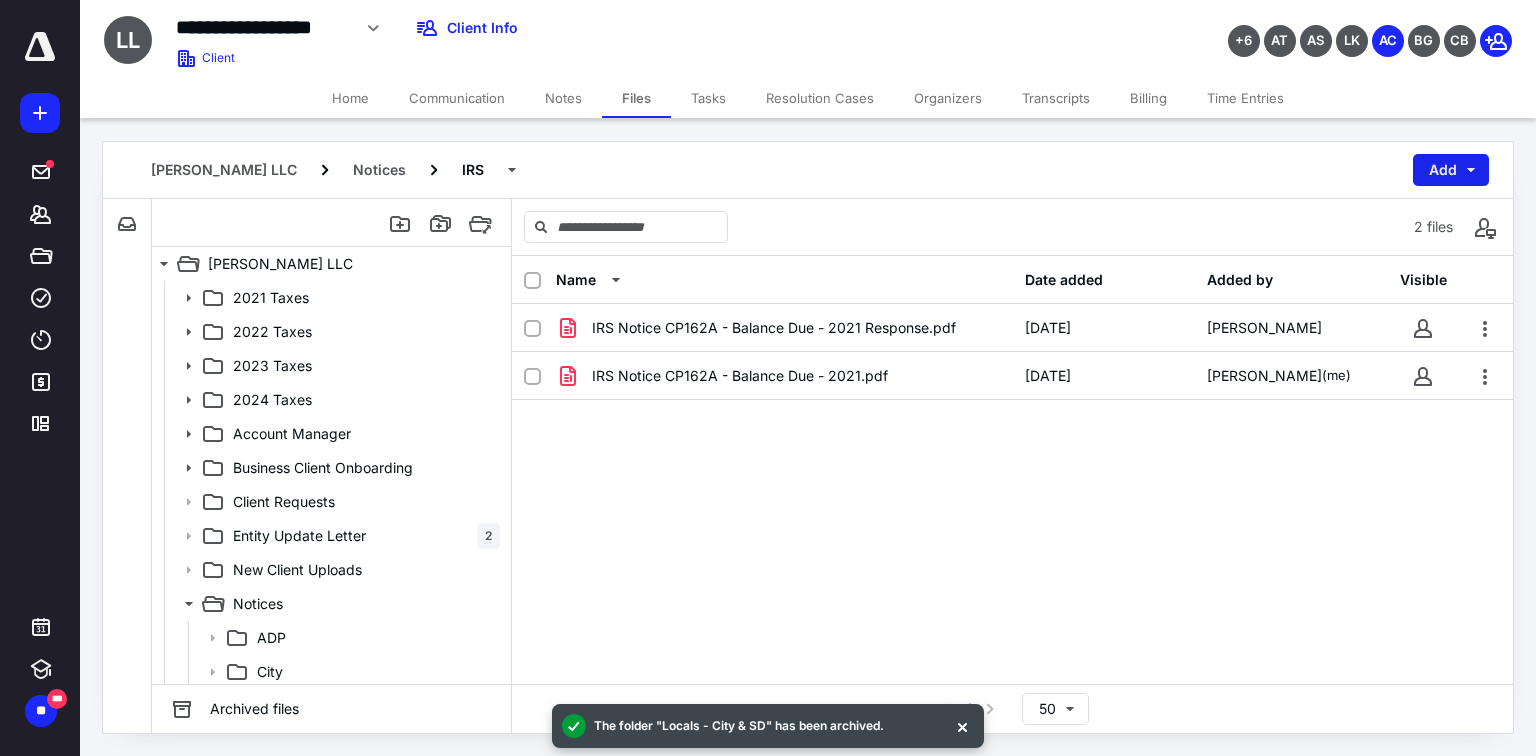 click on "Add" at bounding box center [1451, 170] 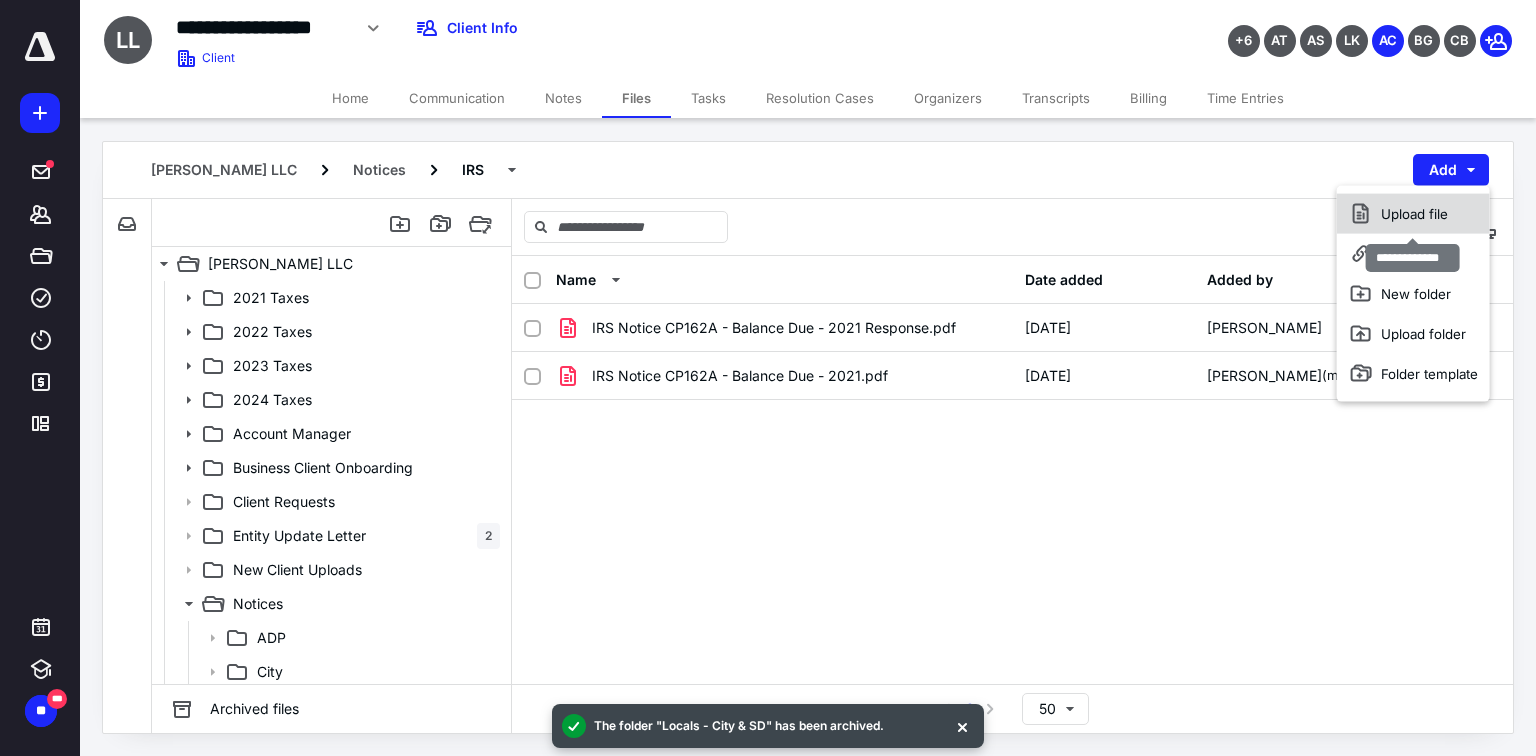 click on "Upload file" at bounding box center [1413, 214] 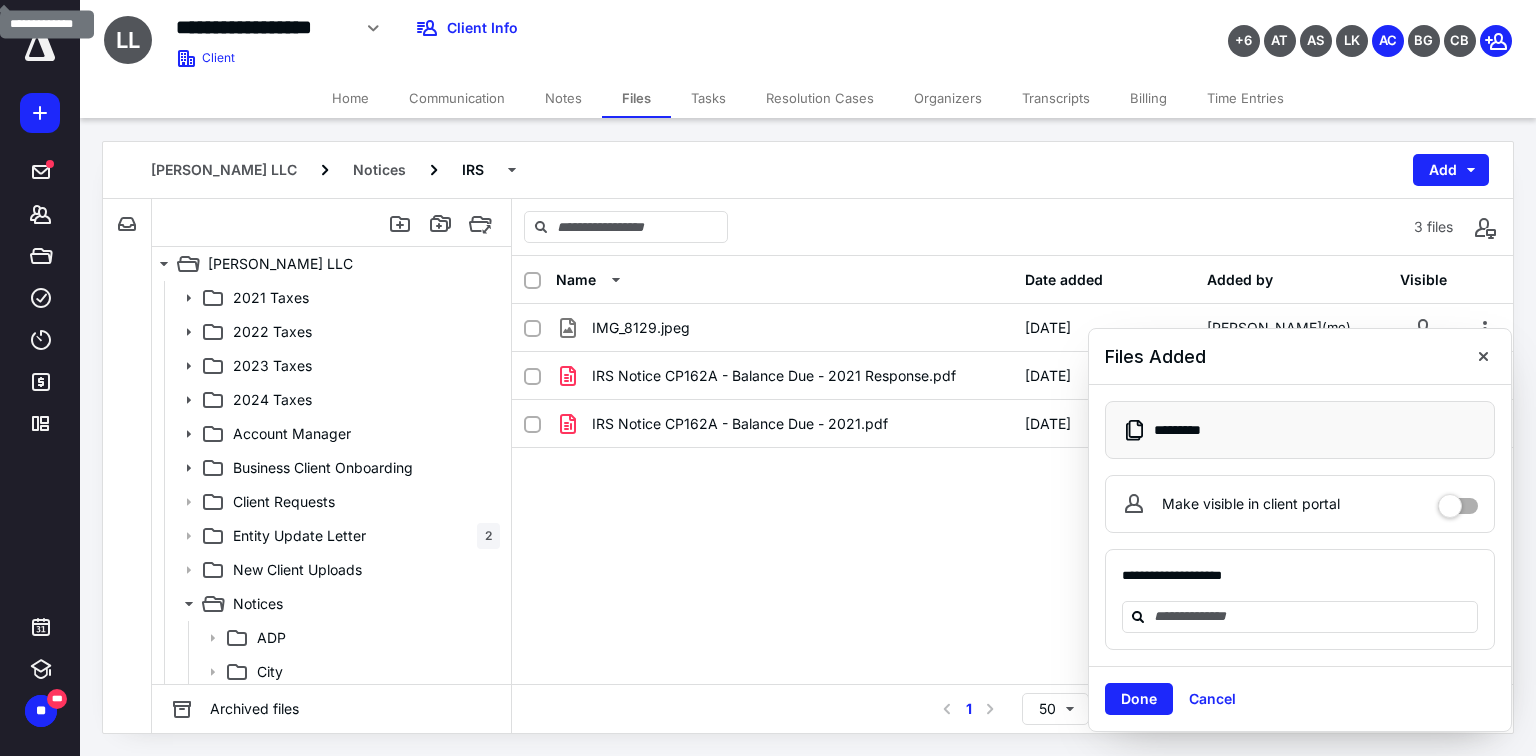 checkbox on "true" 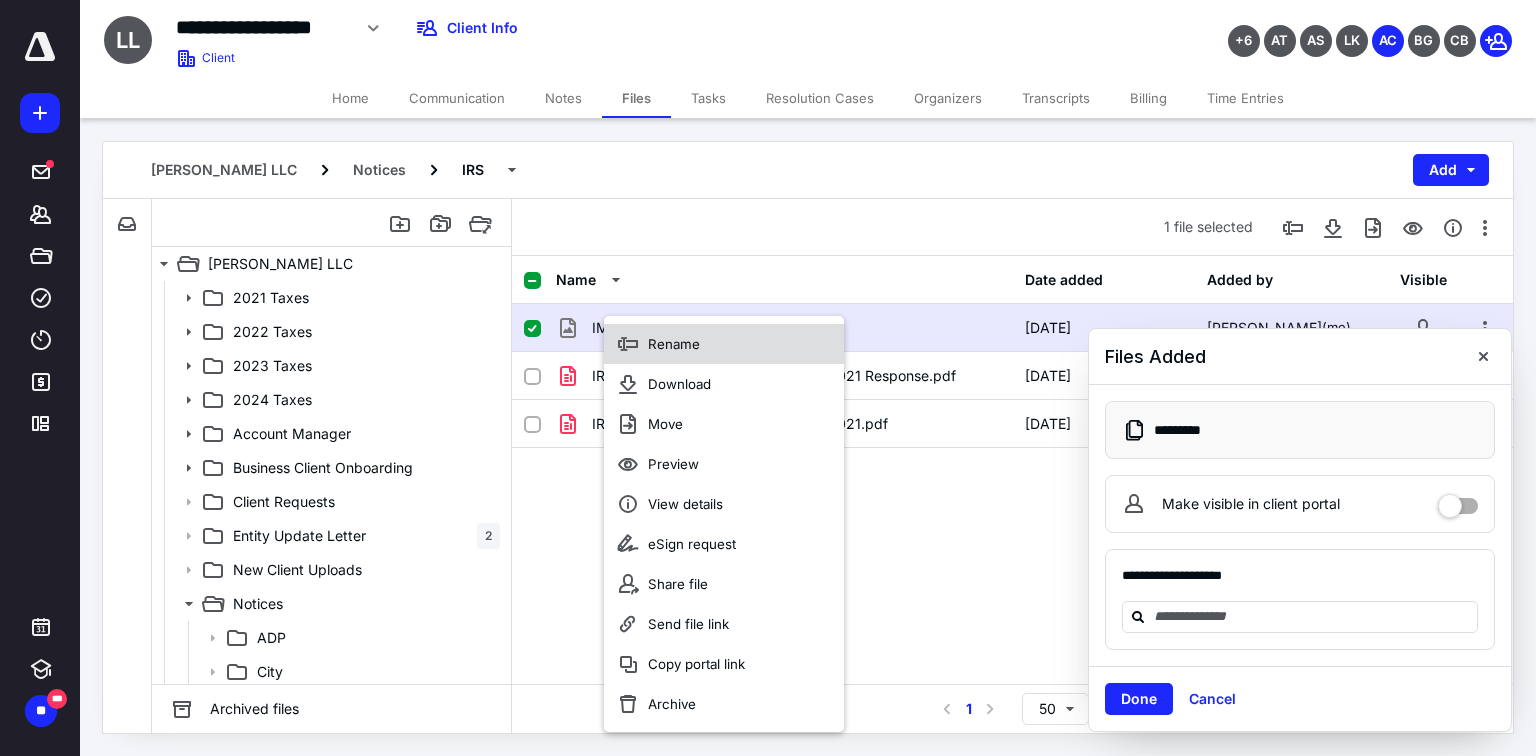 click on "Rename" at bounding box center [674, 344] 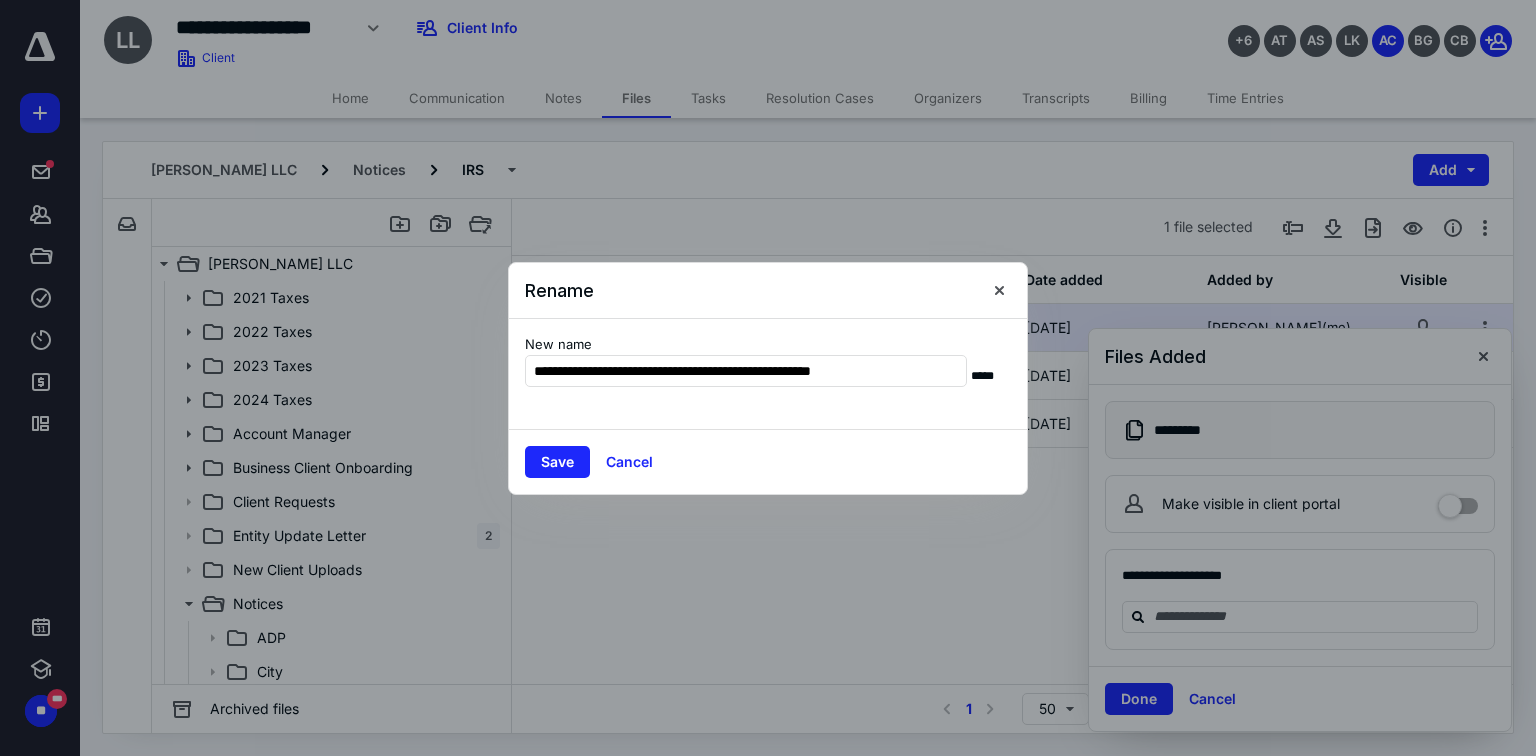 drag, startPoint x: 924, startPoint y: 369, endPoint x: 422, endPoint y: 380, distance: 502.1205 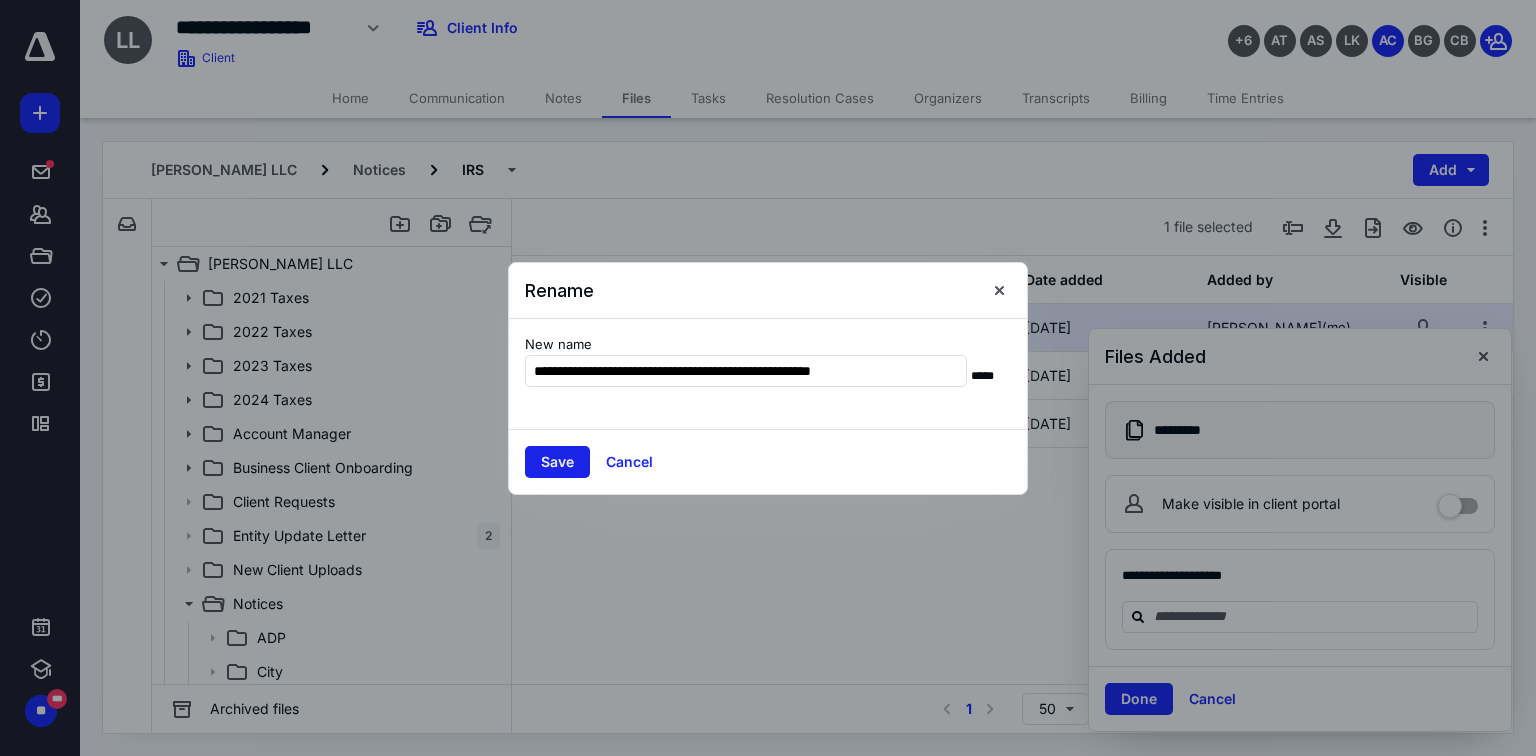 type on "**********" 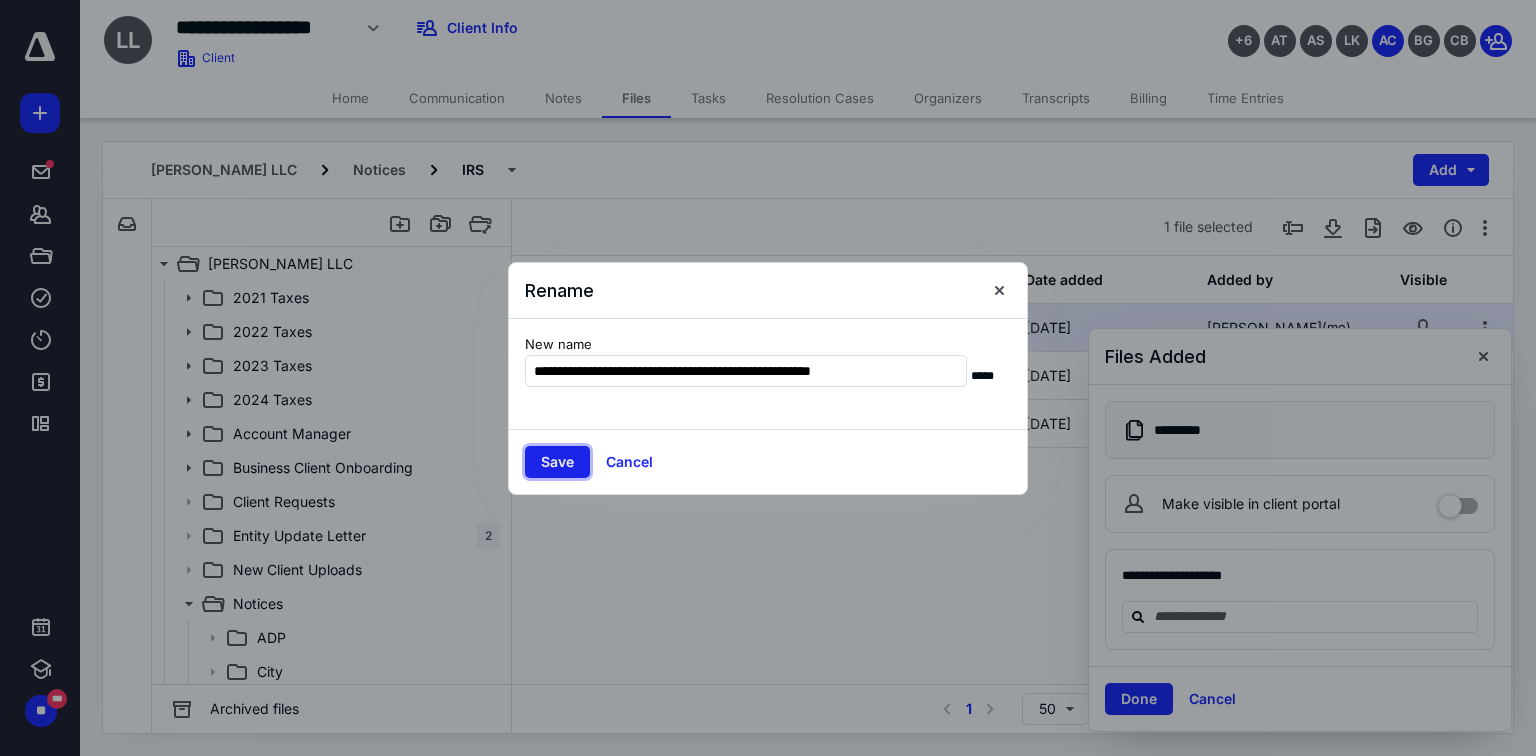 click on "Save" at bounding box center (557, 462) 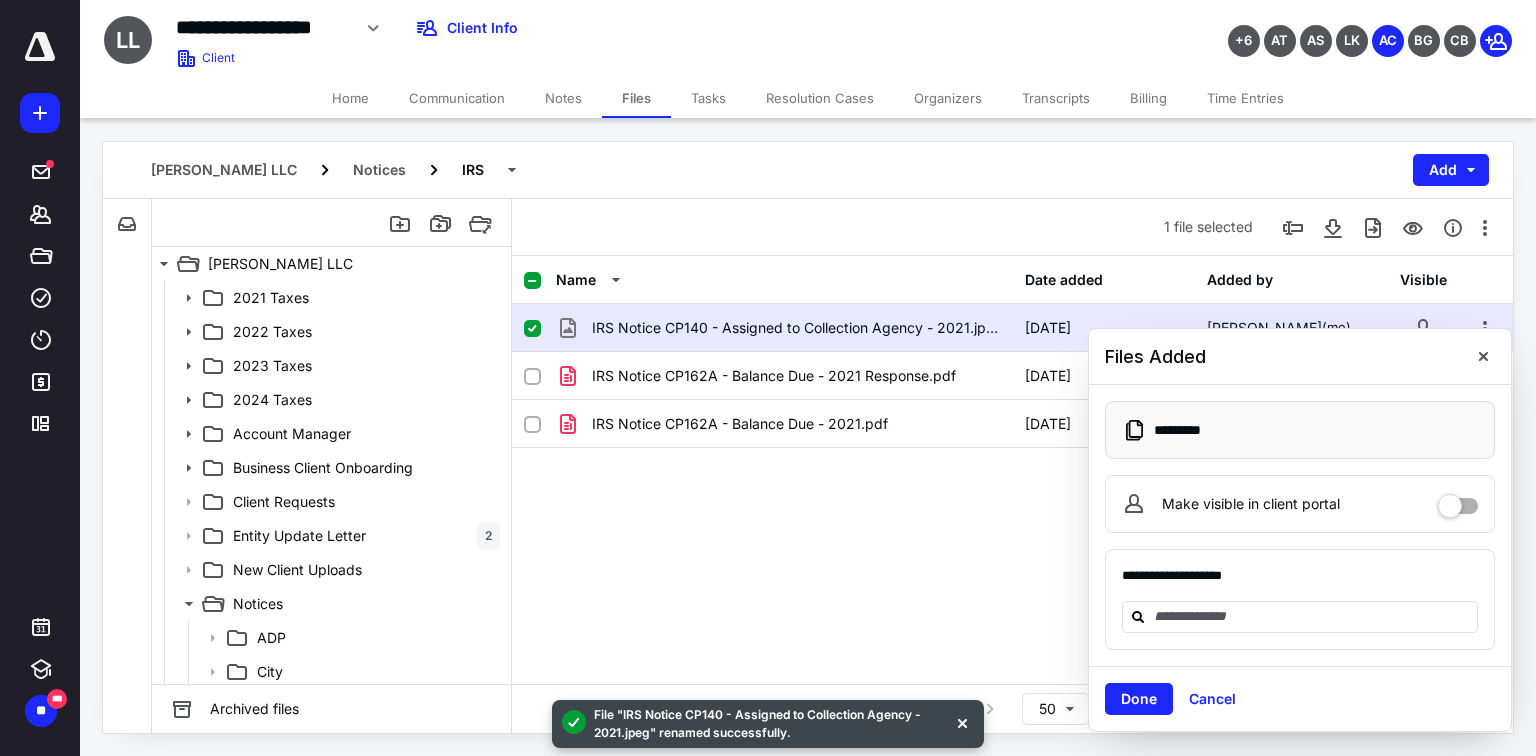 click on "Tasks" at bounding box center [708, 98] 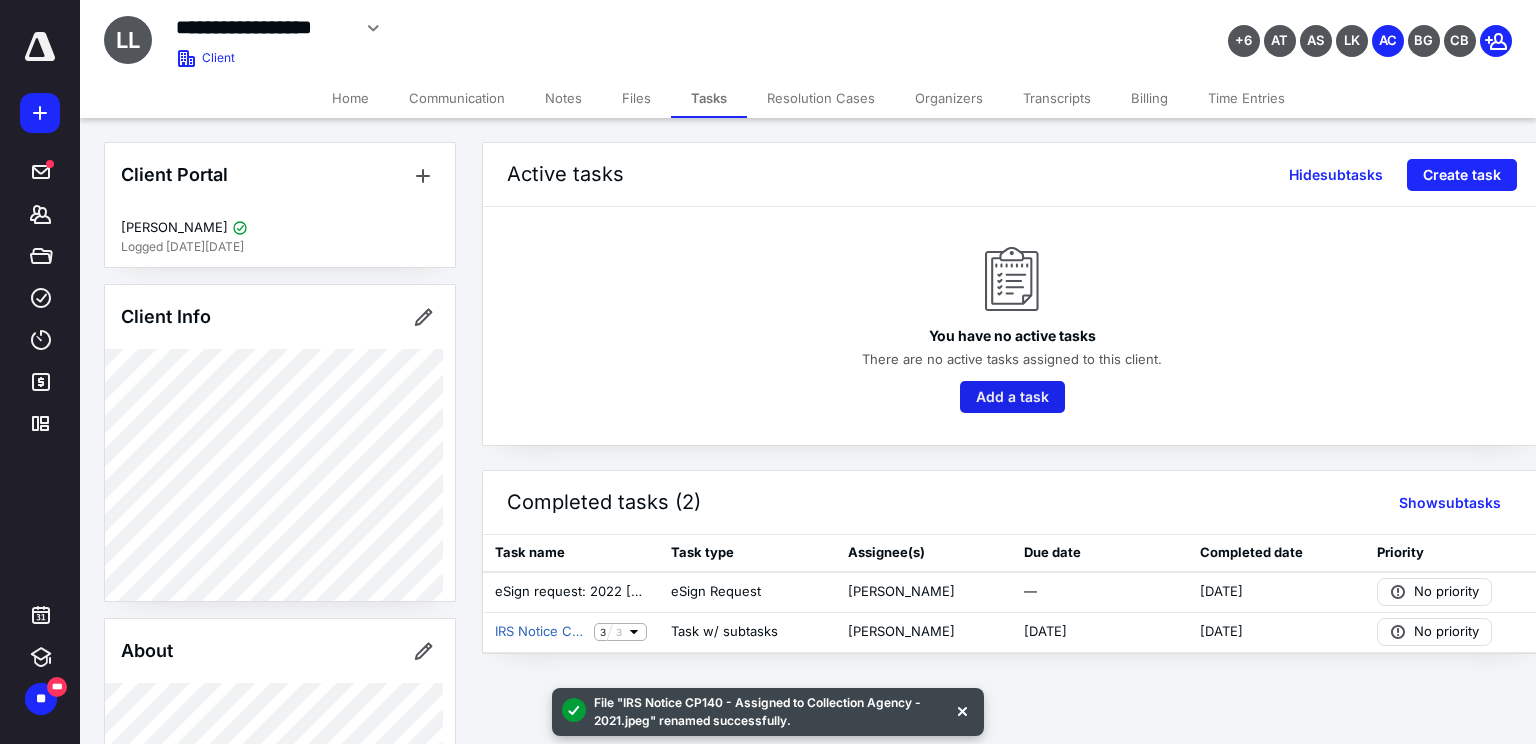 click on "Add a task" at bounding box center [1012, 397] 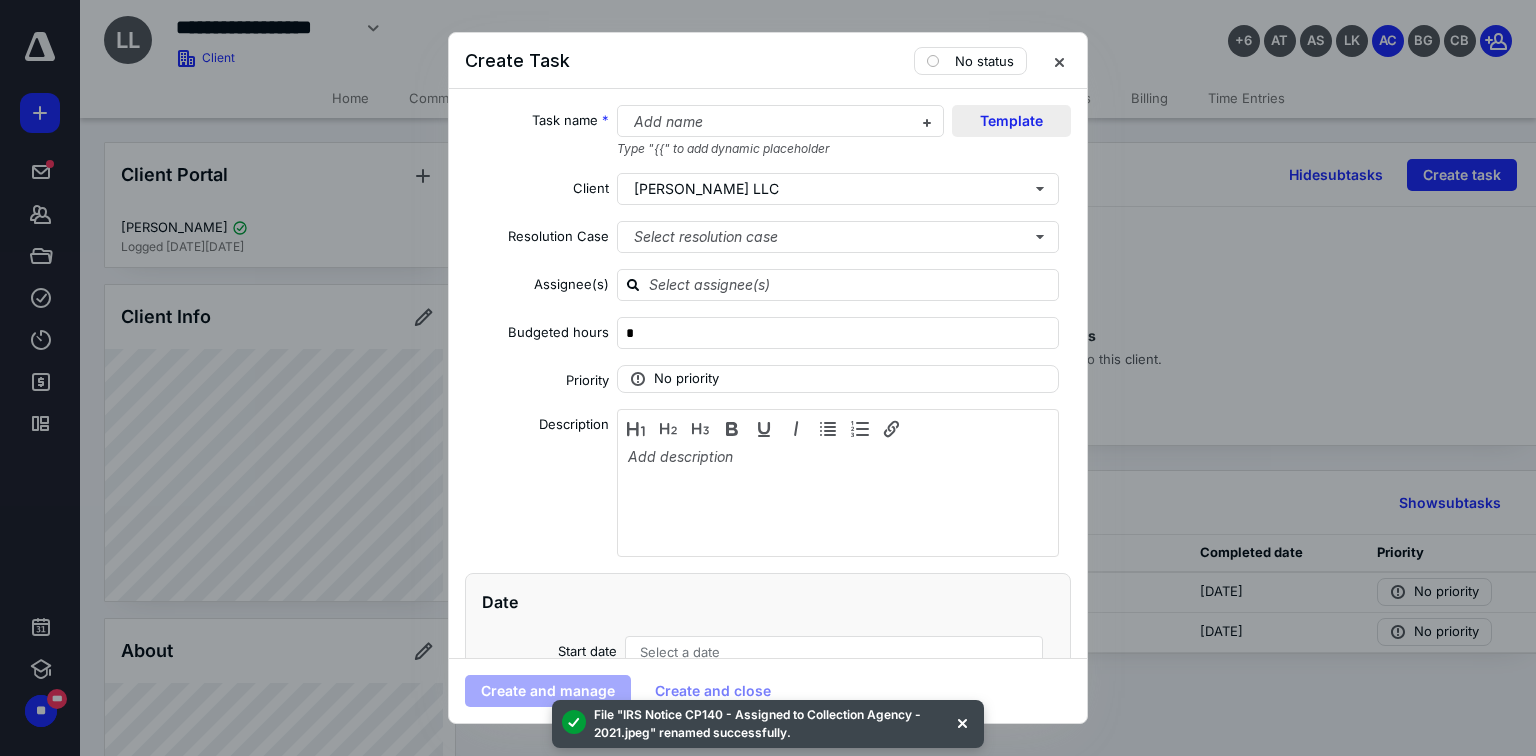 click on "Template" at bounding box center (1011, 121) 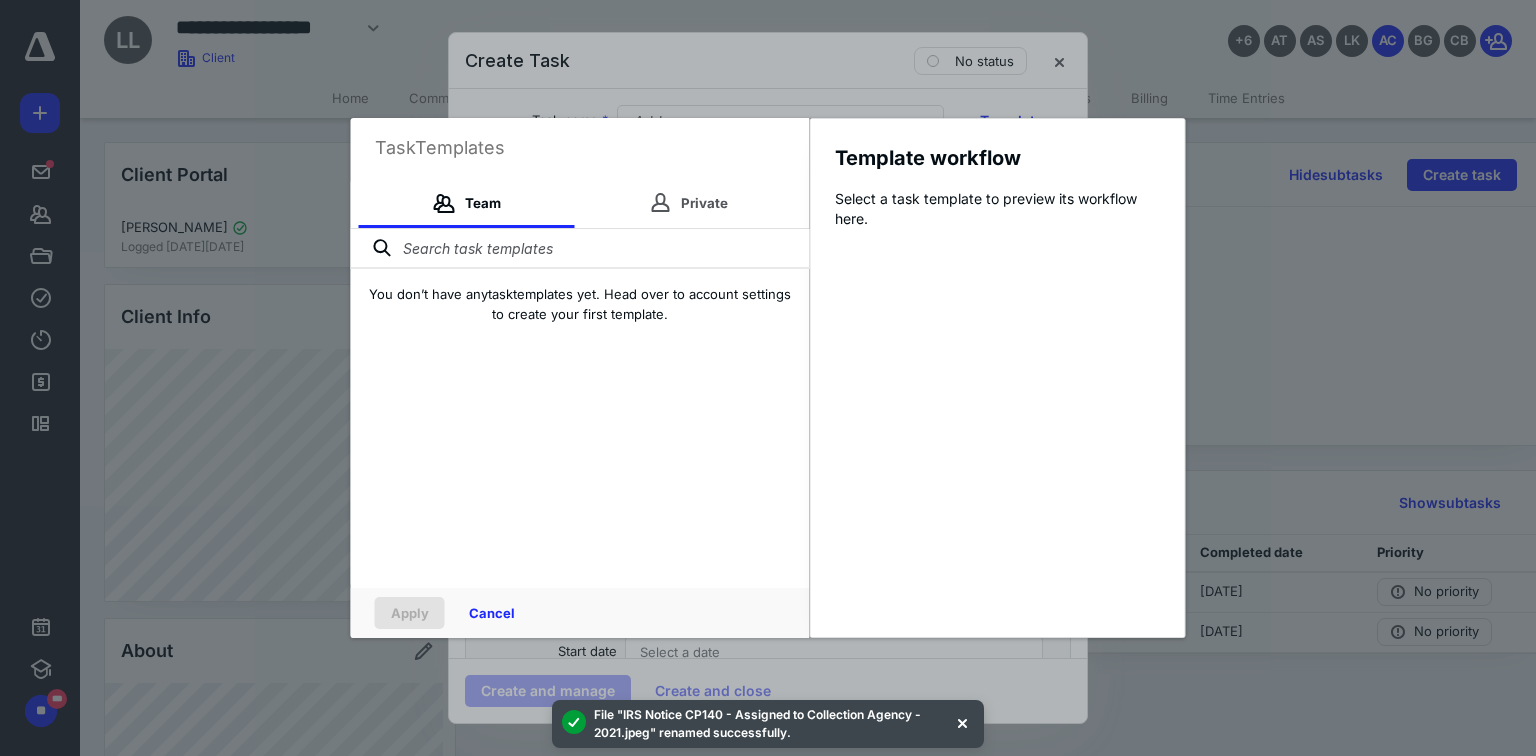 click at bounding box center (580, 249) 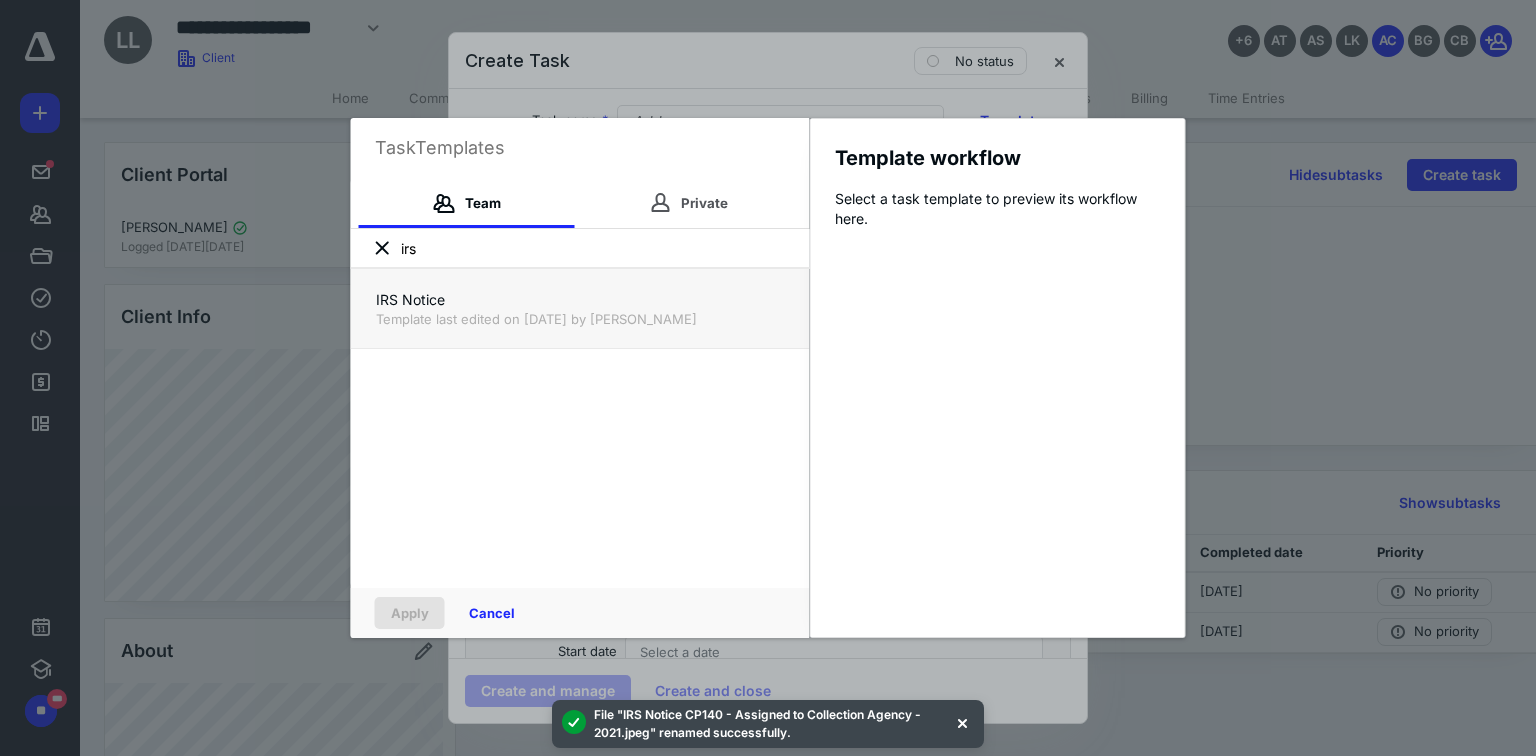 type on "irs" 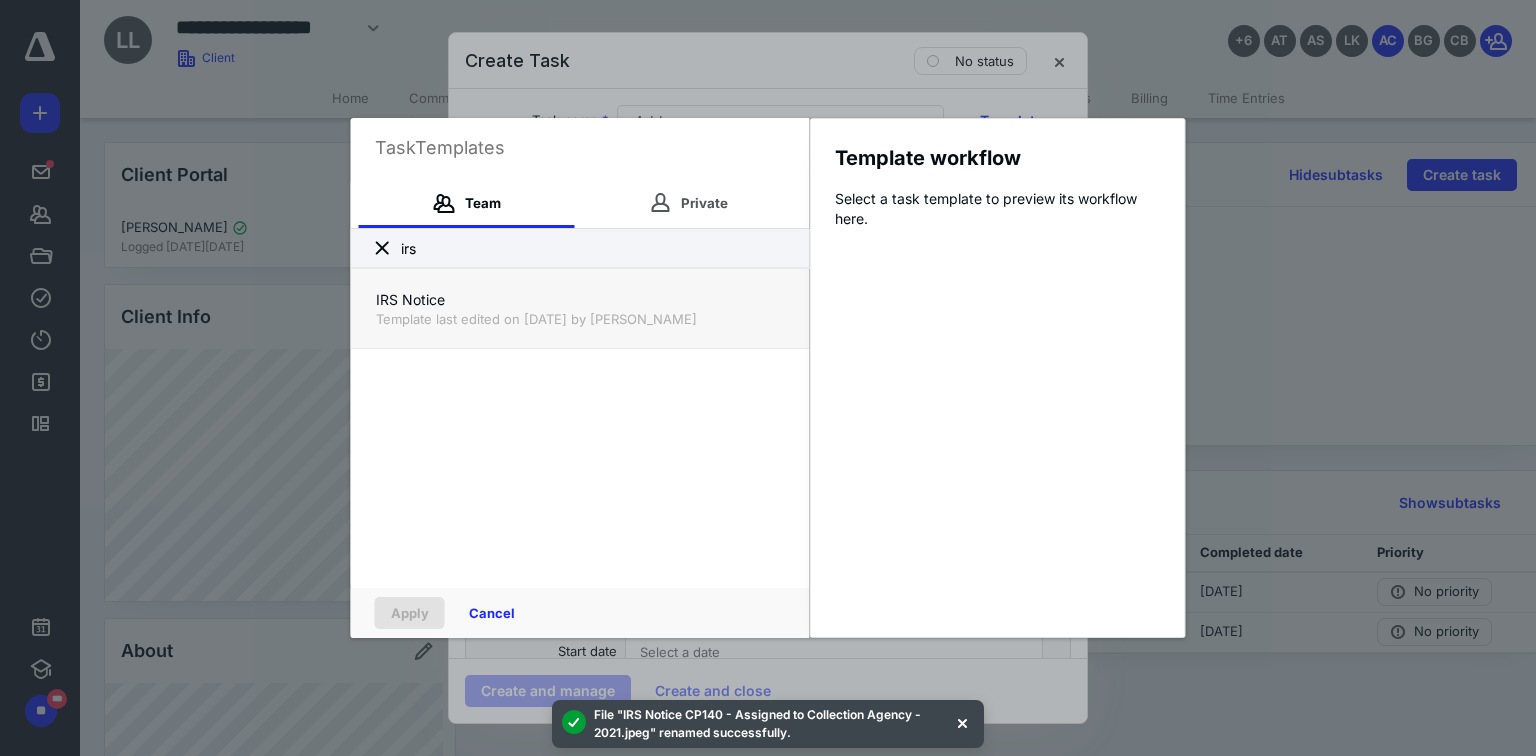 click on "IRS Notice Template last edited on [DATE] by [PERSON_NAME]" at bounding box center [580, 308] 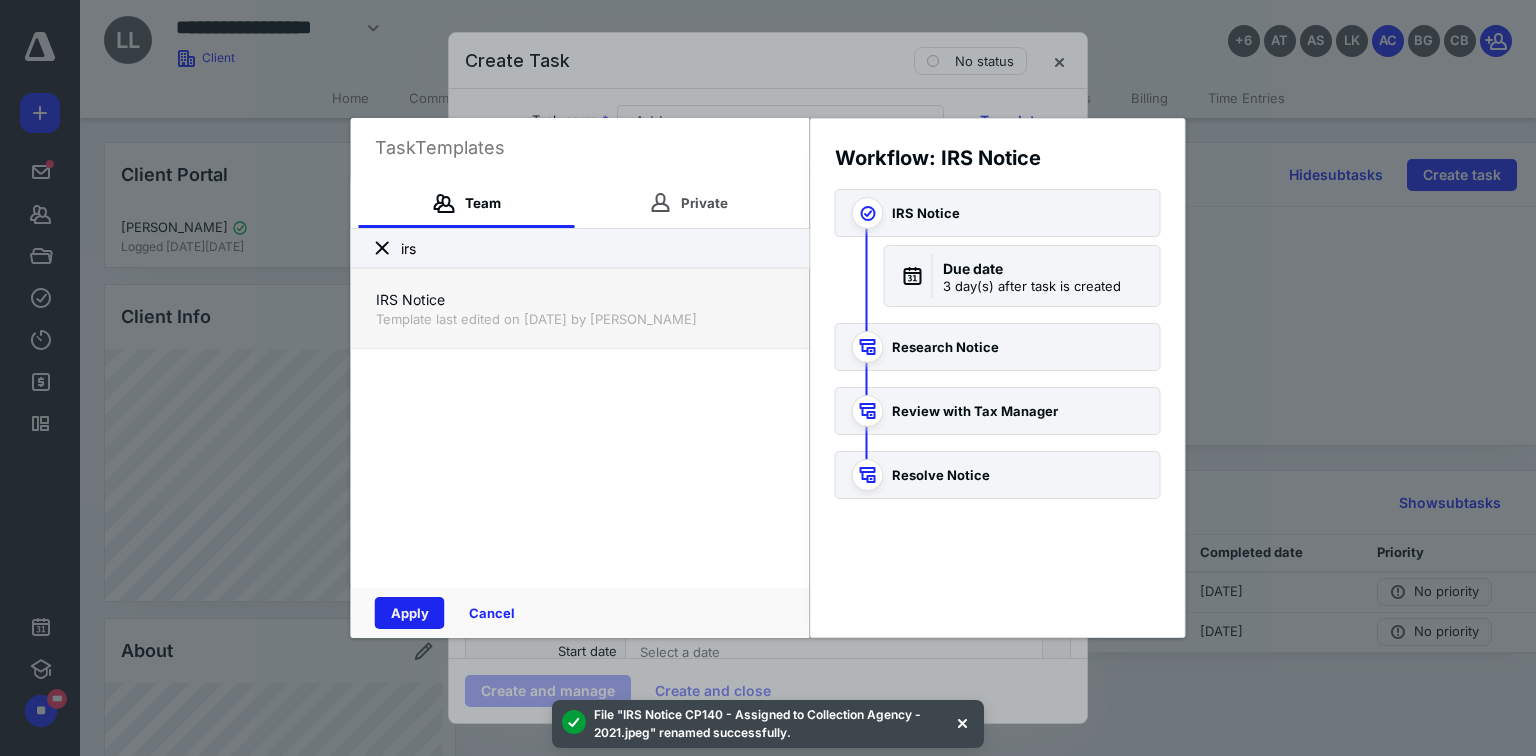 drag, startPoint x: 398, startPoint y: 613, endPoint x: 423, endPoint y: 516, distance: 100.16985 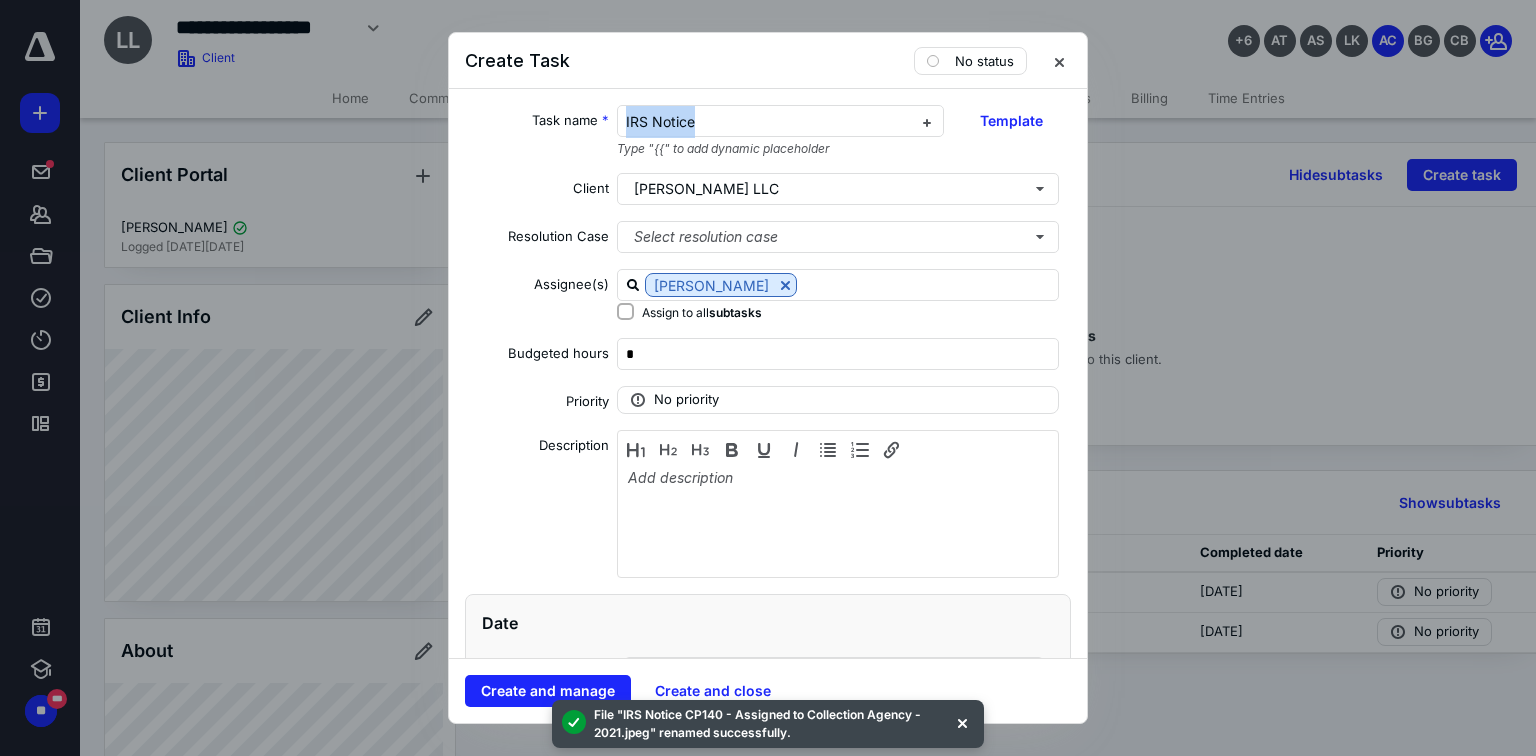 drag, startPoint x: 725, startPoint y: 124, endPoint x: 608, endPoint y: 125, distance: 117.00427 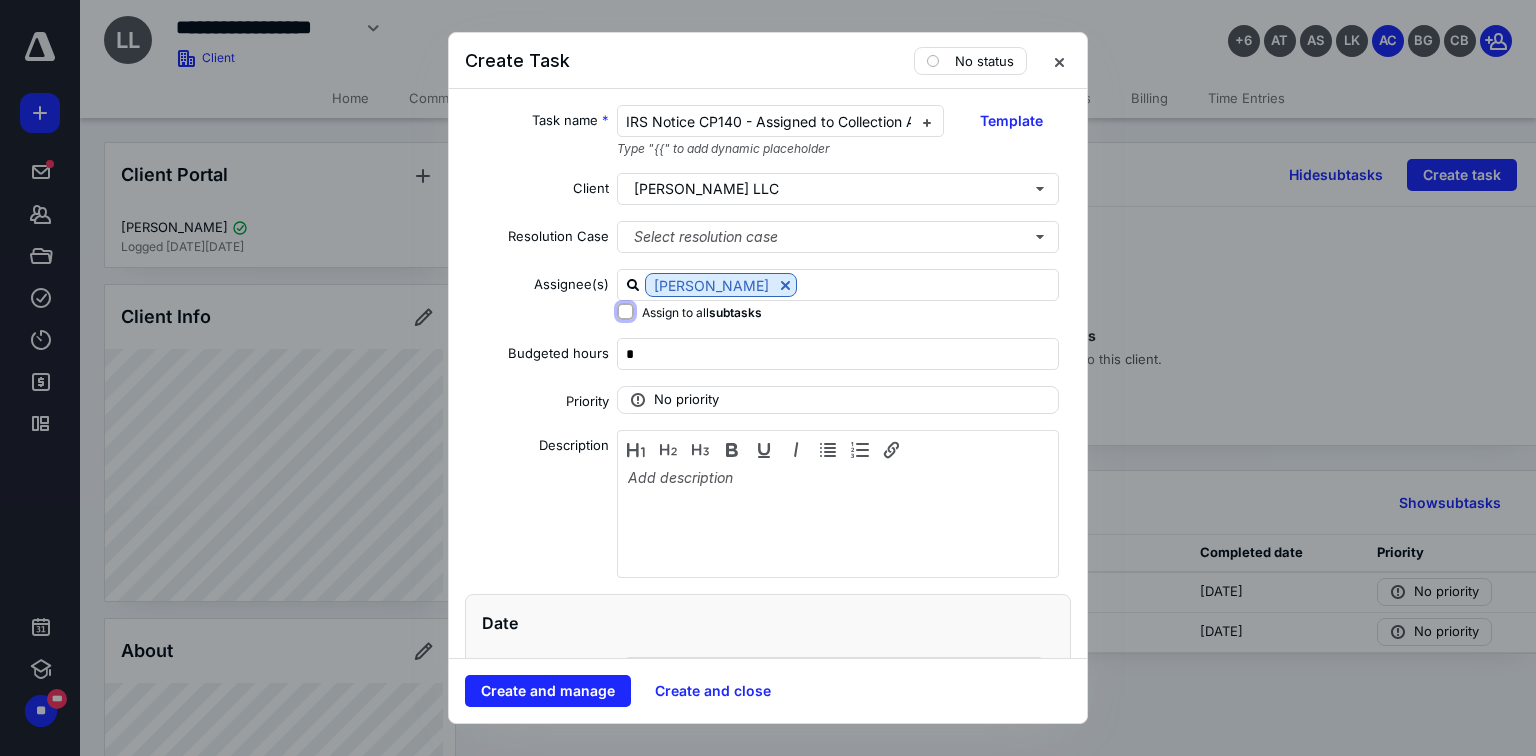 click on "Assign to all  subtasks" at bounding box center [625, 311] 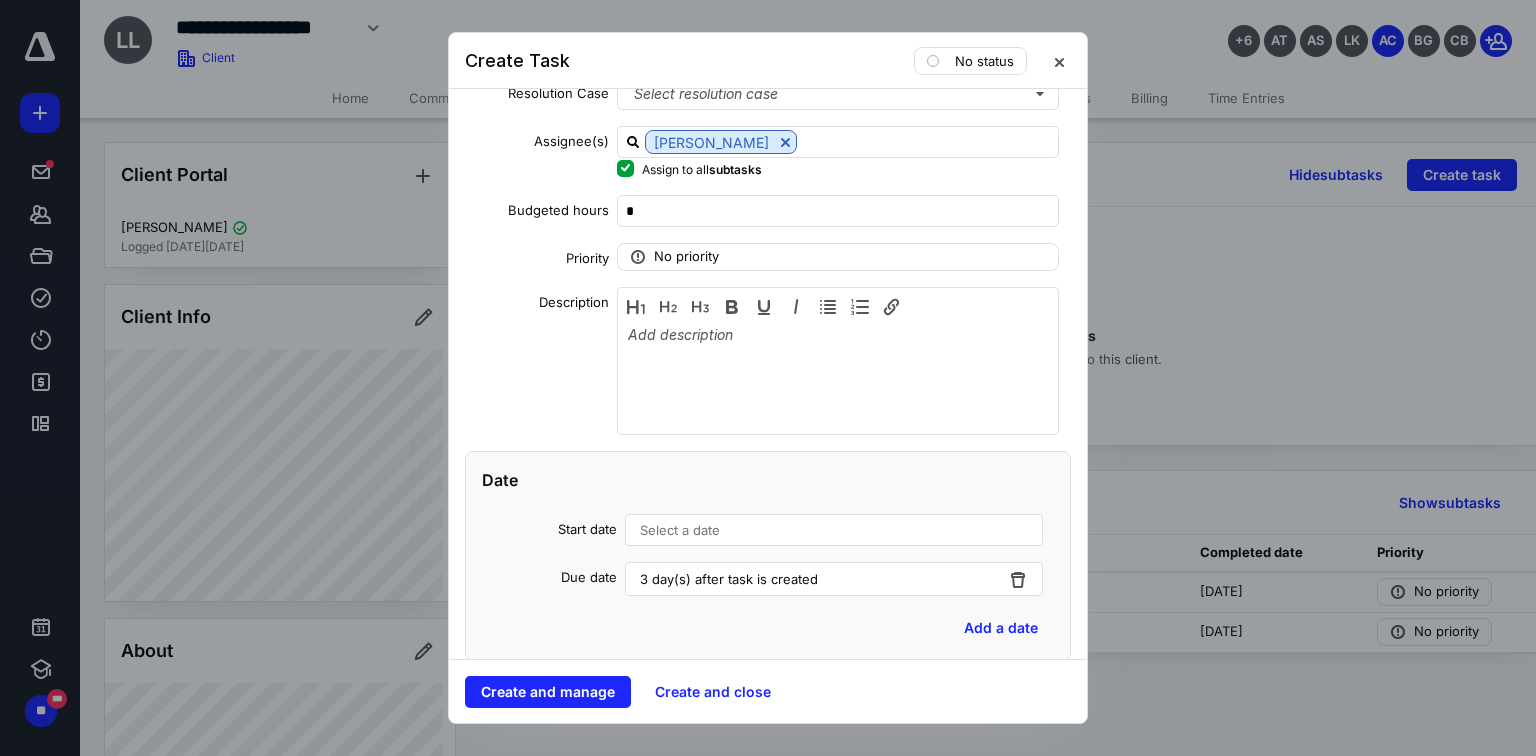 scroll, scrollTop: 160, scrollLeft: 0, axis: vertical 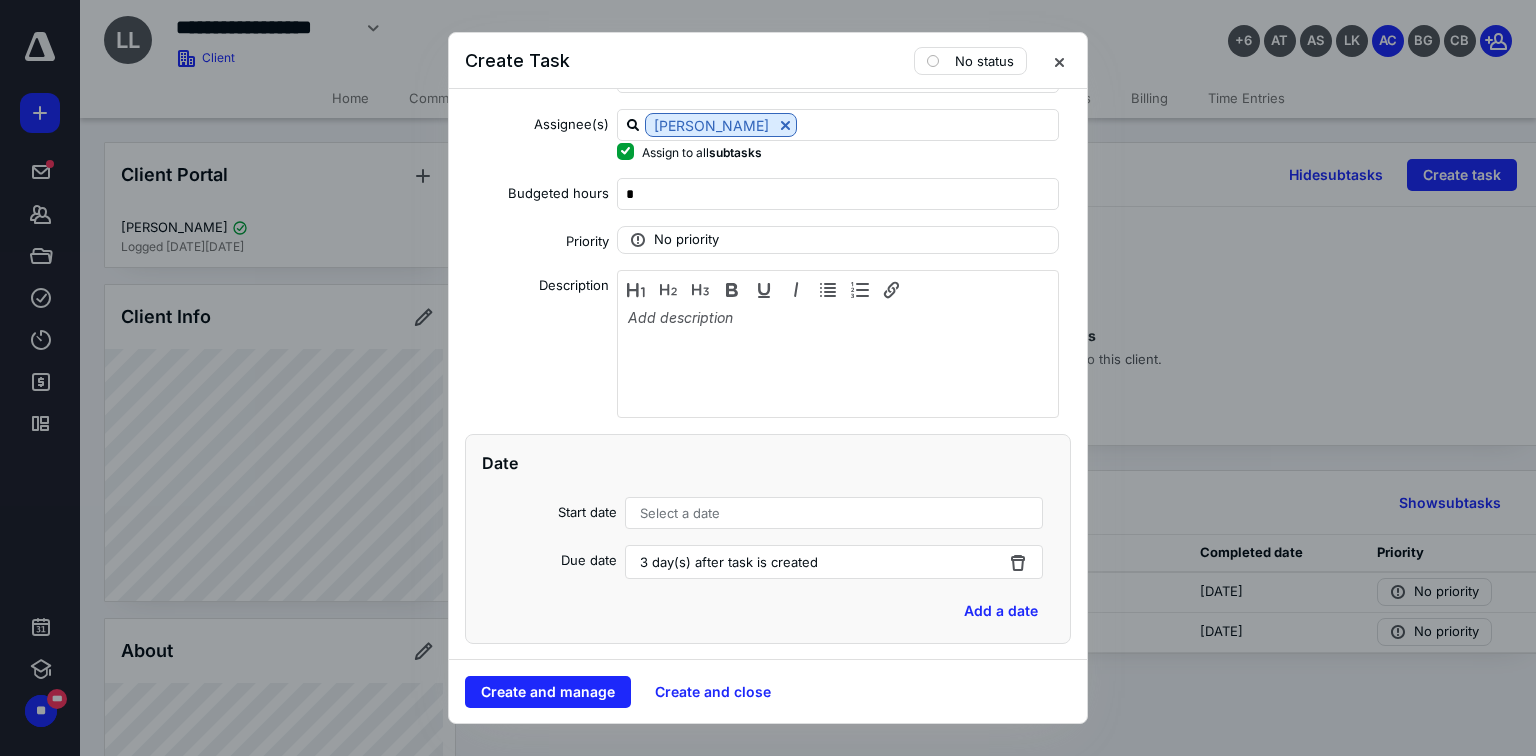 click on "Select a date" at bounding box center (834, 513) 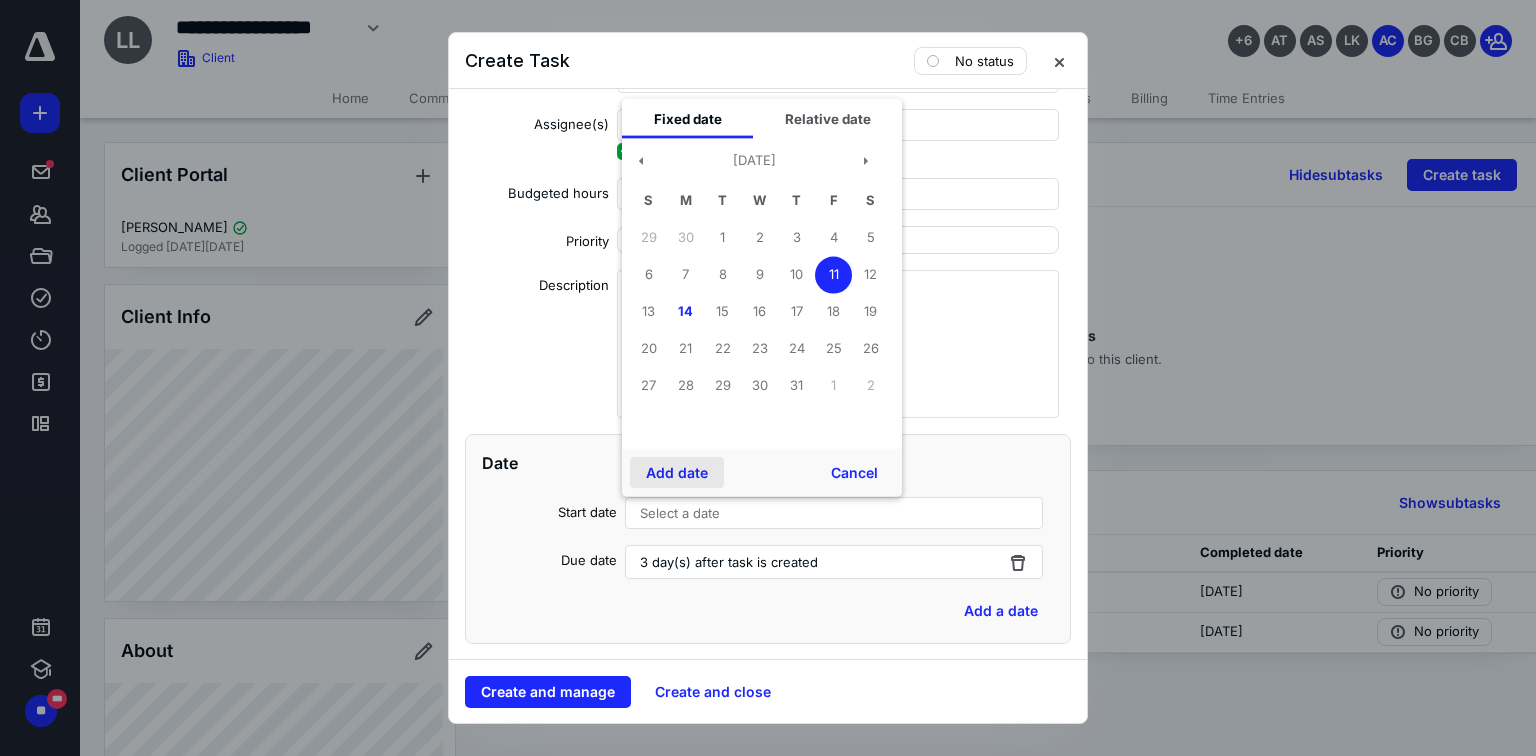 click on "Add date" at bounding box center [677, 473] 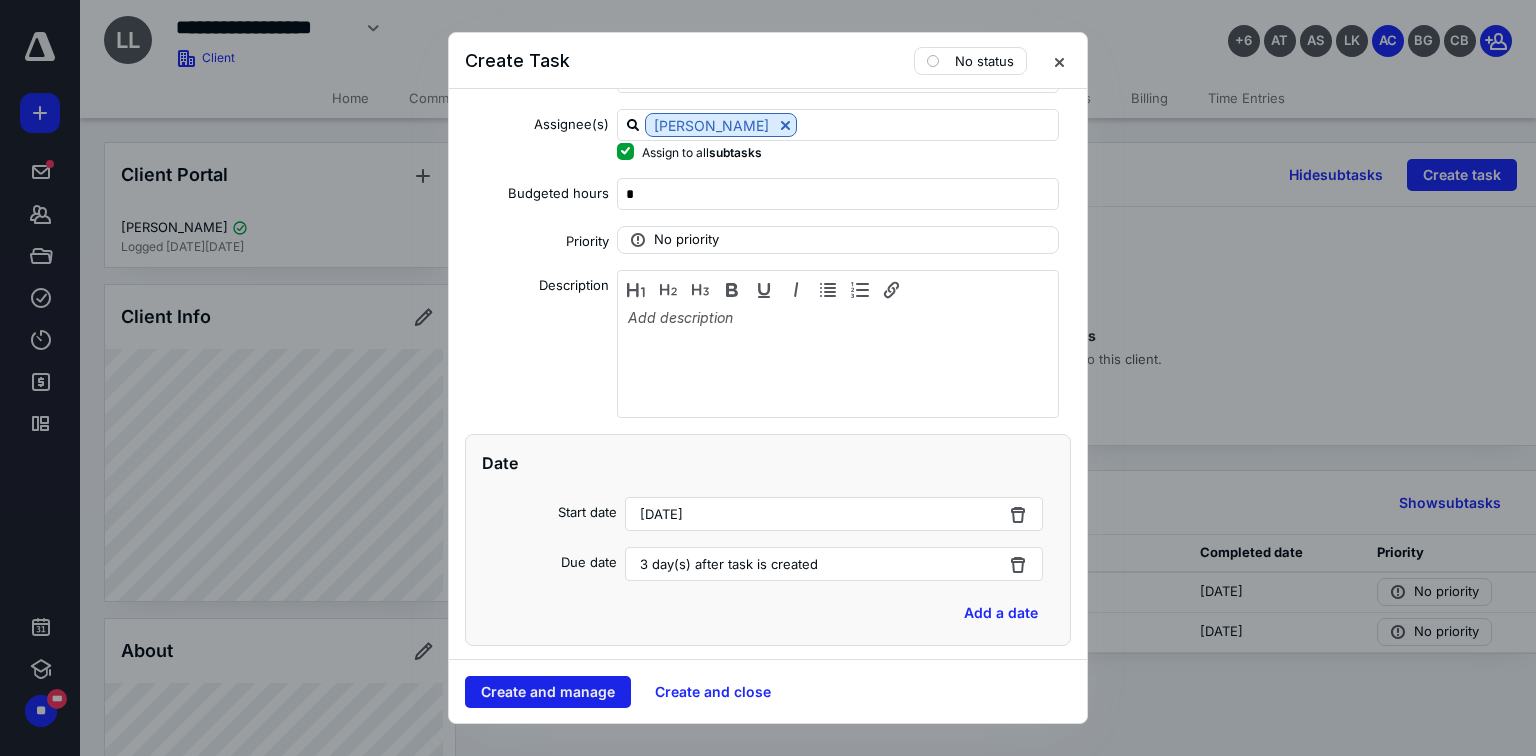 drag, startPoint x: 512, startPoint y: 708, endPoint x: 520, endPoint y: 677, distance: 32.01562 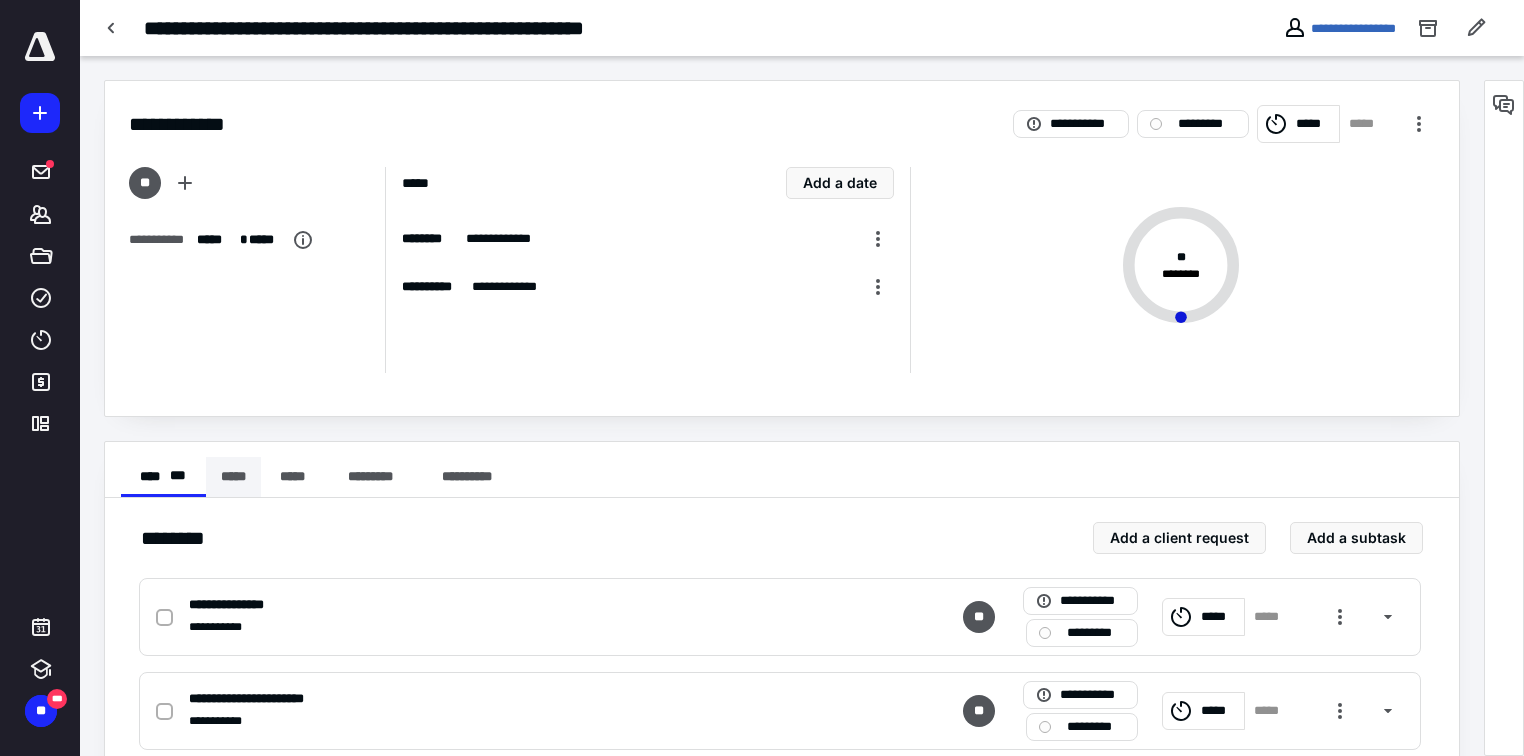 click on "*****" at bounding box center [233, 477] 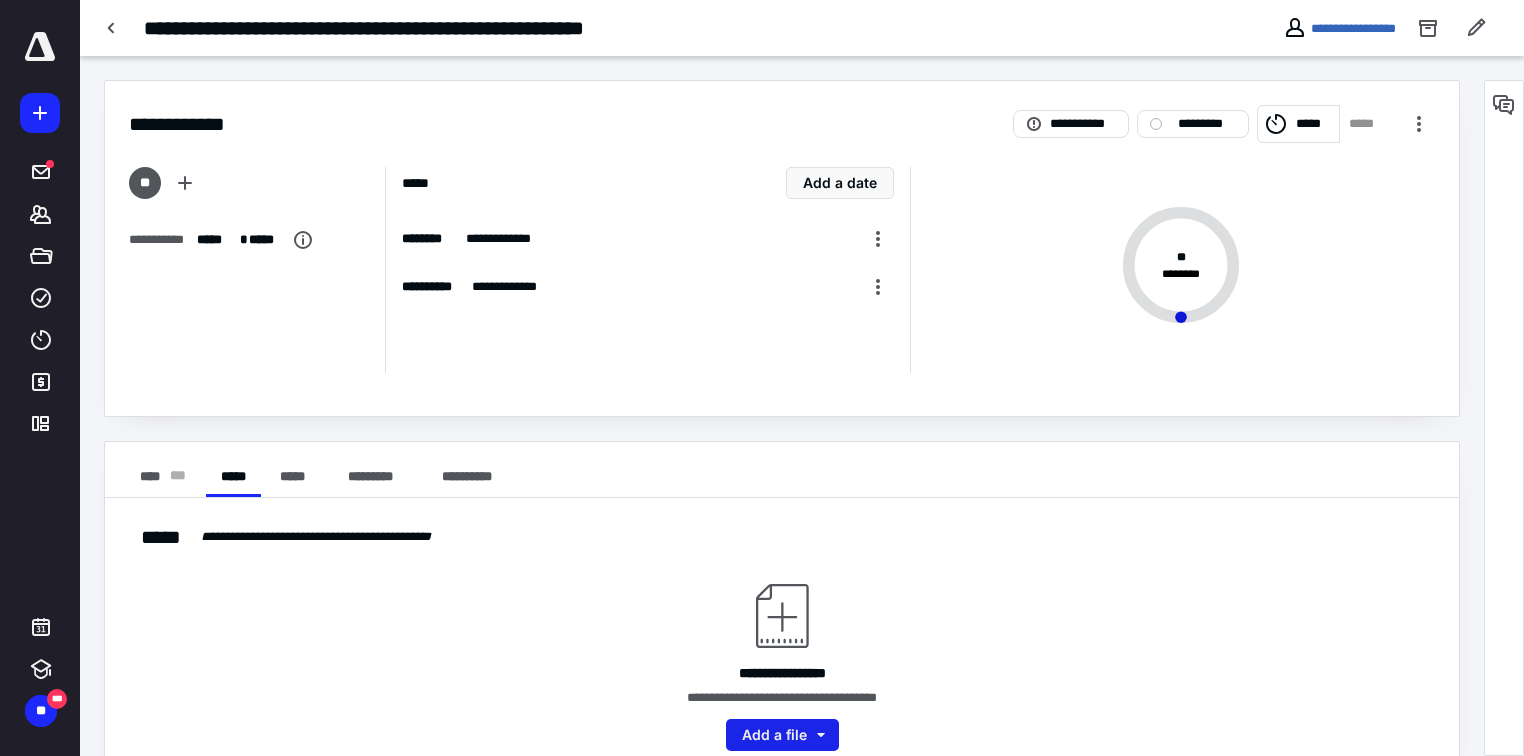 click on "Add a file" at bounding box center [782, 735] 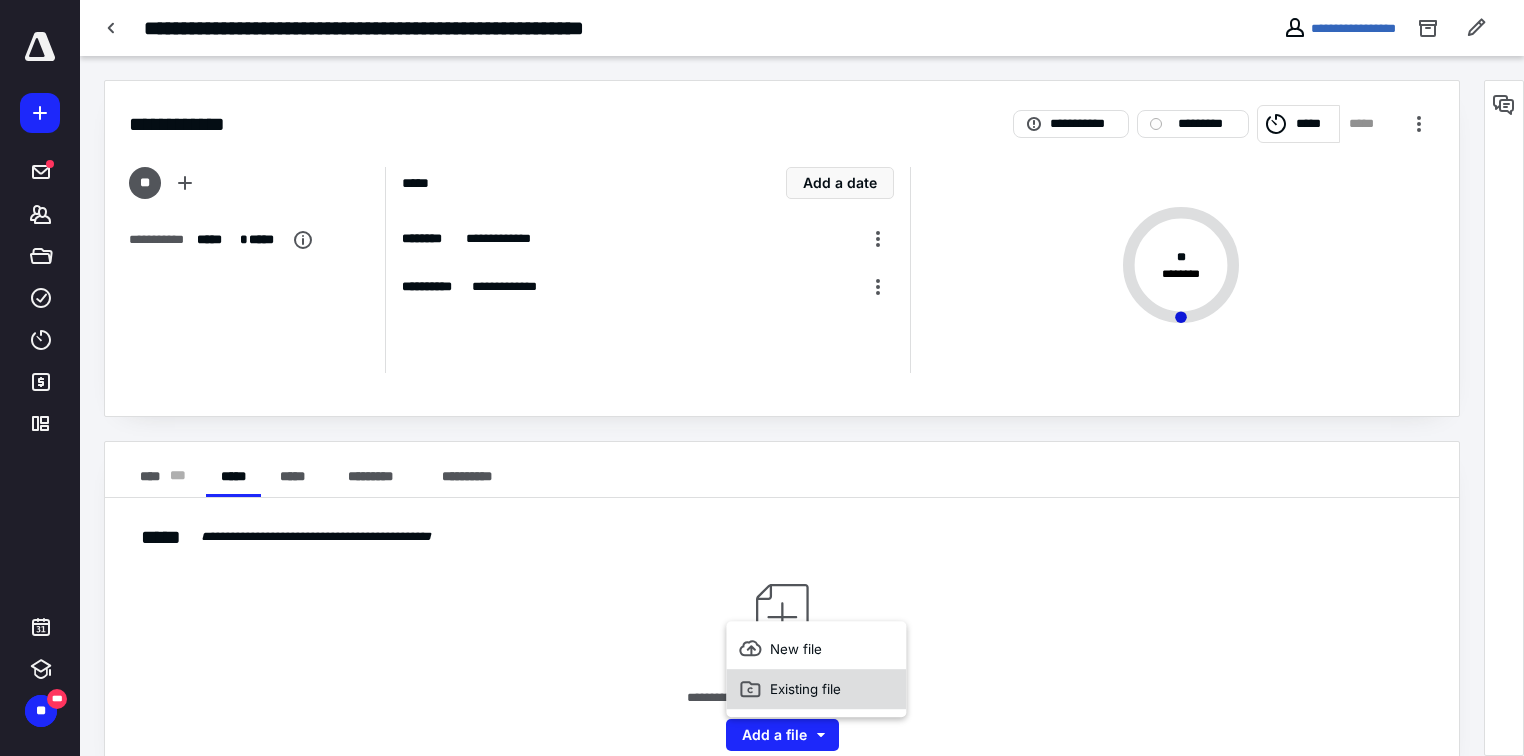 click on "Existing file" at bounding box center (816, 689) 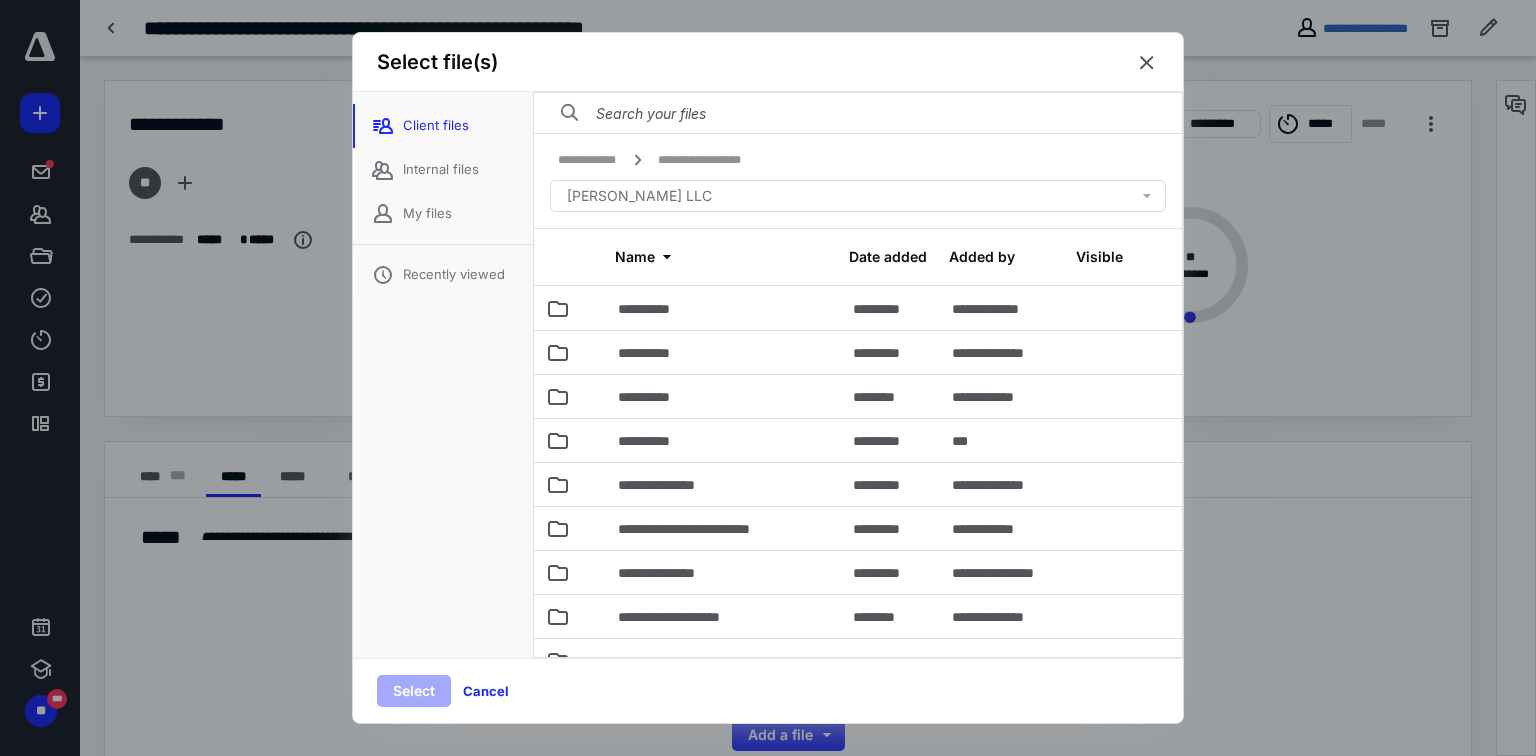 click at bounding box center (858, 113) 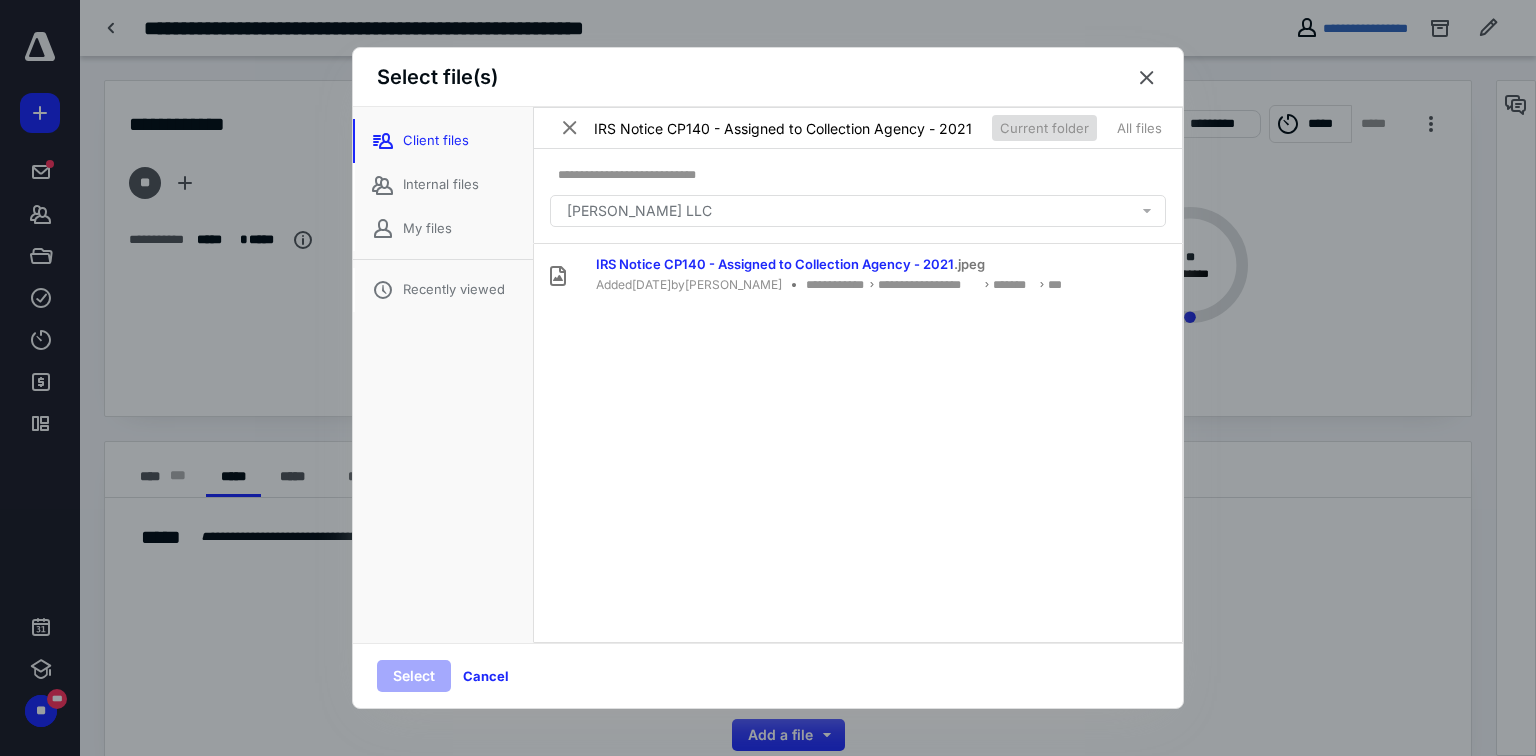 type on "IRS Notice CP140 - Assigned to Collection Agency - 2021" 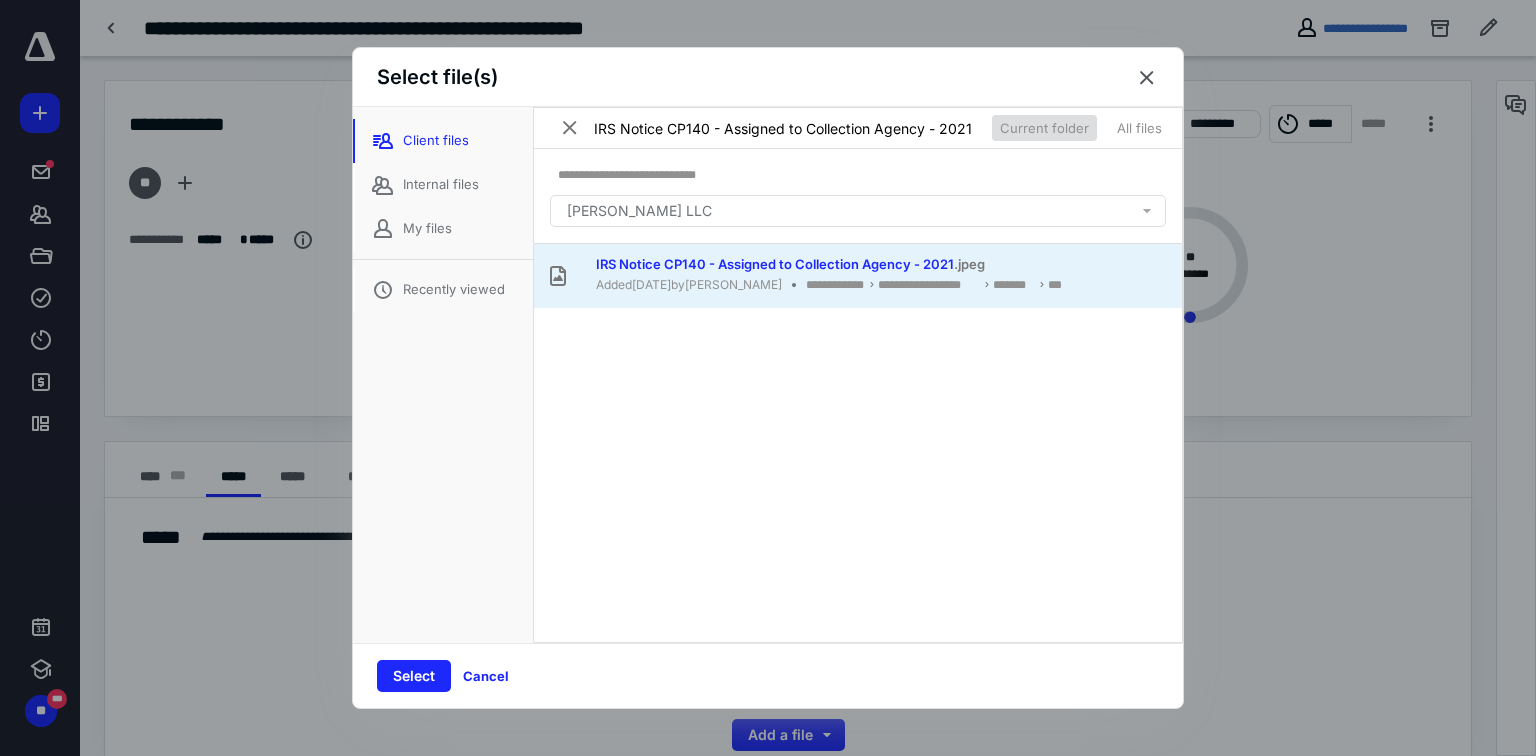 click on "**********" at bounding box center (858, 276) 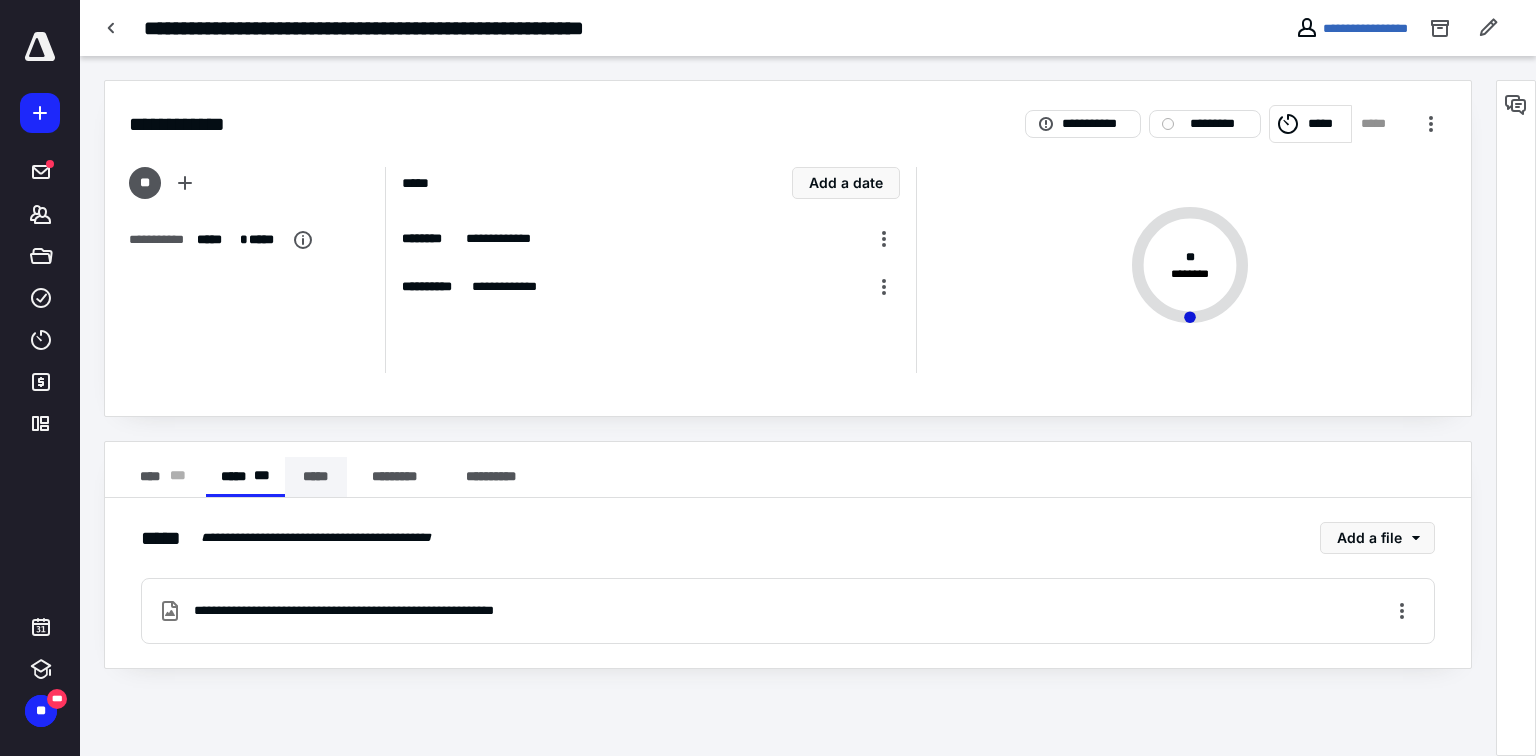 click on "*****" at bounding box center (316, 477) 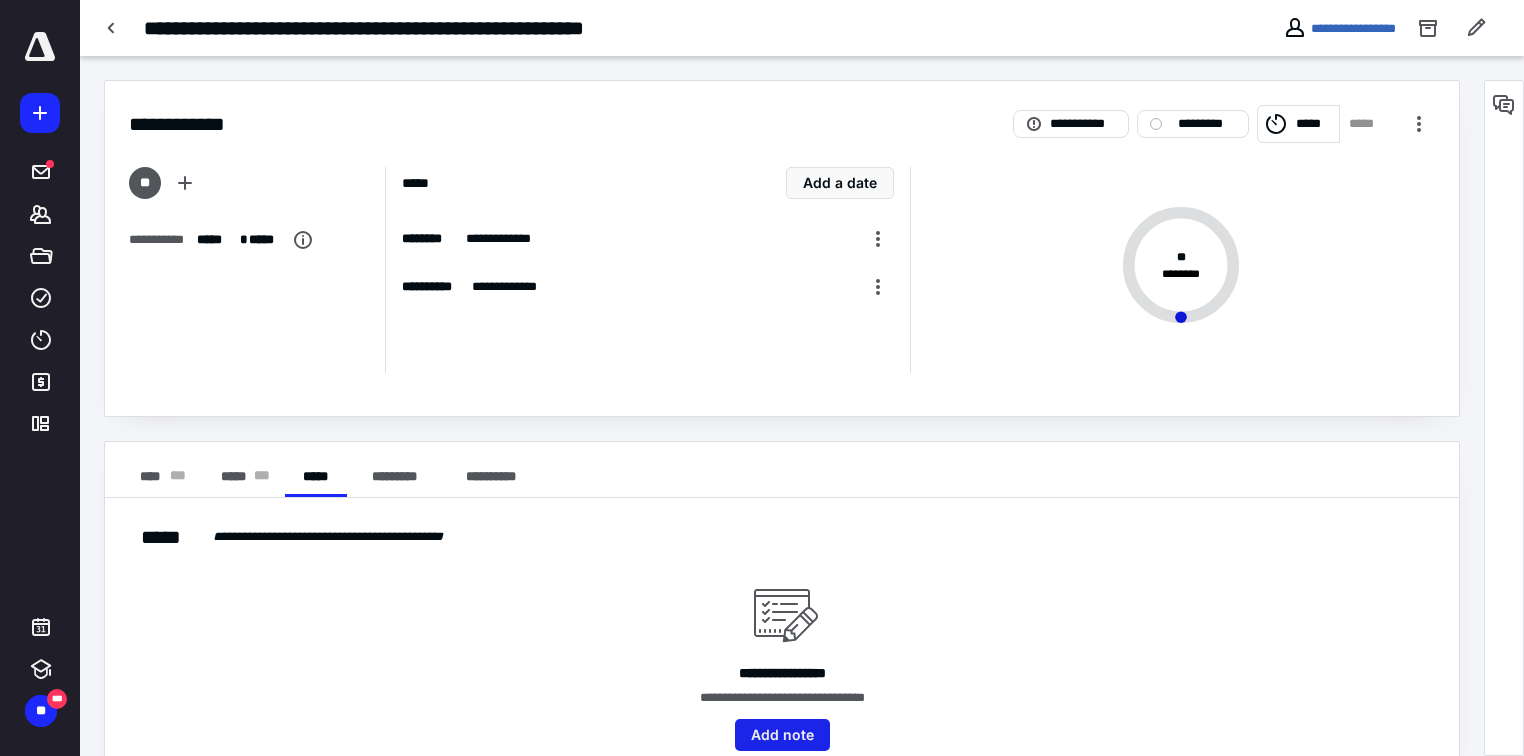 click on "Add note" at bounding box center (782, 735) 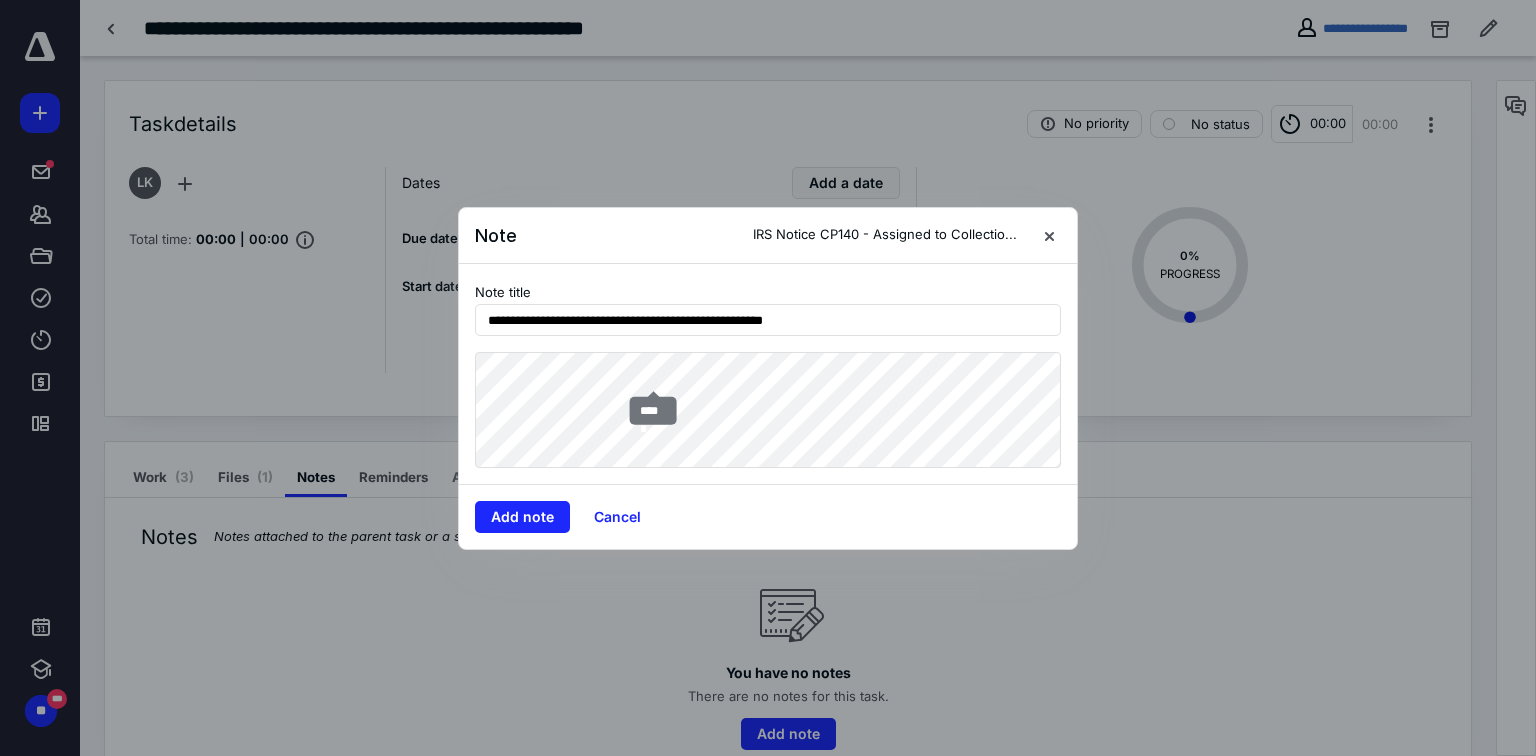 type on "**********" 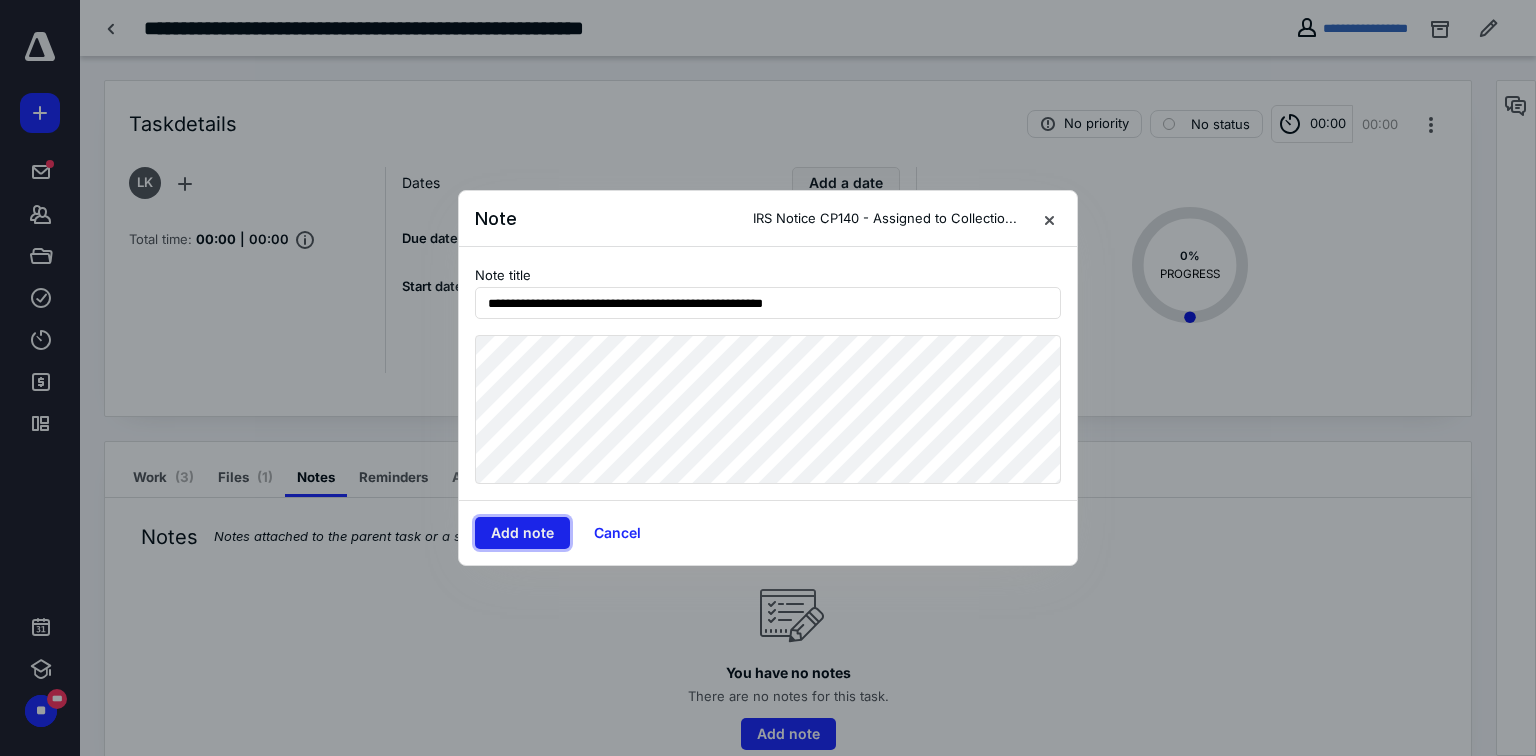 click on "Add note" at bounding box center [522, 533] 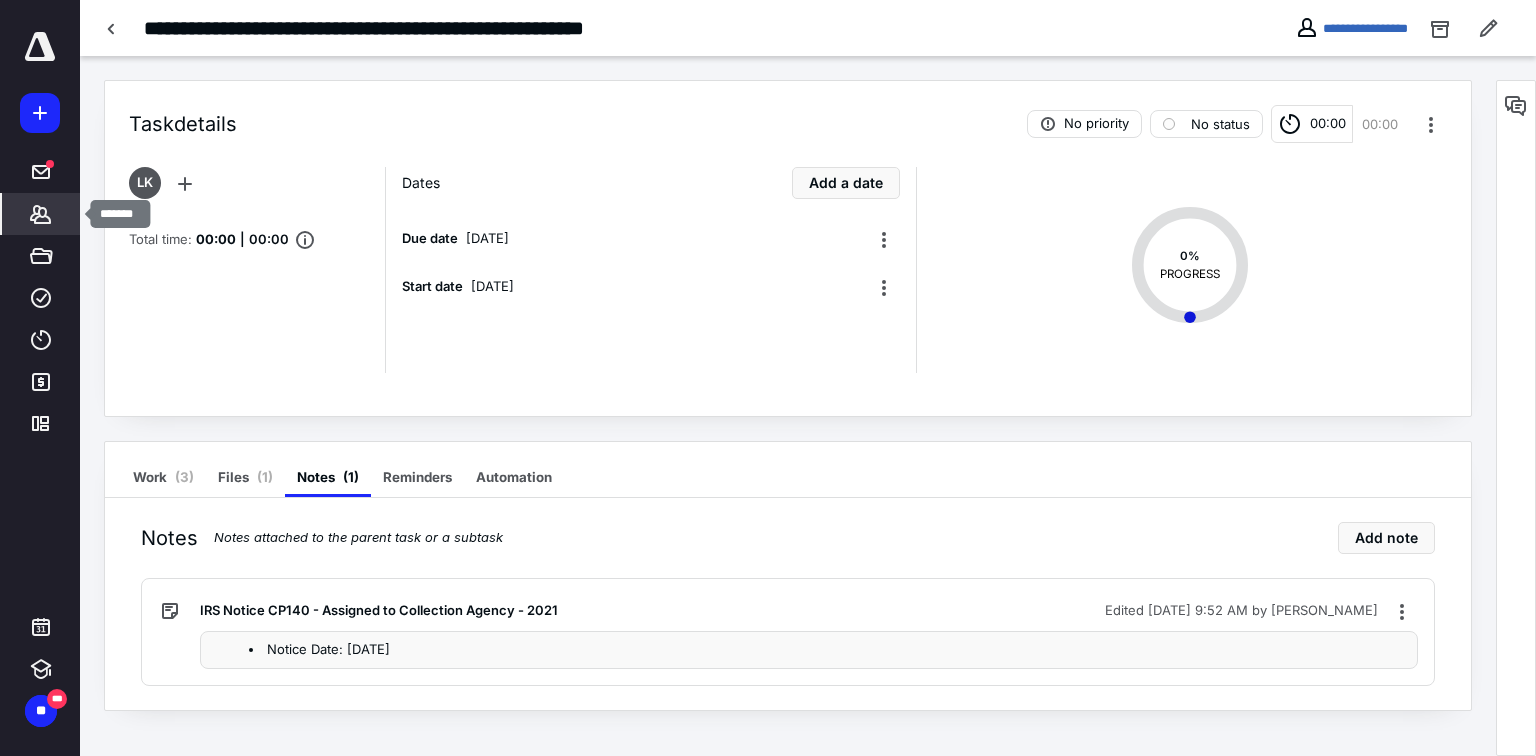 click 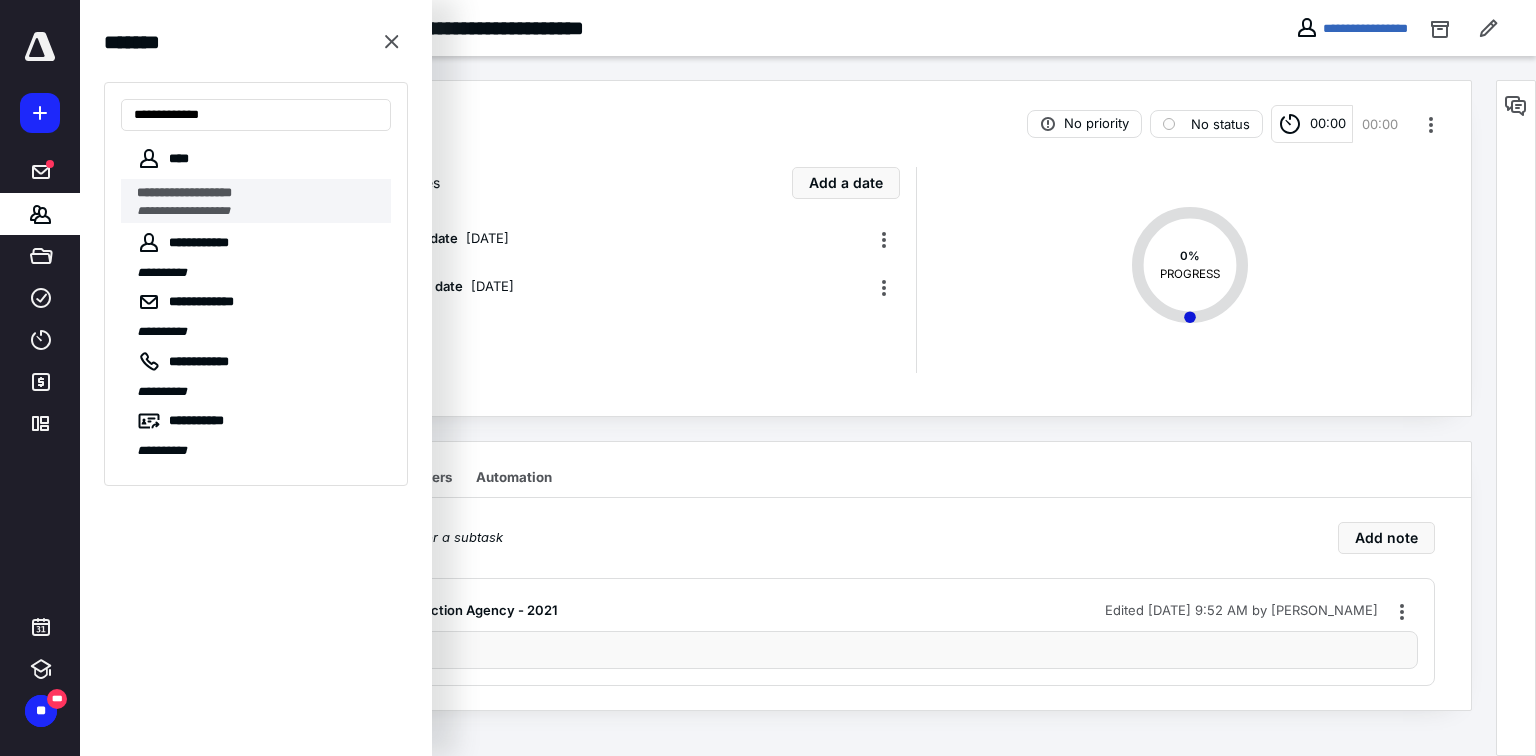 type on "**********" 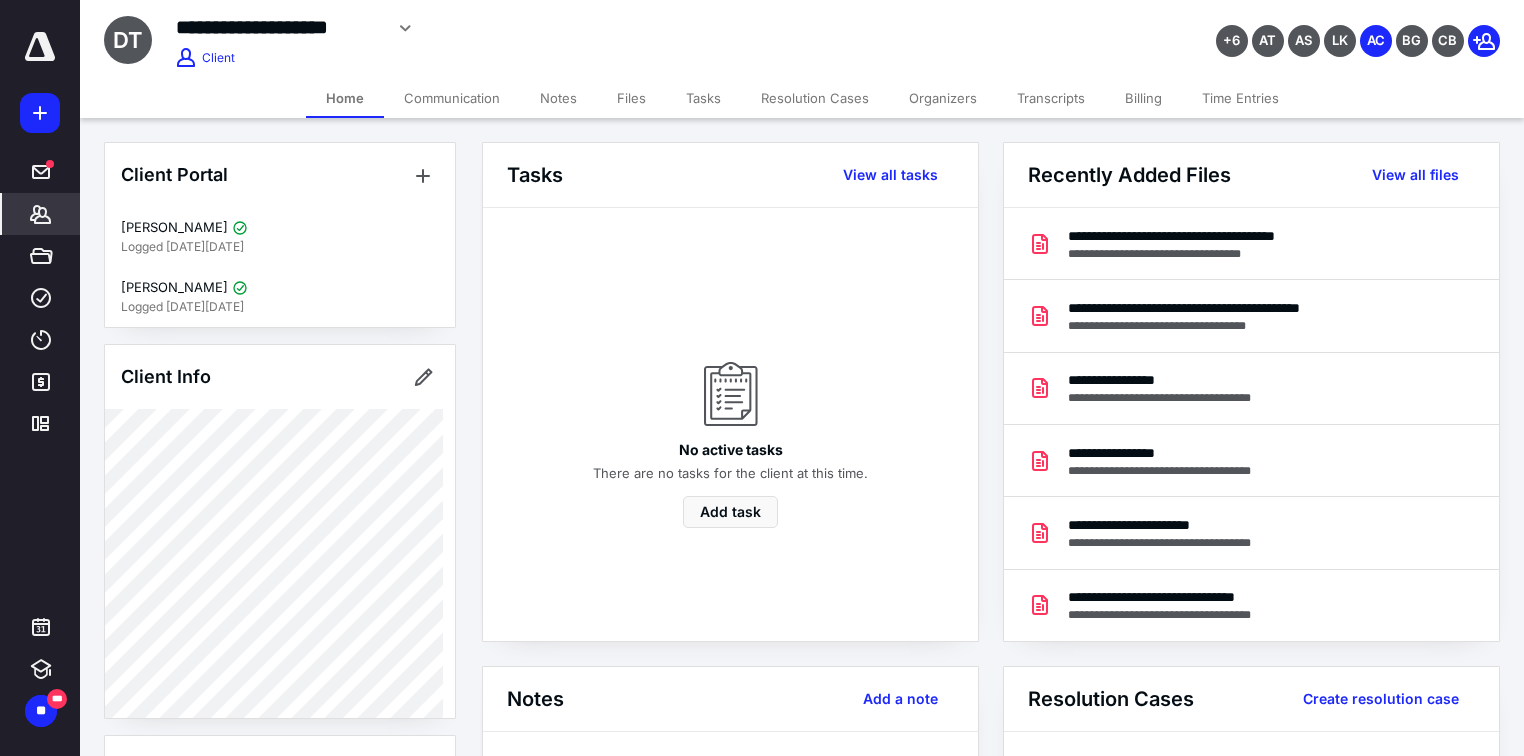 click on "Files" at bounding box center (631, 98) 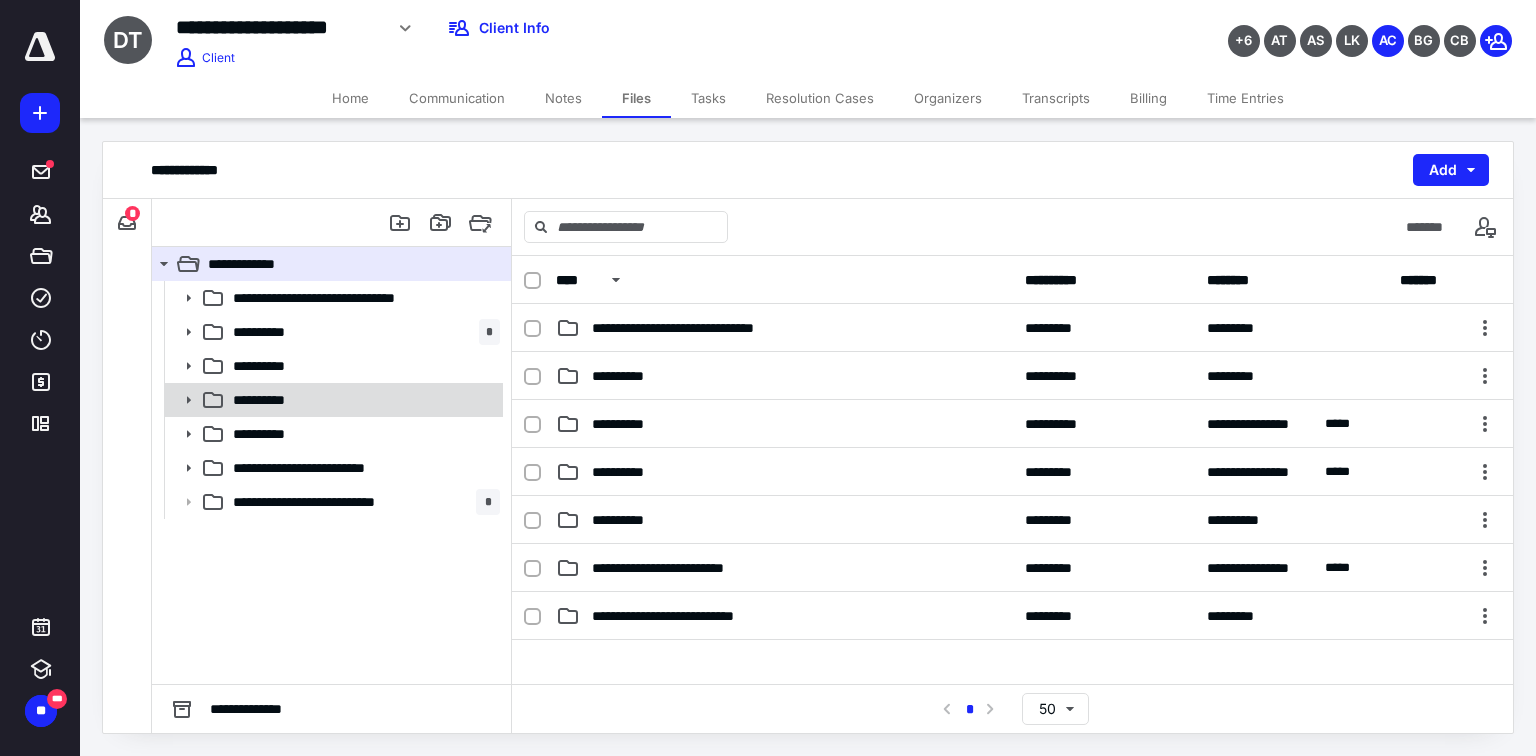 click on "**********" at bounding box center (362, 400) 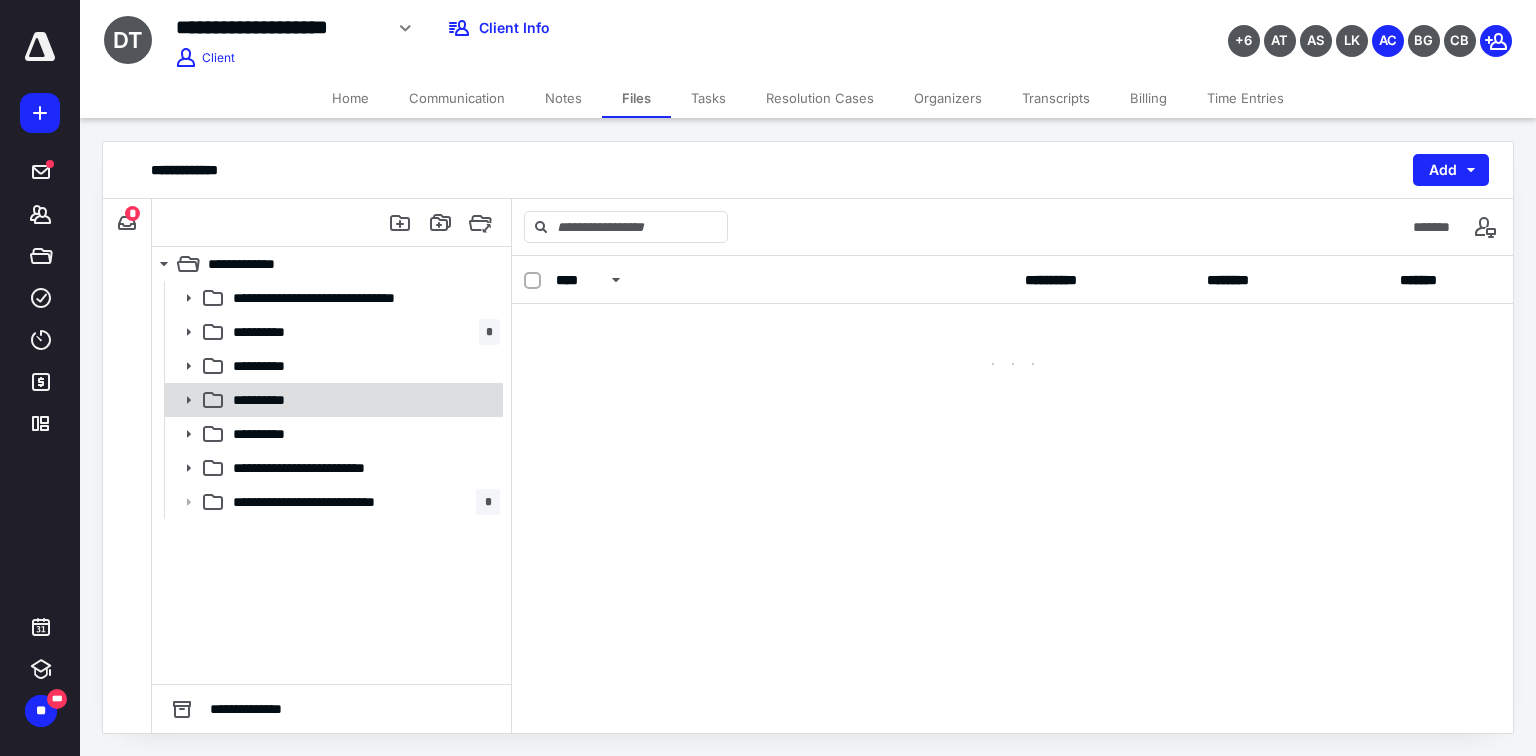 click on "**********" at bounding box center (362, 400) 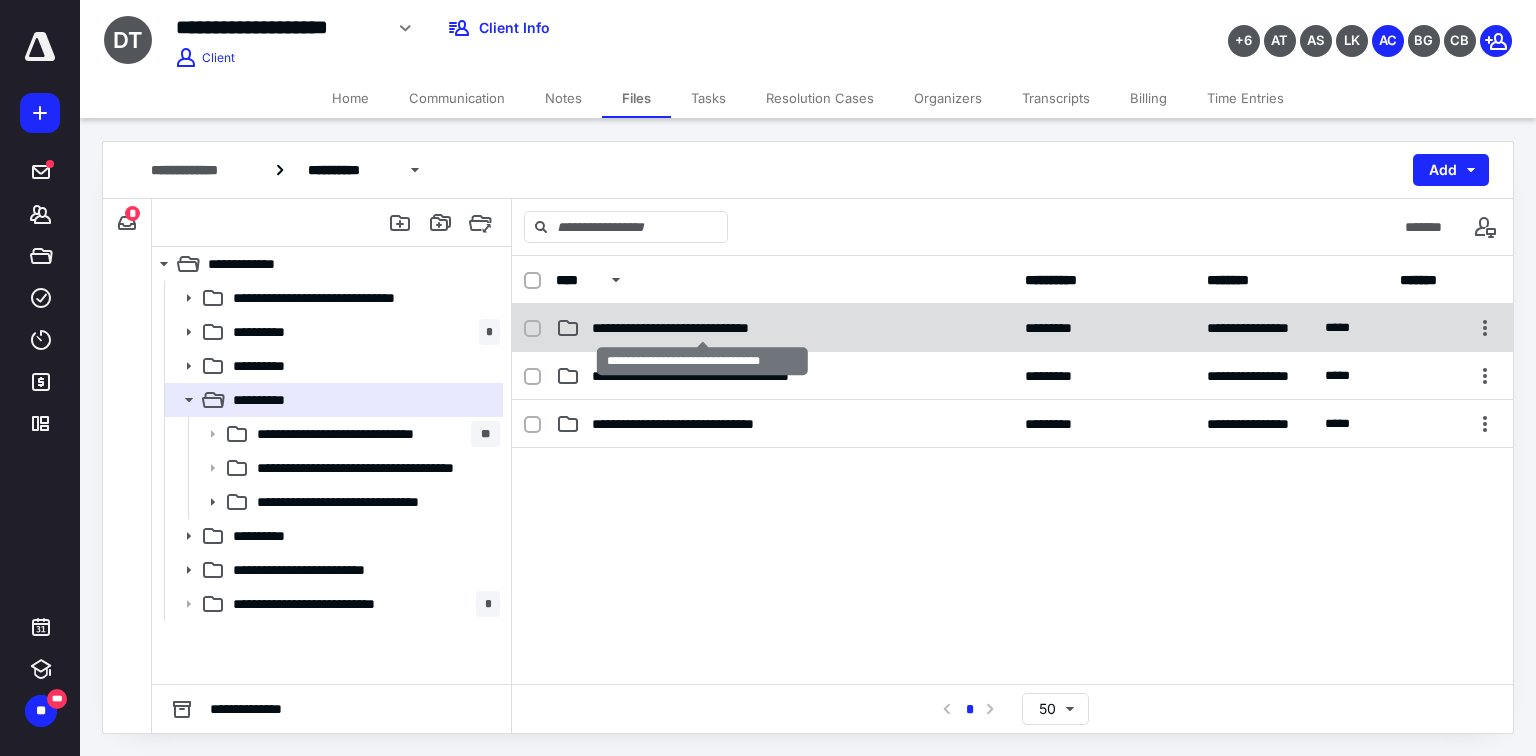 click on "**********" at bounding box center (702, 328) 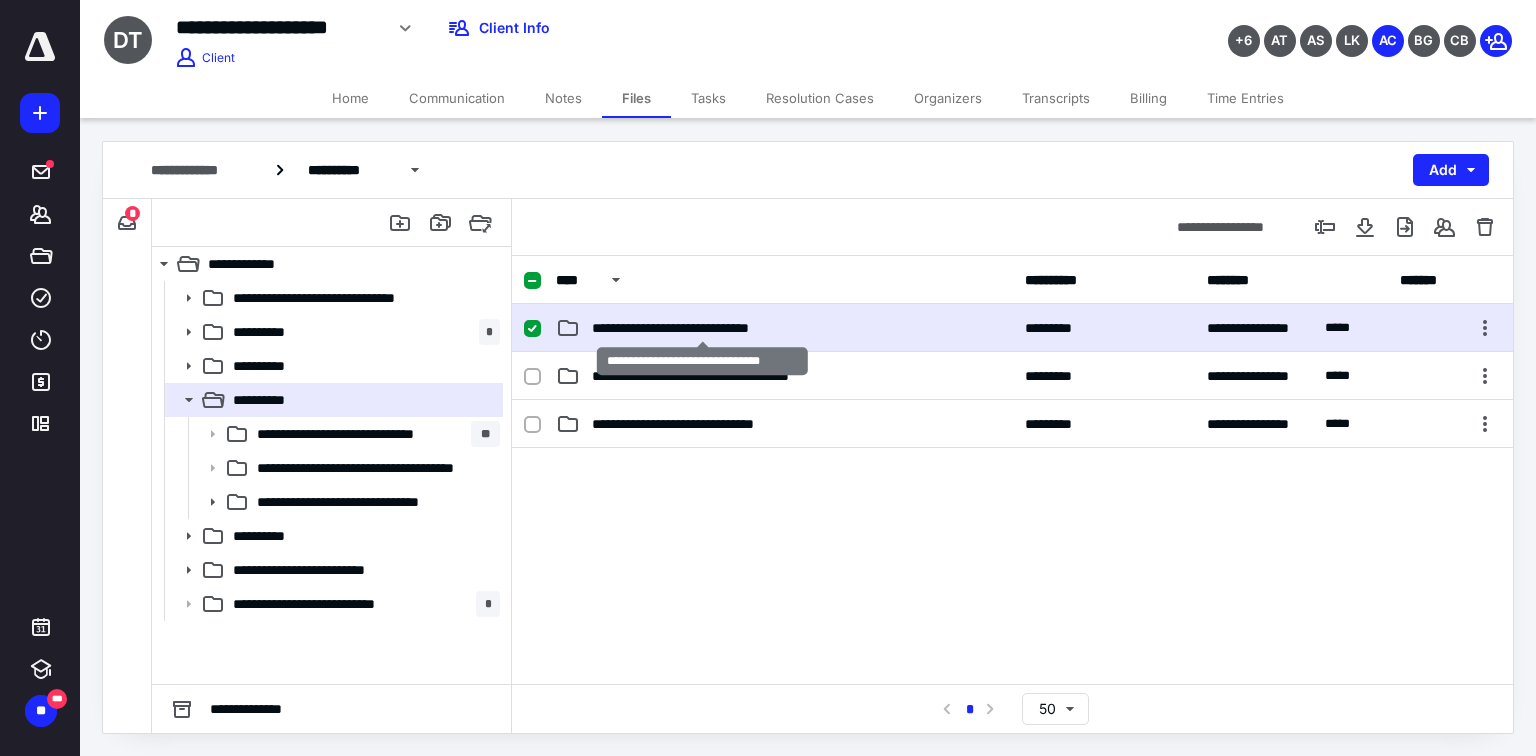 click on "**********" at bounding box center [702, 328] 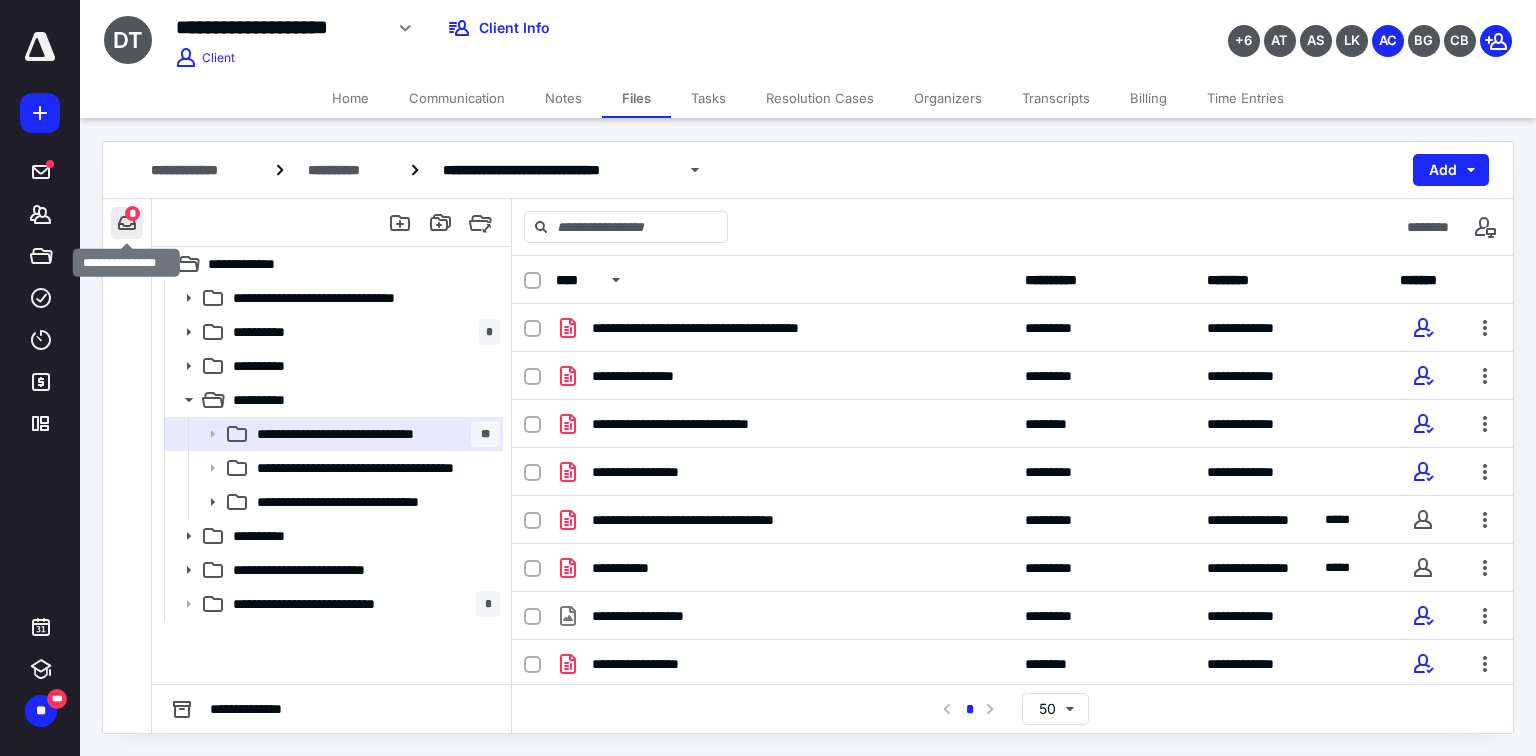 click at bounding box center (127, 223) 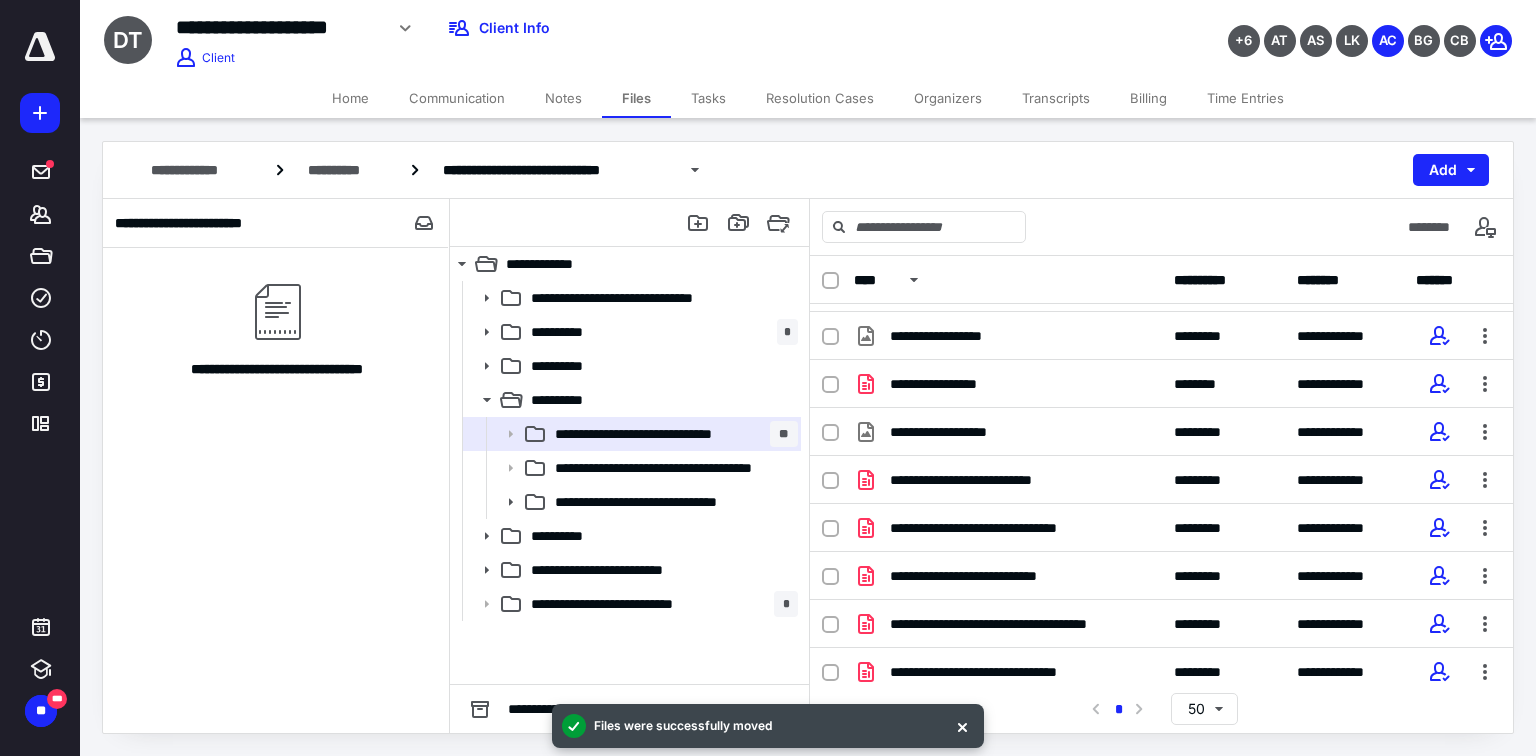 scroll, scrollTop: 336, scrollLeft: 0, axis: vertical 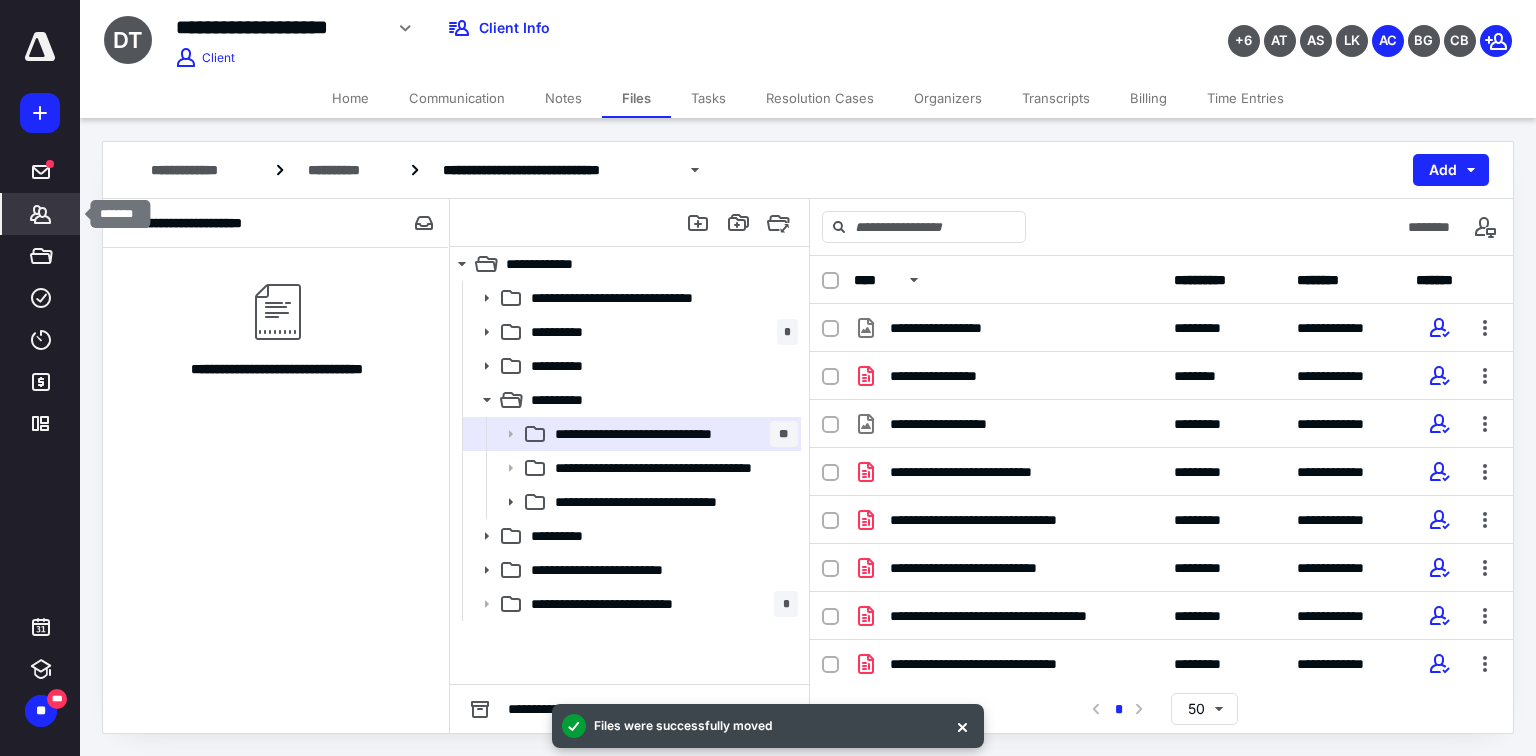 click 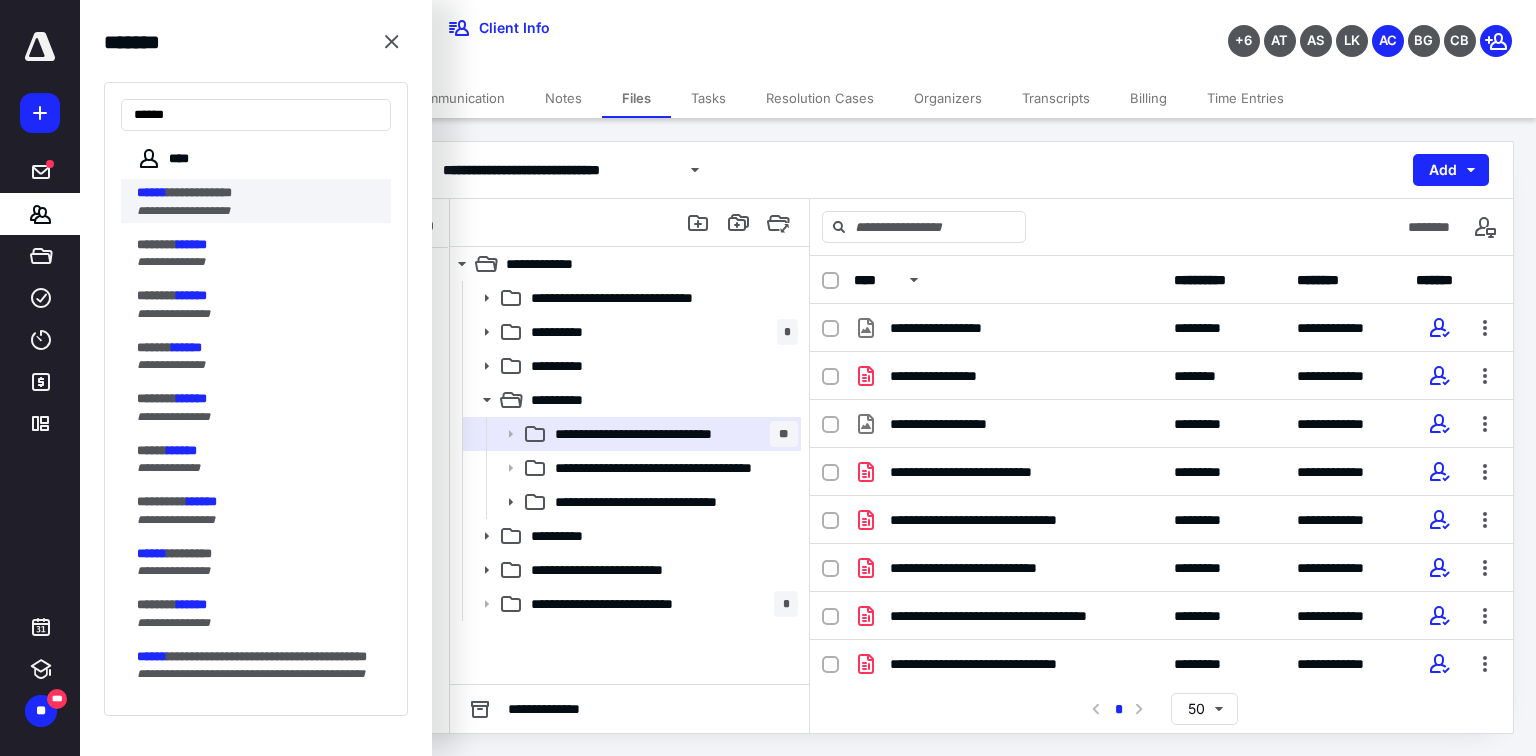 type on "******" 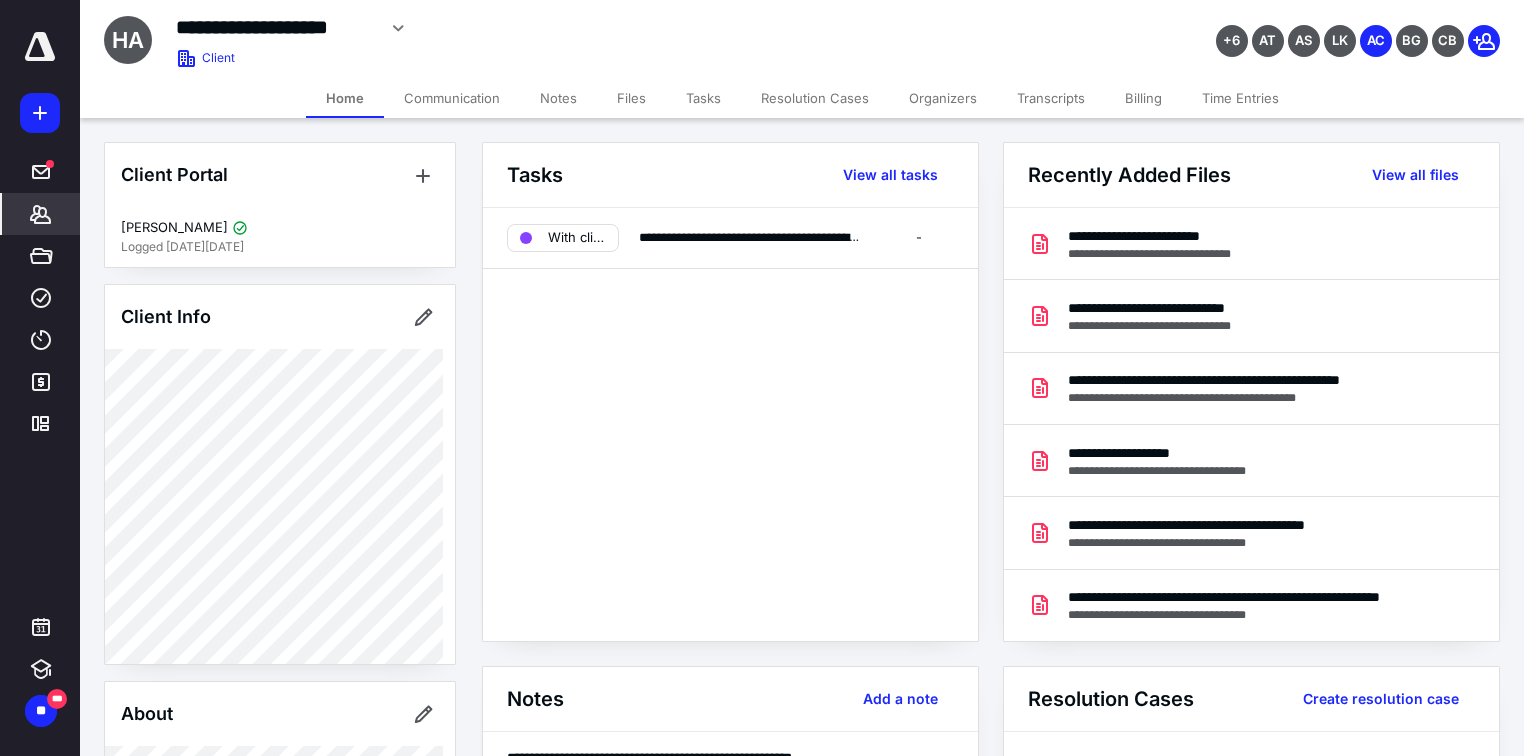 click on "Files" at bounding box center (631, 98) 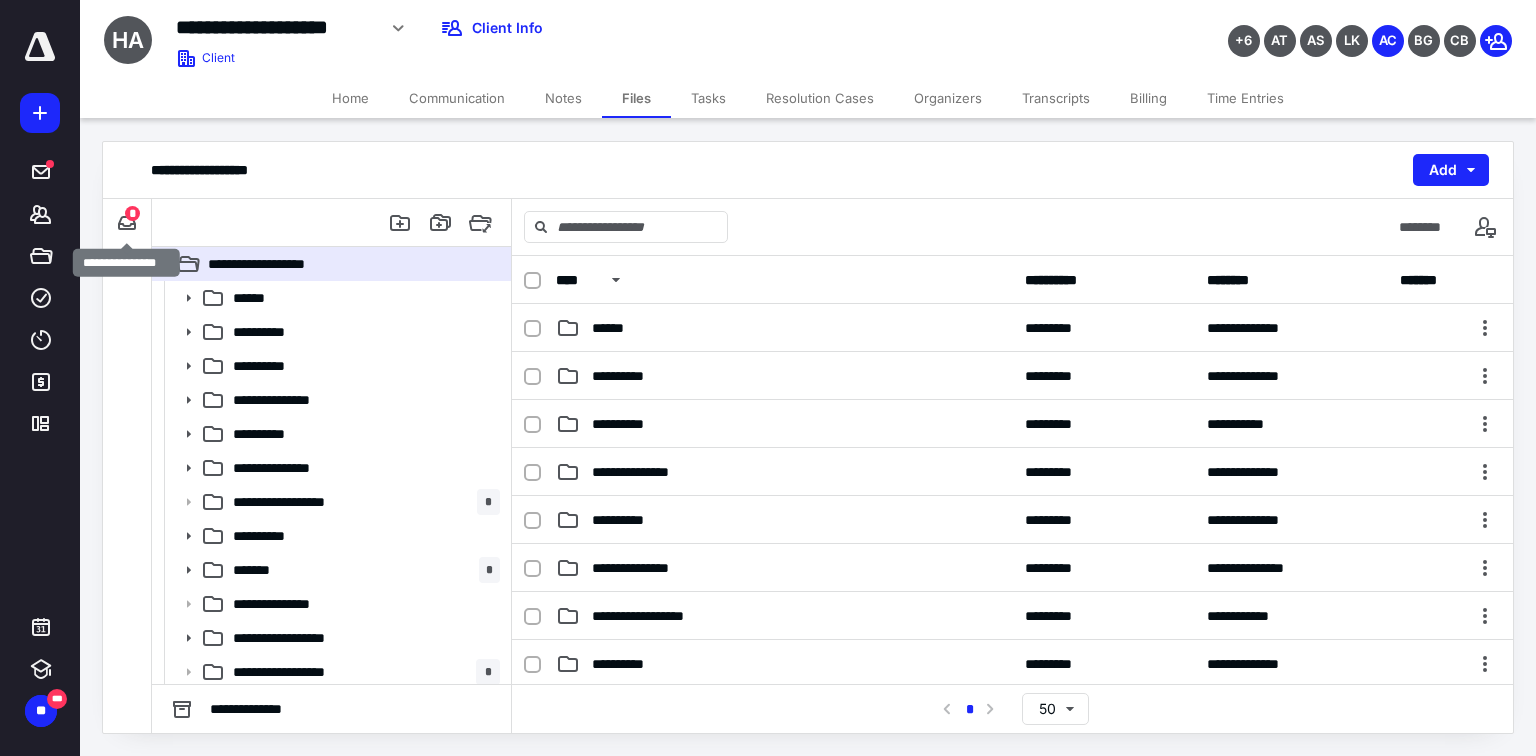 click on "*" at bounding box center [132, 213] 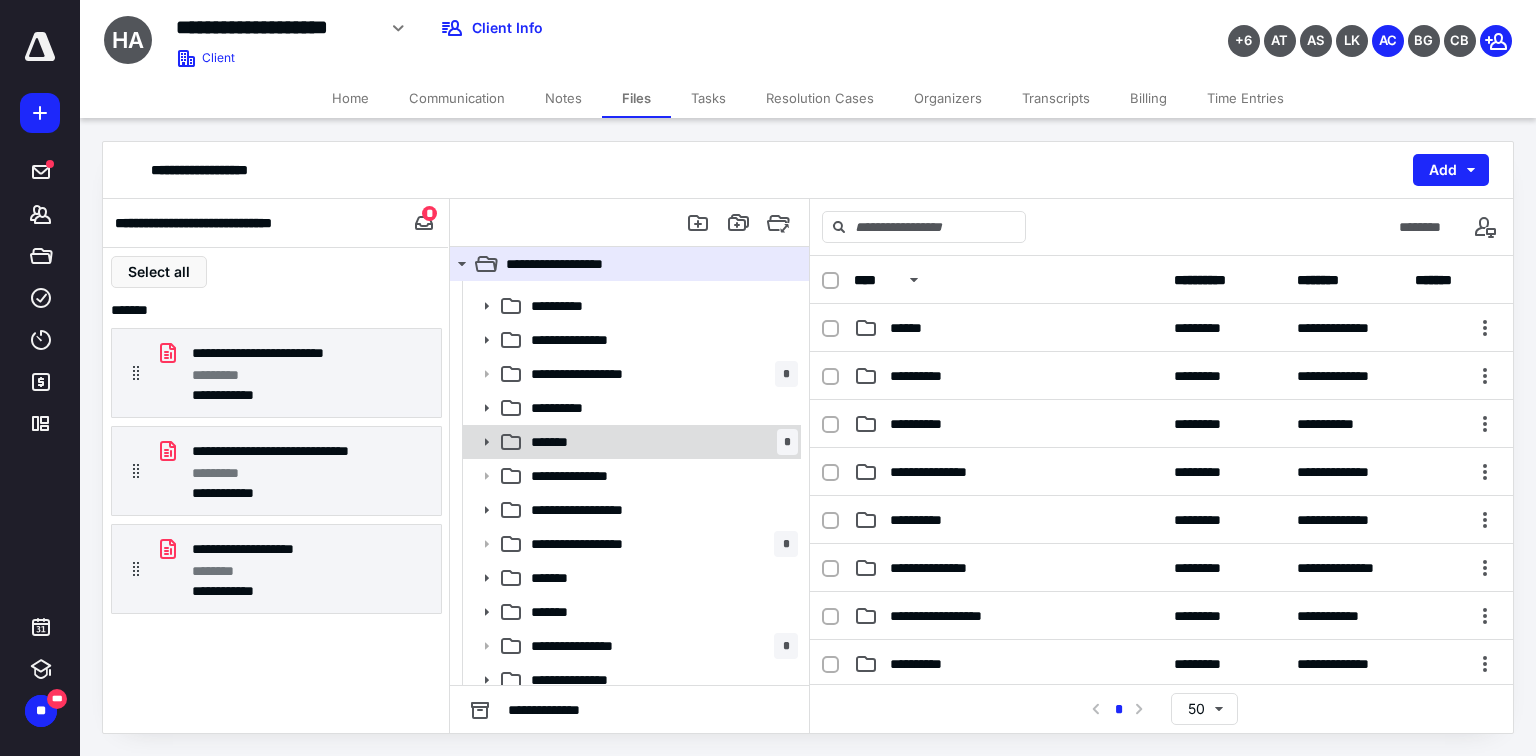 scroll, scrollTop: 140, scrollLeft: 0, axis: vertical 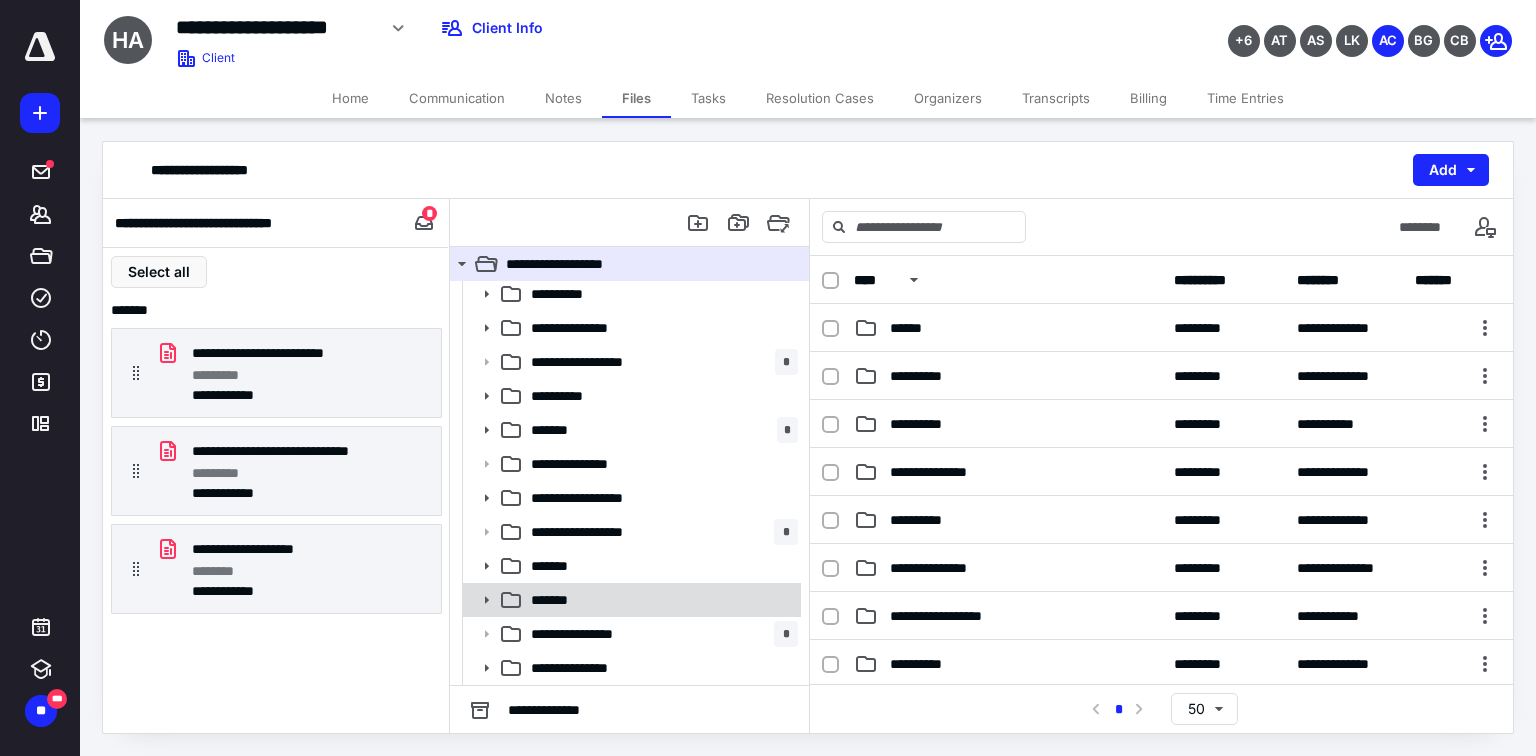 click on "*******" at bounding box center [630, 600] 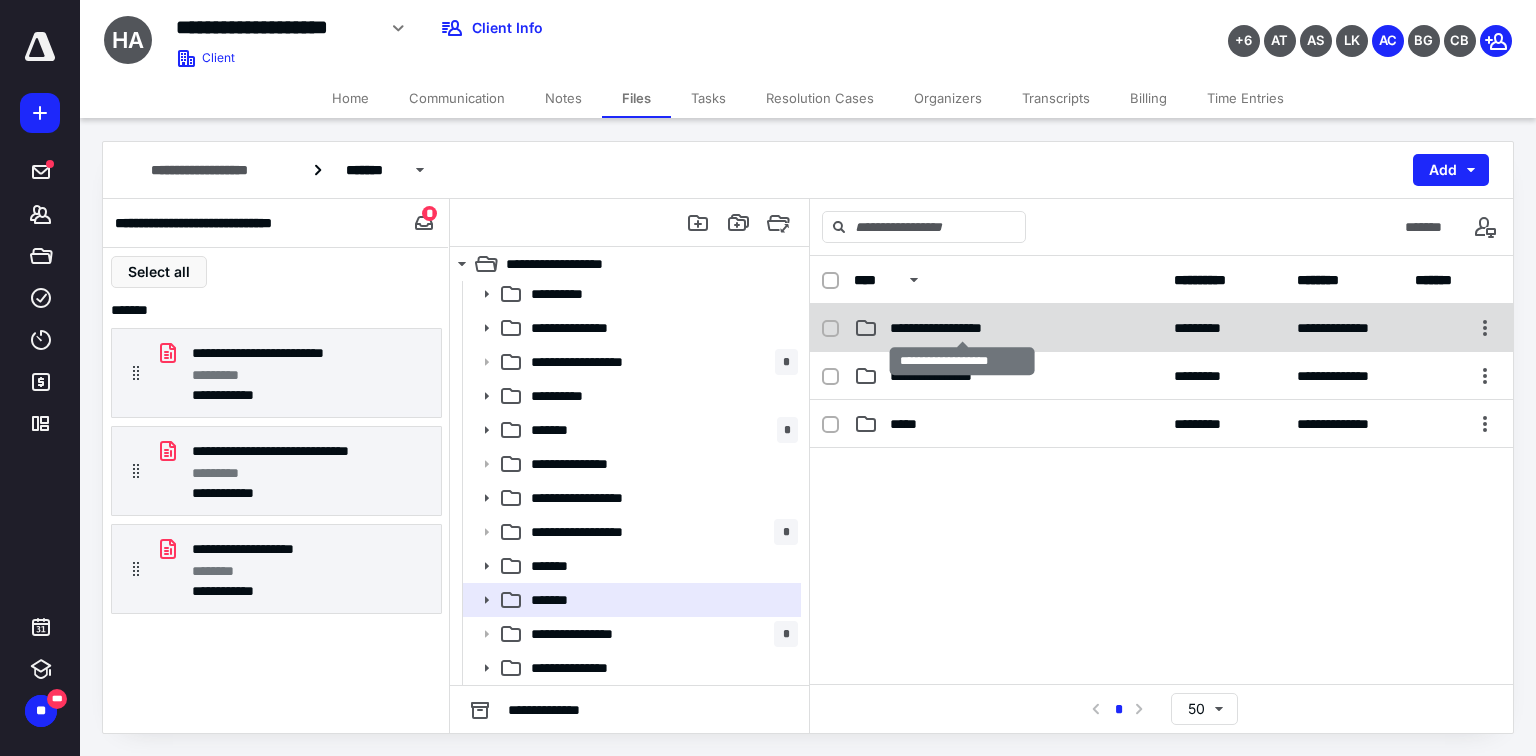 click on "**********" at bounding box center [962, 328] 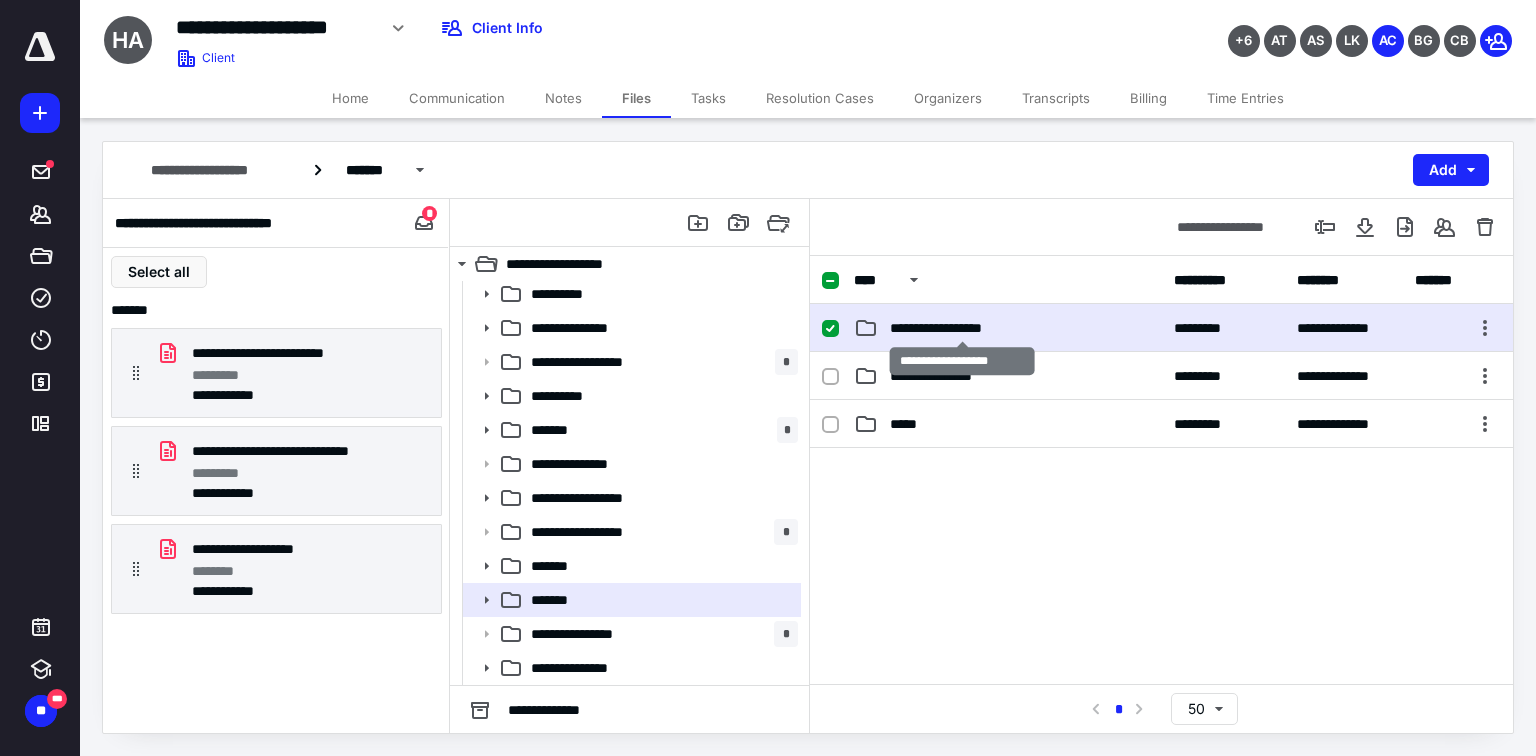 click on "**********" at bounding box center (962, 328) 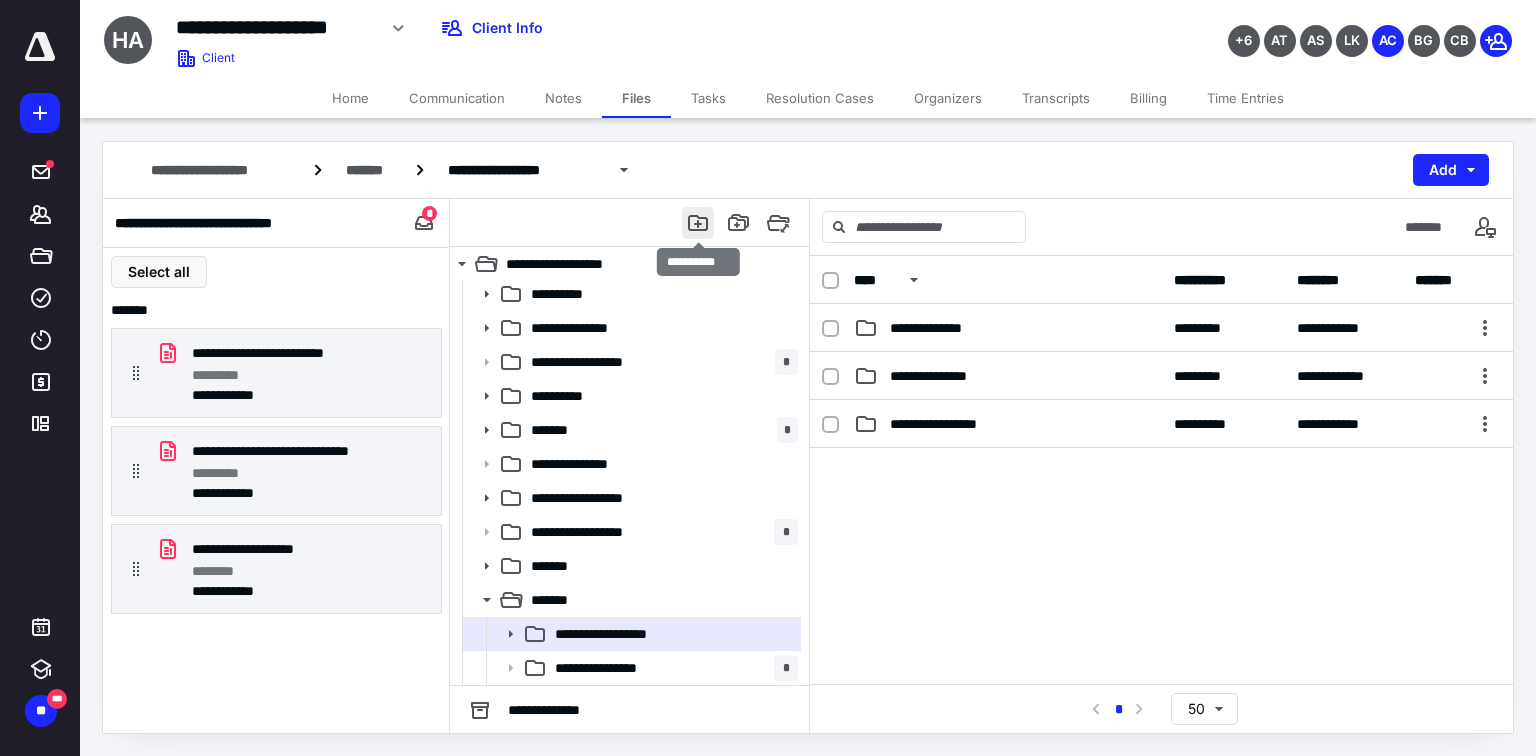 click at bounding box center [698, 223] 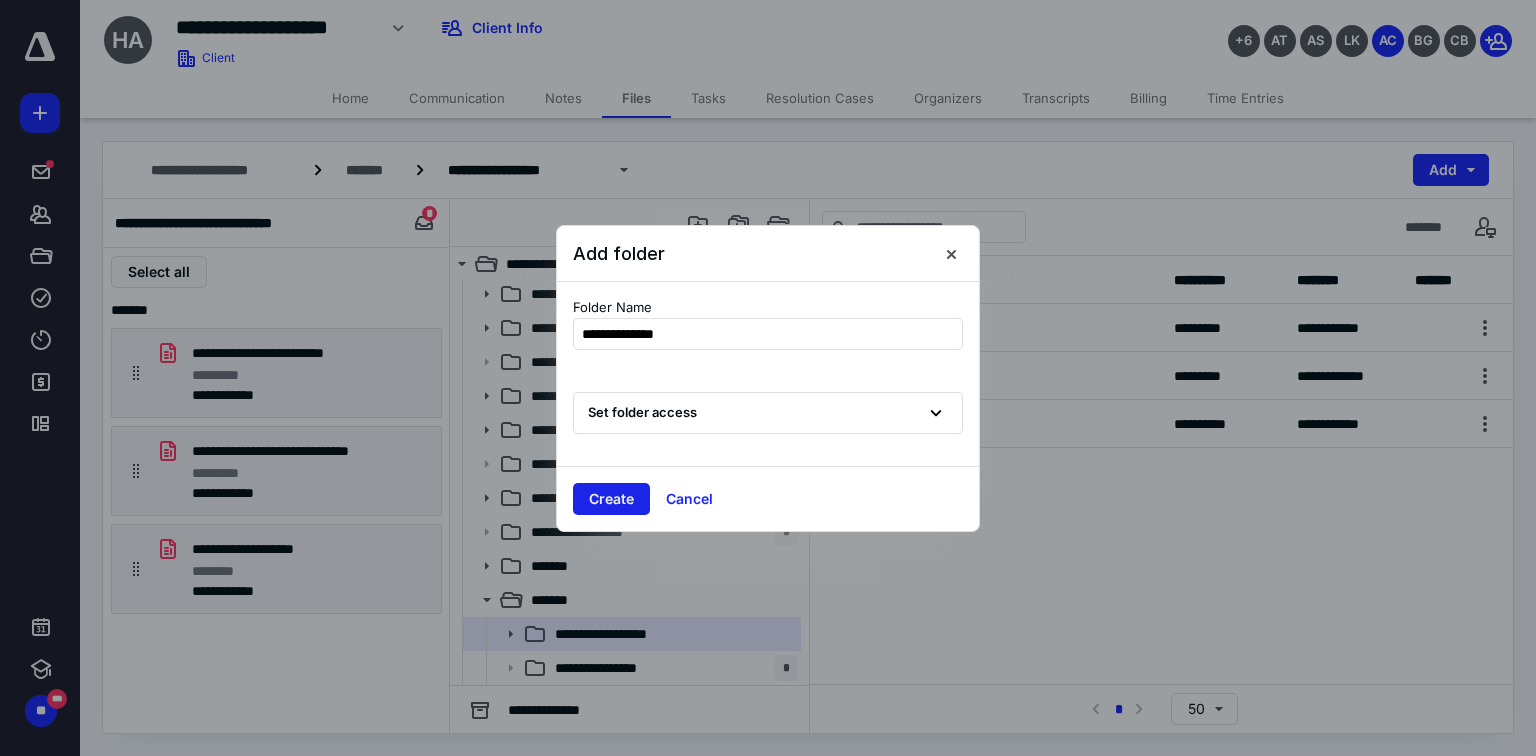 type on "**********" 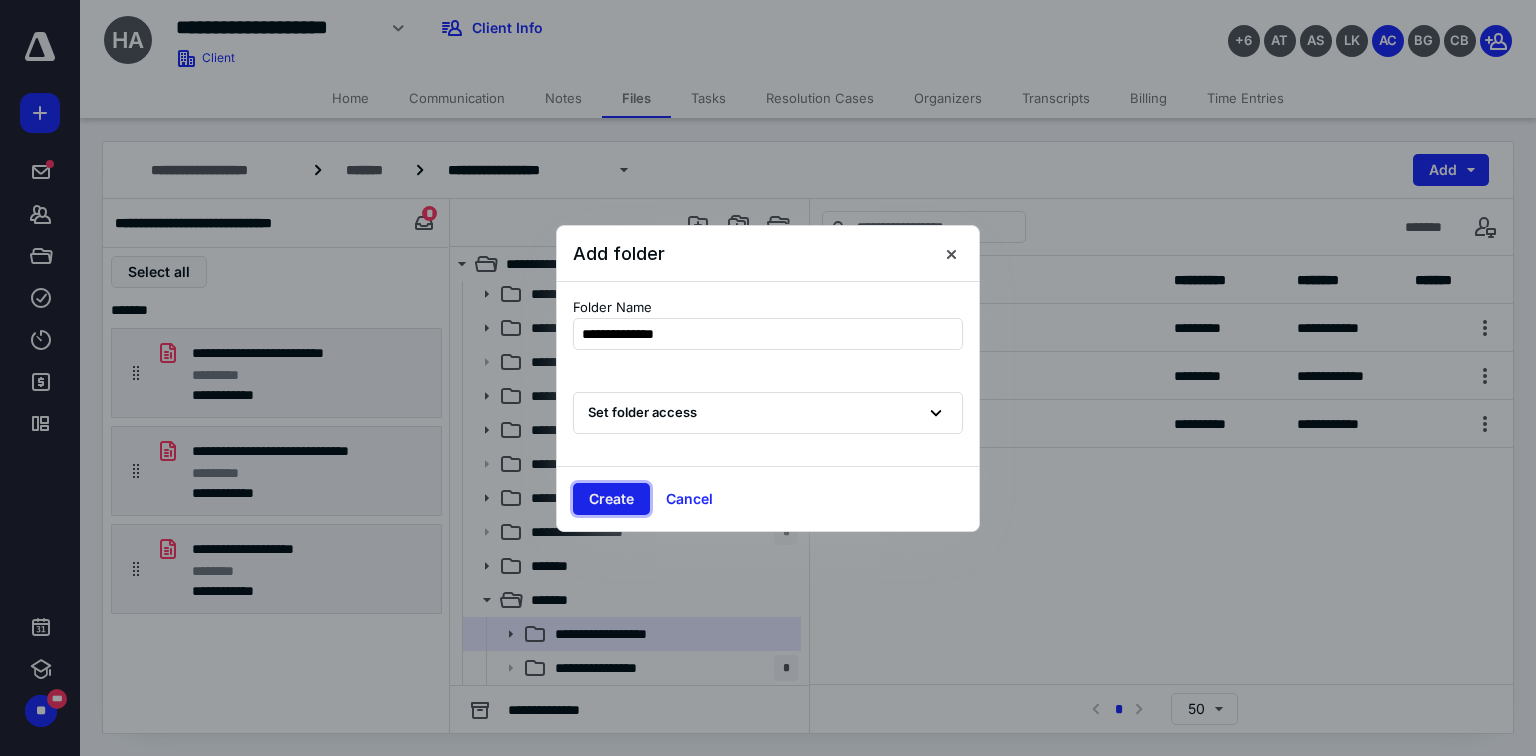 click on "Create" at bounding box center [611, 499] 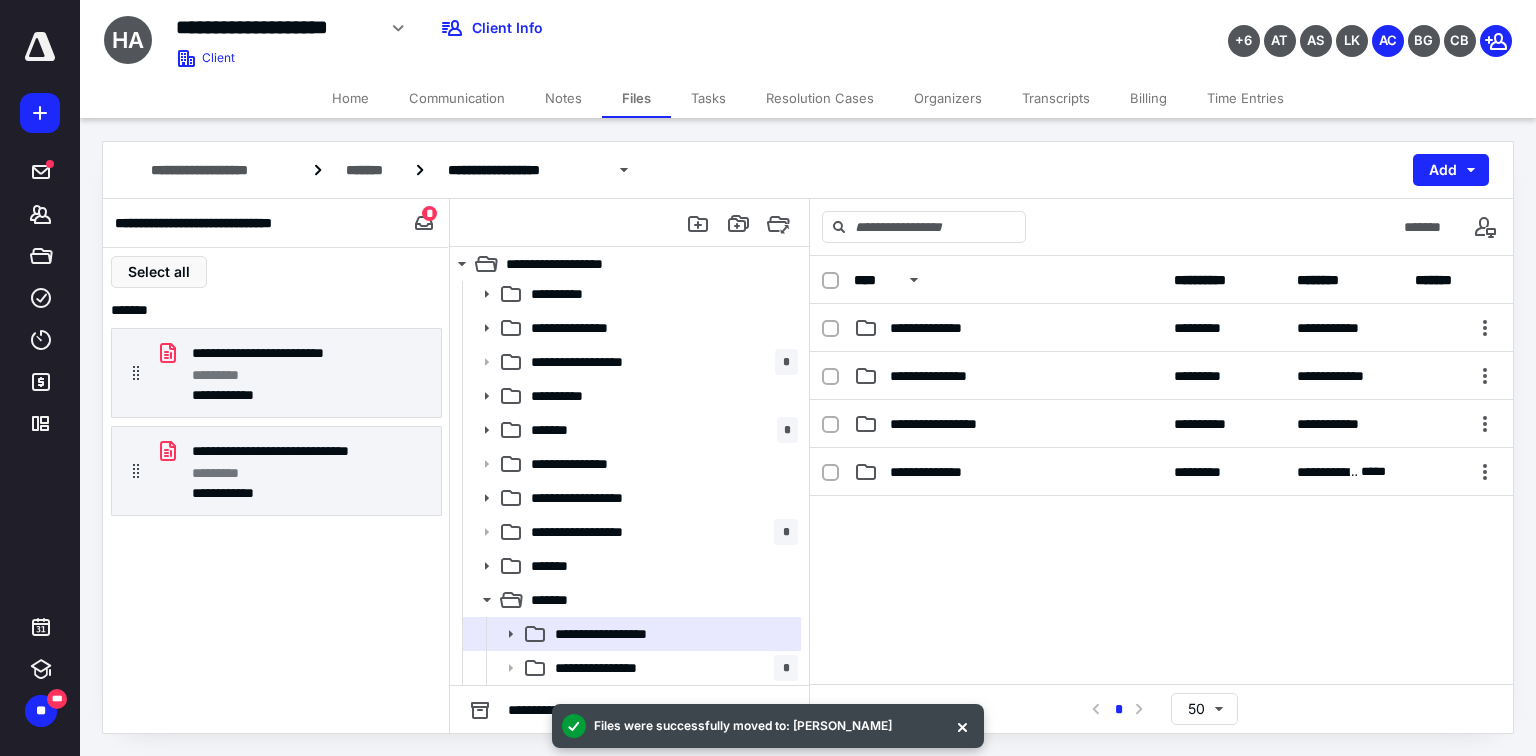click on "Home" at bounding box center [350, 98] 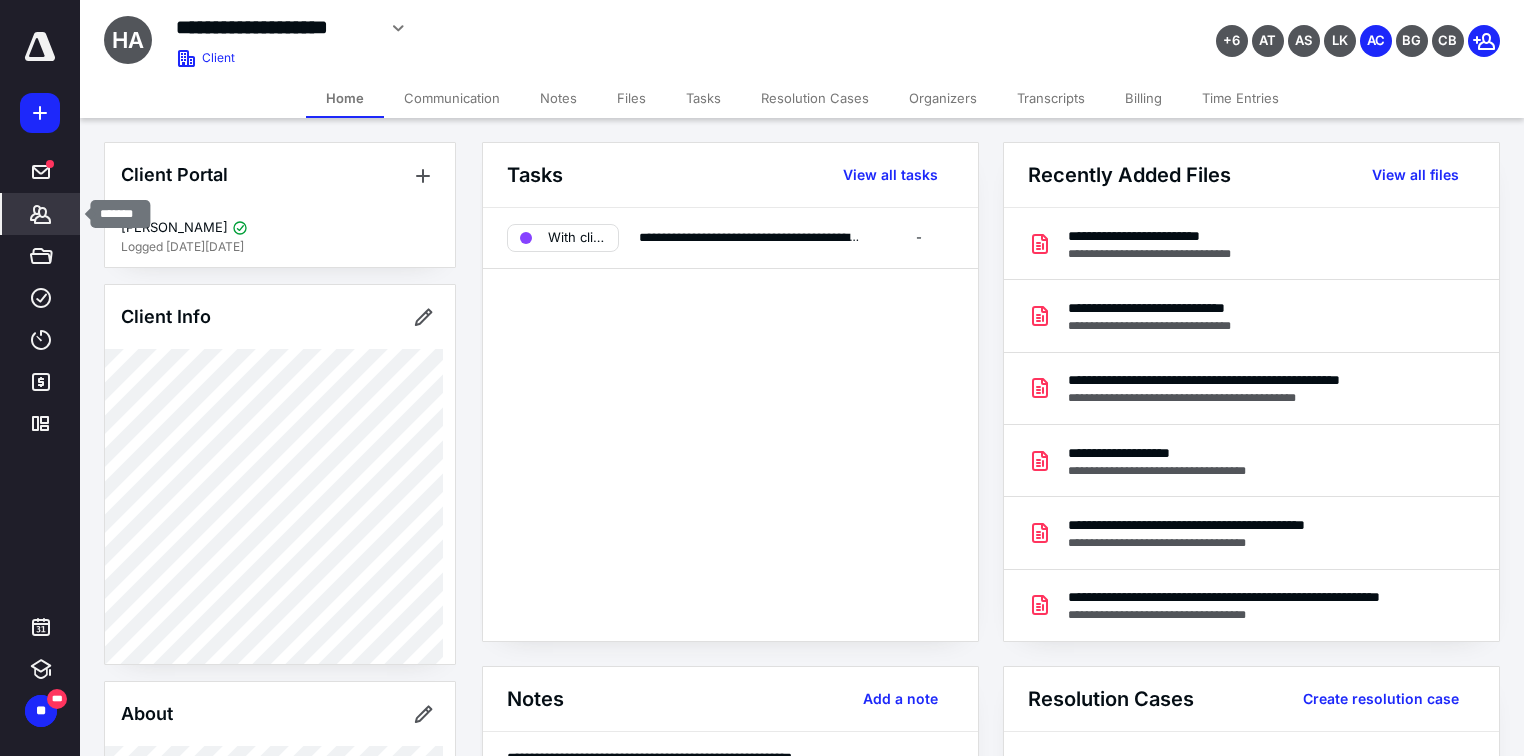 click on "*******" at bounding box center (41, 214) 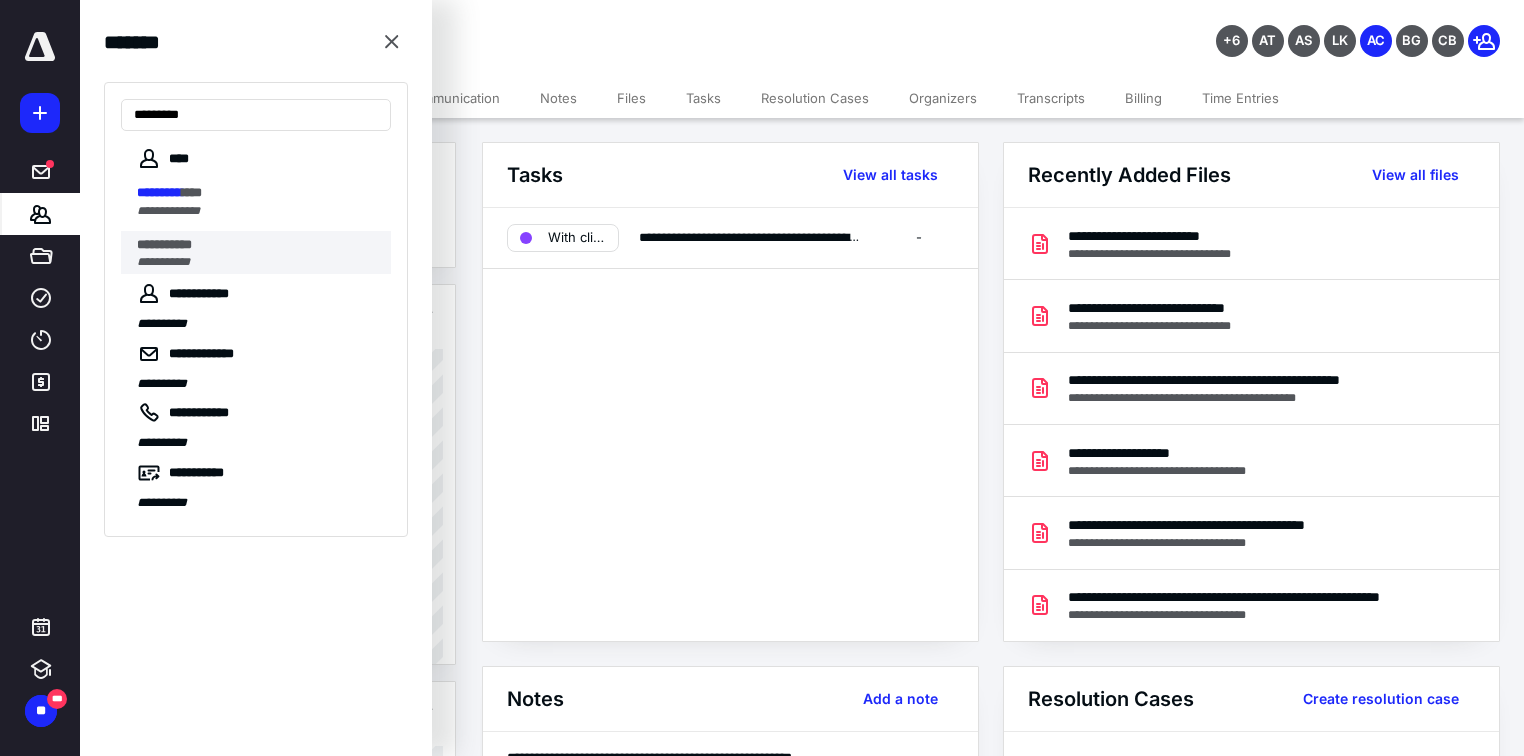type on "*********" 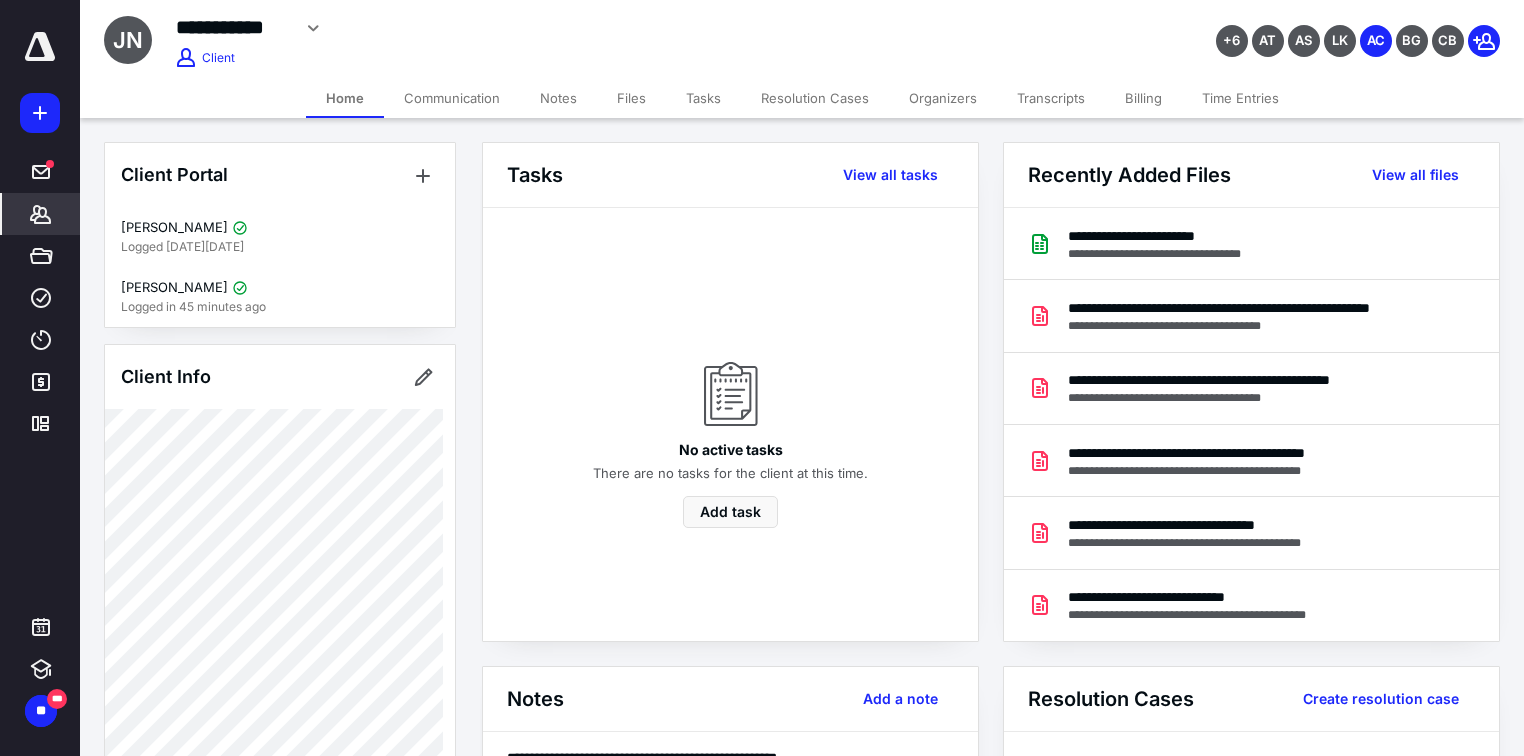 click on "Files" at bounding box center (631, 98) 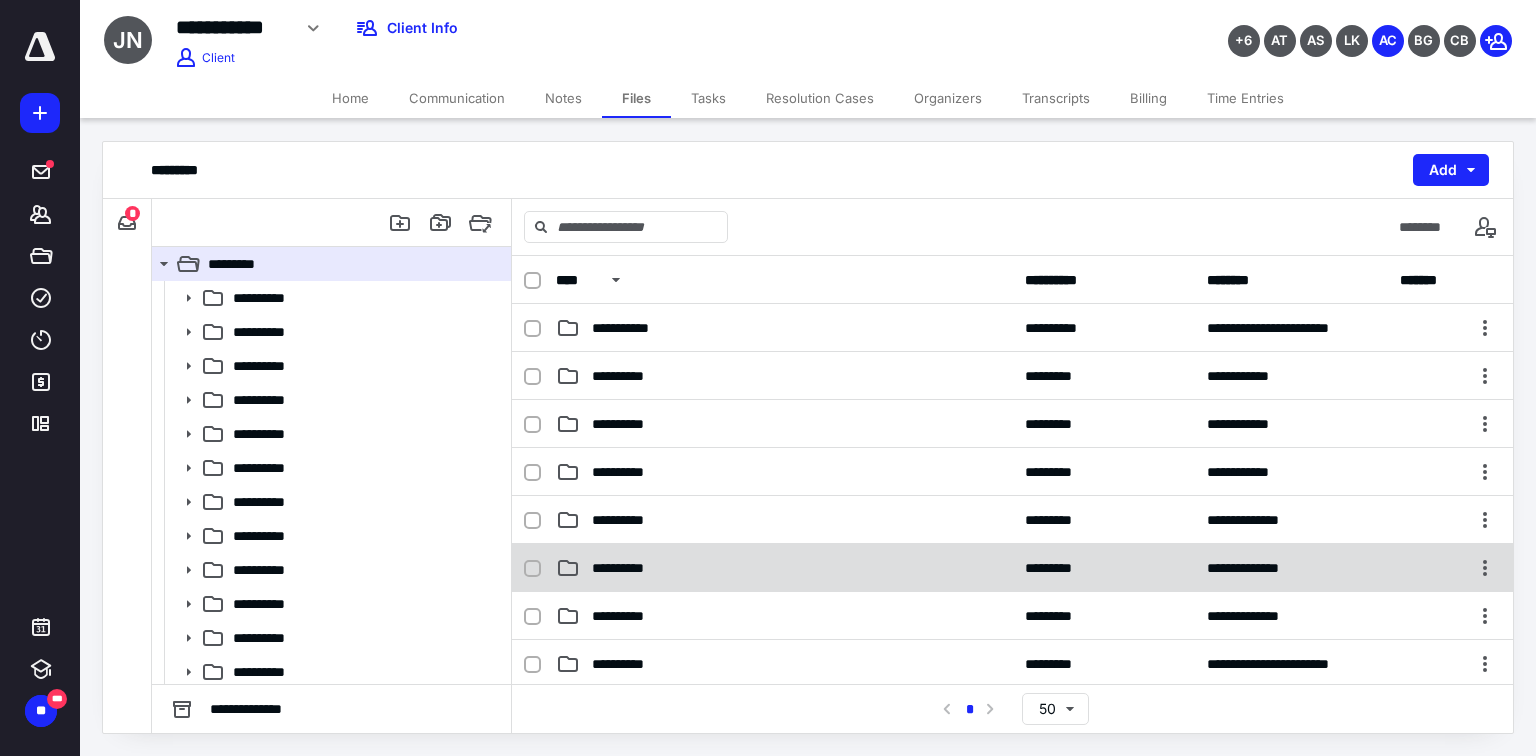 scroll, scrollTop: 80, scrollLeft: 0, axis: vertical 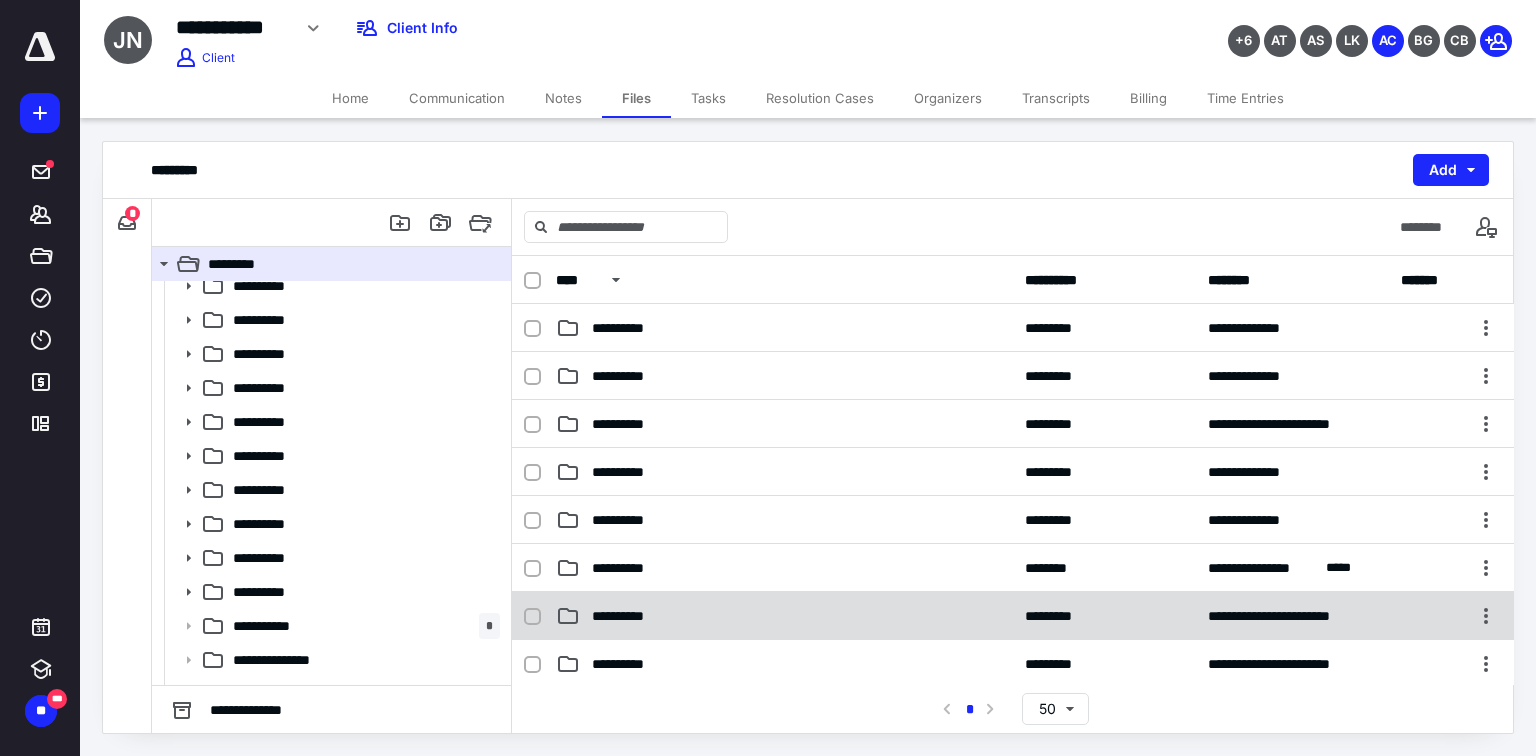 click on "**********" at bounding box center (784, 616) 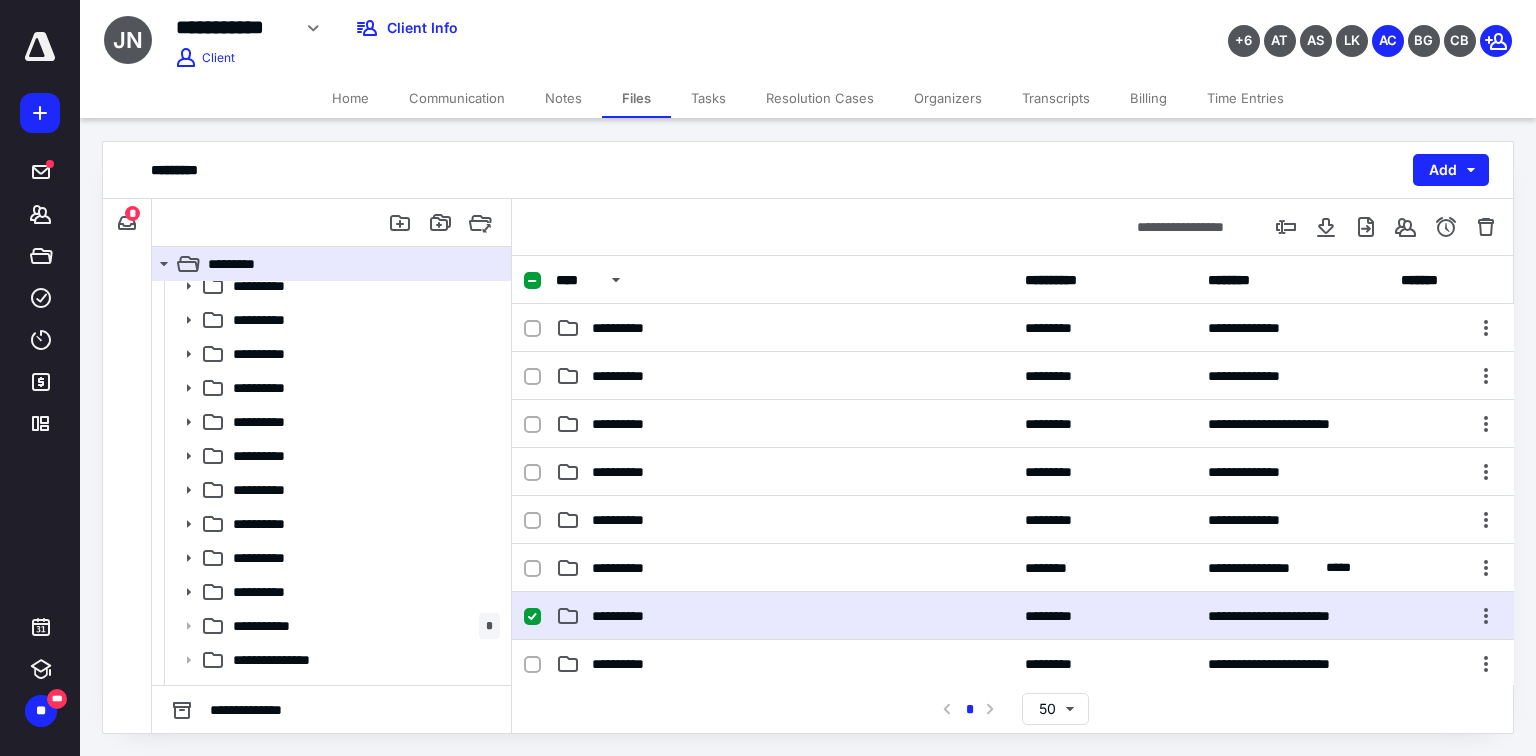 click on "**********" at bounding box center (784, 616) 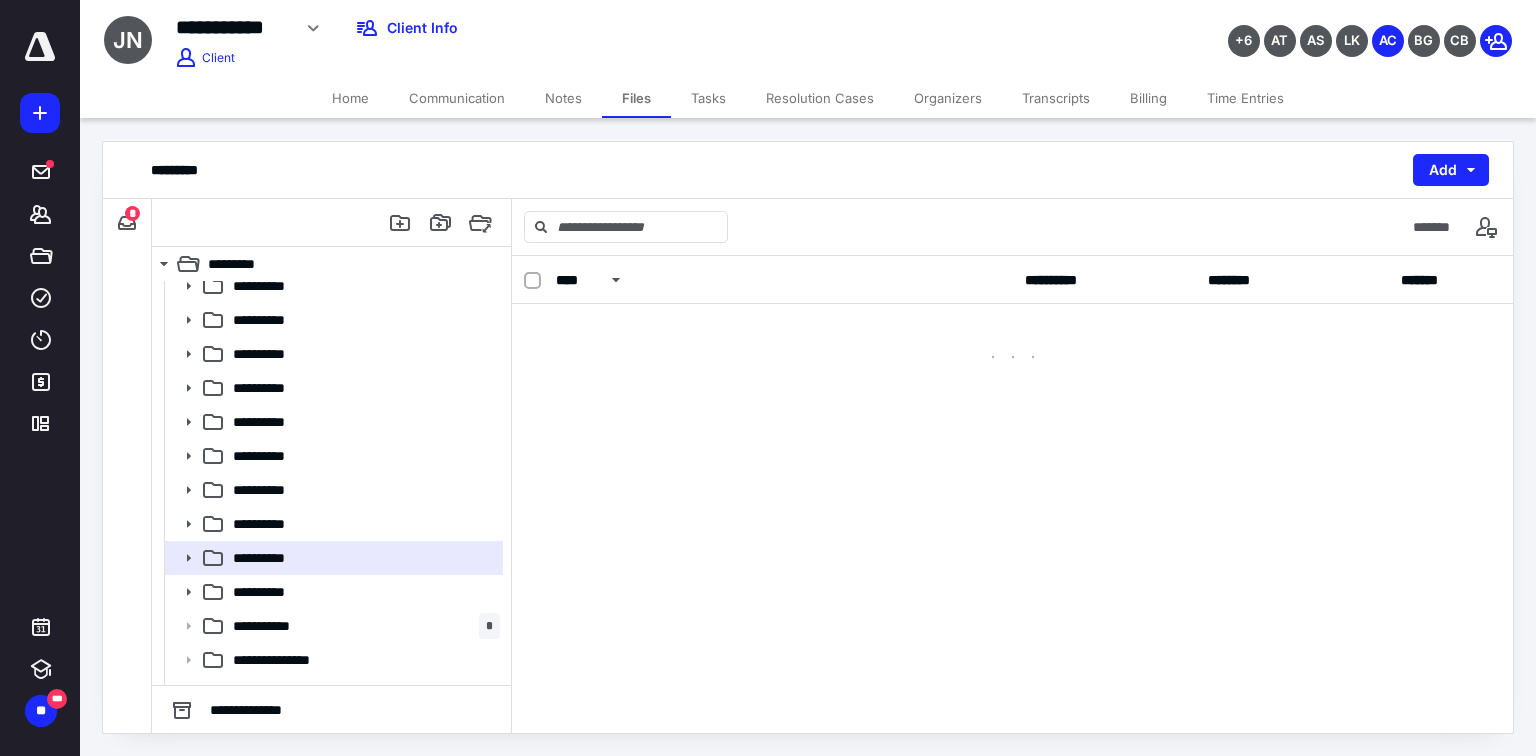 scroll, scrollTop: 0, scrollLeft: 0, axis: both 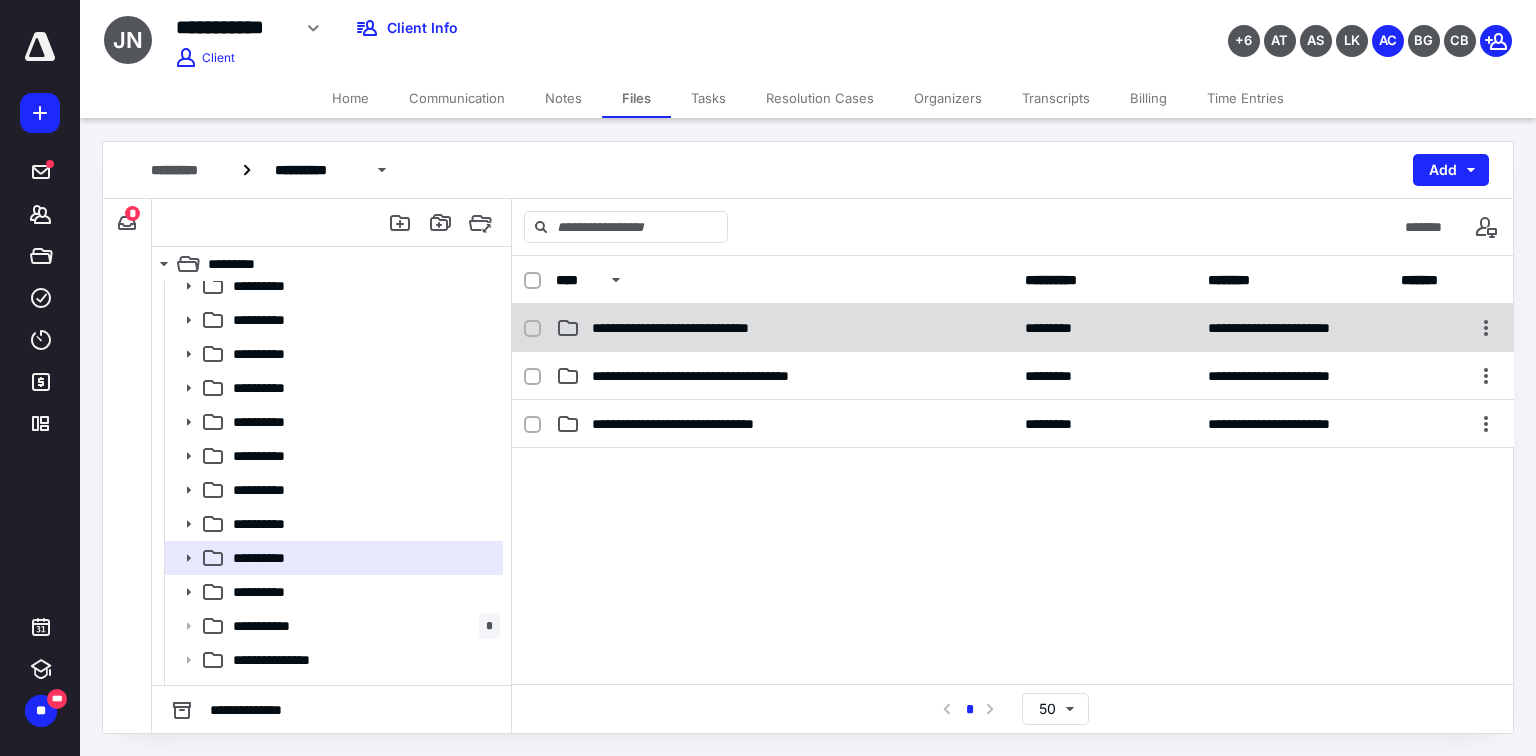 click on "**********" at bounding box center (702, 328) 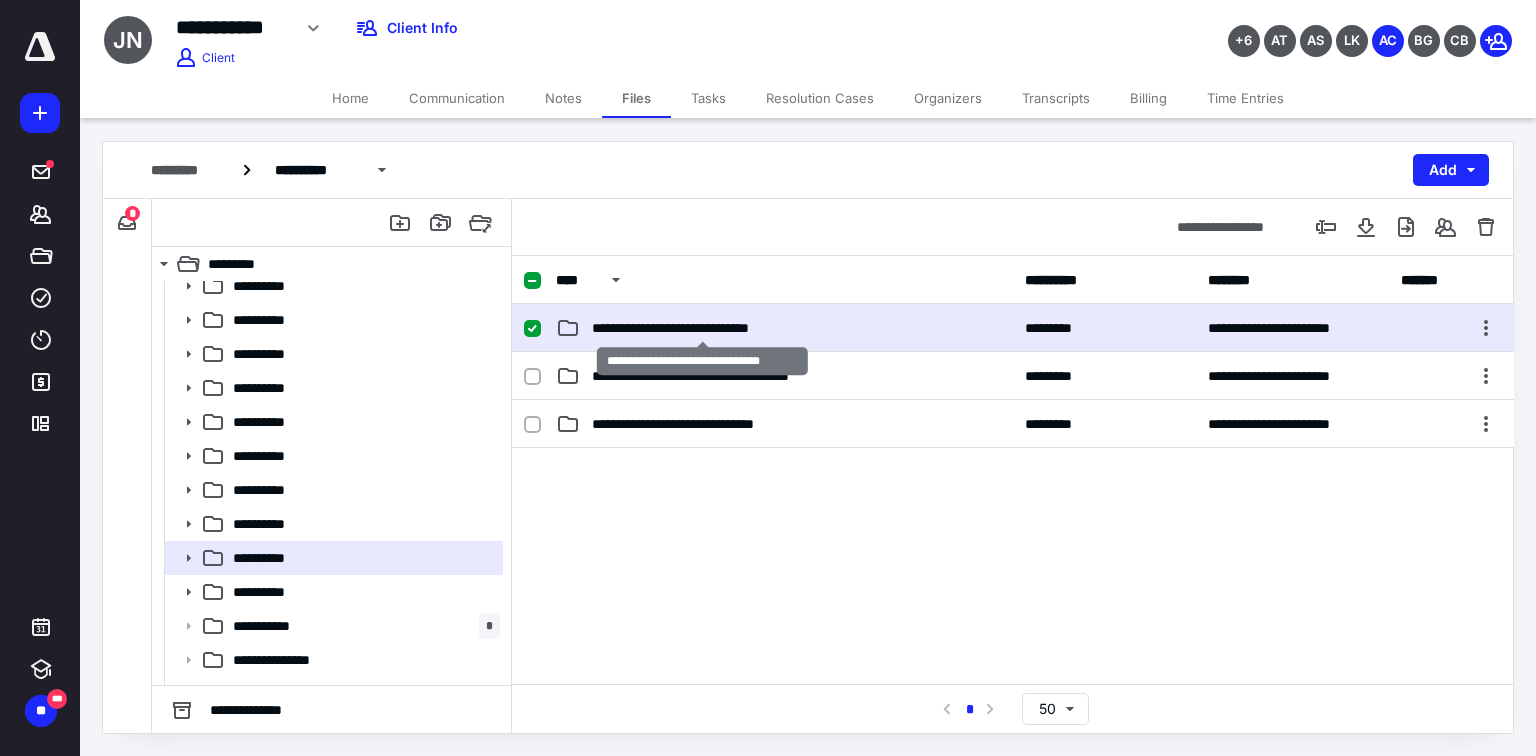 click on "**********" at bounding box center [702, 328] 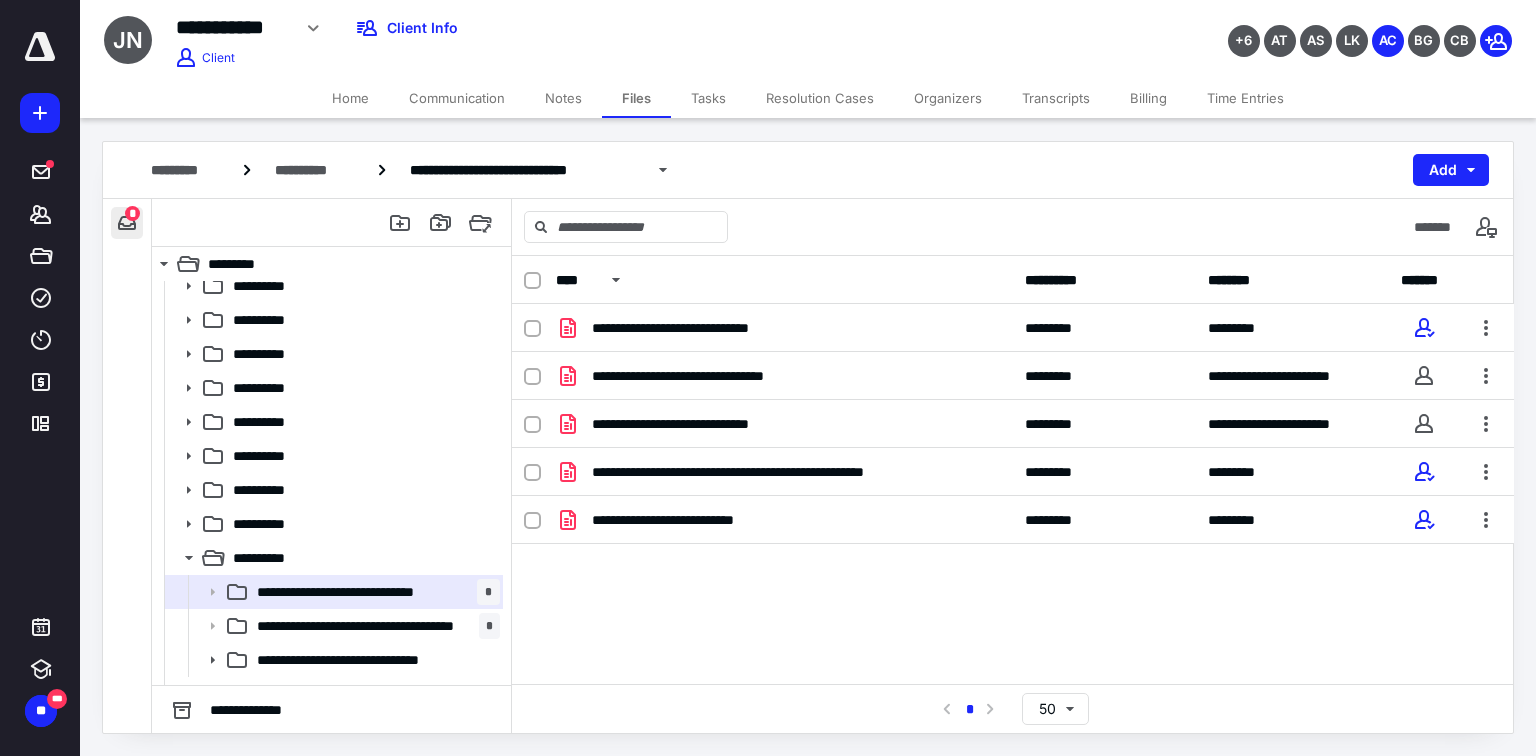click at bounding box center (127, 223) 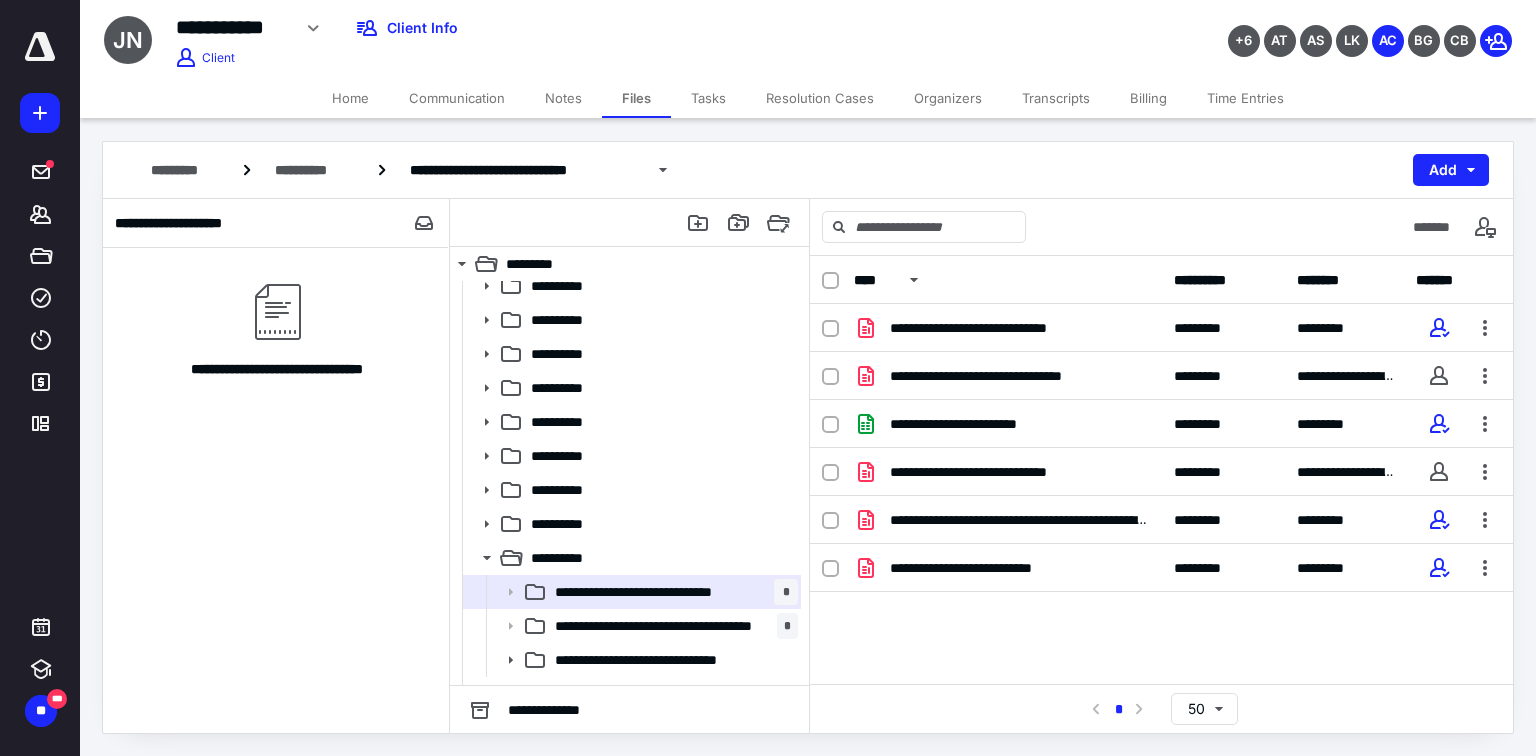 click on "Home" at bounding box center (350, 98) 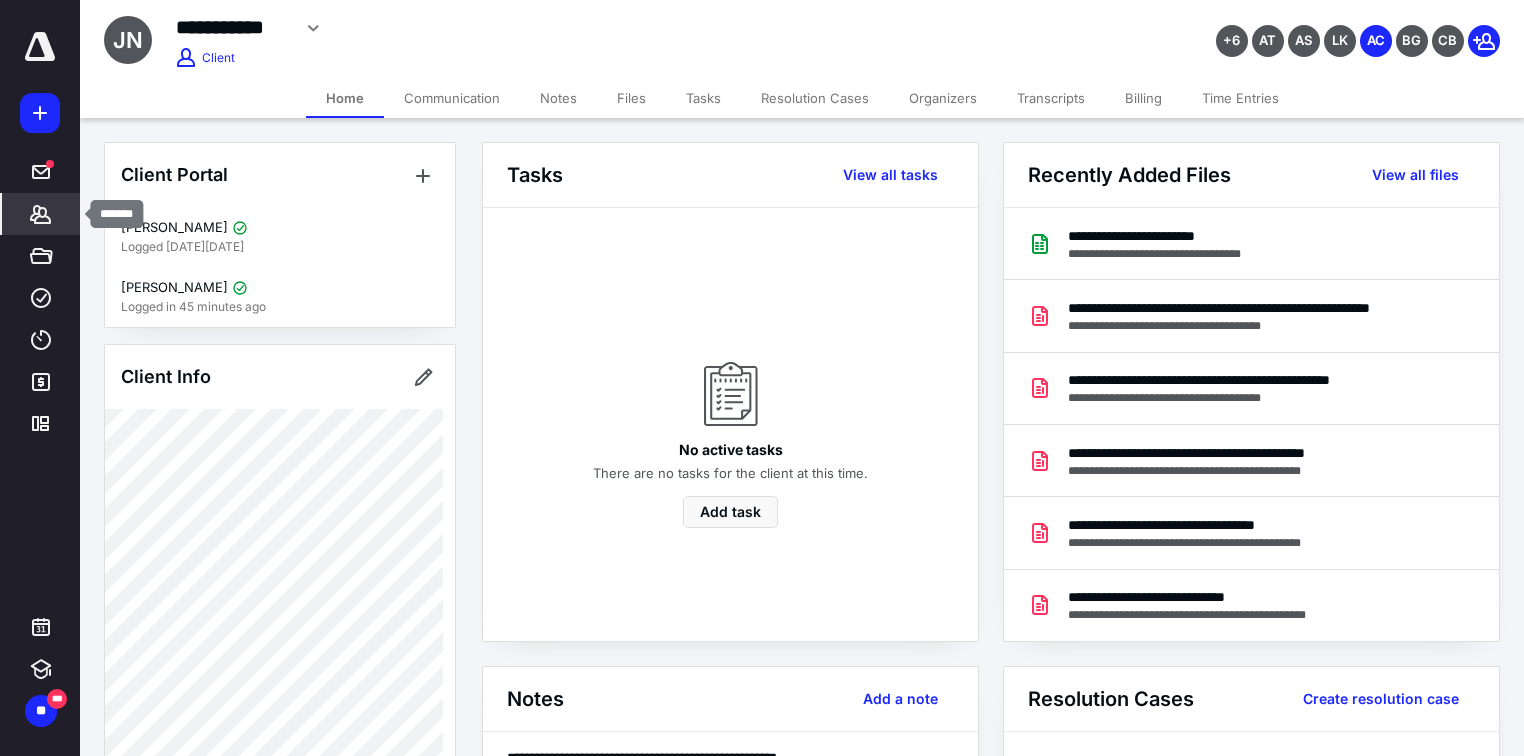 click 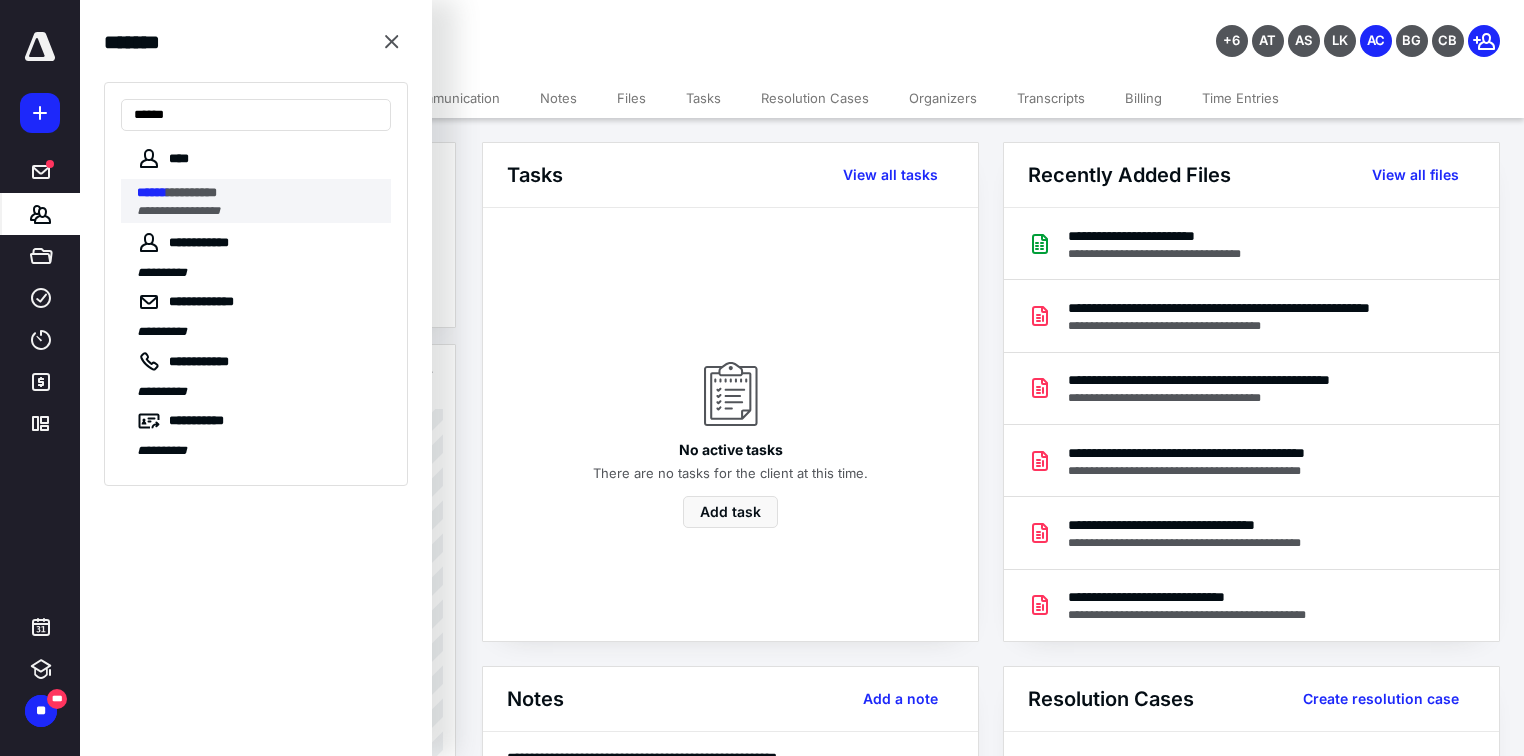 type on "******" 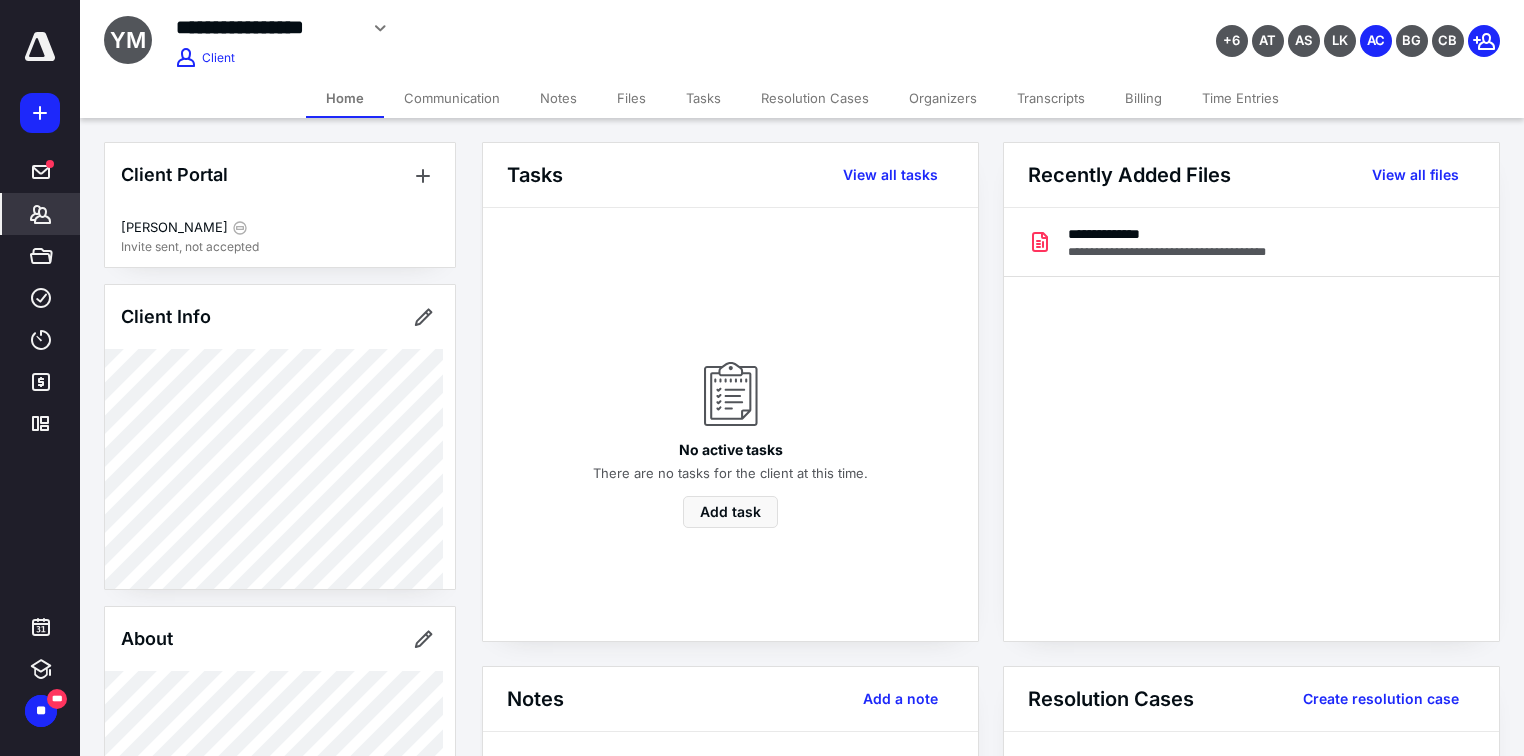 click on "Files" at bounding box center (631, 98) 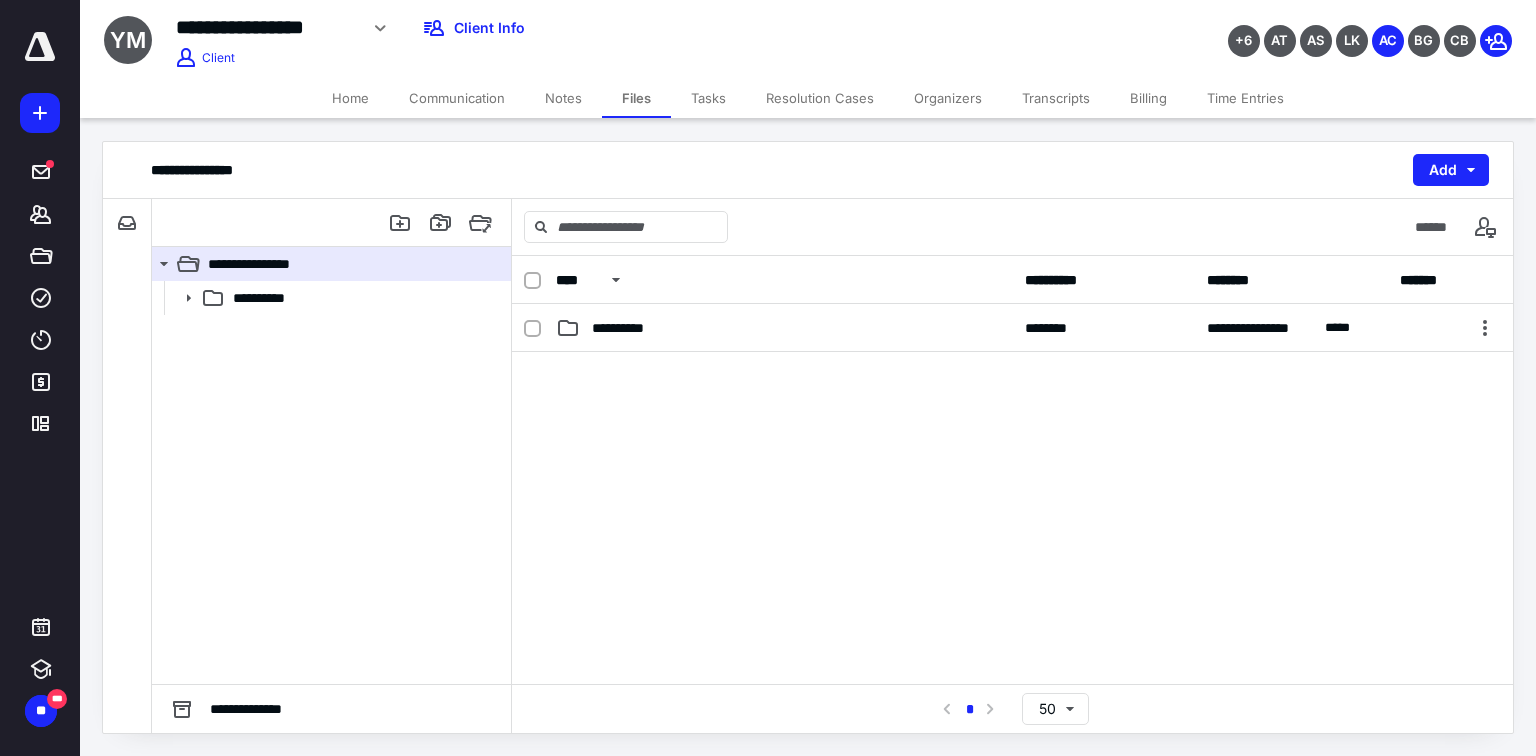 click on "Home" at bounding box center (350, 98) 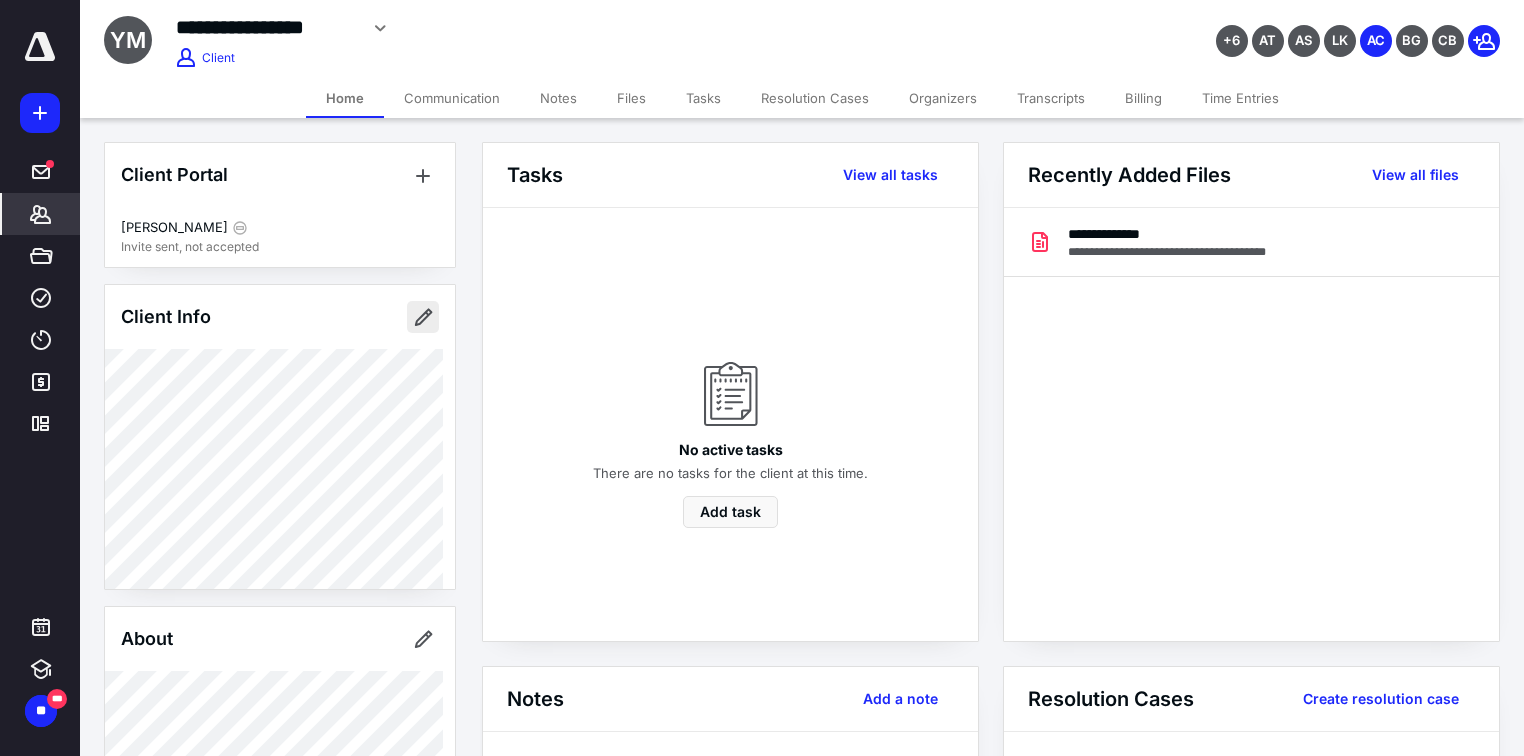click at bounding box center (423, 317) 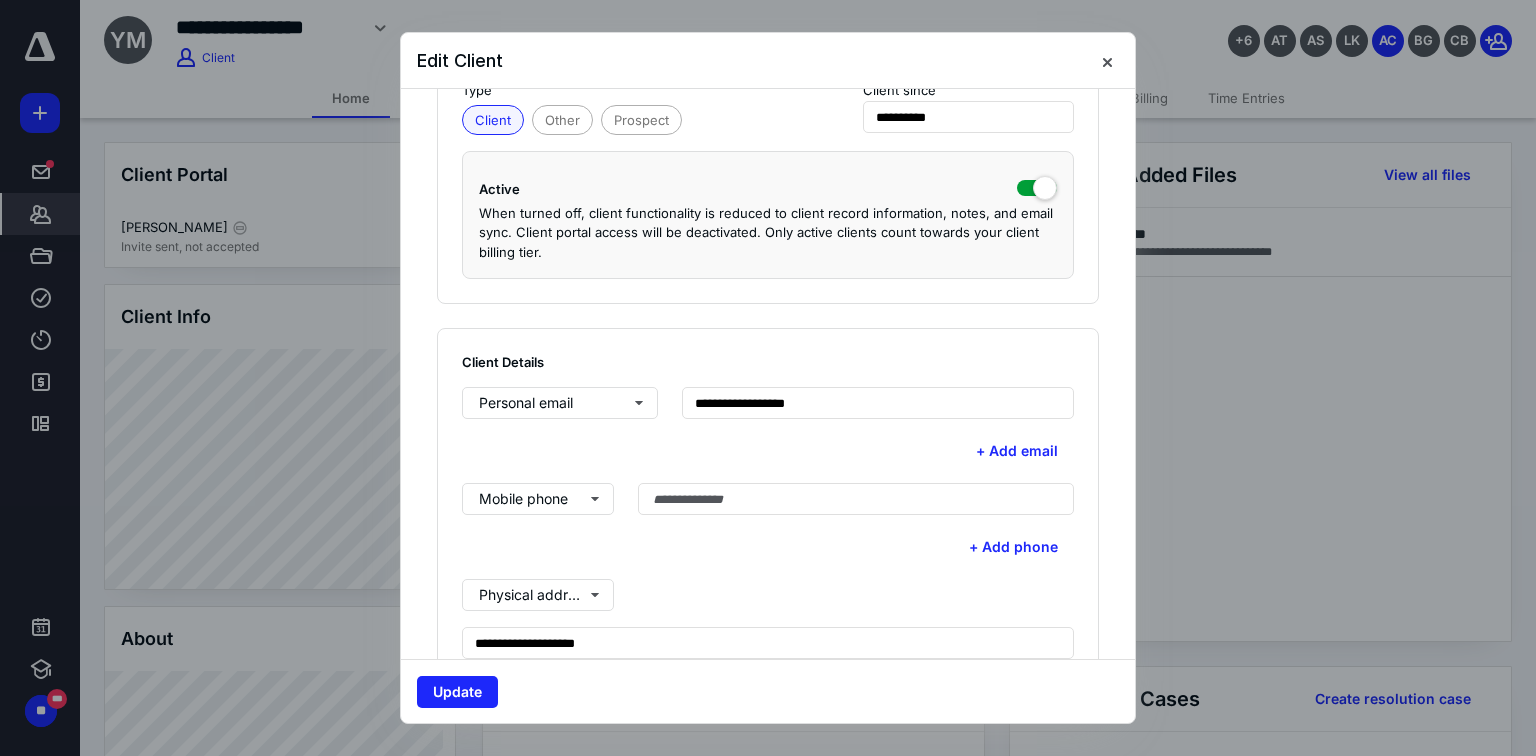 scroll, scrollTop: 400, scrollLeft: 0, axis: vertical 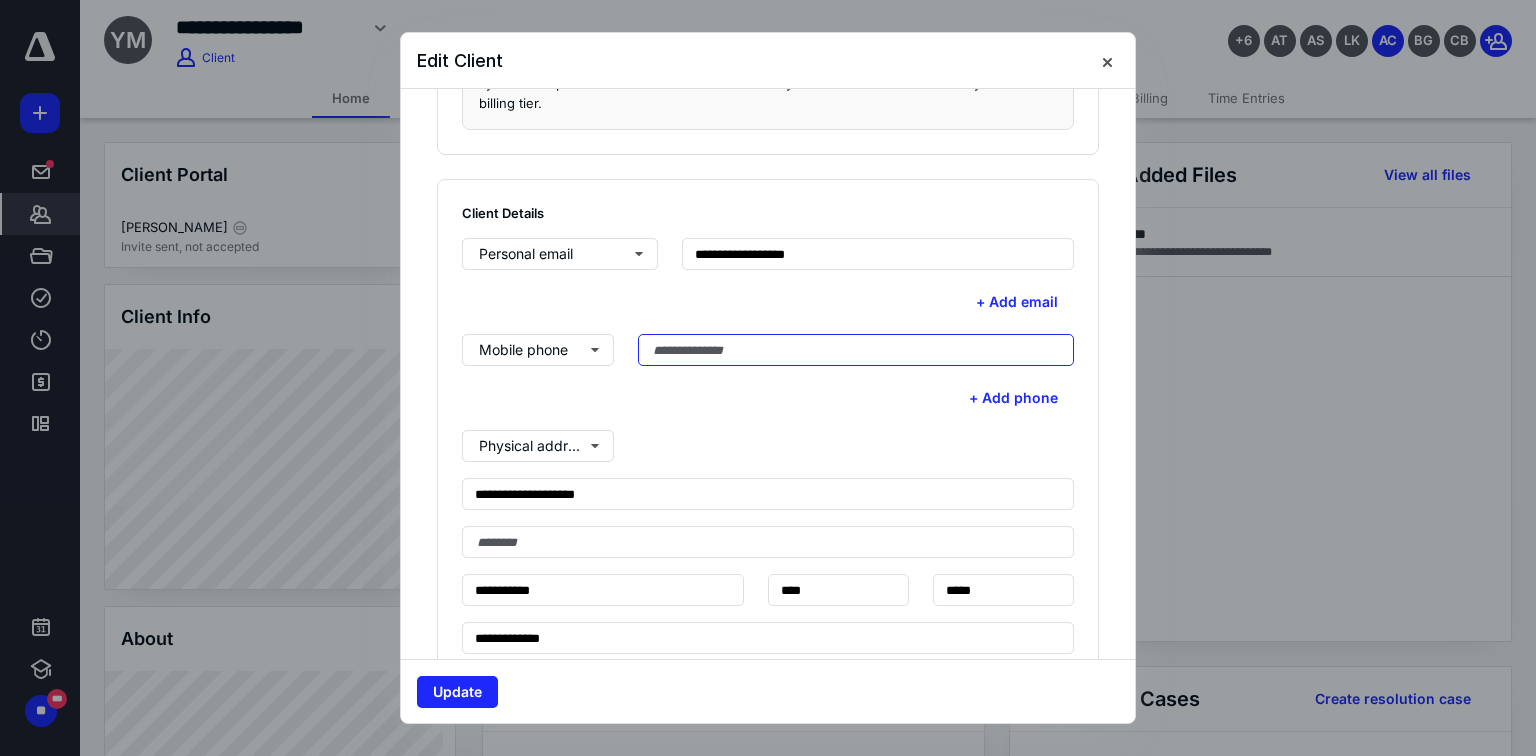 click at bounding box center [856, 350] 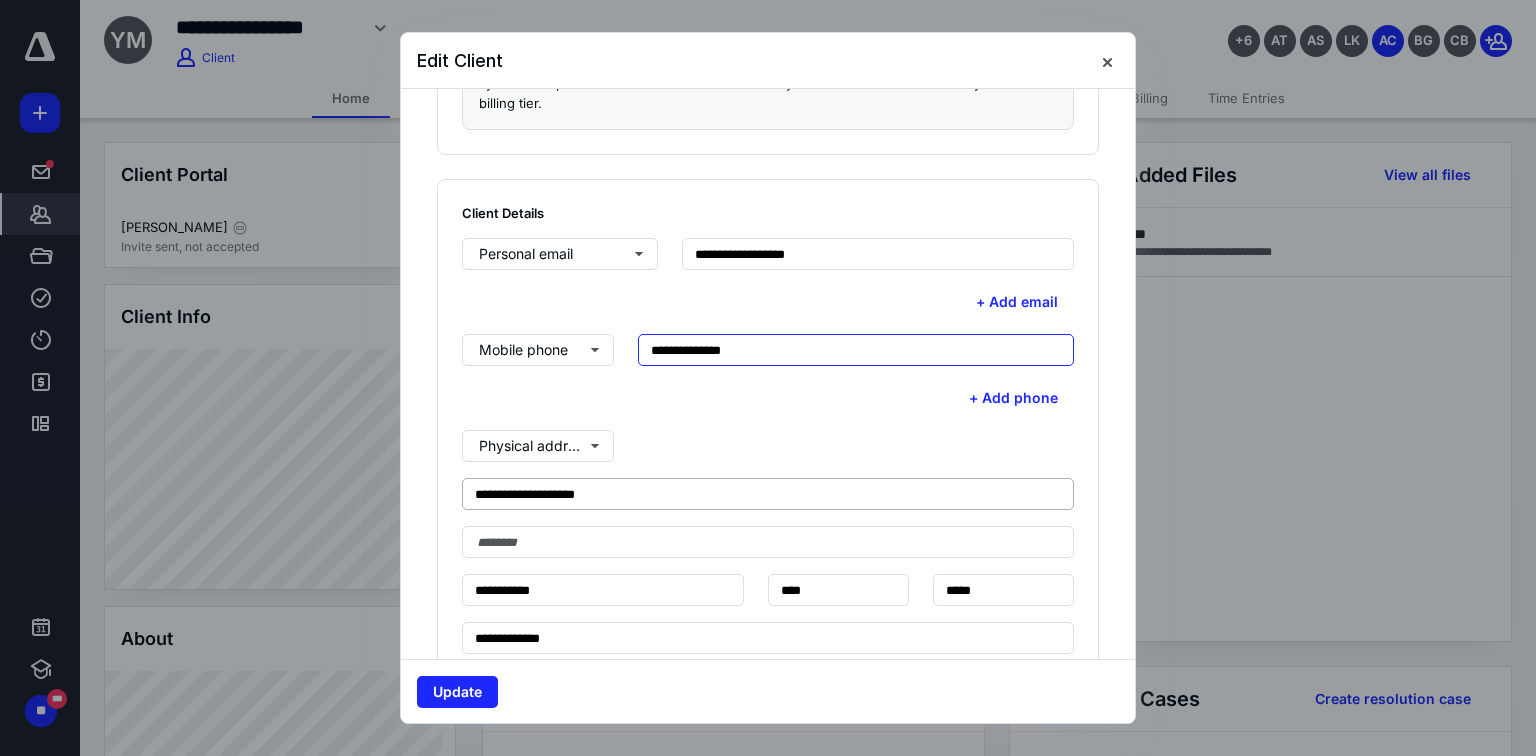 type on "**********" 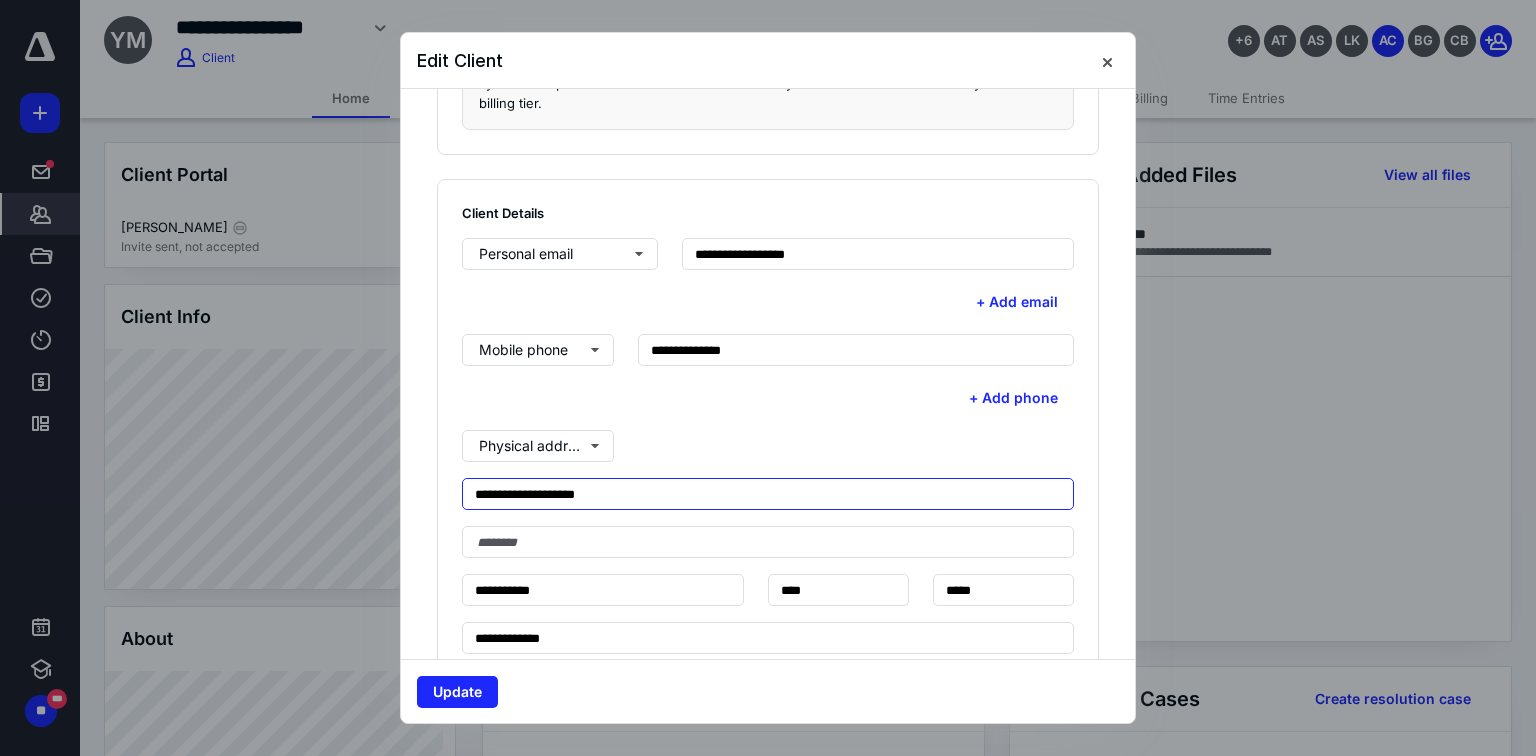 click on "**********" at bounding box center (768, 494) 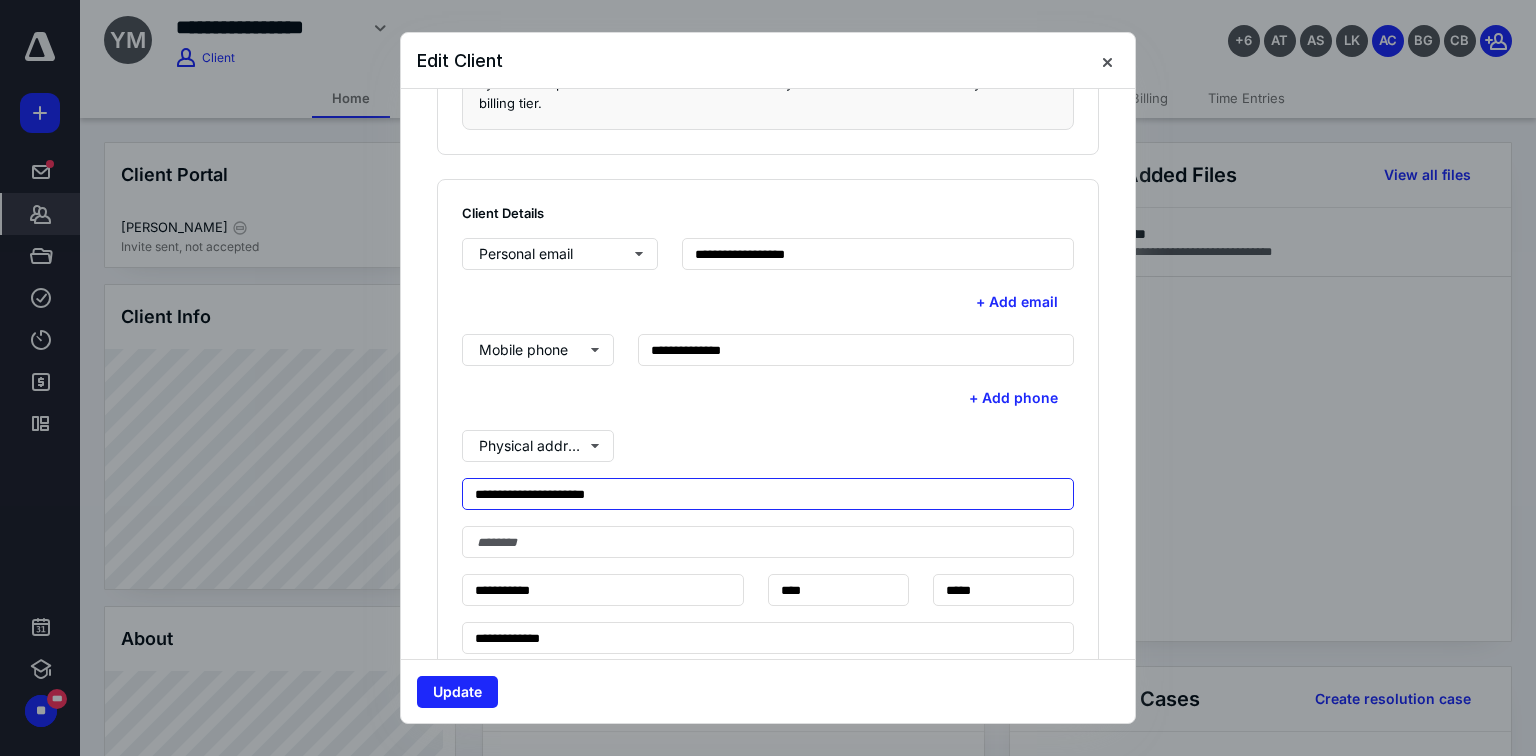 type on "**********" 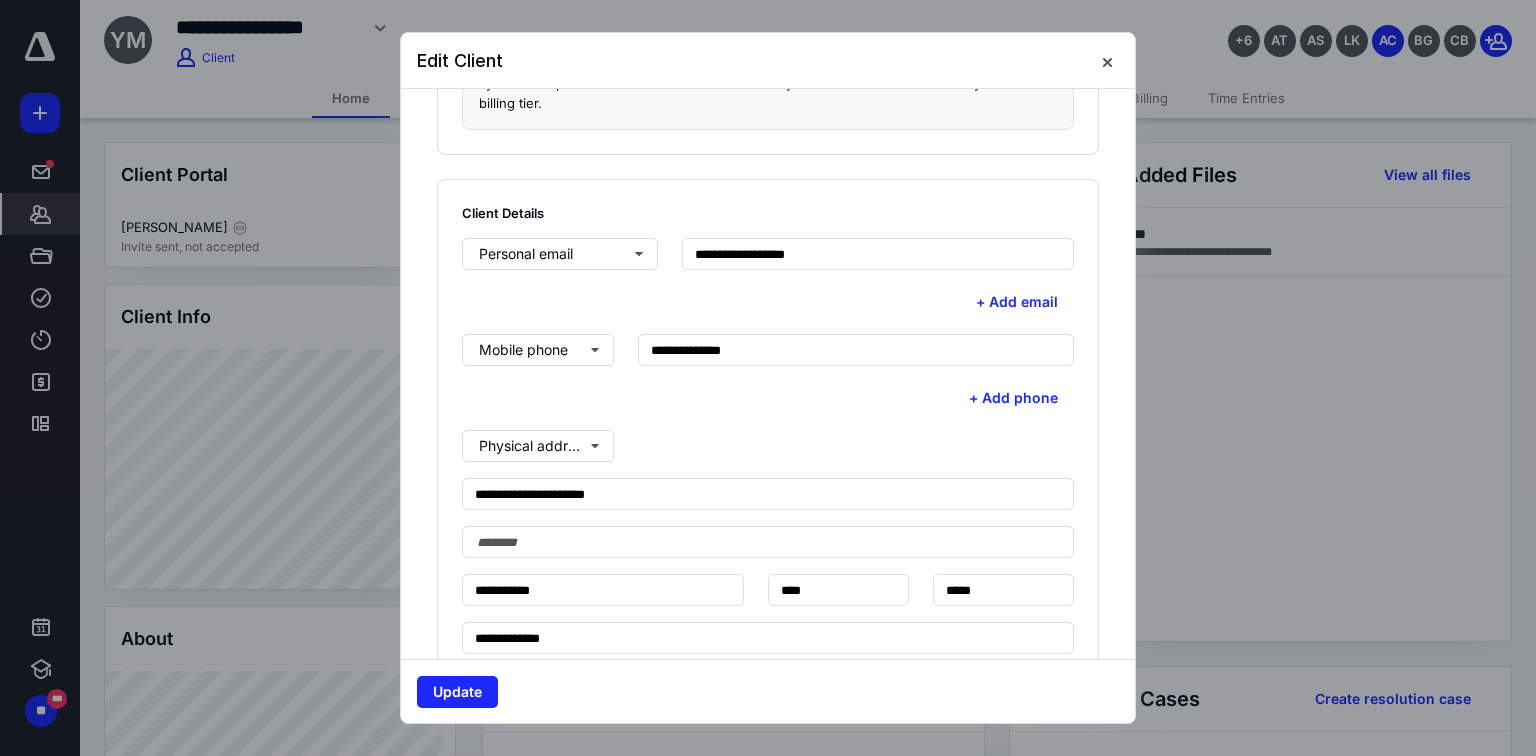 click on "+ Add phone" at bounding box center [768, 398] 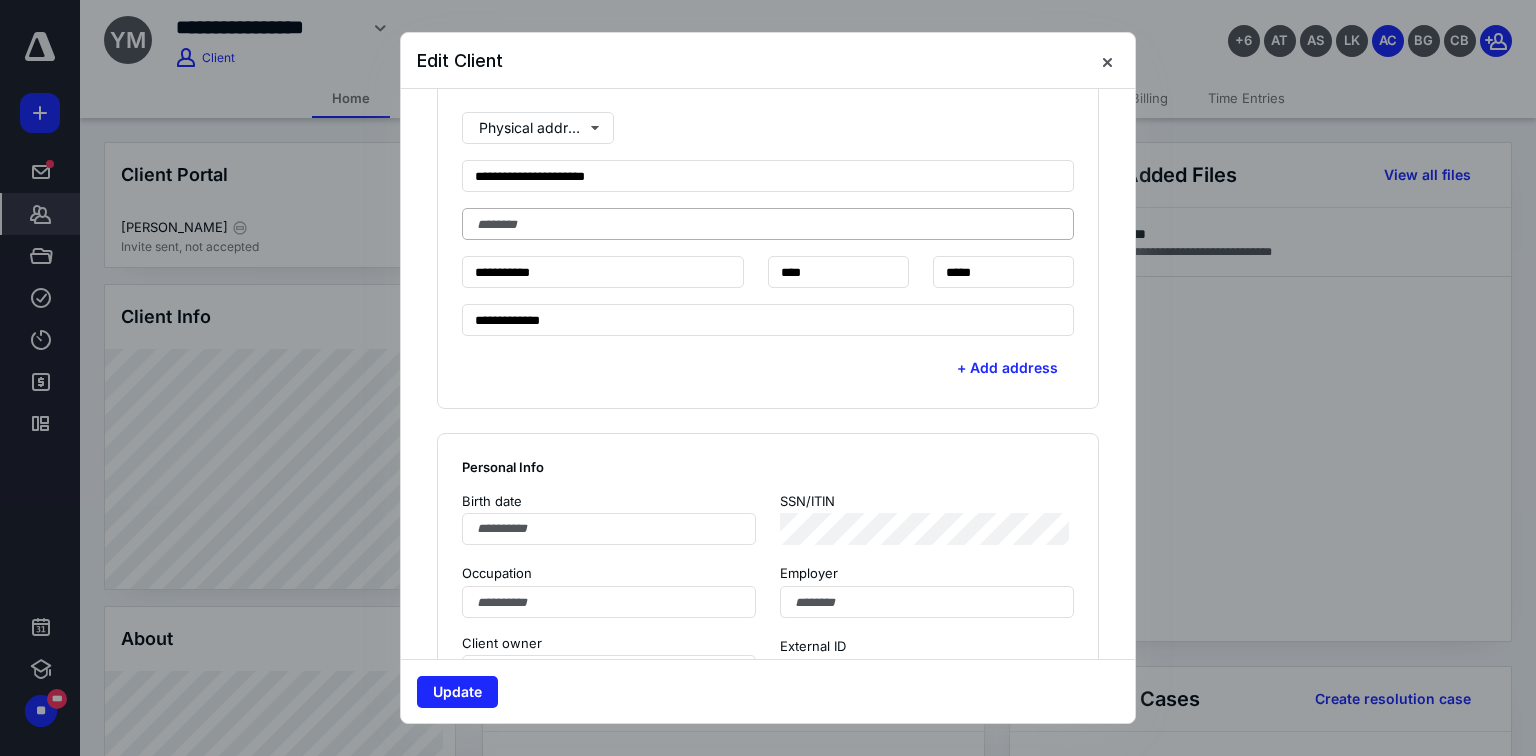 scroll, scrollTop: 720, scrollLeft: 0, axis: vertical 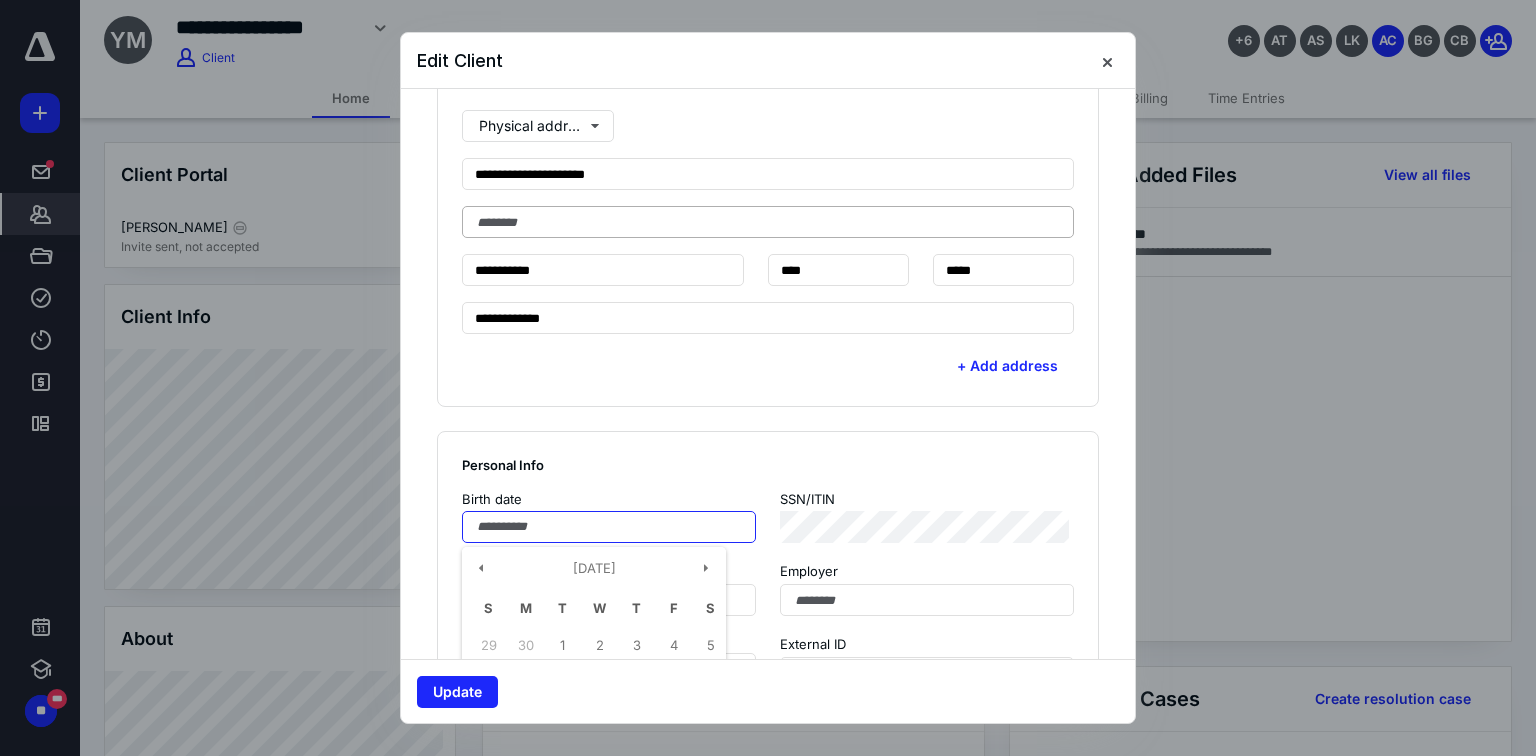 click at bounding box center [609, 527] 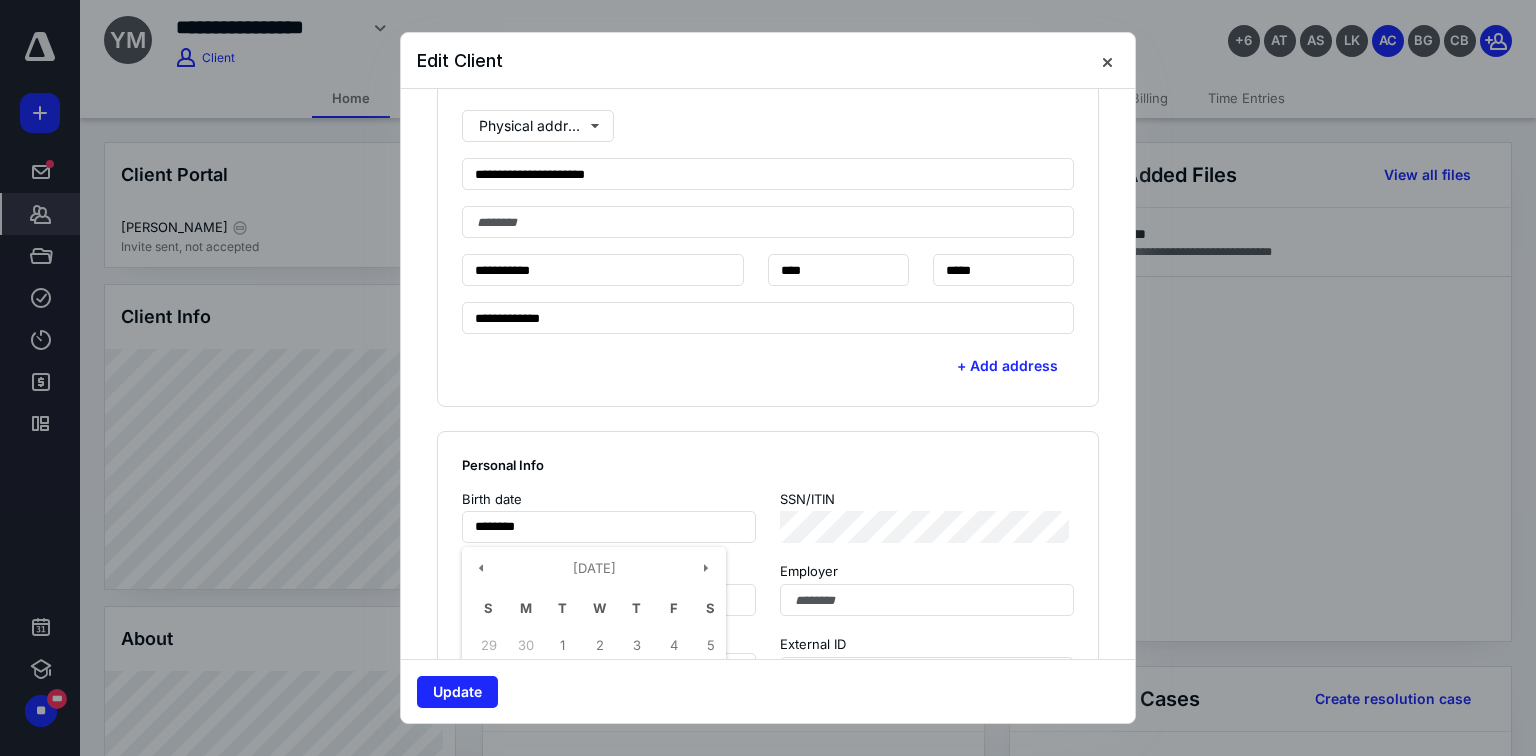 type on "**********" 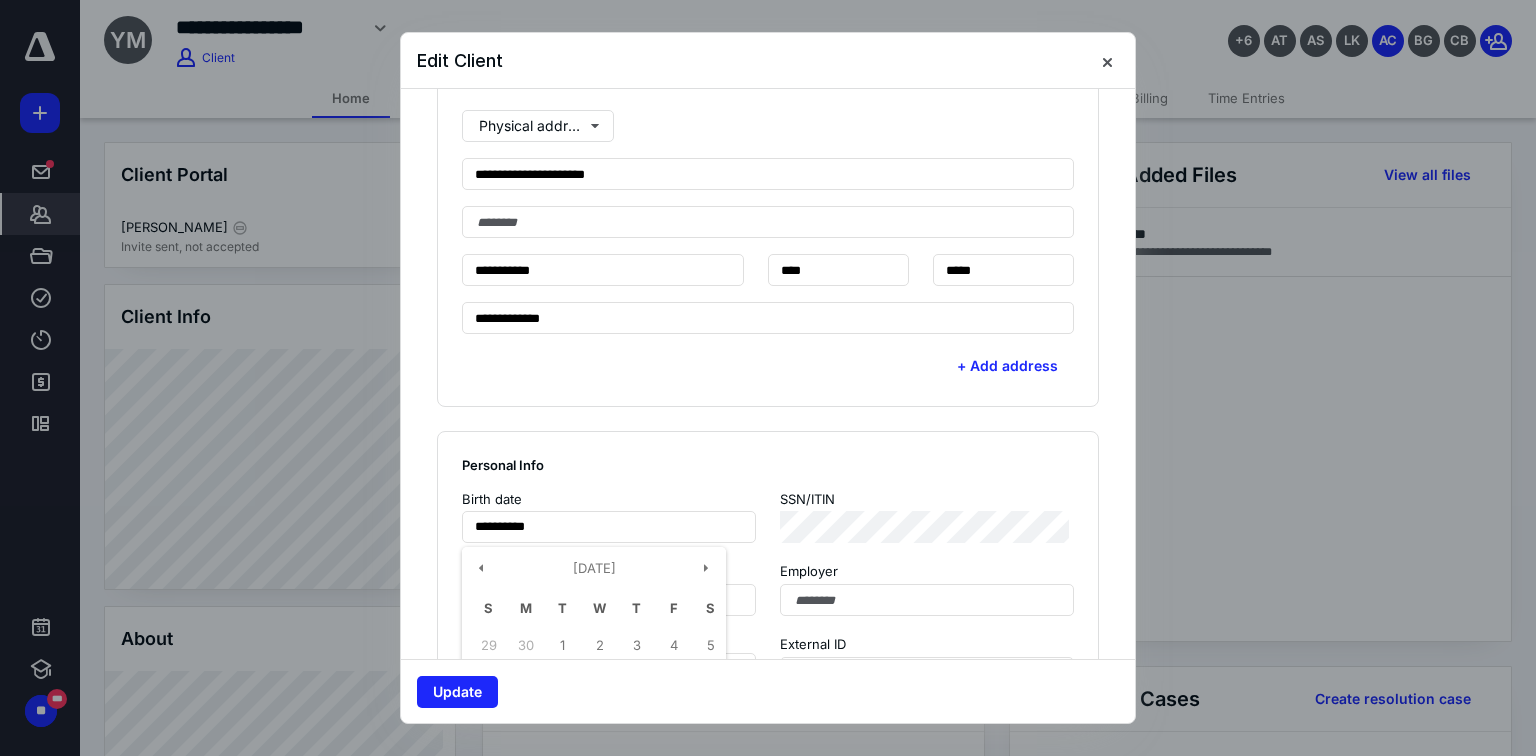 click on "Personal Info" at bounding box center (768, 465) 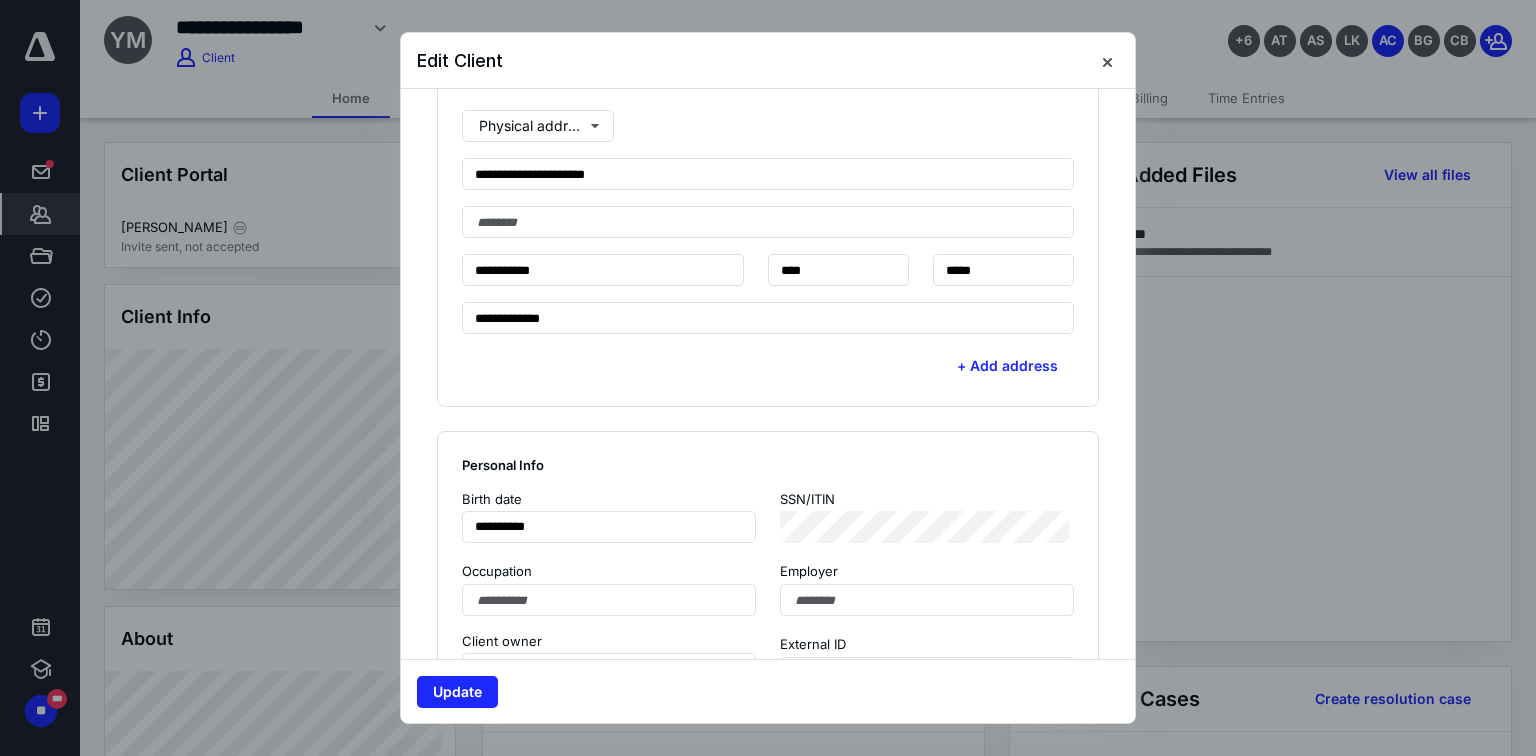 click on "**********" at bounding box center [768, 614] 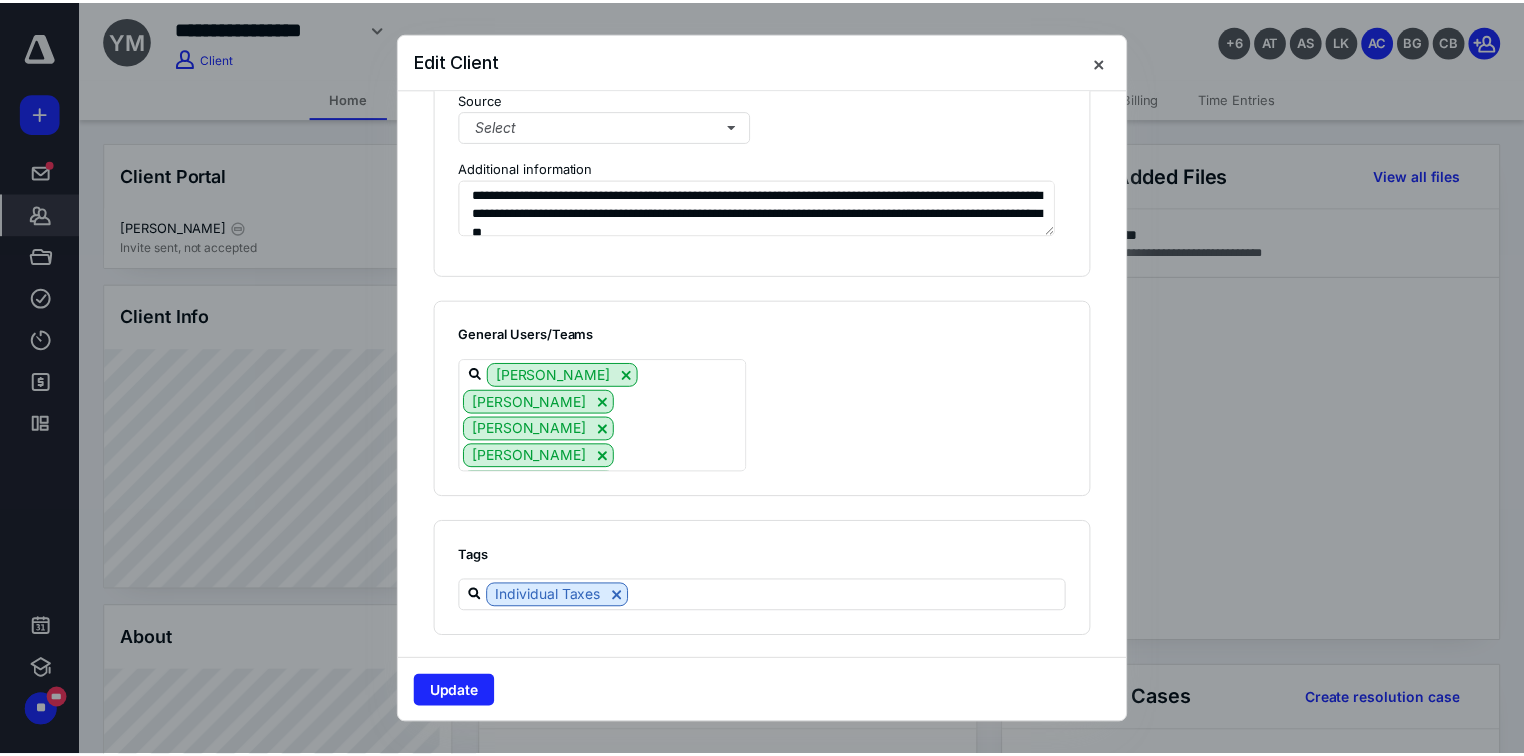 scroll, scrollTop: 1885, scrollLeft: 0, axis: vertical 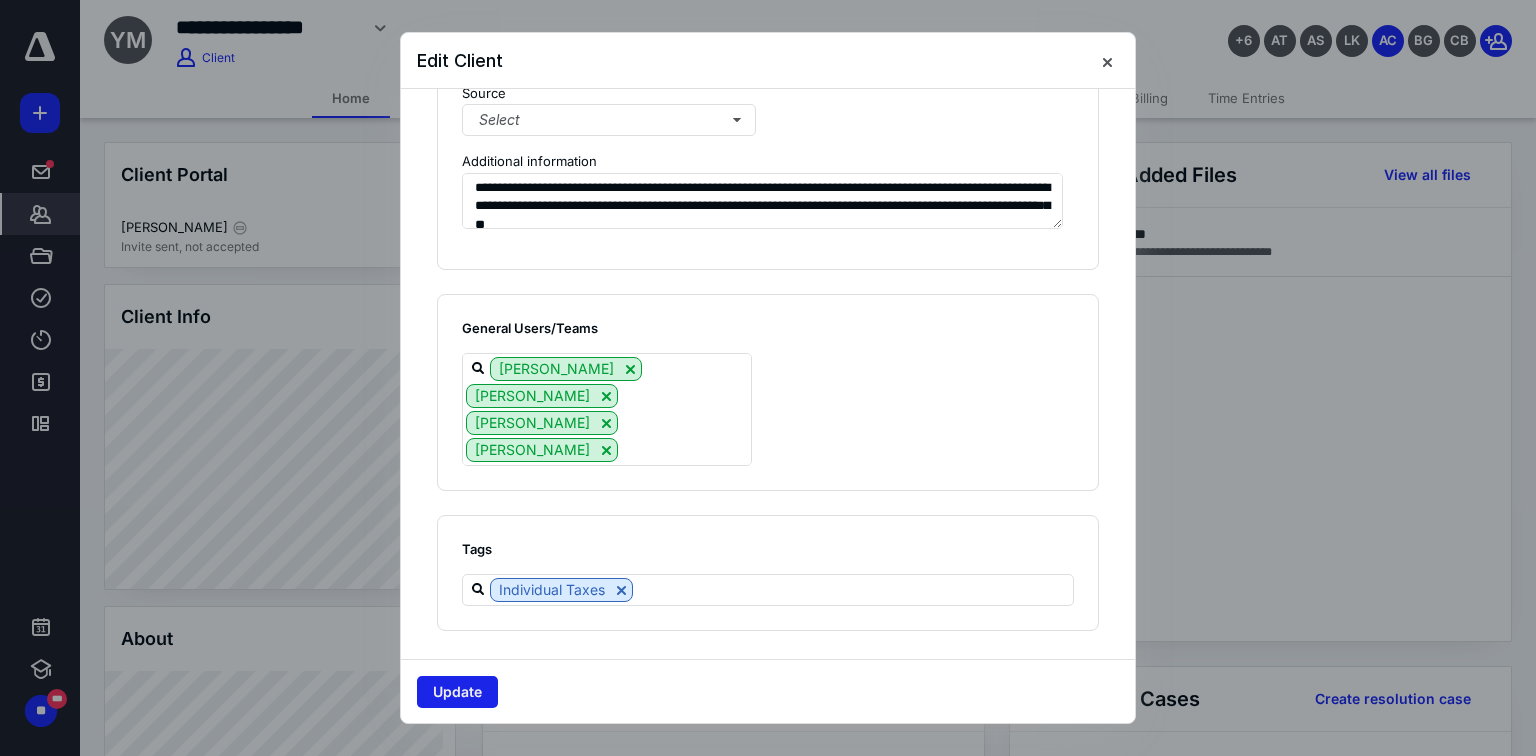 click on "Update" at bounding box center [457, 692] 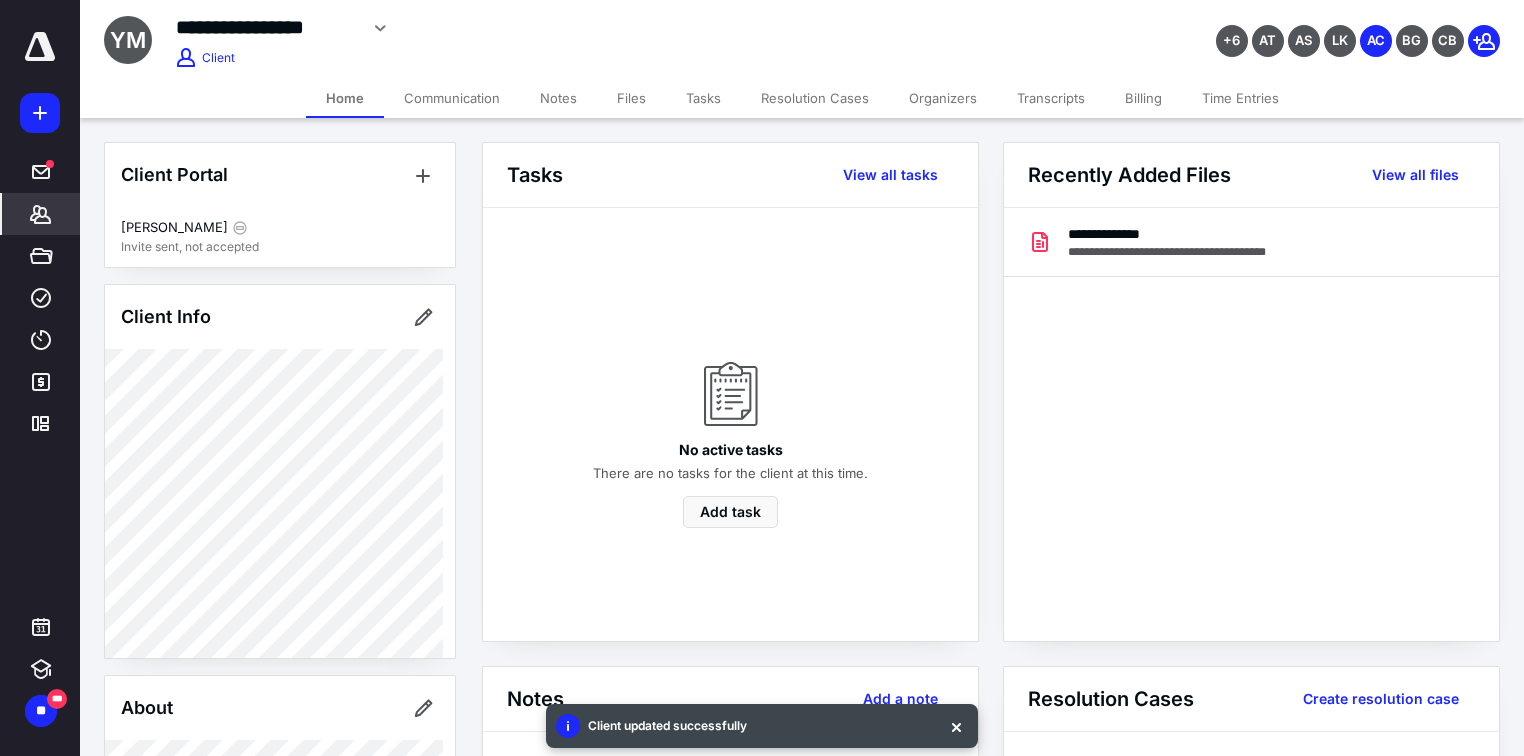 click on "Files" at bounding box center [631, 98] 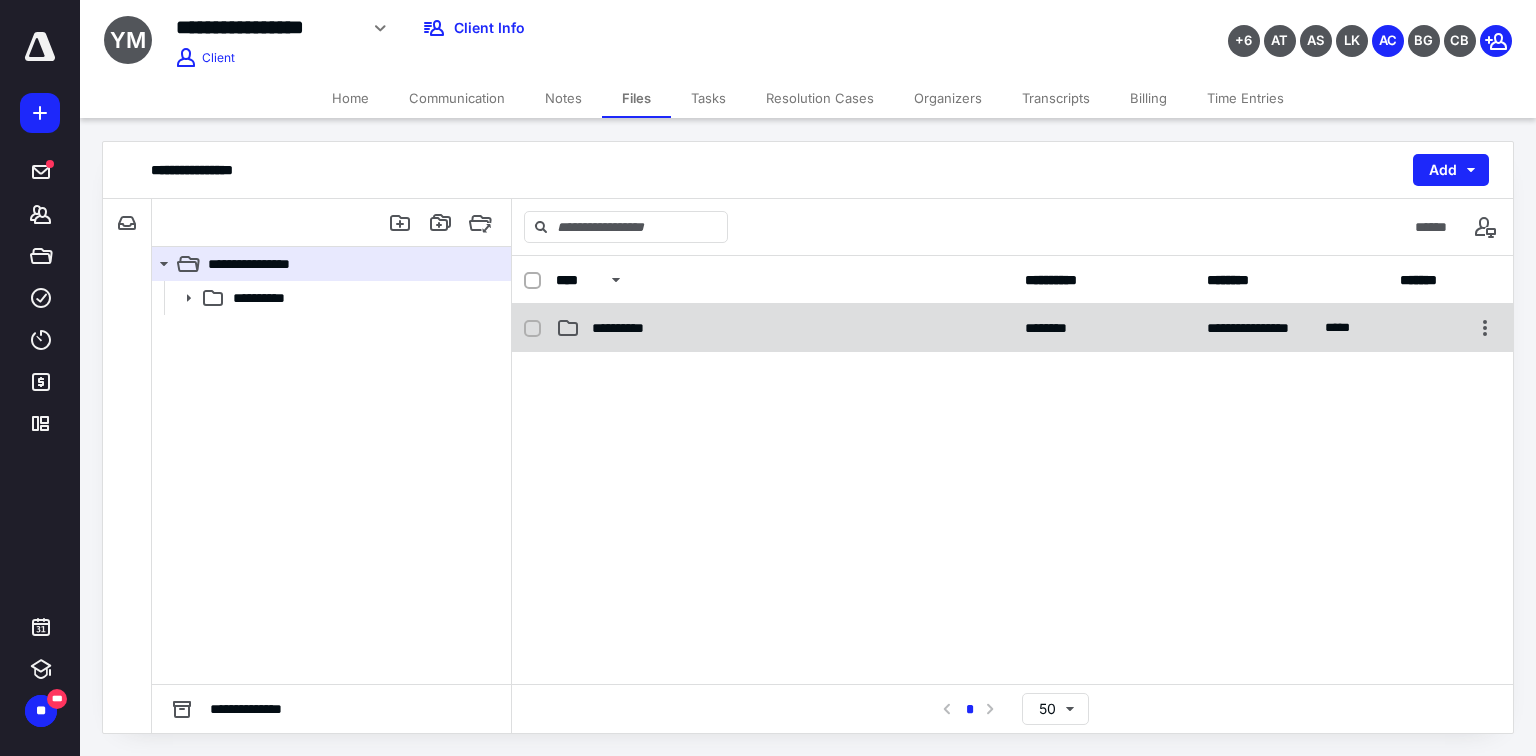 click on "**********" at bounding box center (784, 328) 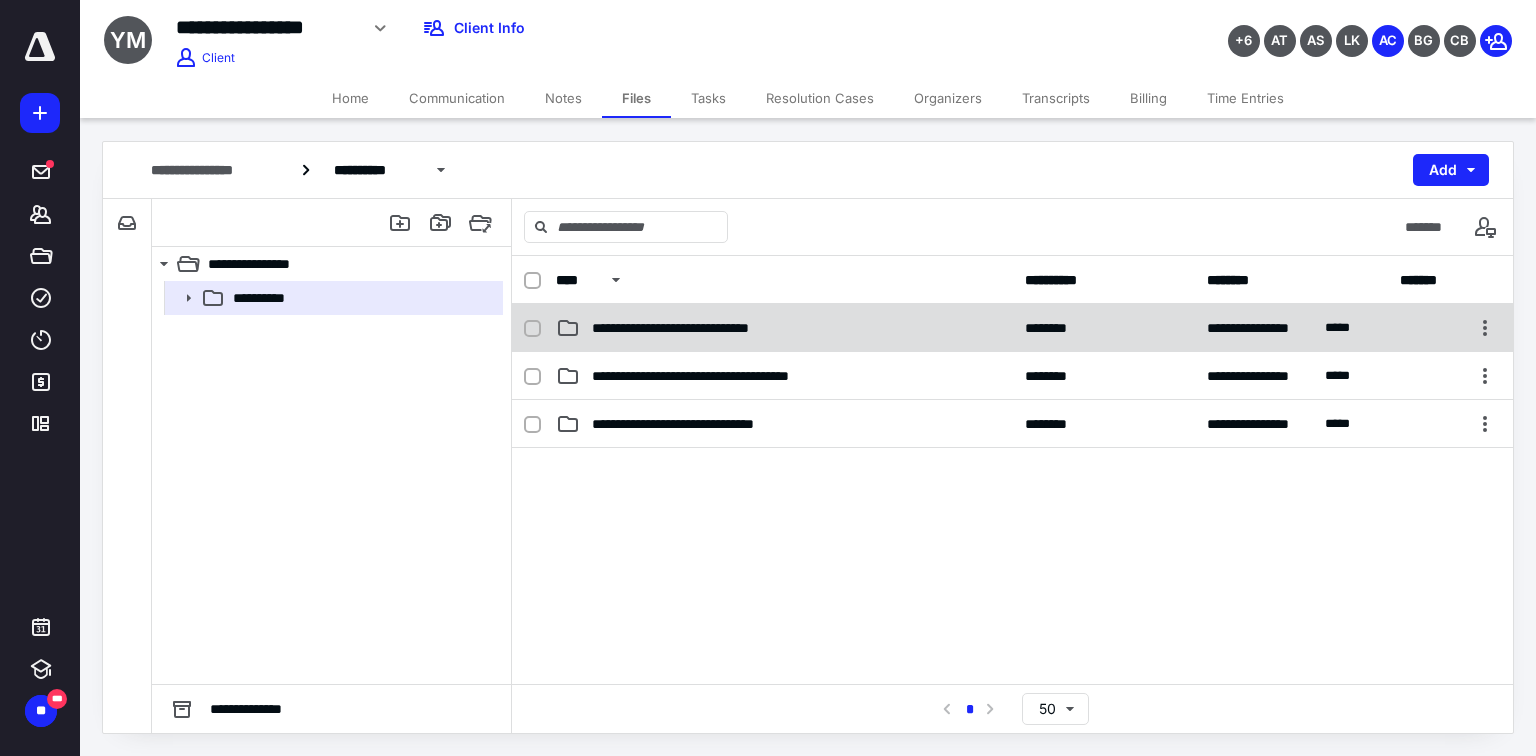 click on "**********" at bounding box center (784, 328) 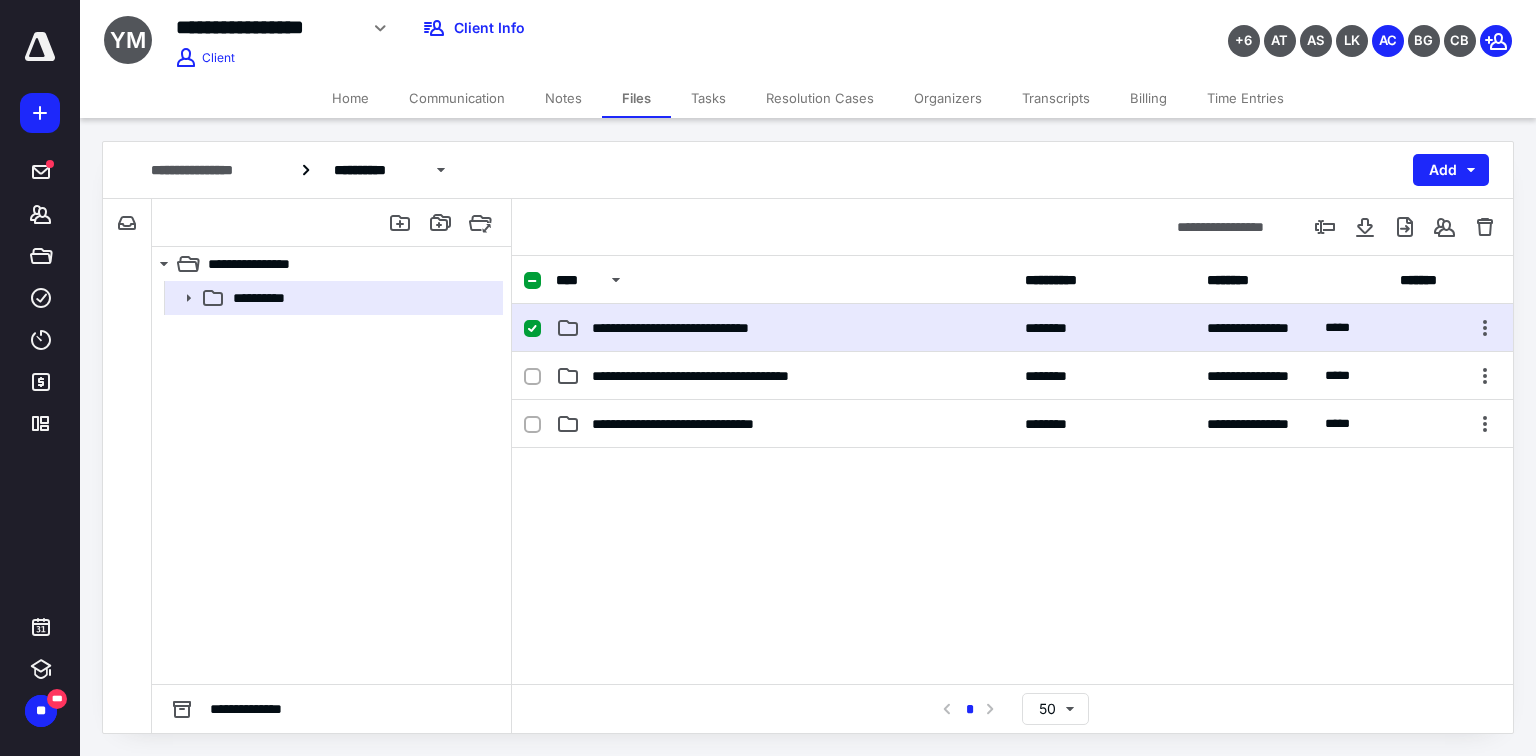 click on "**********" at bounding box center [784, 328] 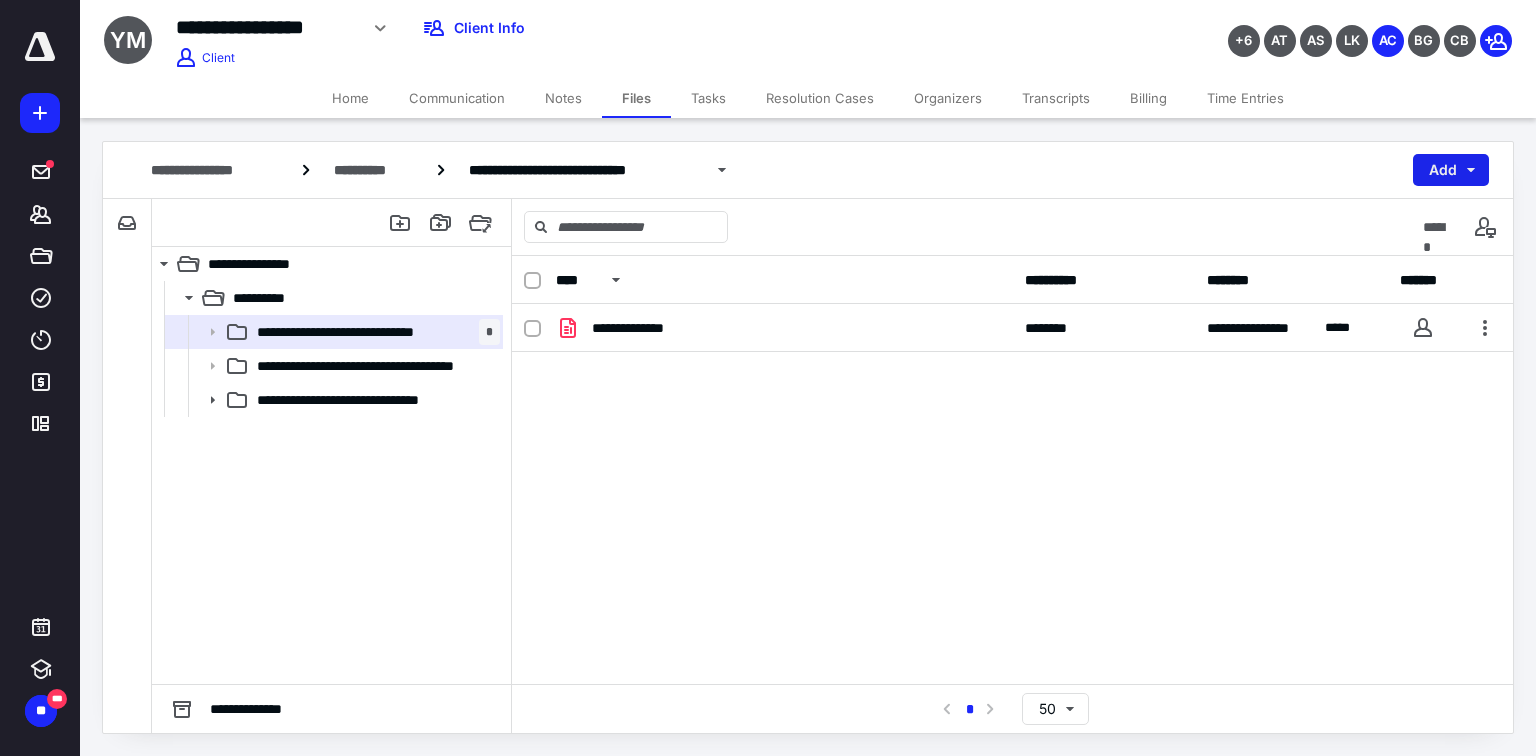 click on "Add" at bounding box center [1451, 170] 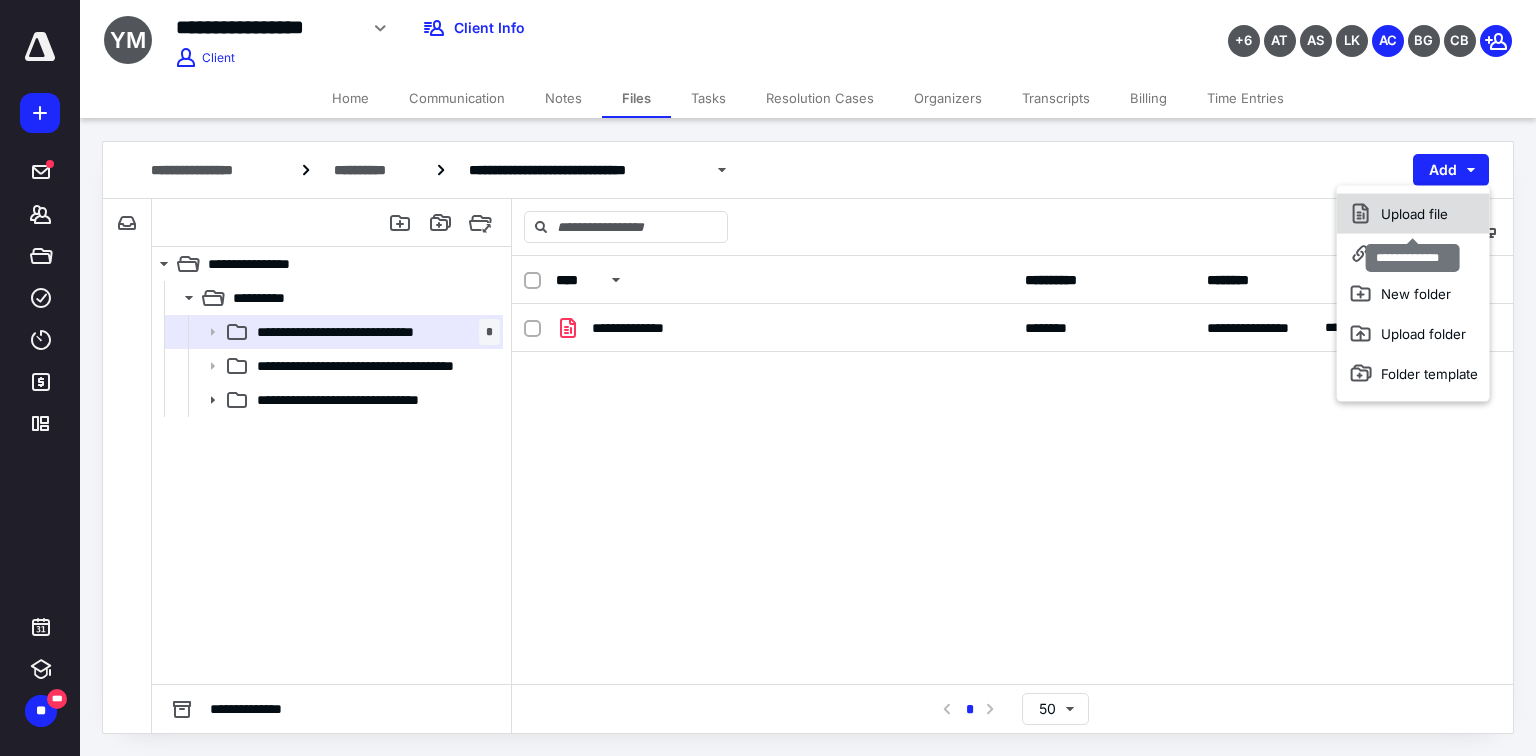 click on "Upload file" at bounding box center [1413, 214] 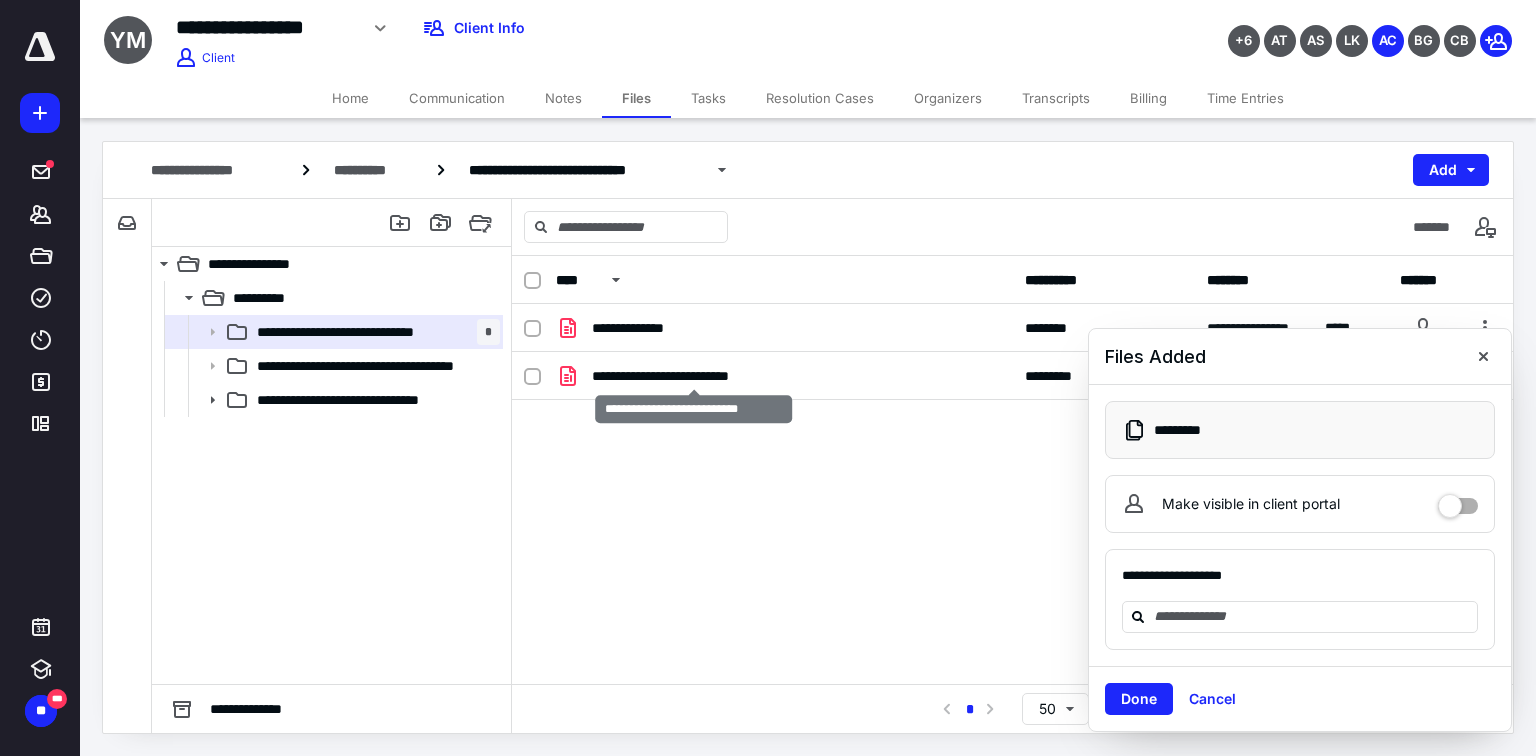 checkbox on "true" 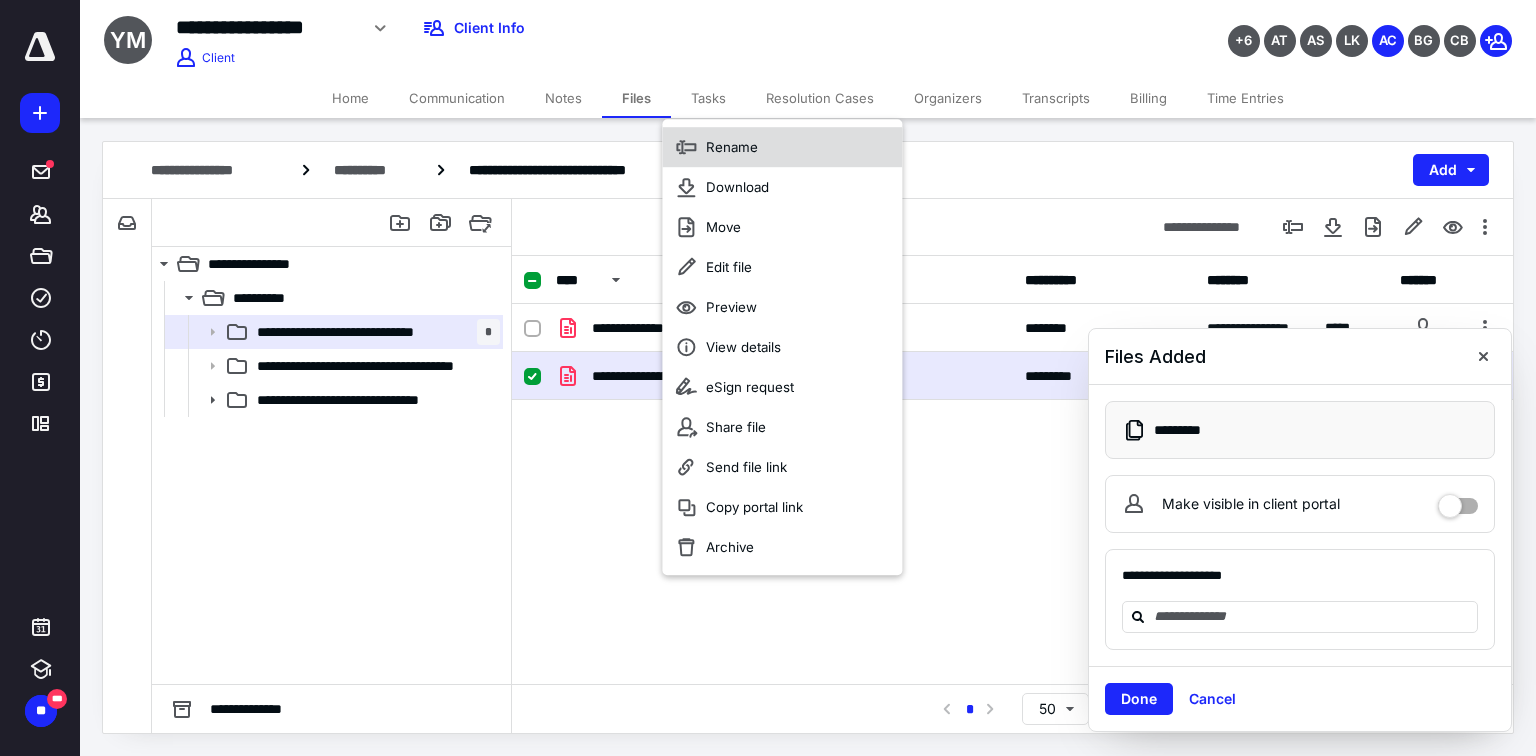 click on "Rename" at bounding box center [782, 147] 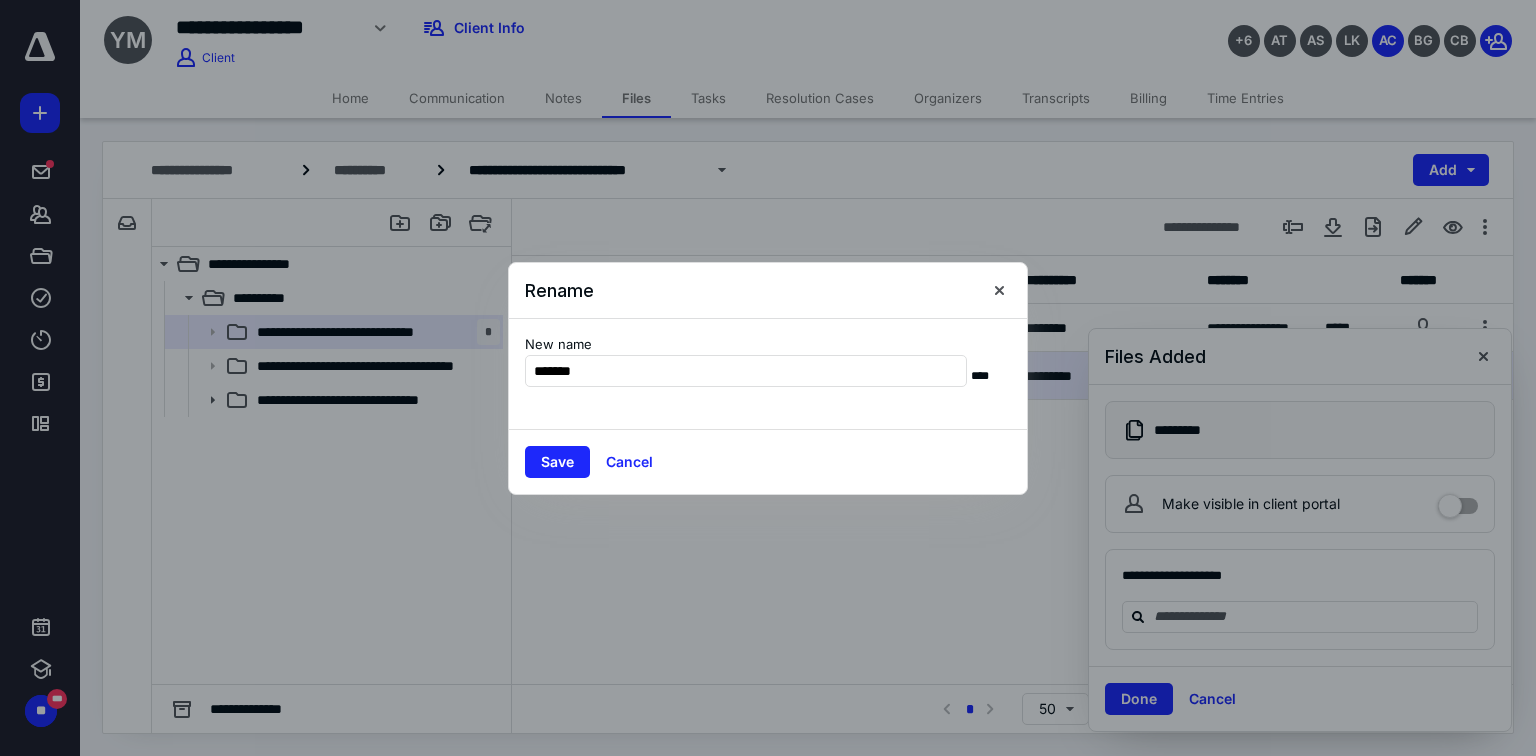 type on "*******" 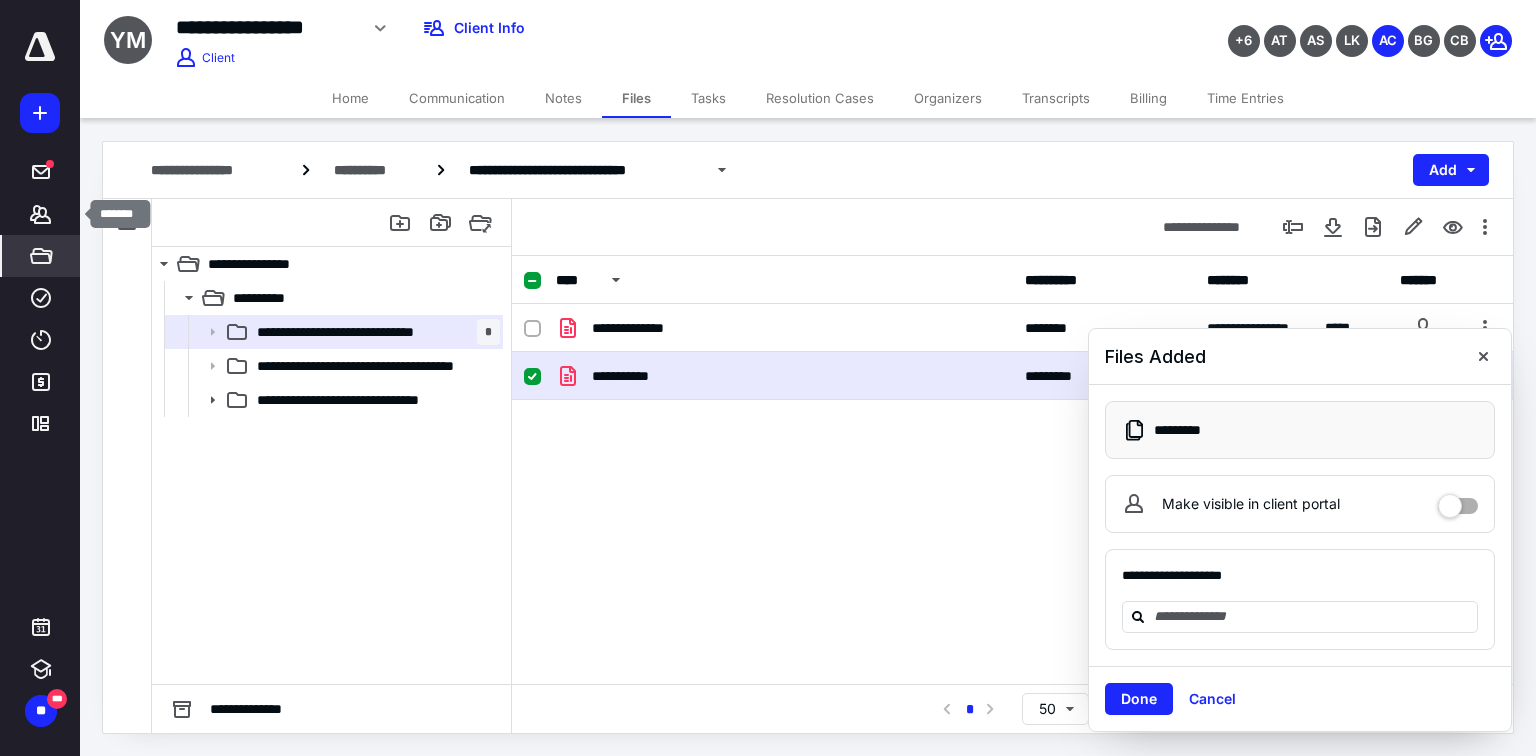 drag, startPoint x: 35, startPoint y: 224, endPoint x: 53, endPoint y: 247, distance: 29.206163 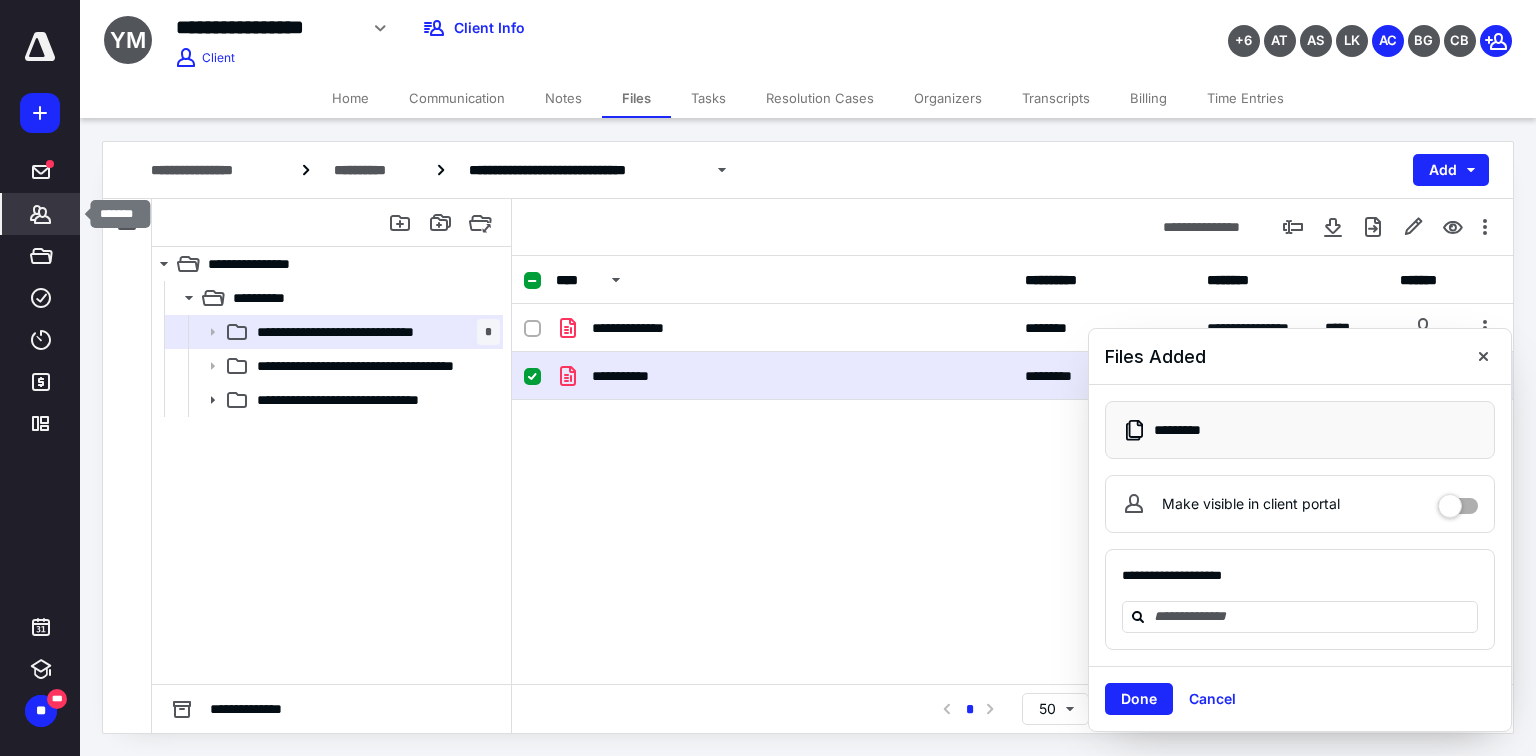 click on "*******" at bounding box center (41, 214) 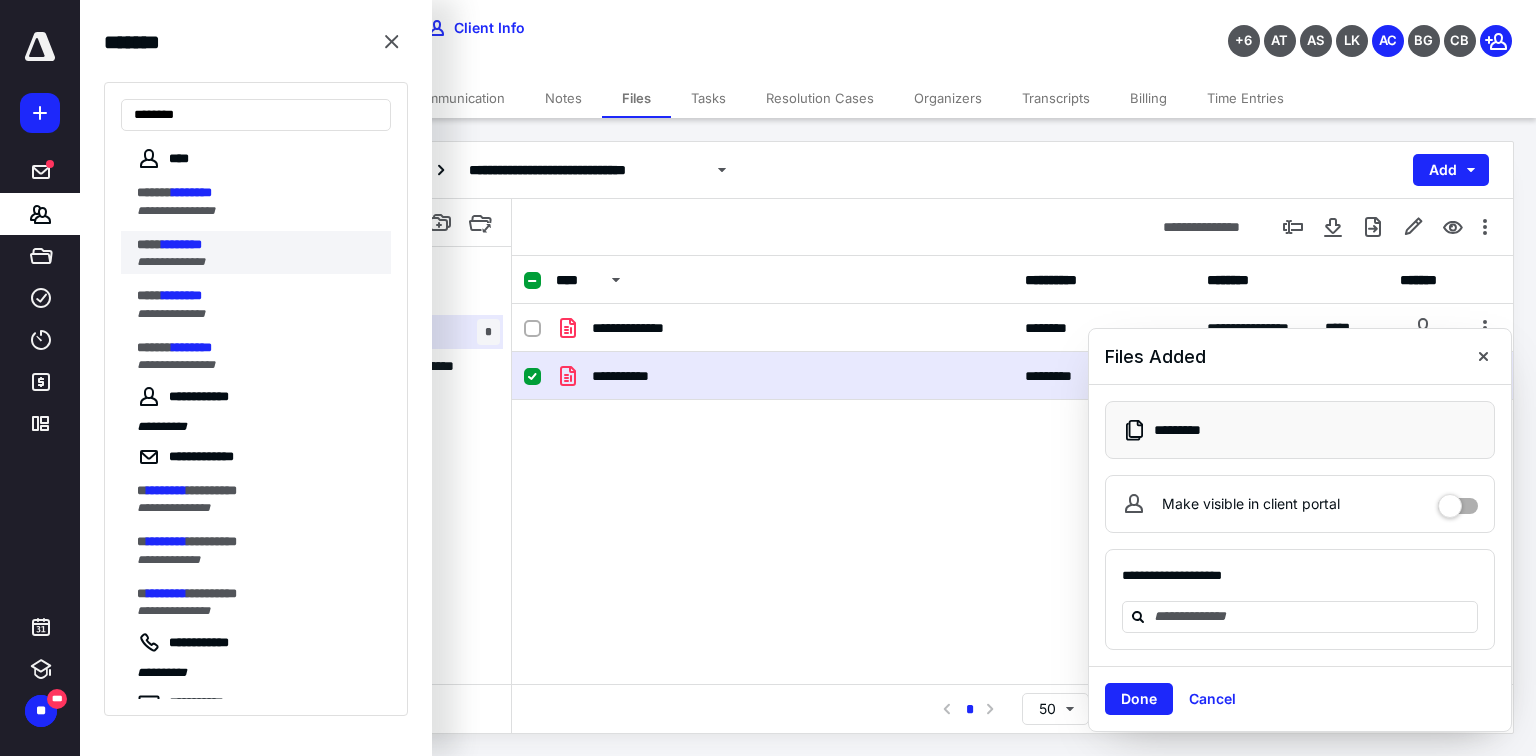 type on "********" 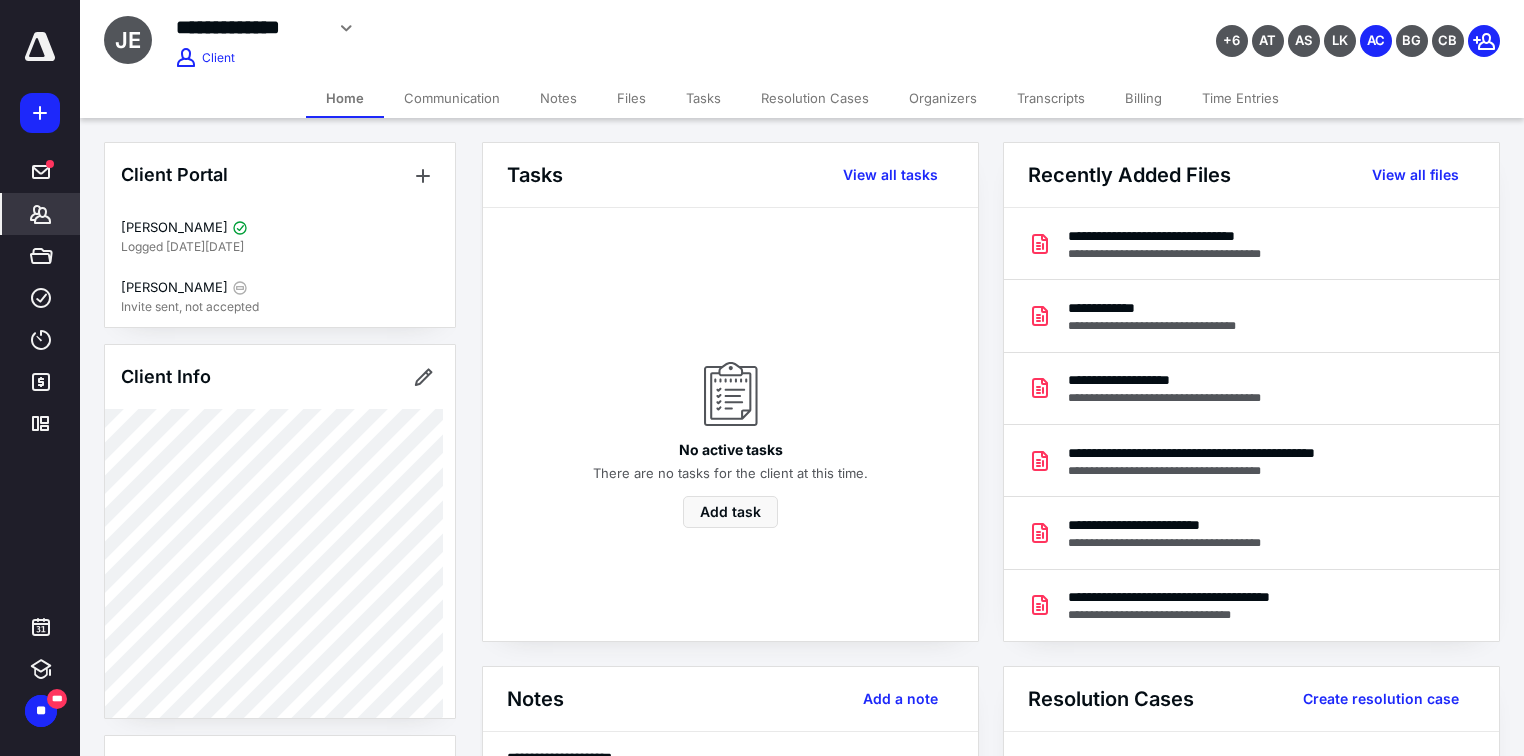 click on "Files" at bounding box center (631, 98) 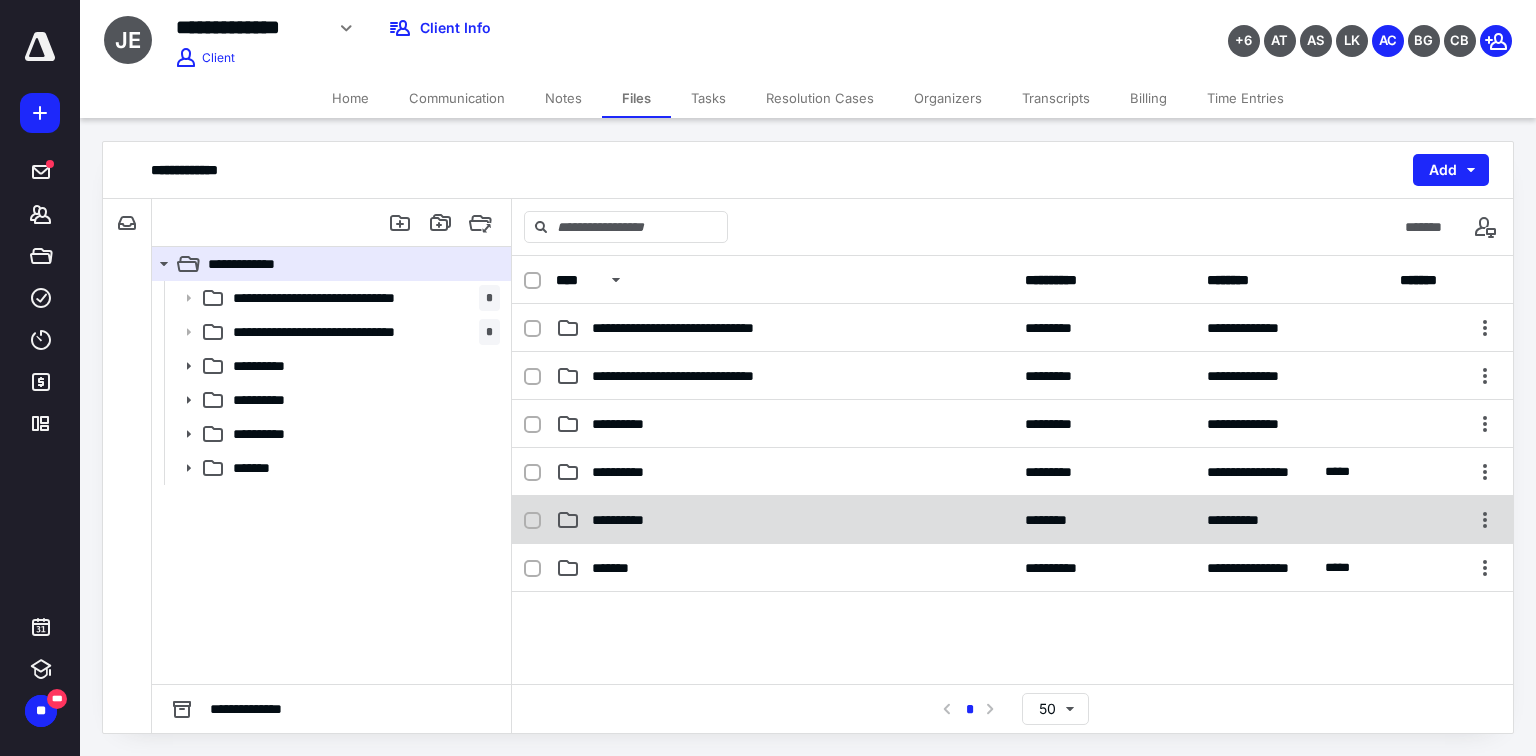 click on "**********" at bounding box center (630, 520) 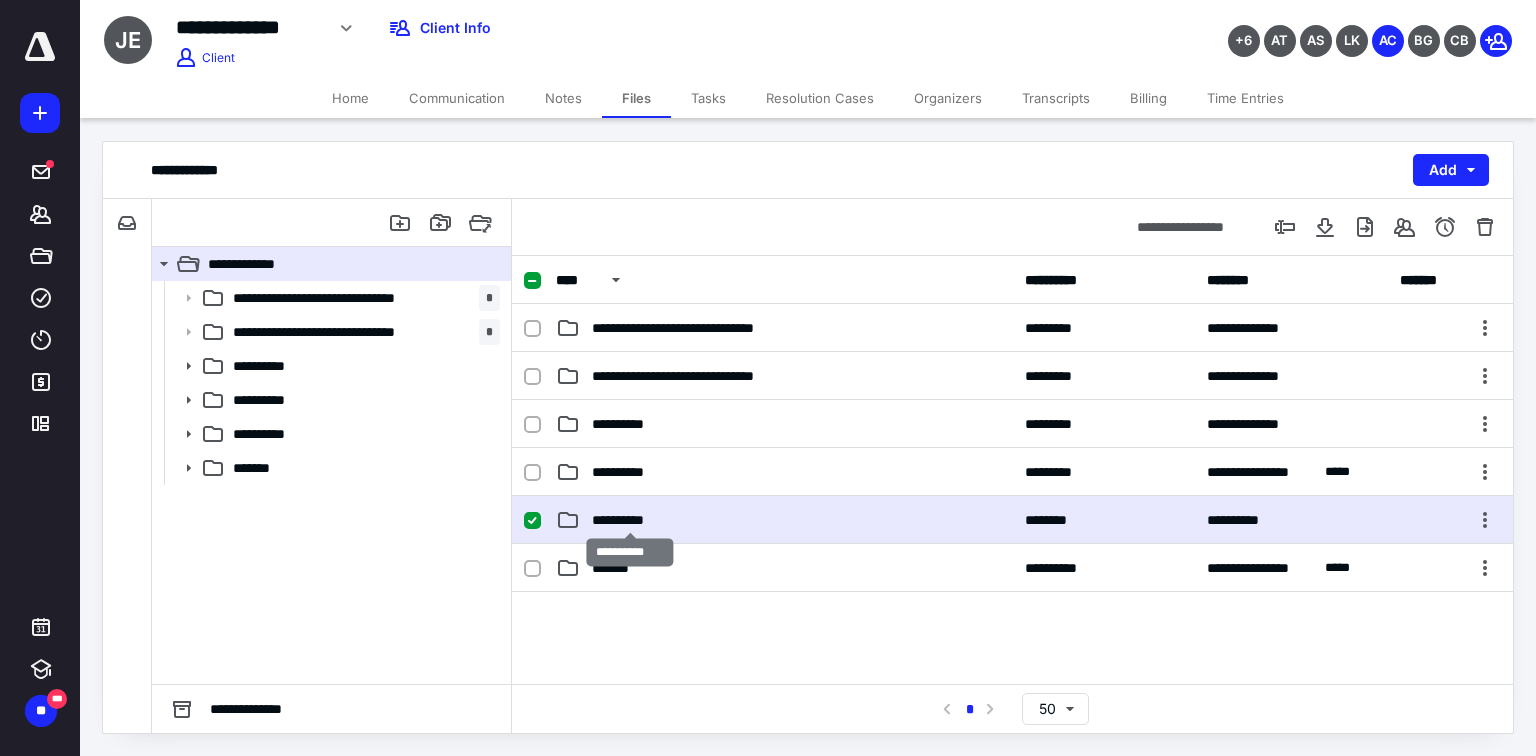 click on "**********" at bounding box center (630, 520) 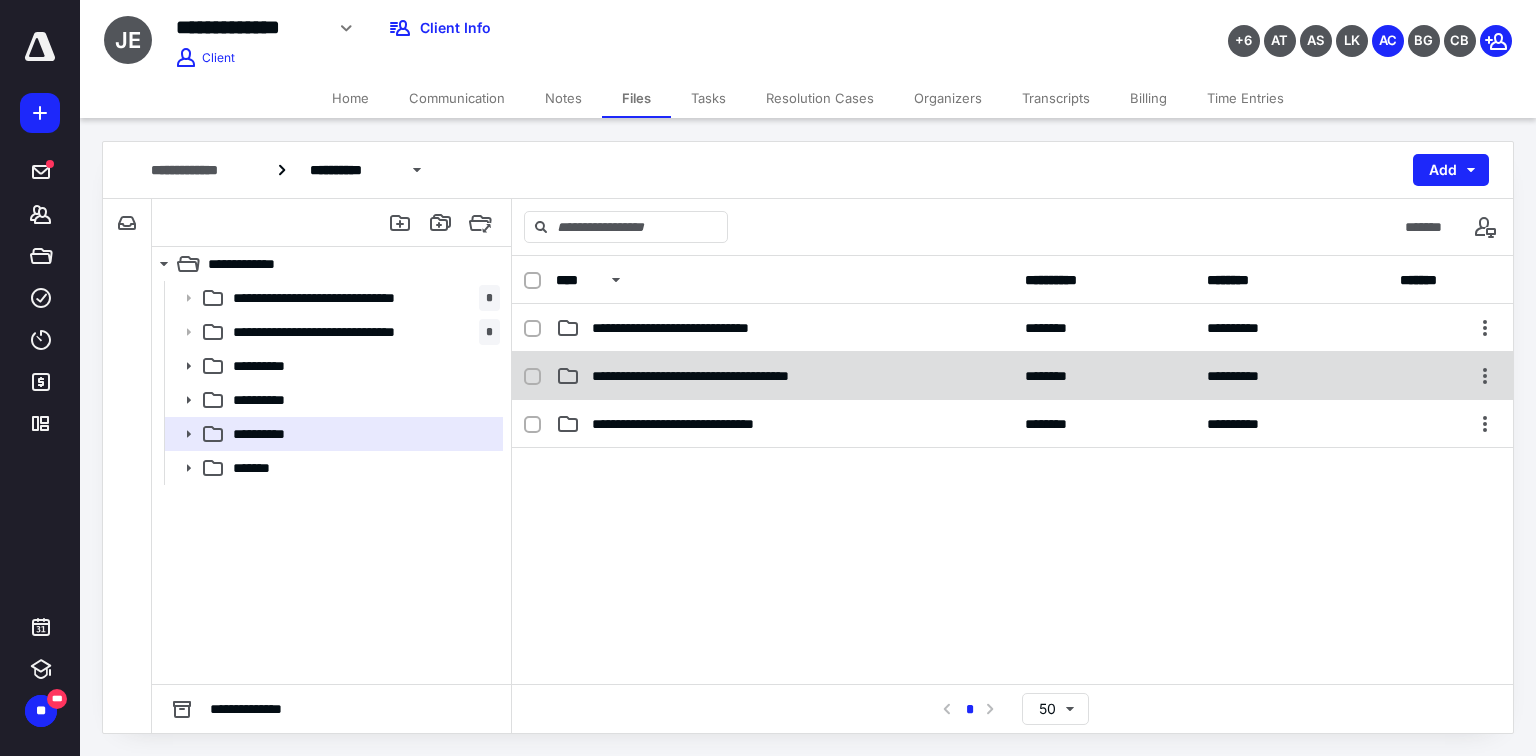 click on "**********" at bounding box center (719, 376) 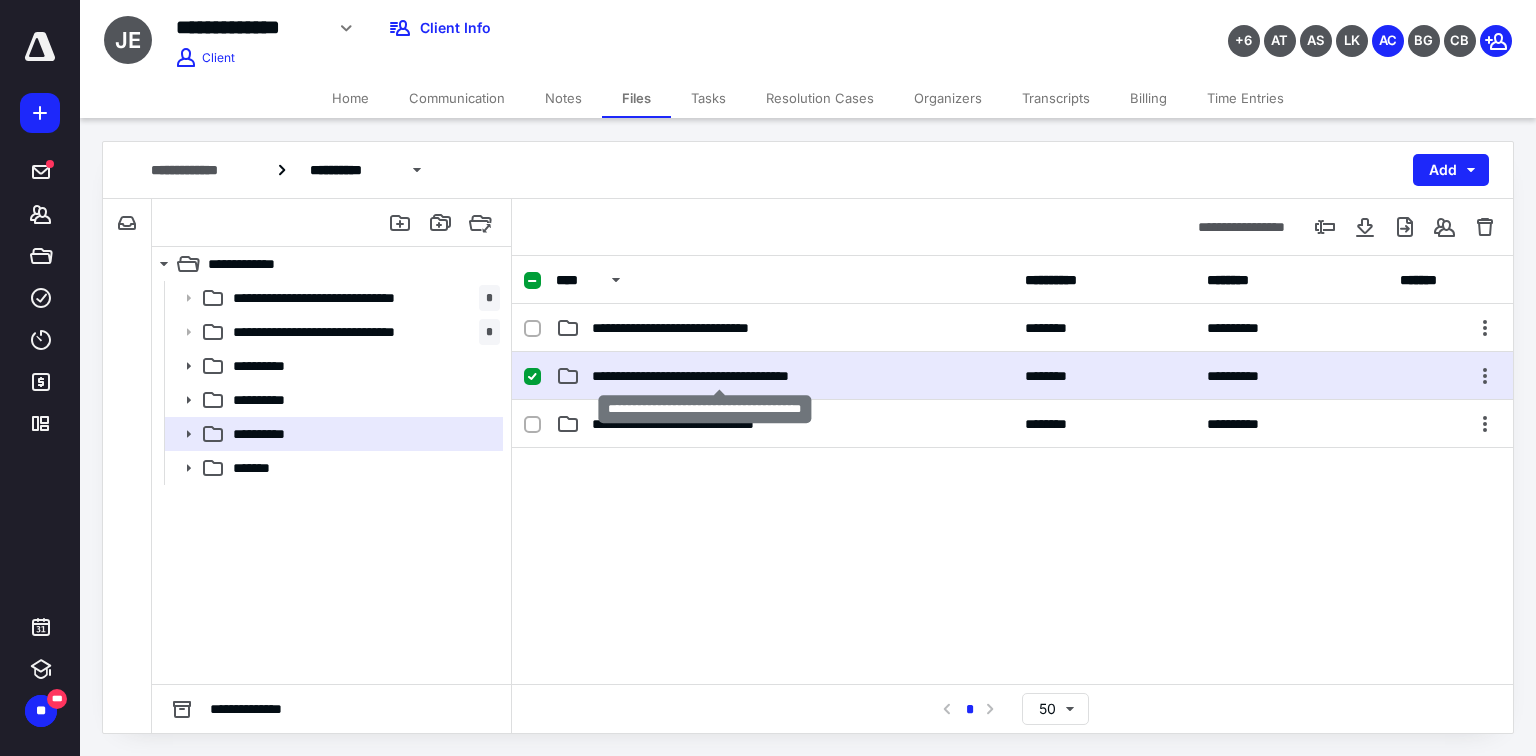 checkbox on "true" 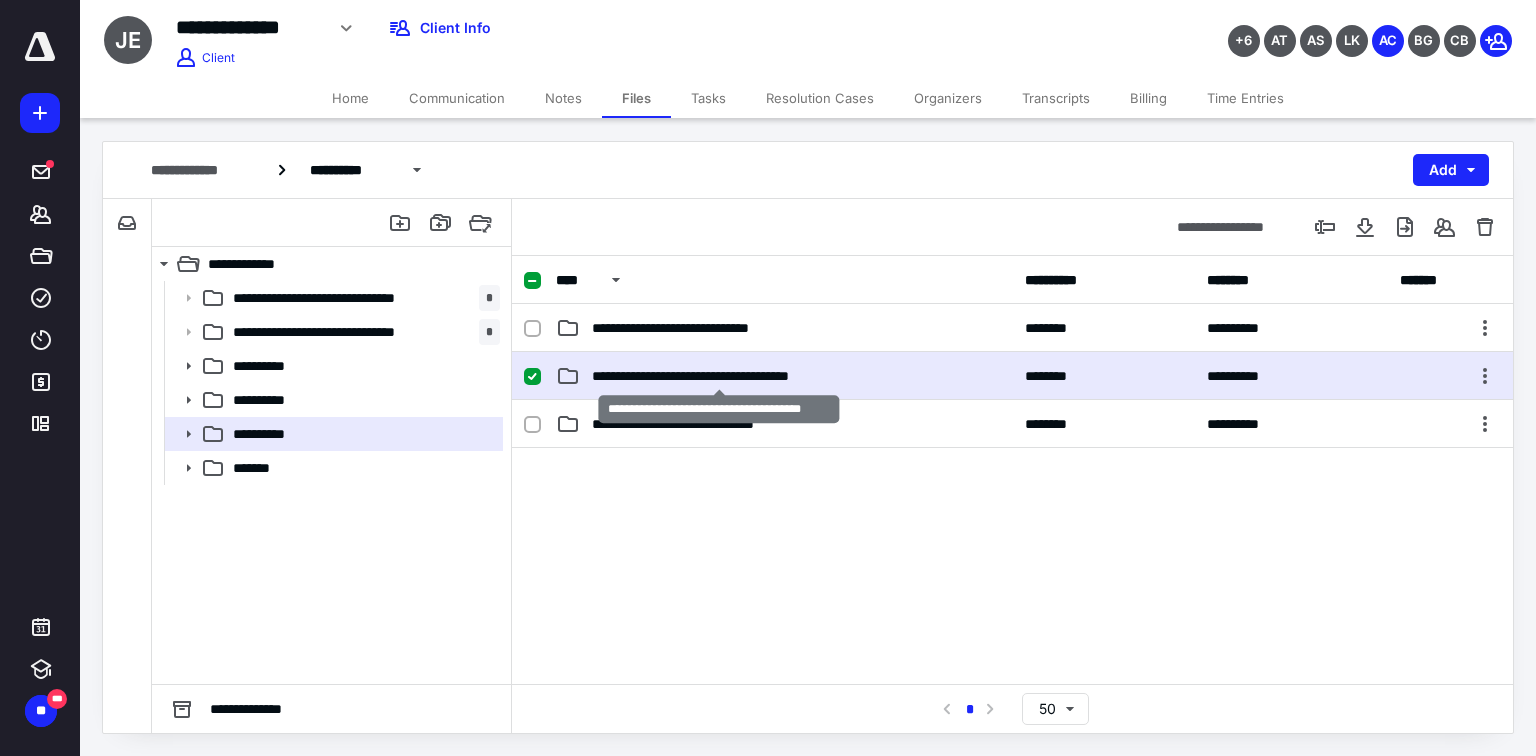 click on "**********" at bounding box center (719, 376) 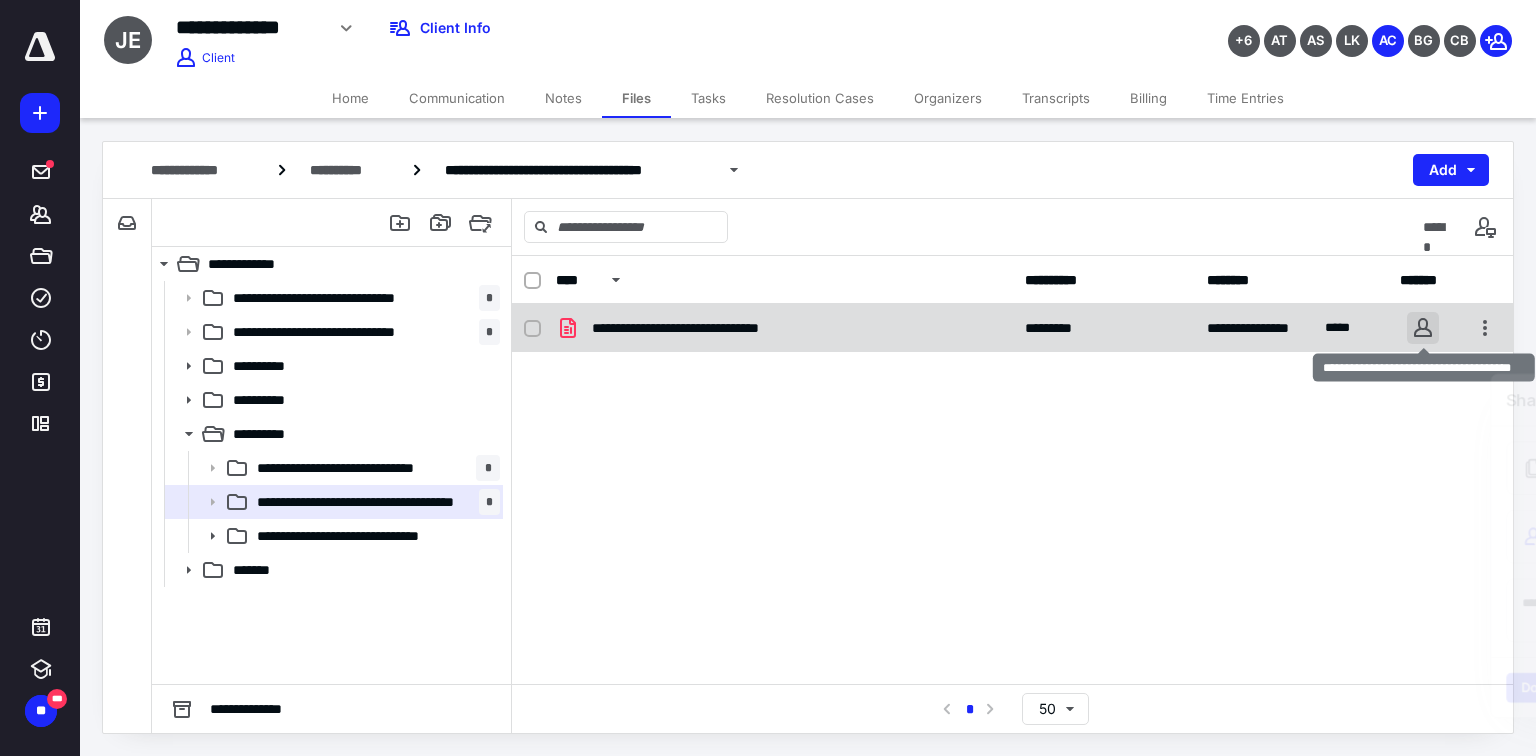 click at bounding box center [1423, 328] 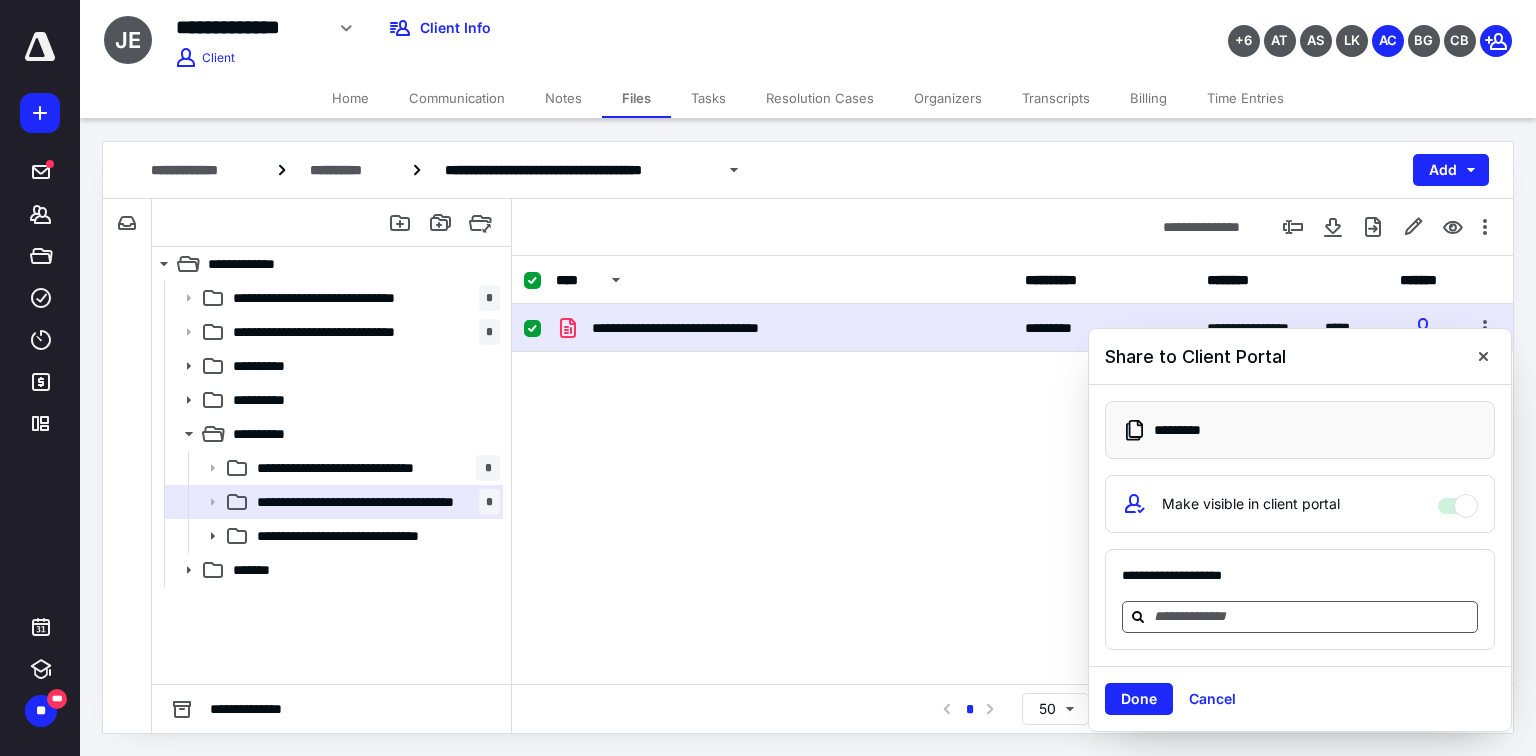 click at bounding box center (1312, 617) 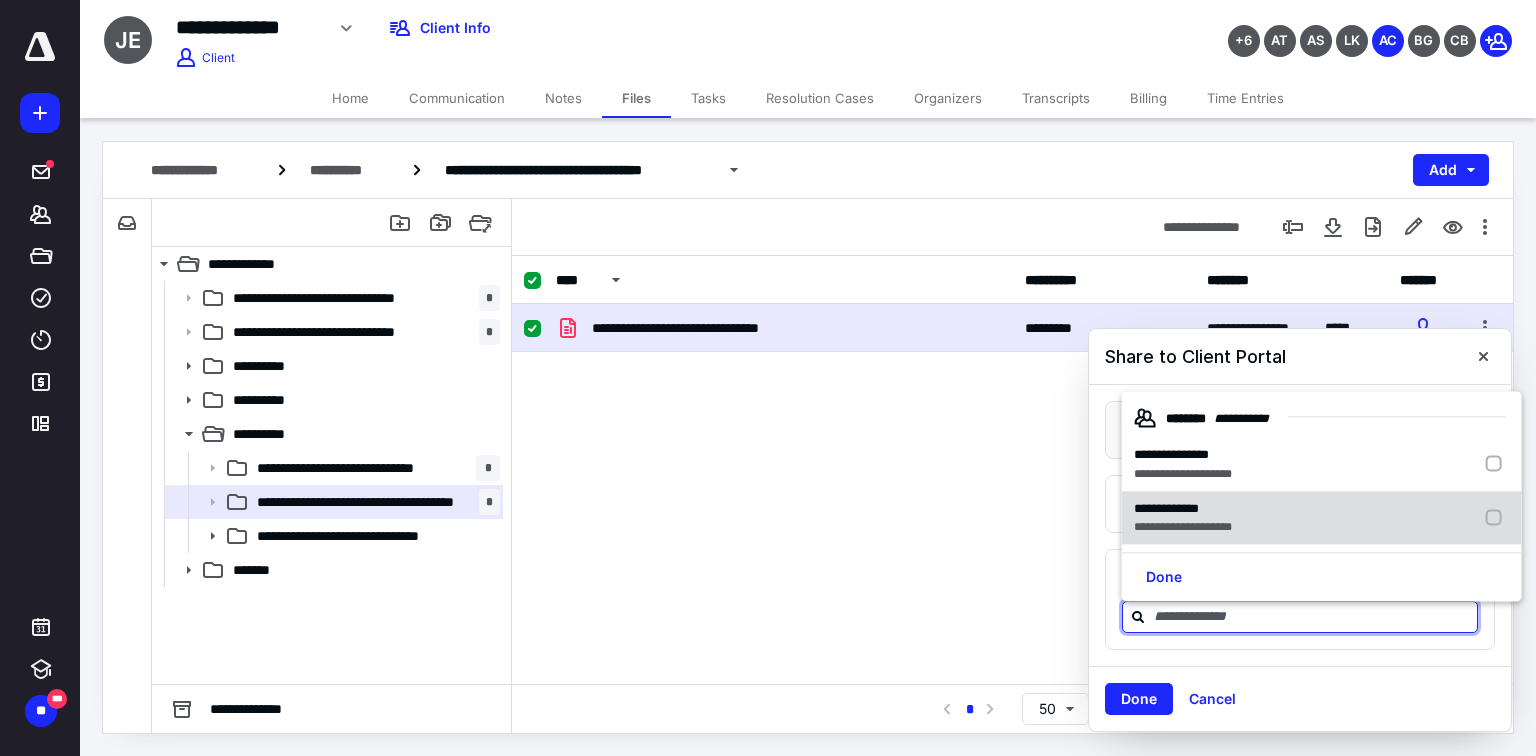 click on "**********" at bounding box center [1183, 509] 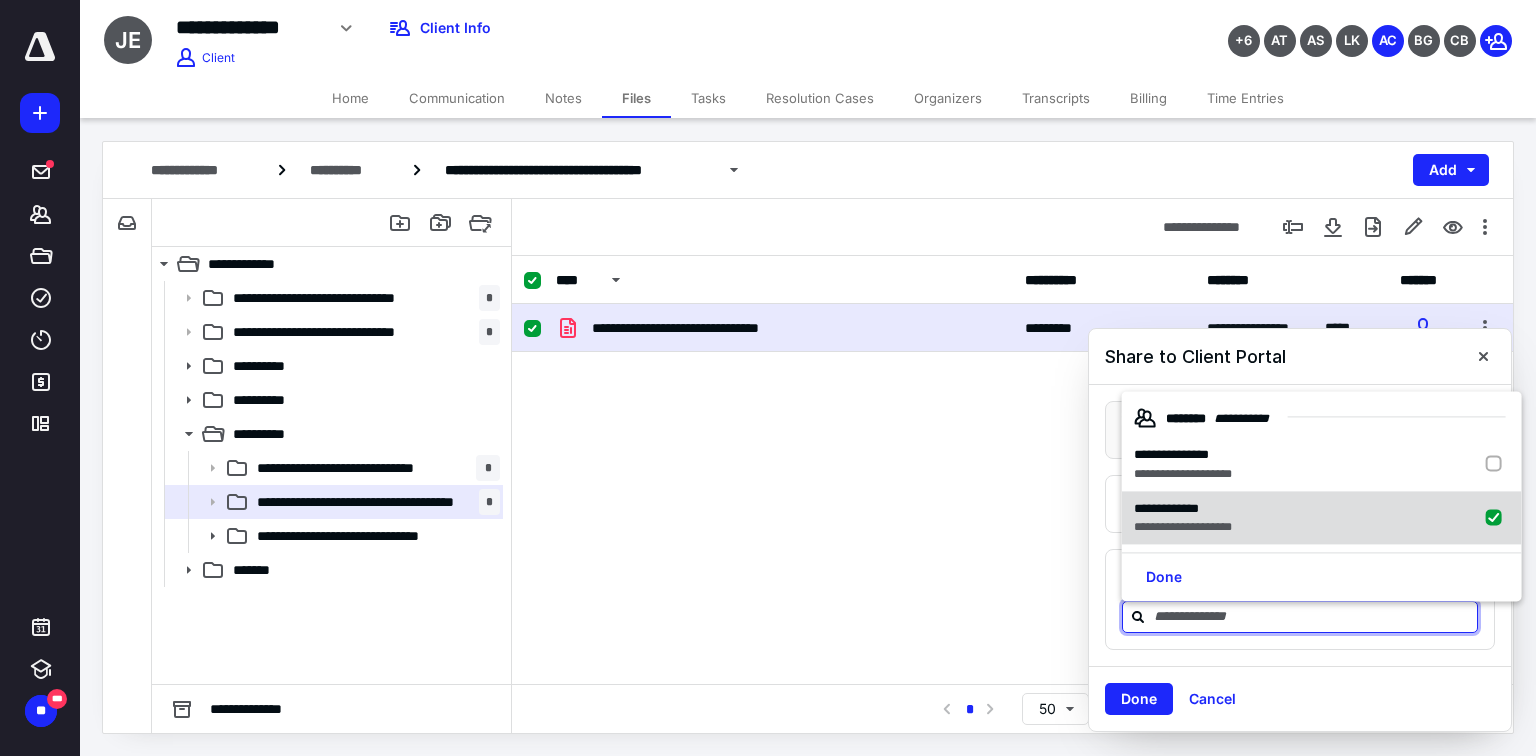 checkbox on "true" 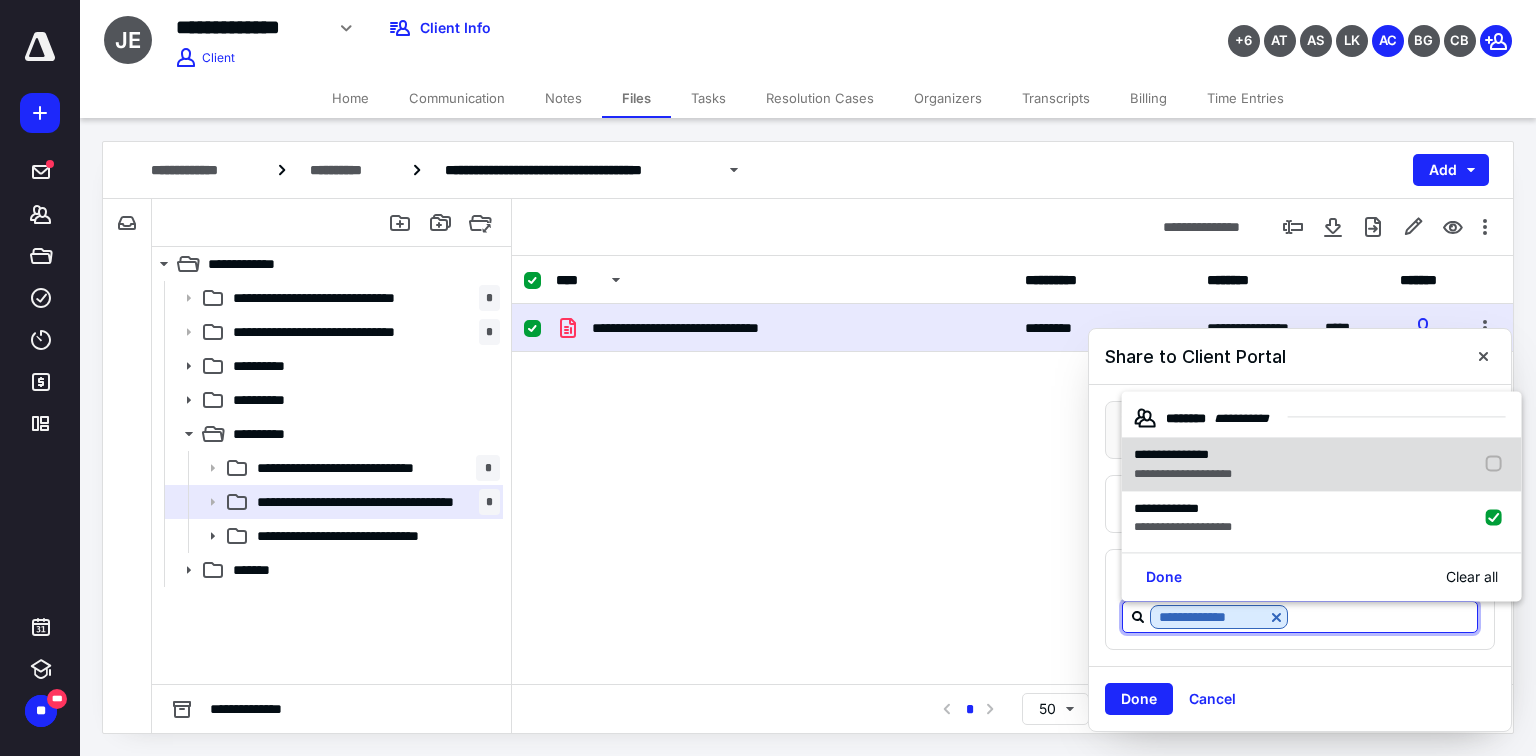 click on "**********" at bounding box center (1183, 474) 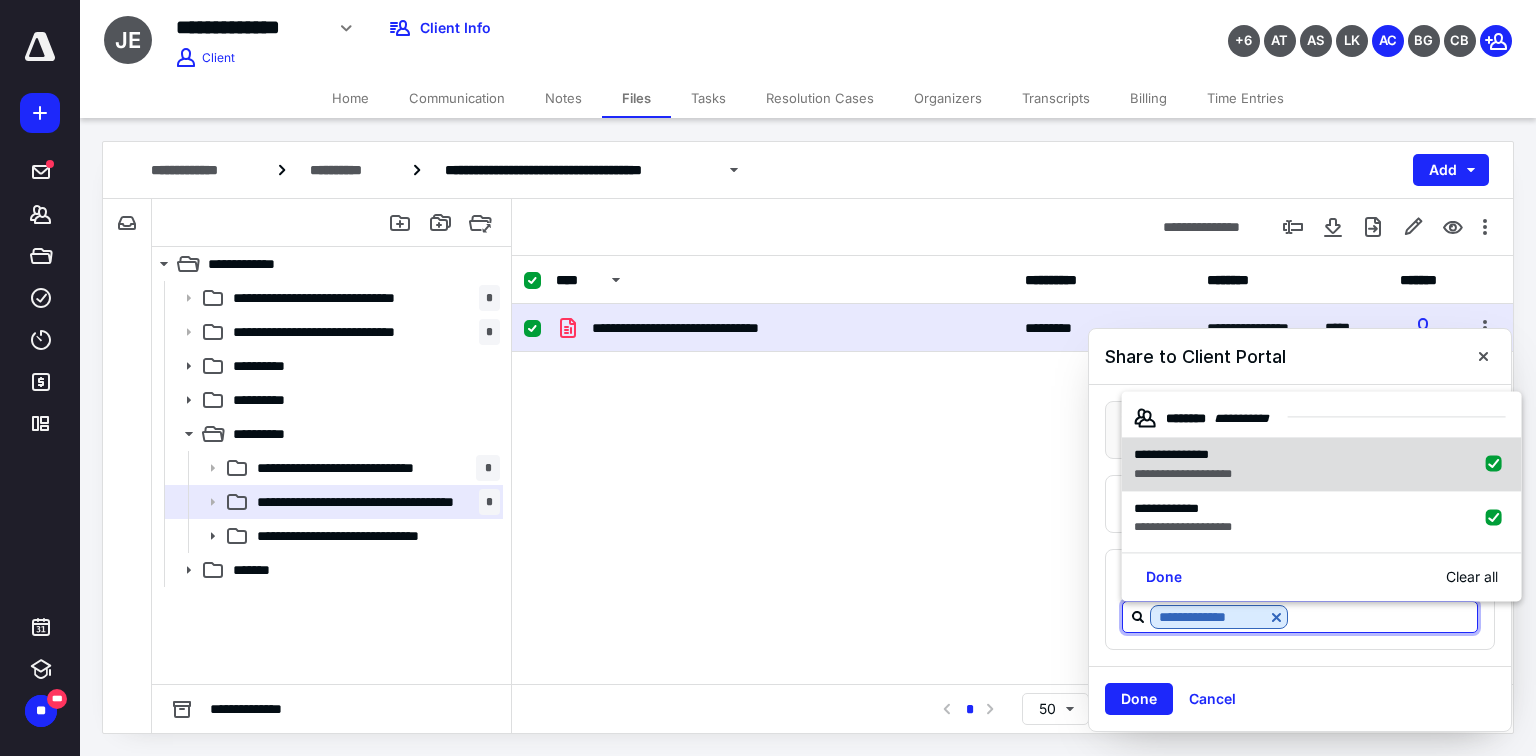 checkbox on "true" 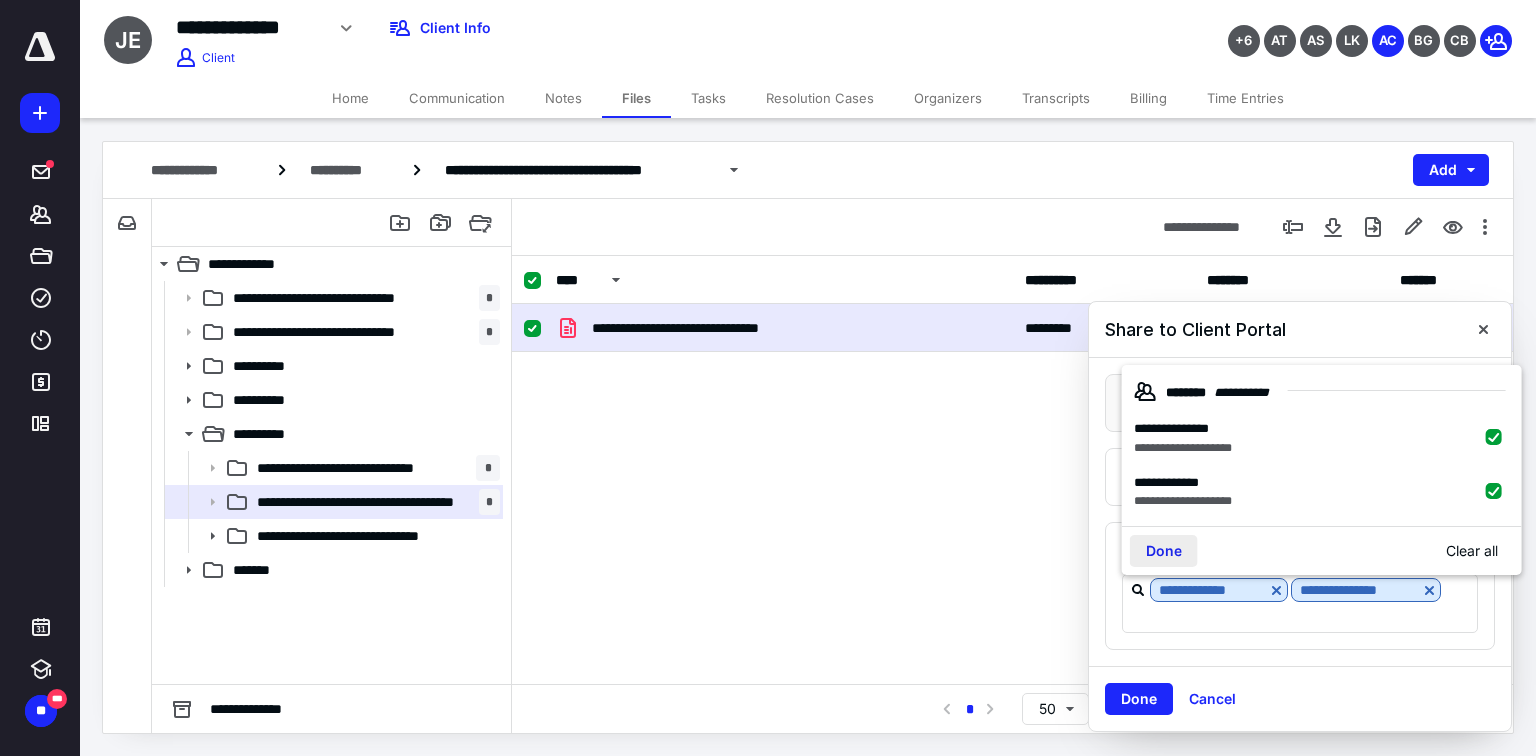 click on "Done" at bounding box center (1164, 551) 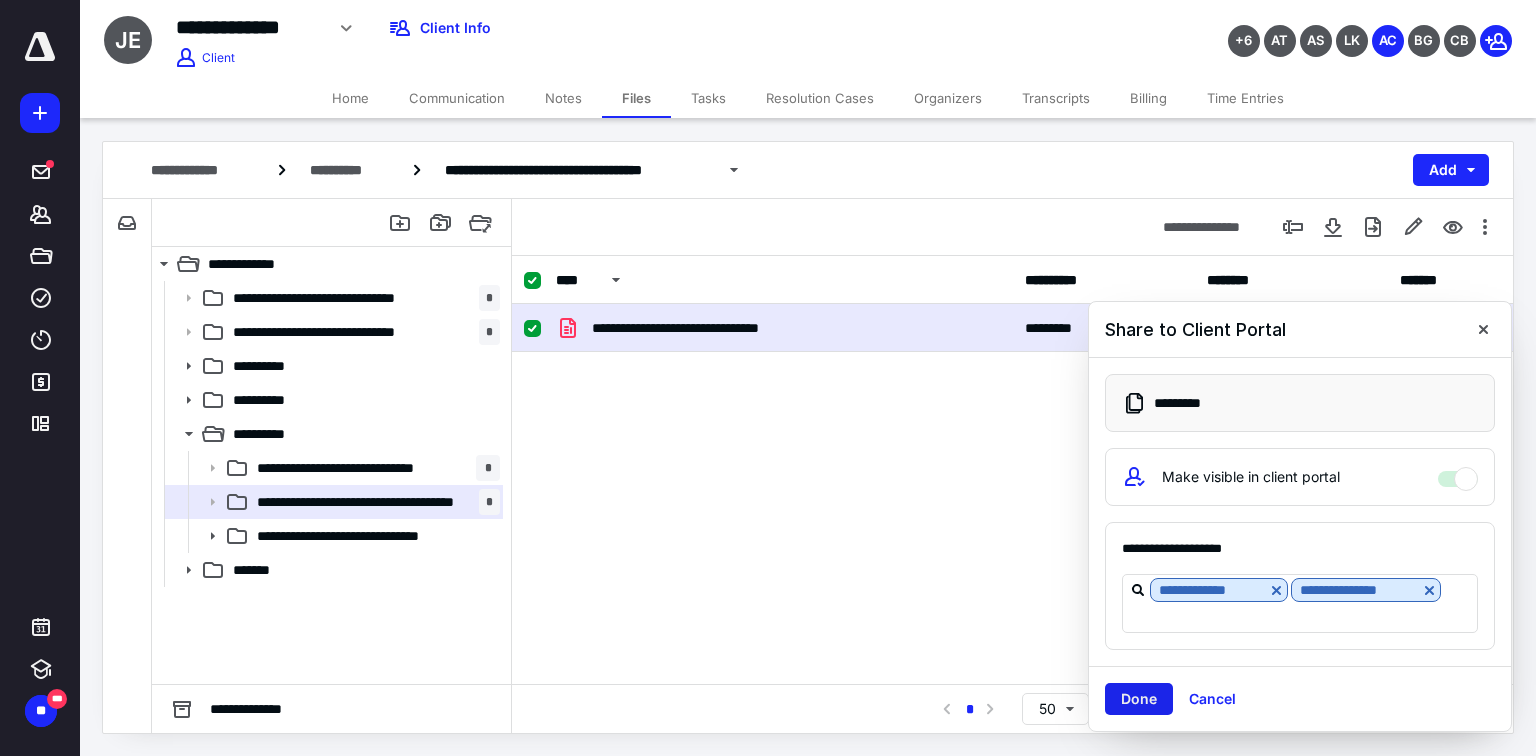 click on "Done" at bounding box center (1139, 699) 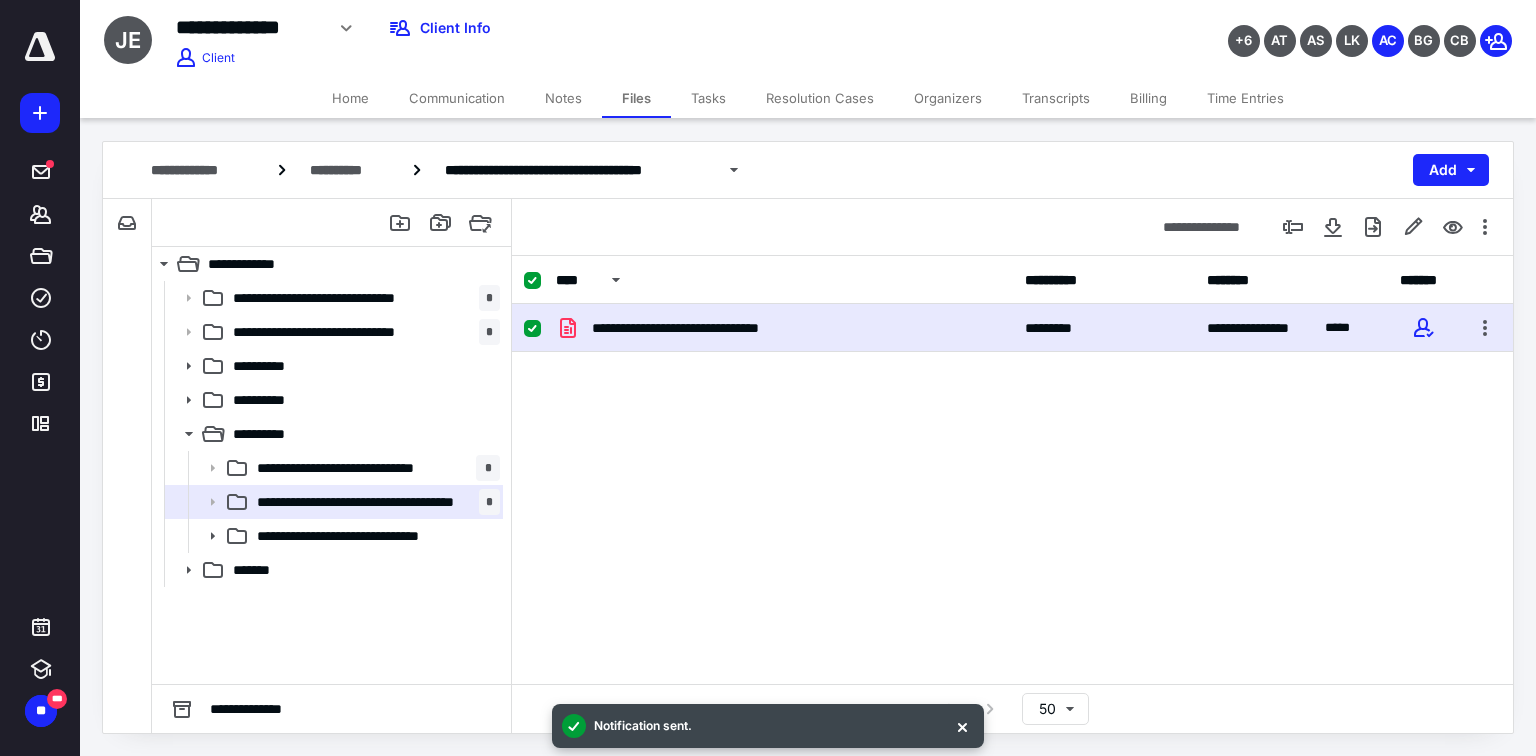 click on "Home" at bounding box center [350, 98] 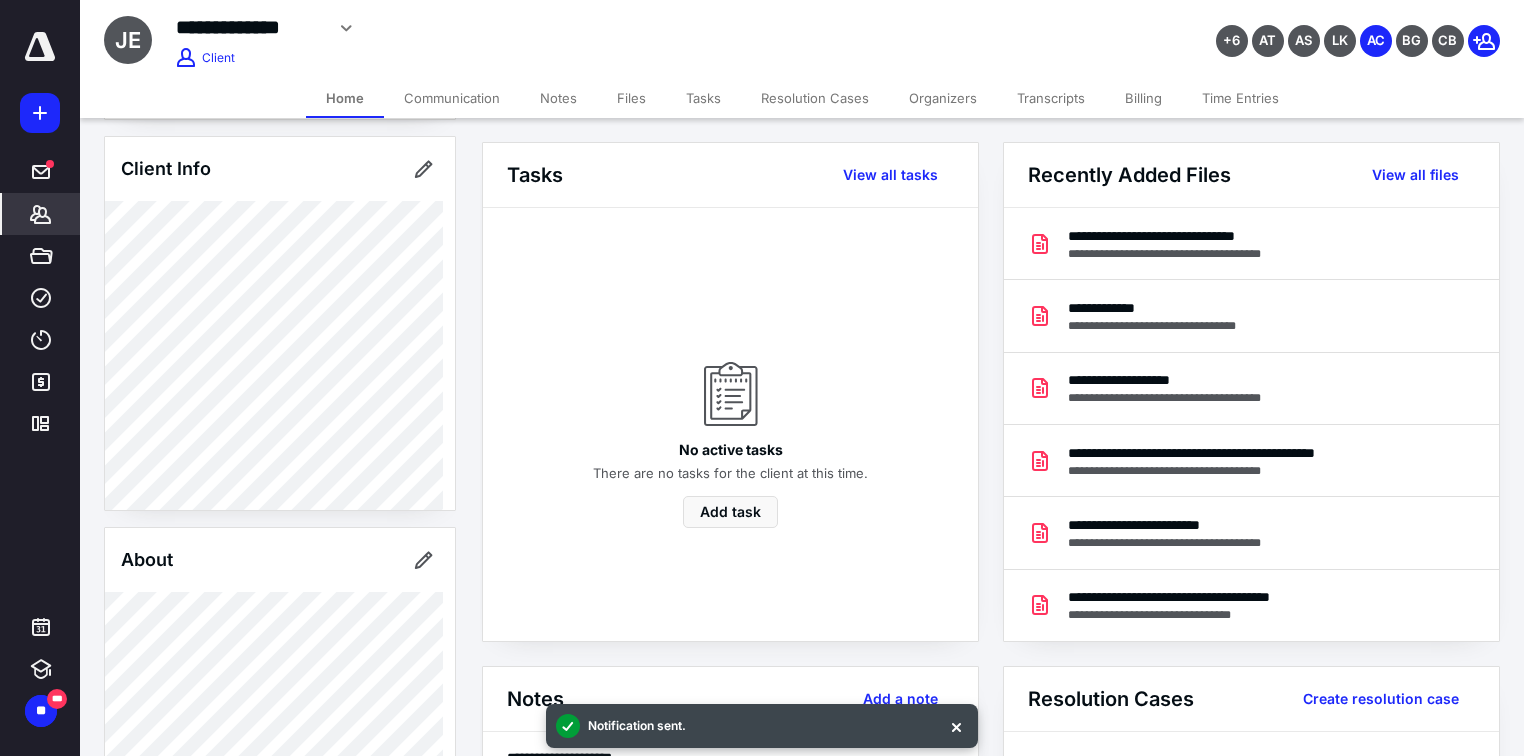 scroll, scrollTop: 0, scrollLeft: 0, axis: both 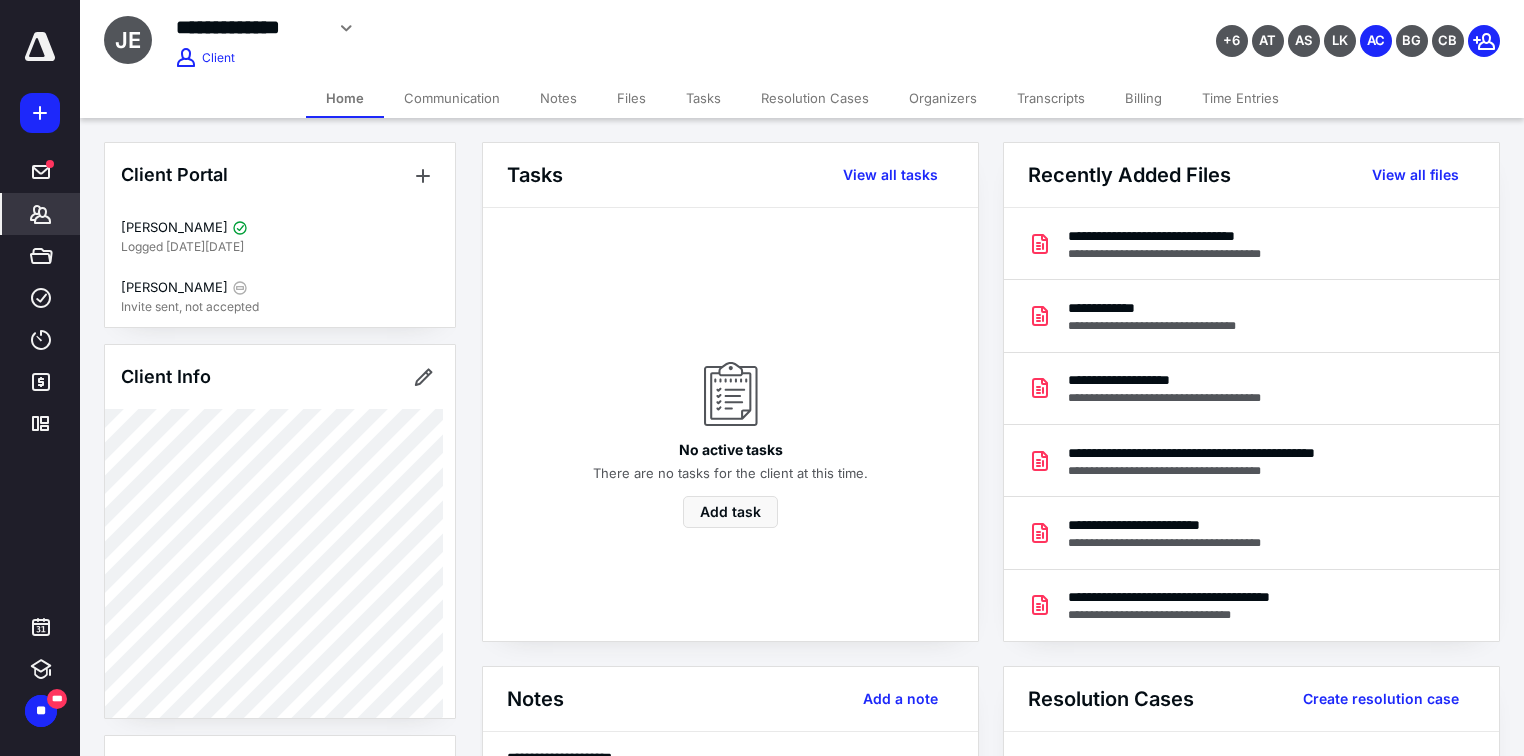 click at bounding box center [40, 47] 